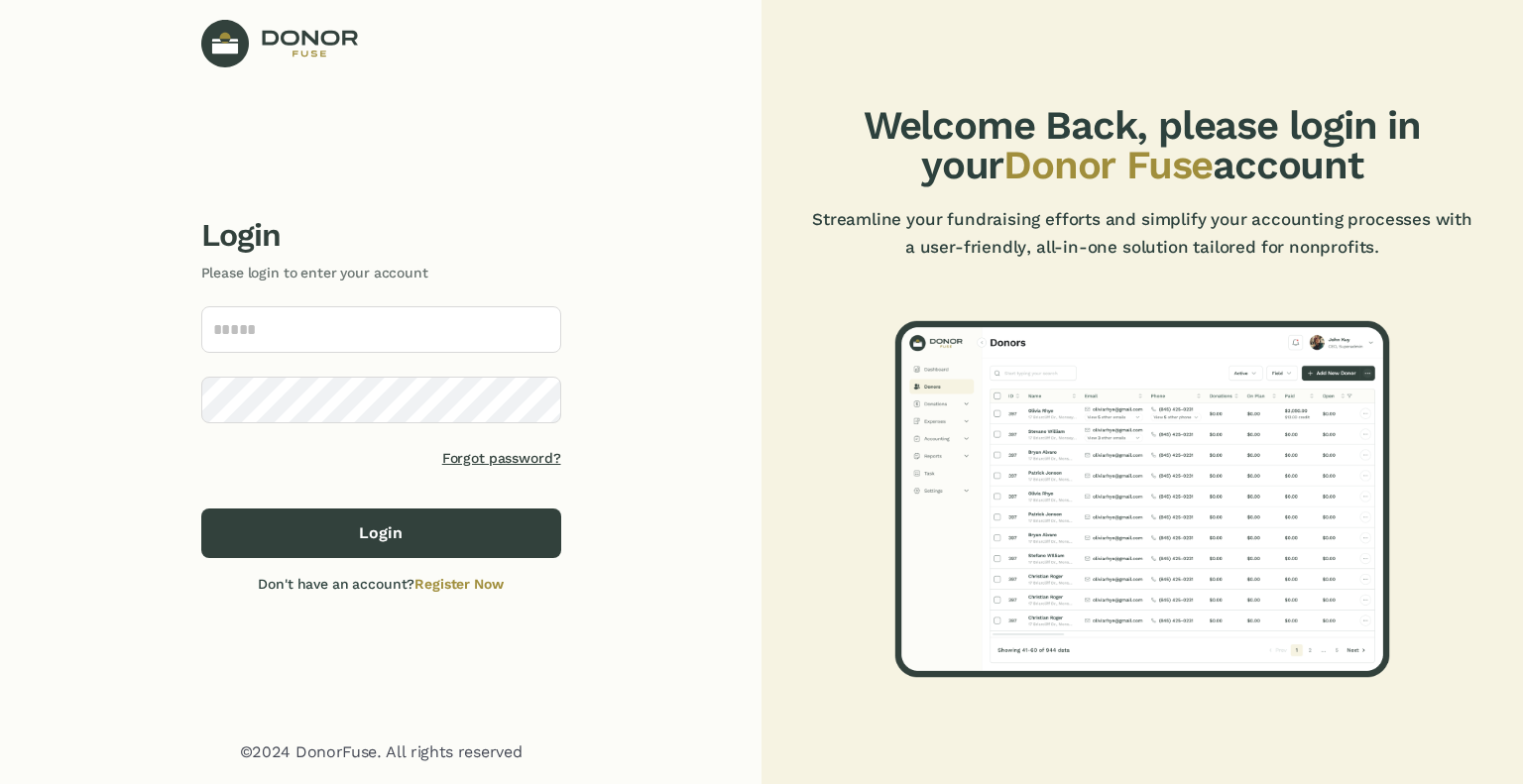 scroll, scrollTop: 0, scrollLeft: 0, axis: both 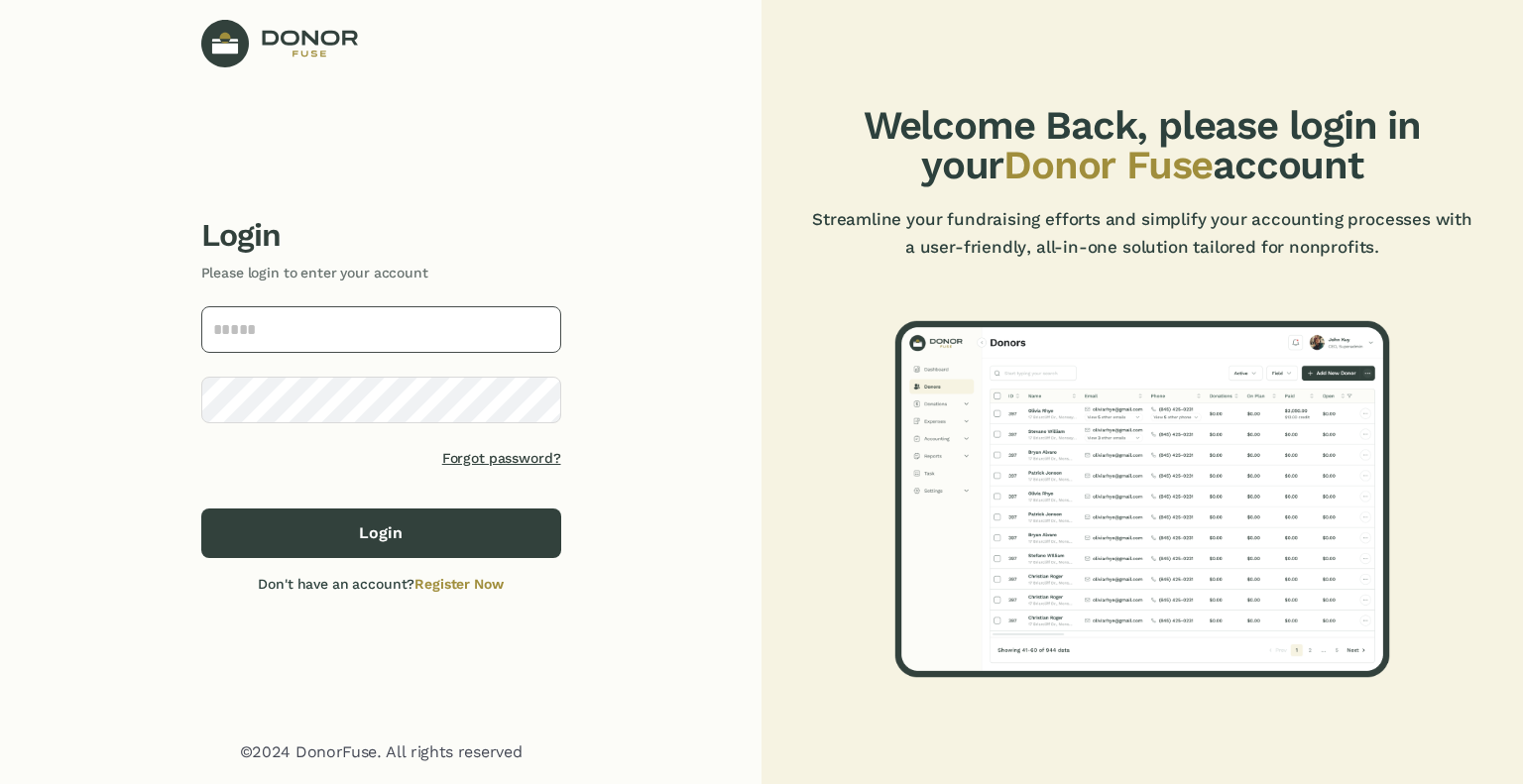 click 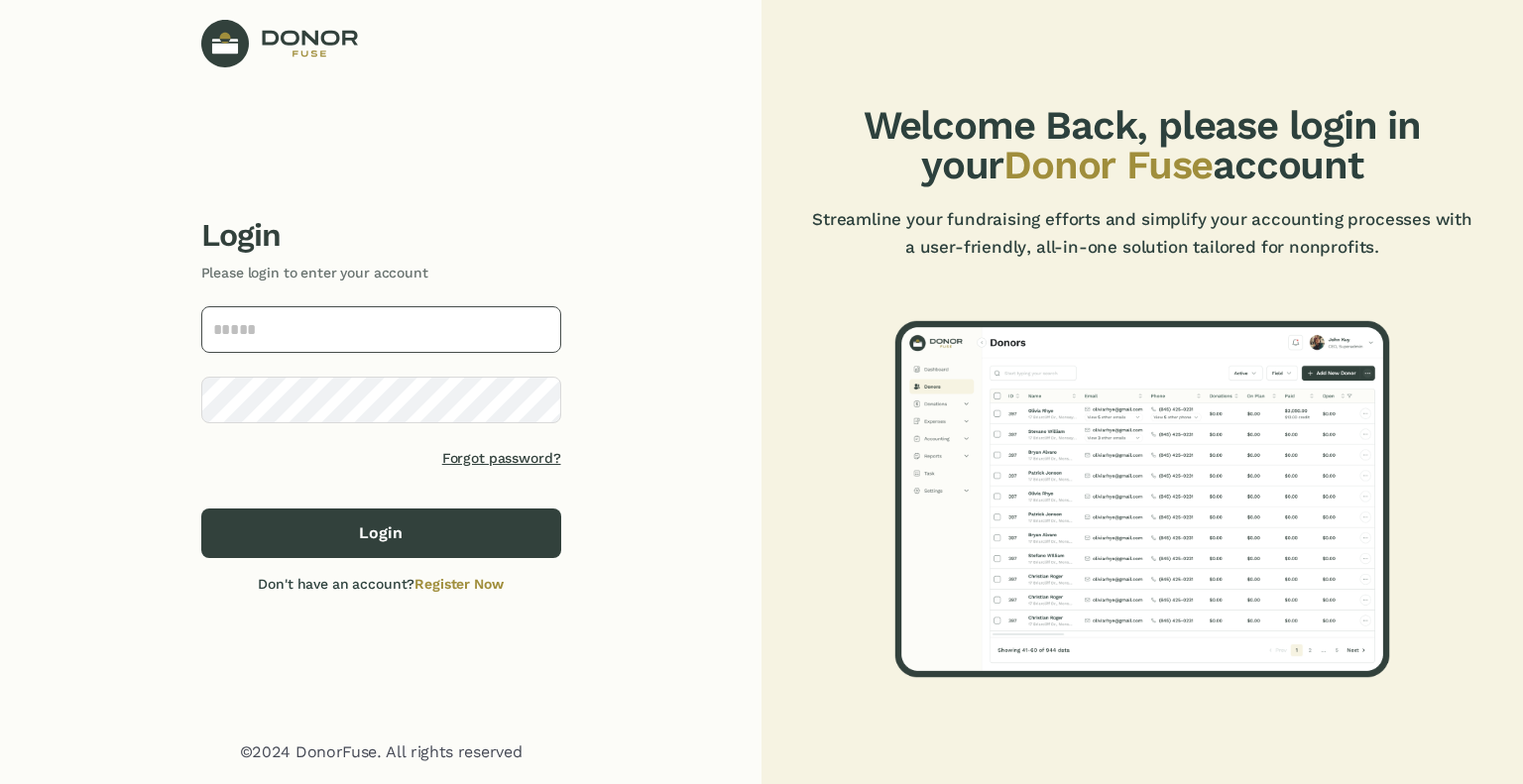 type on "**********" 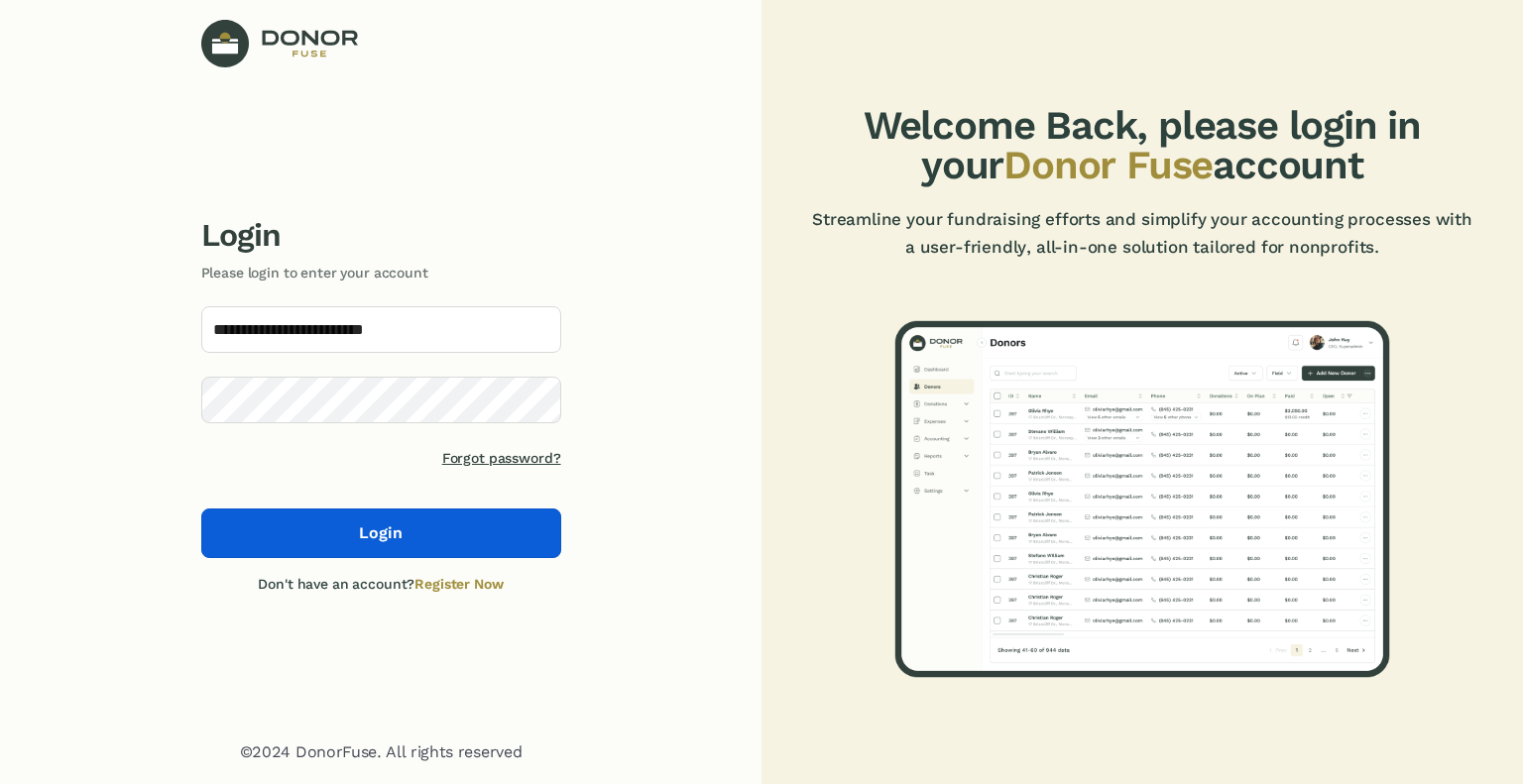 click on "Login" 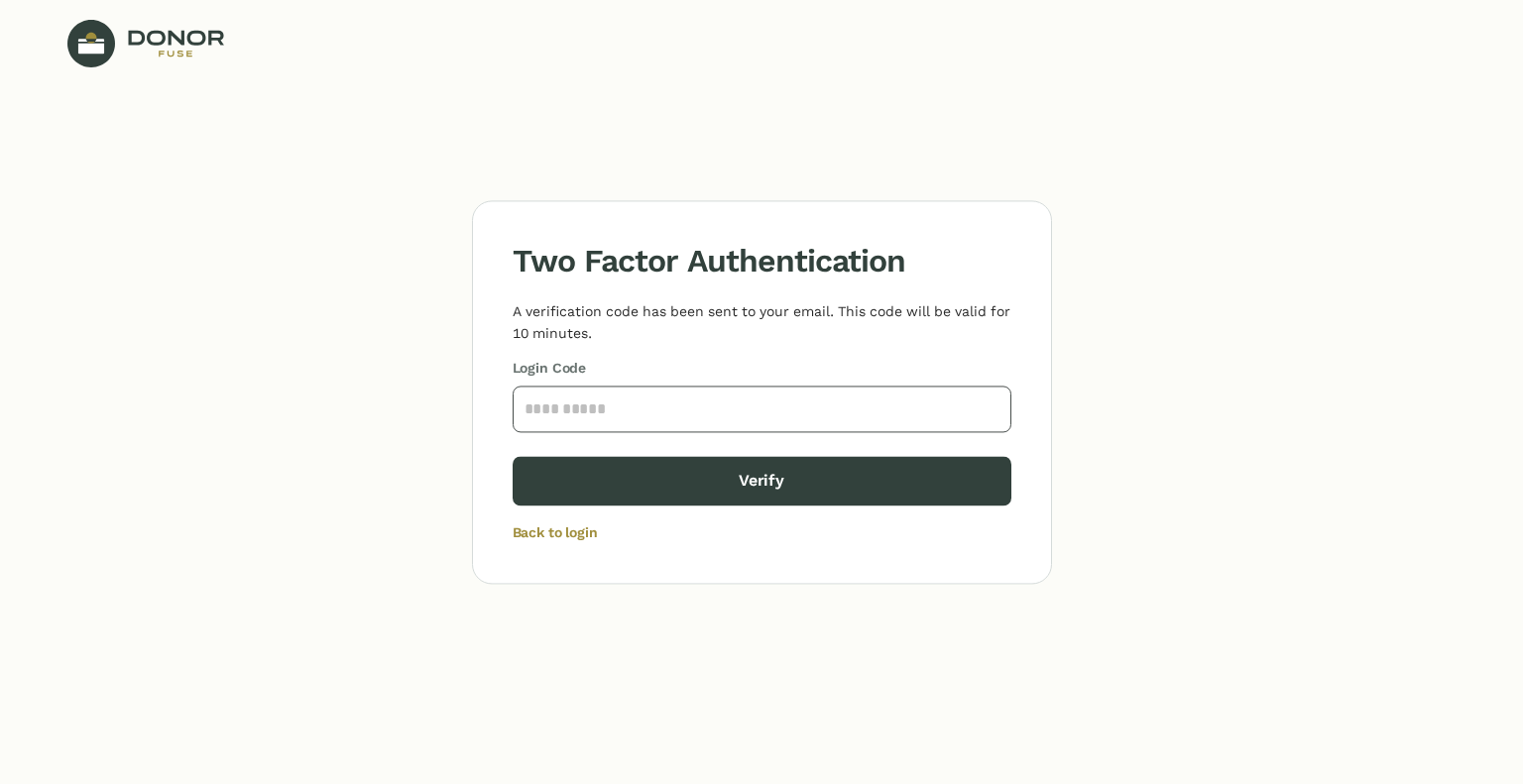 click 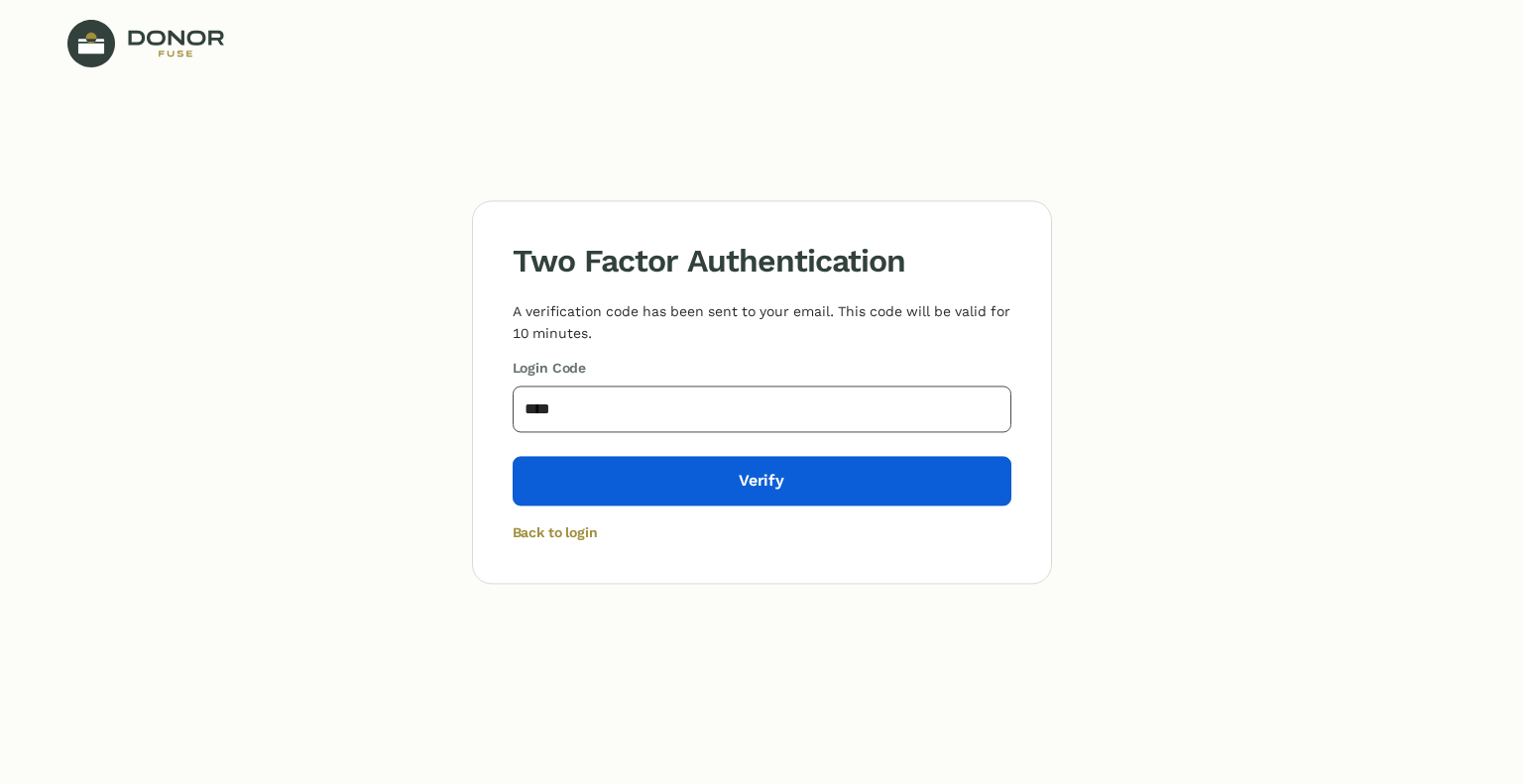 type on "****" 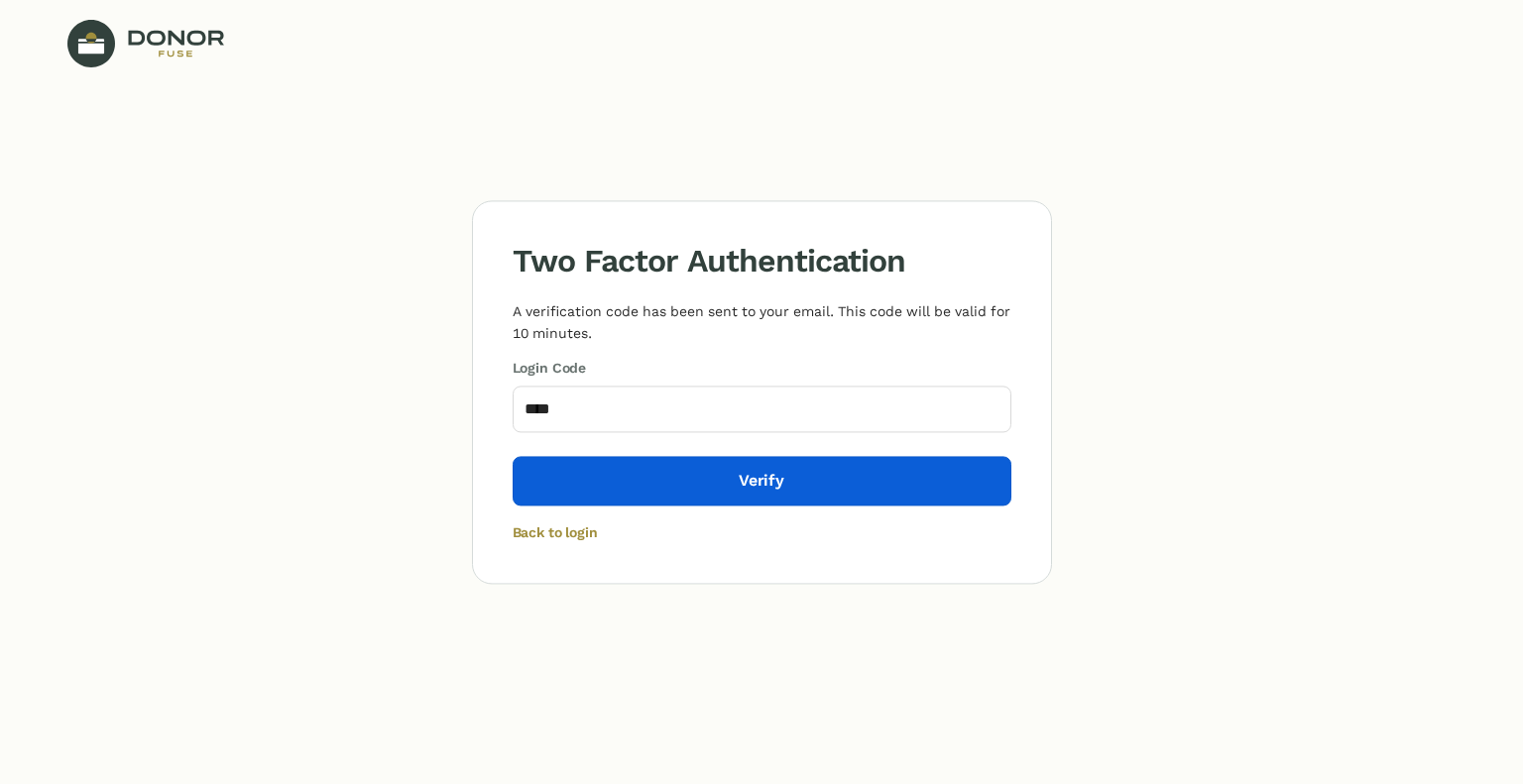 click on "Verify" 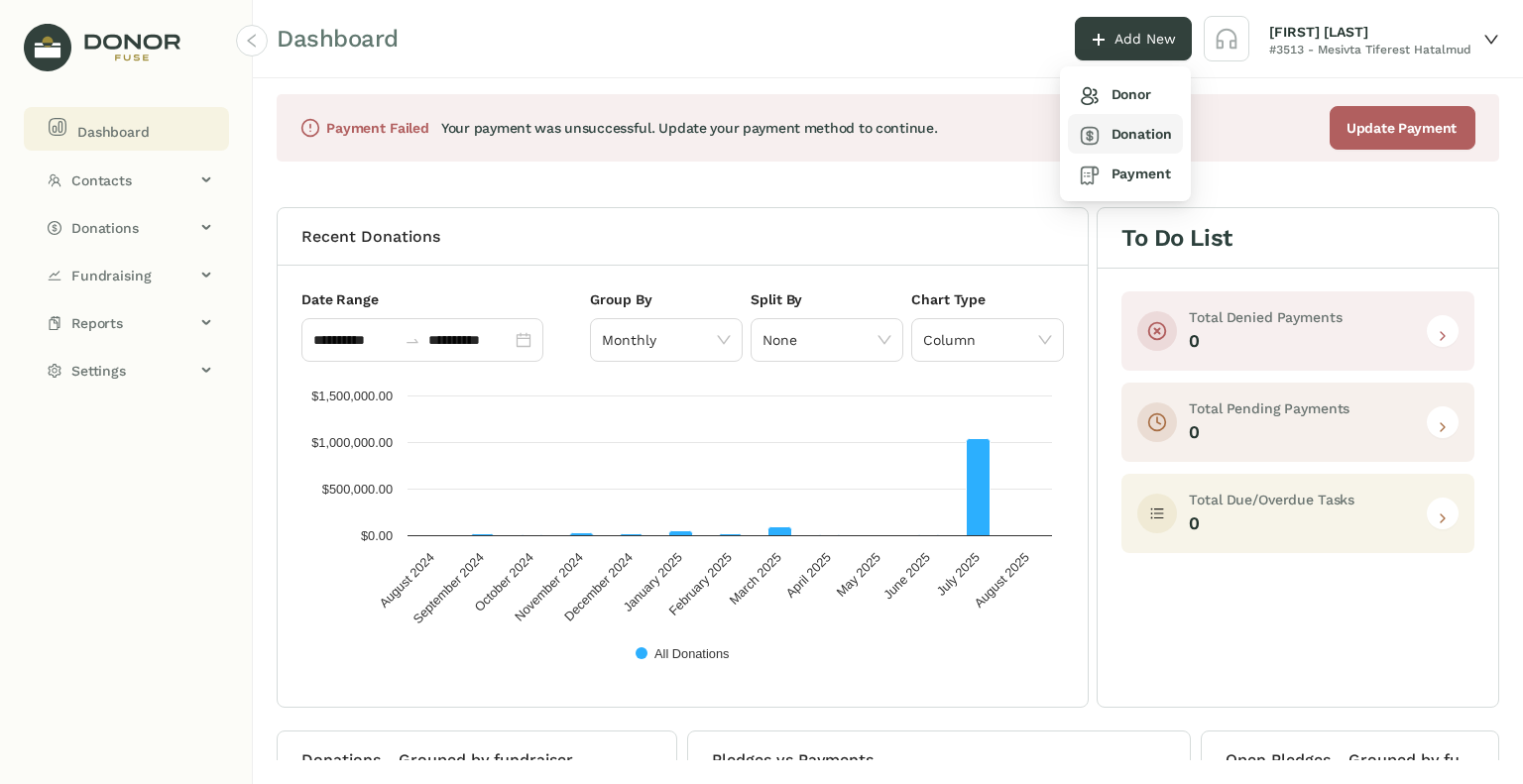click on "Donation" at bounding box center [1125, 134] 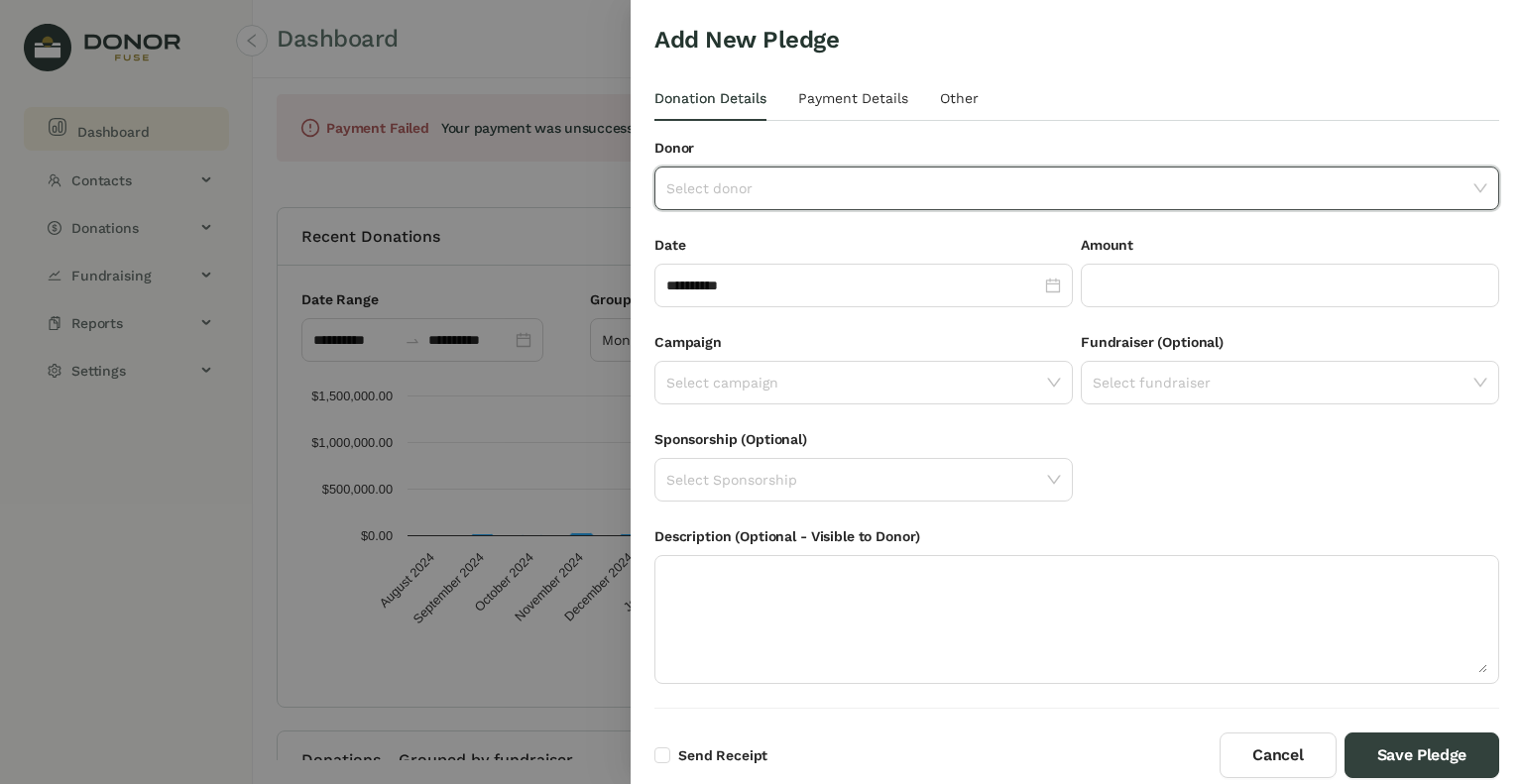 click 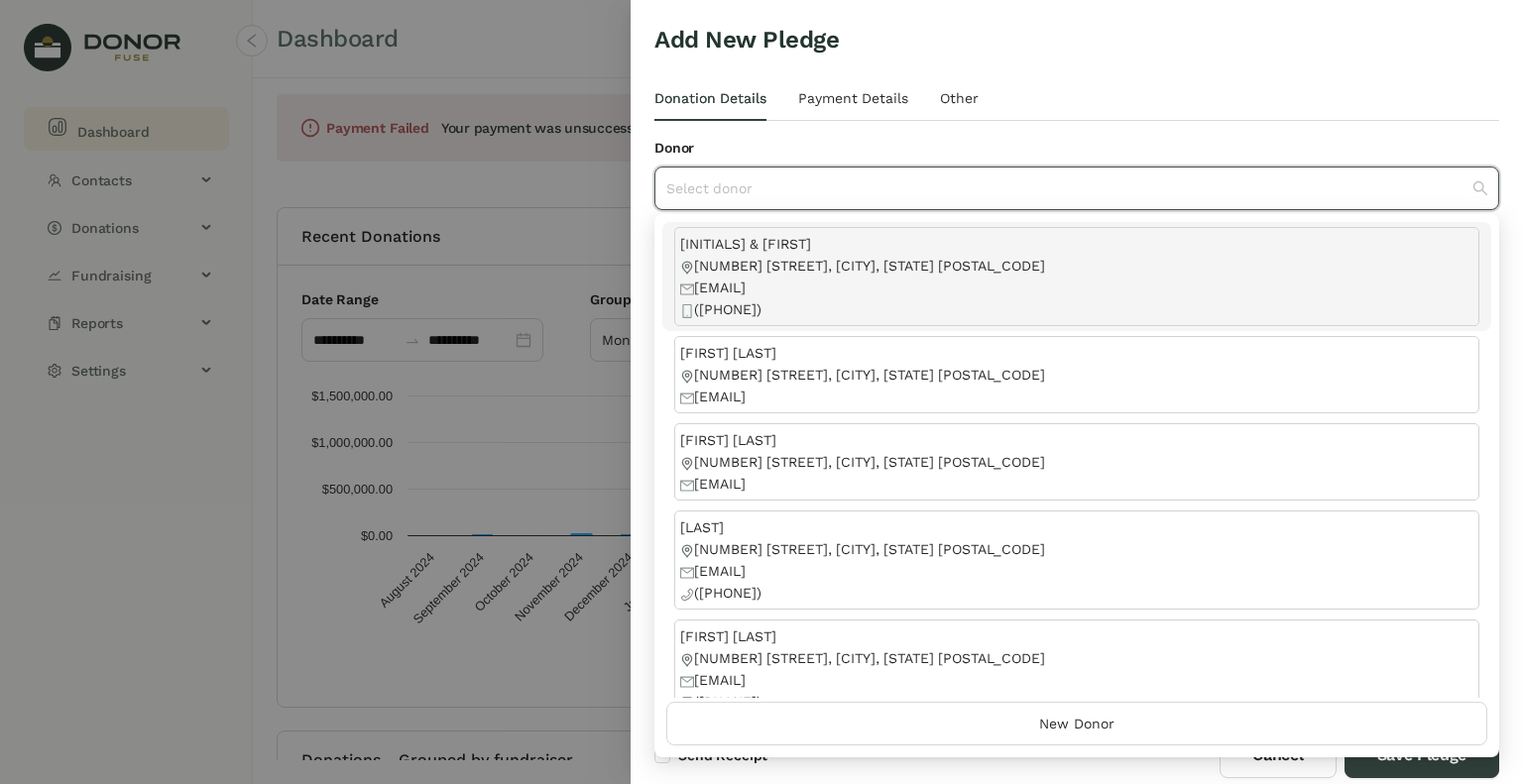 click on "Donation Details Payment Details Other" at bounding box center (1077, 98) 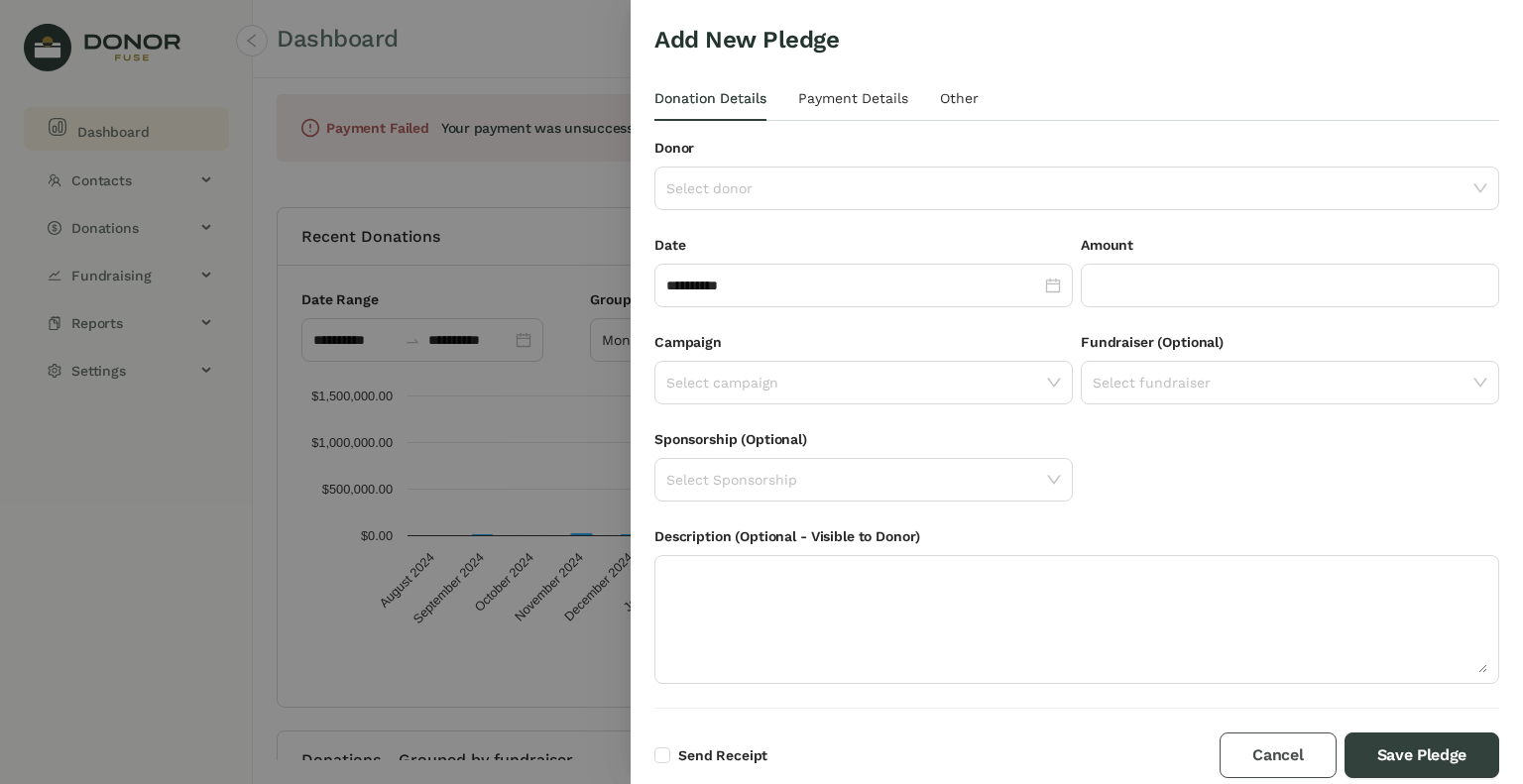 click on "Cancel" at bounding box center [1277, 755] 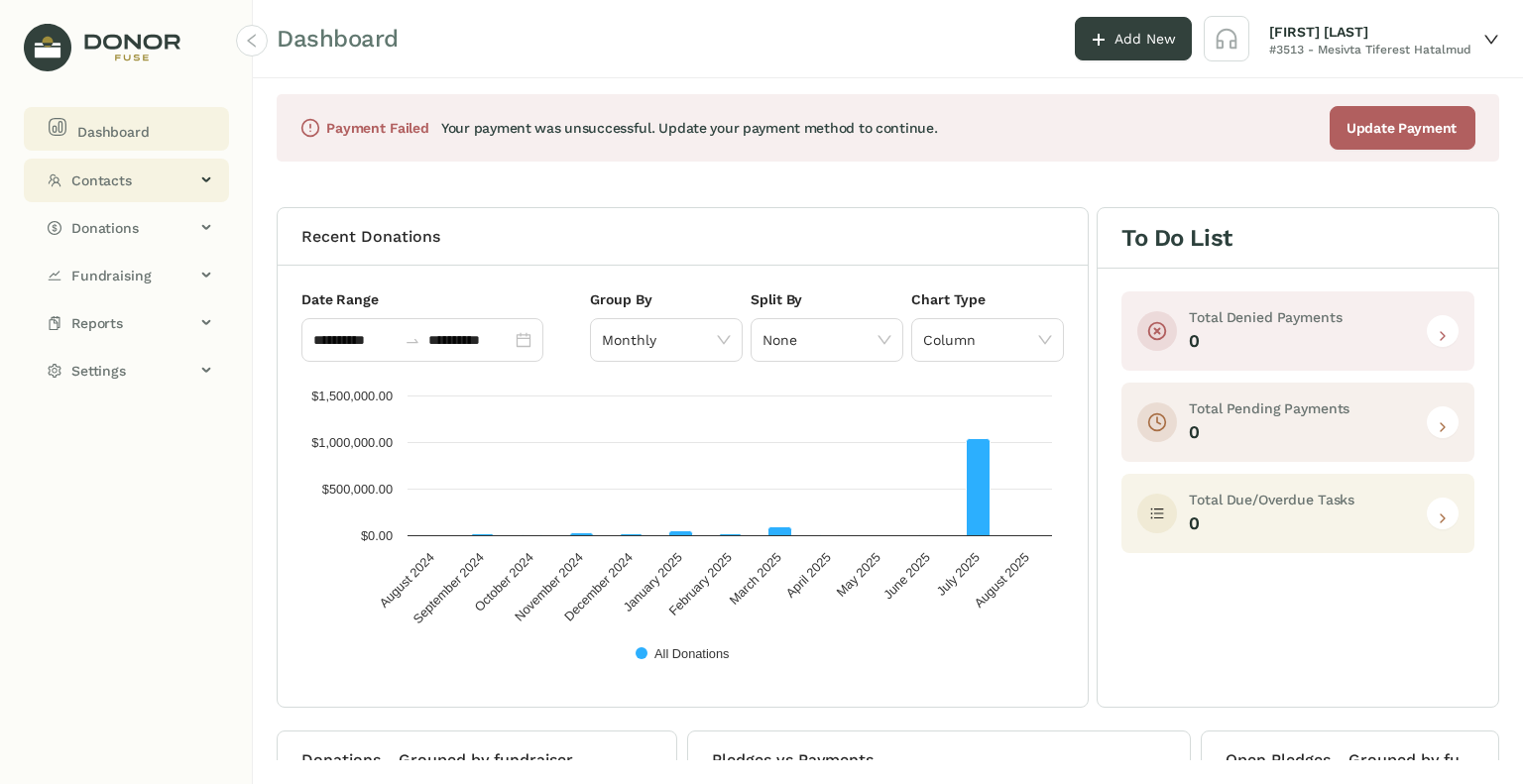 click on "Contacts" 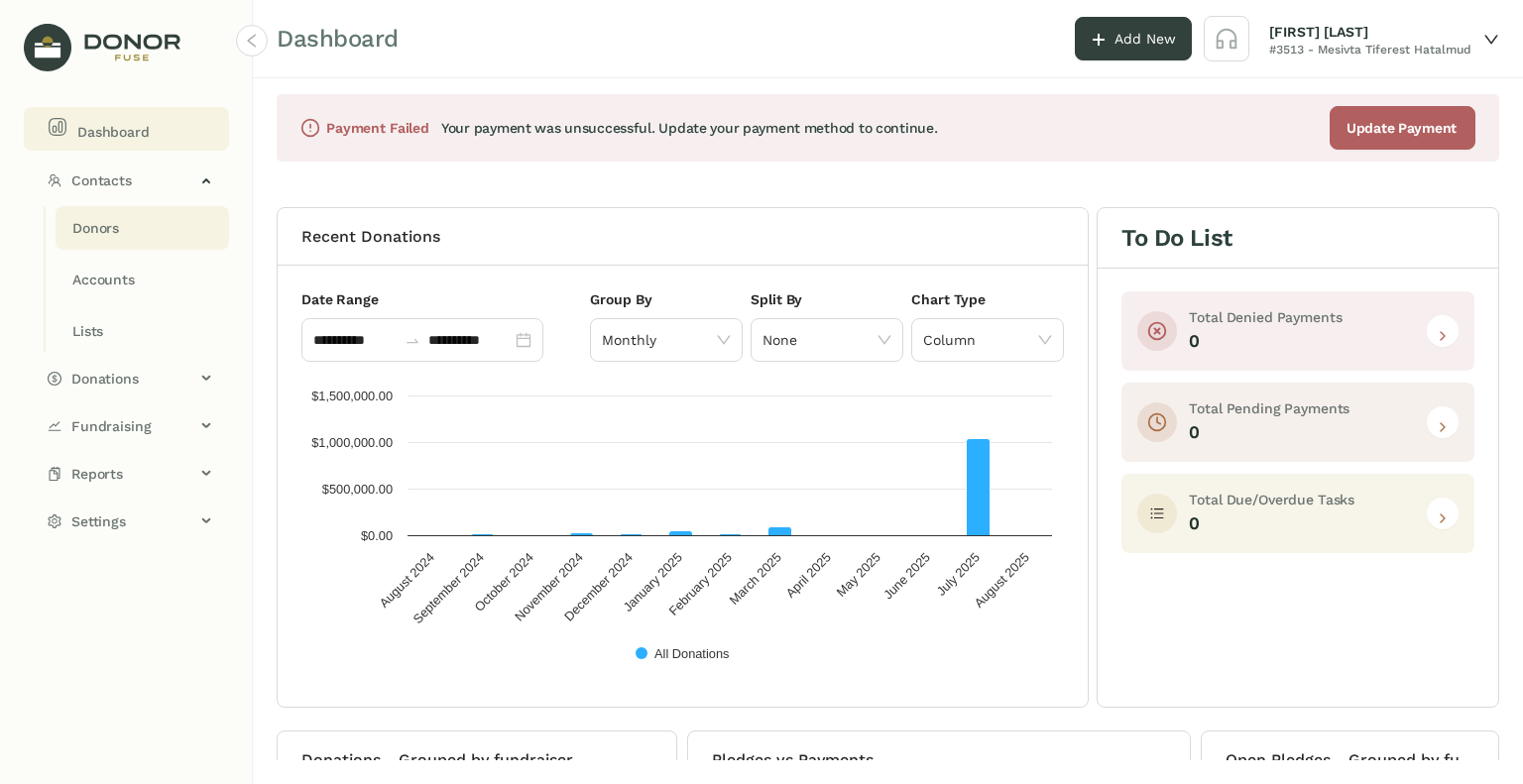 click on "Donors" 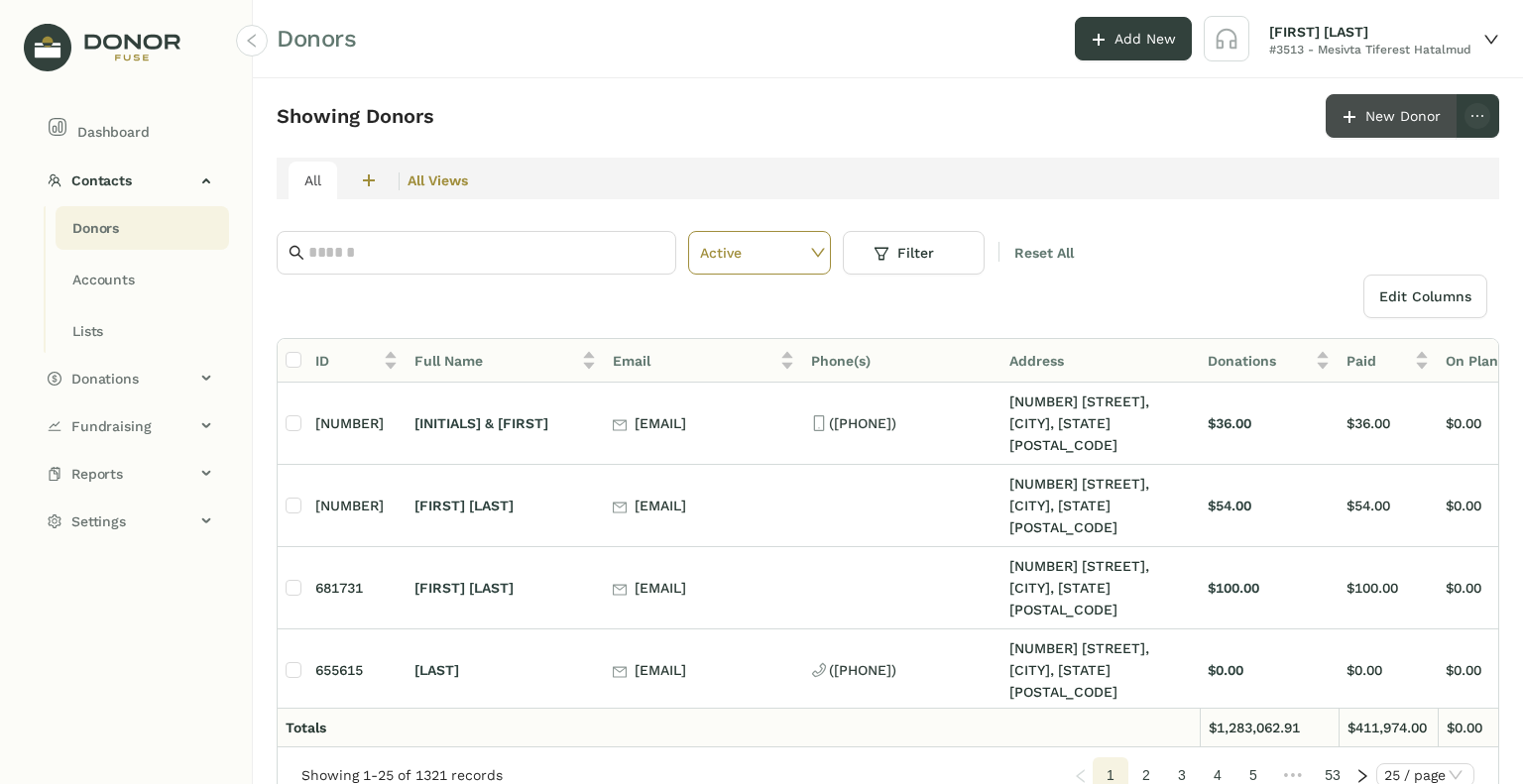 click on "New Donor" 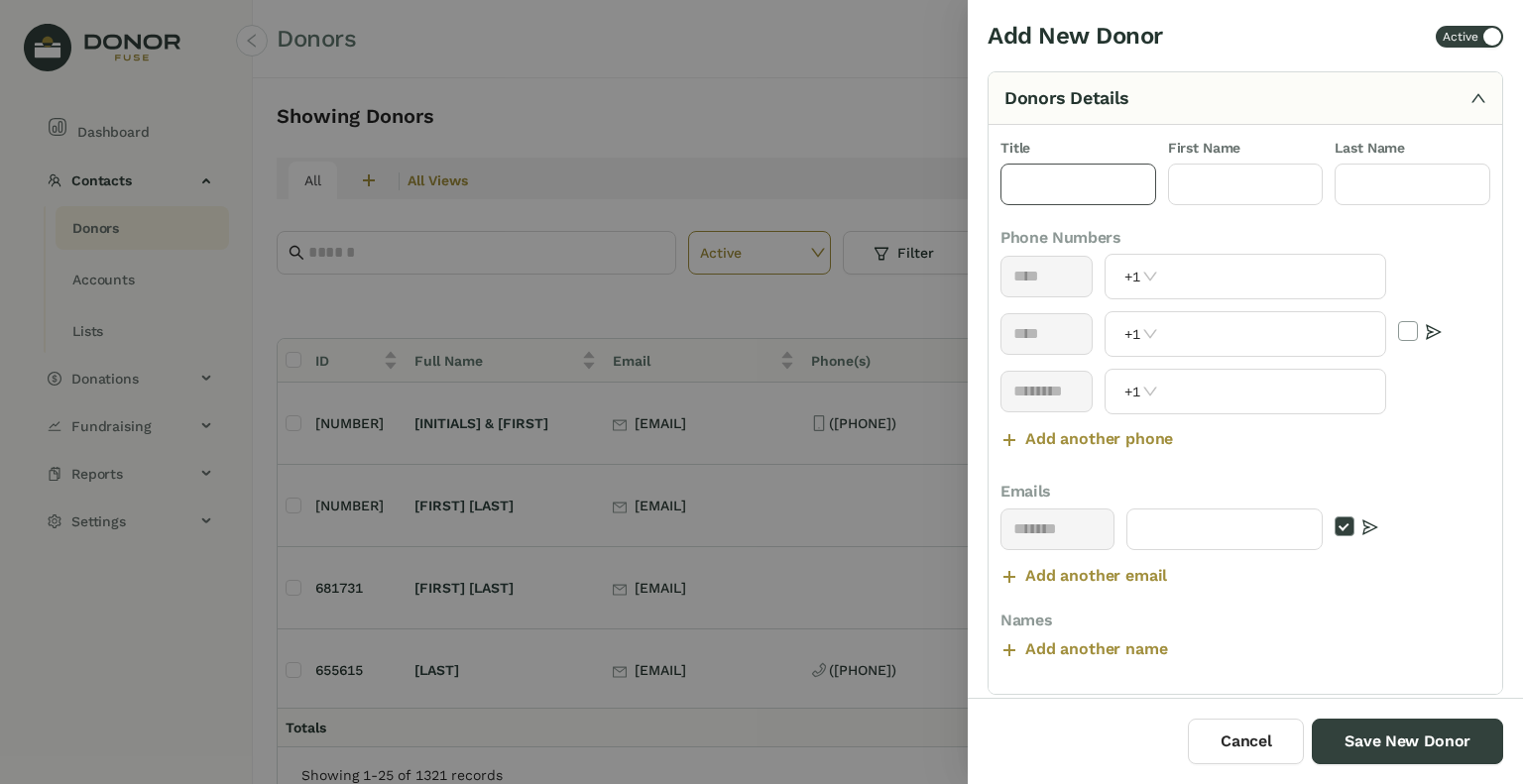click 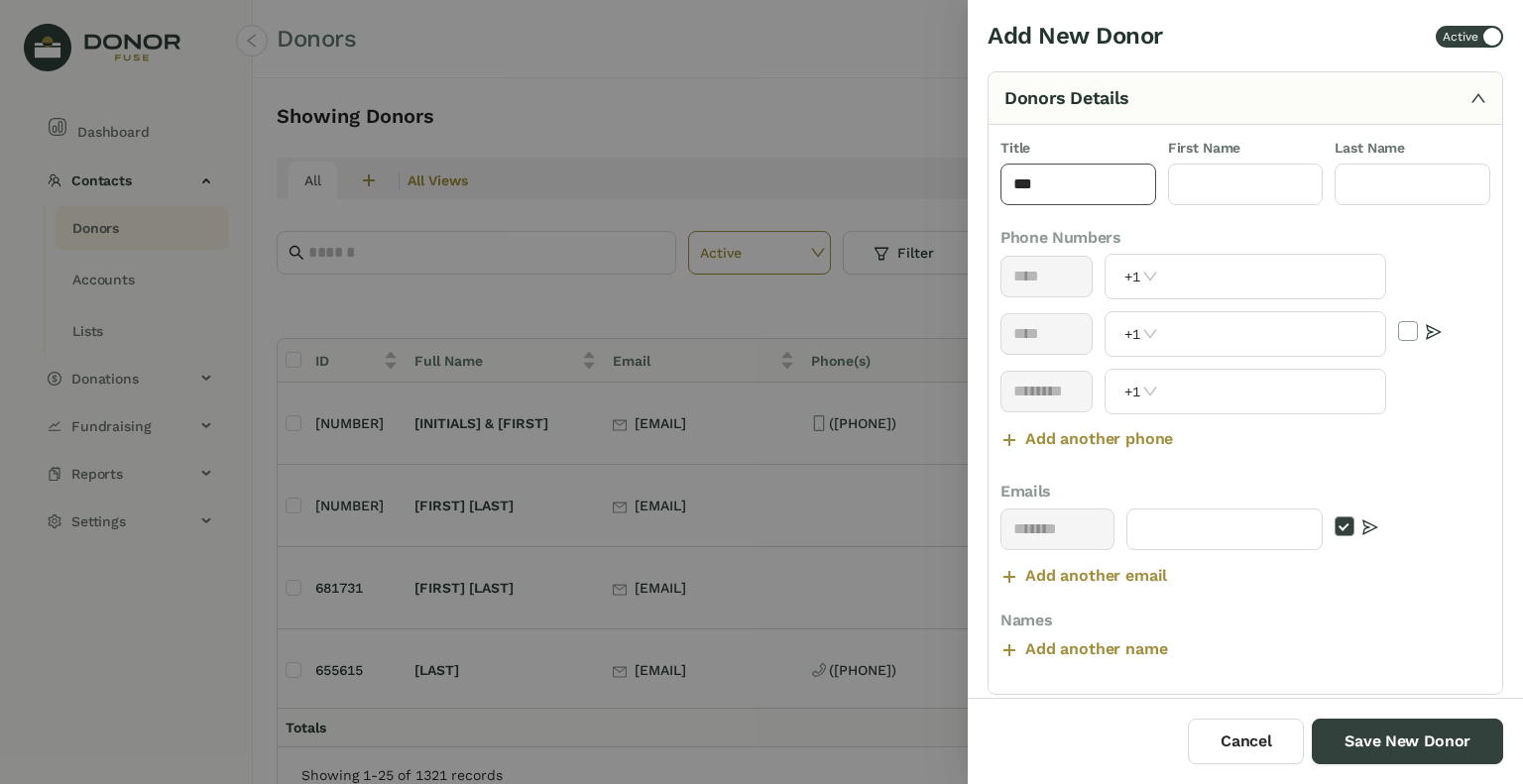 type on "***" 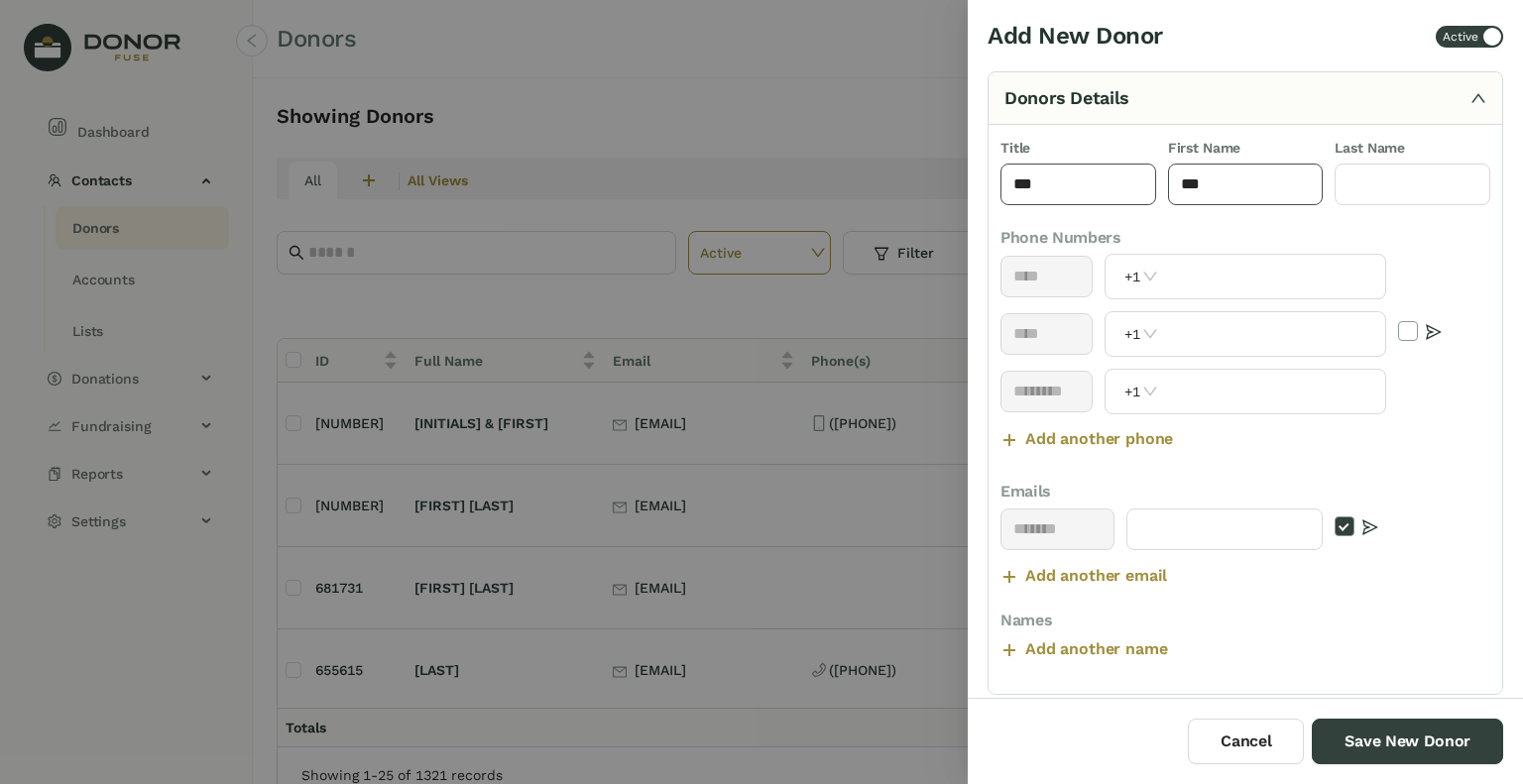 type on "***" 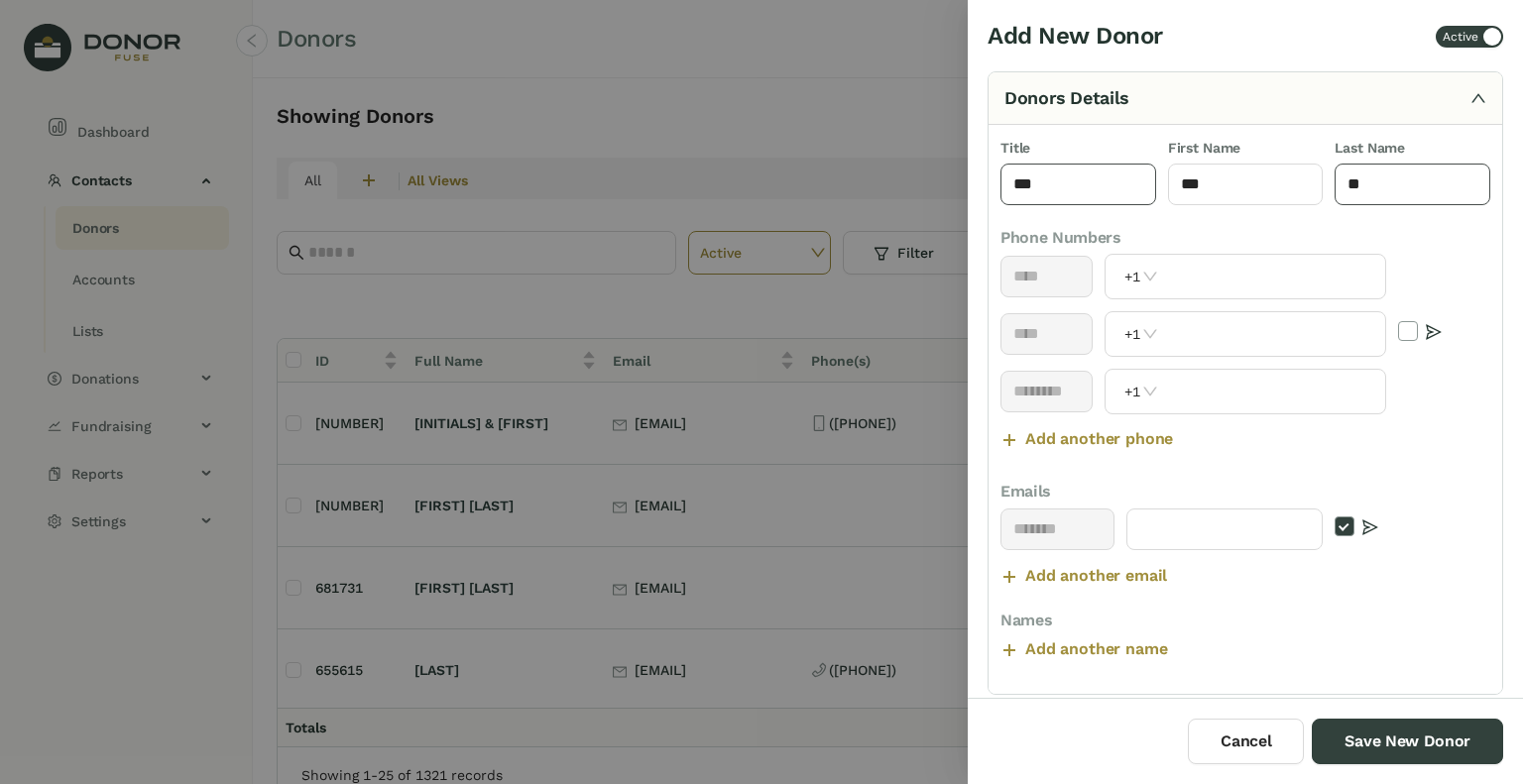 type on "*" 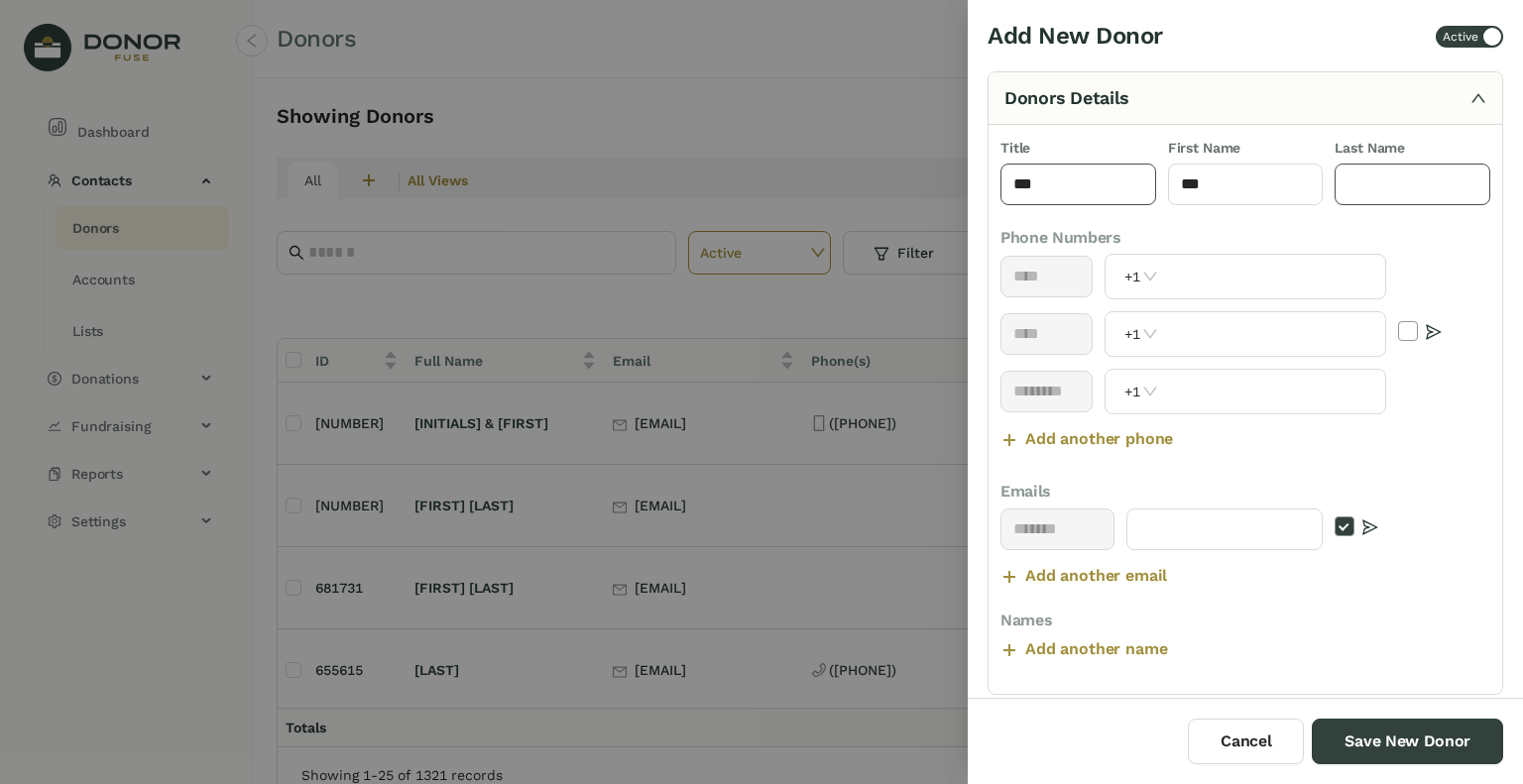 type on "*" 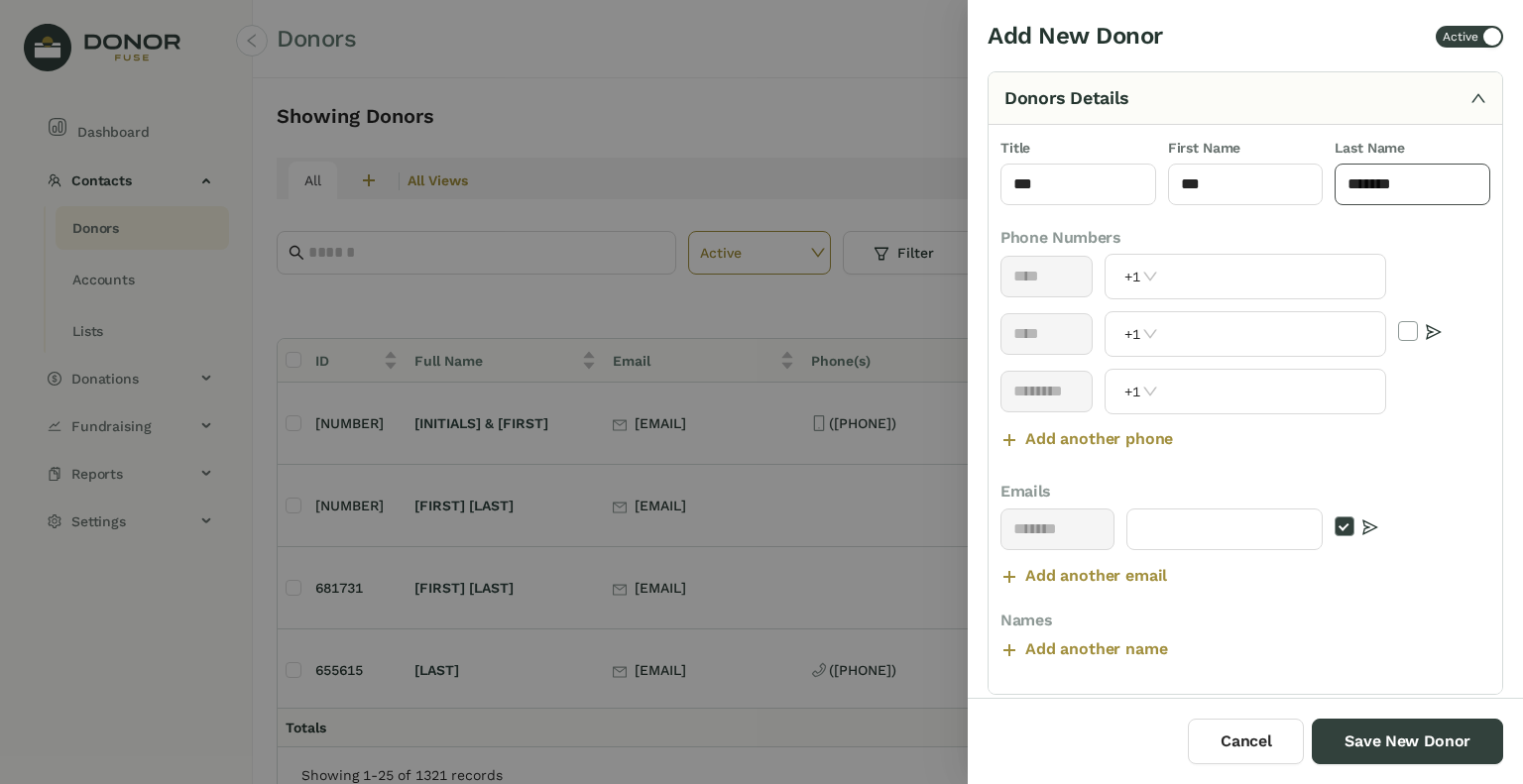 type on "*******" 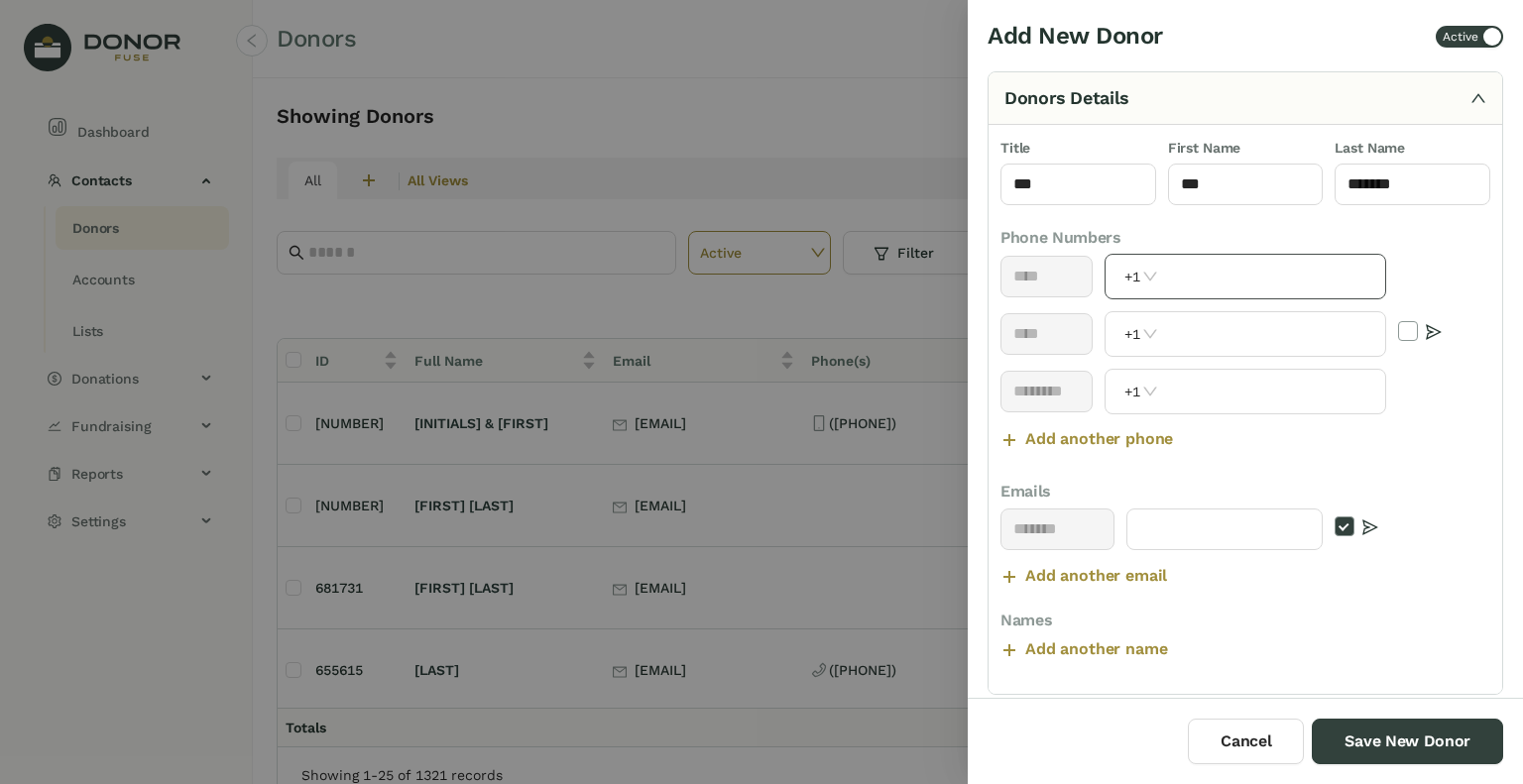 click at bounding box center [1273, 277] 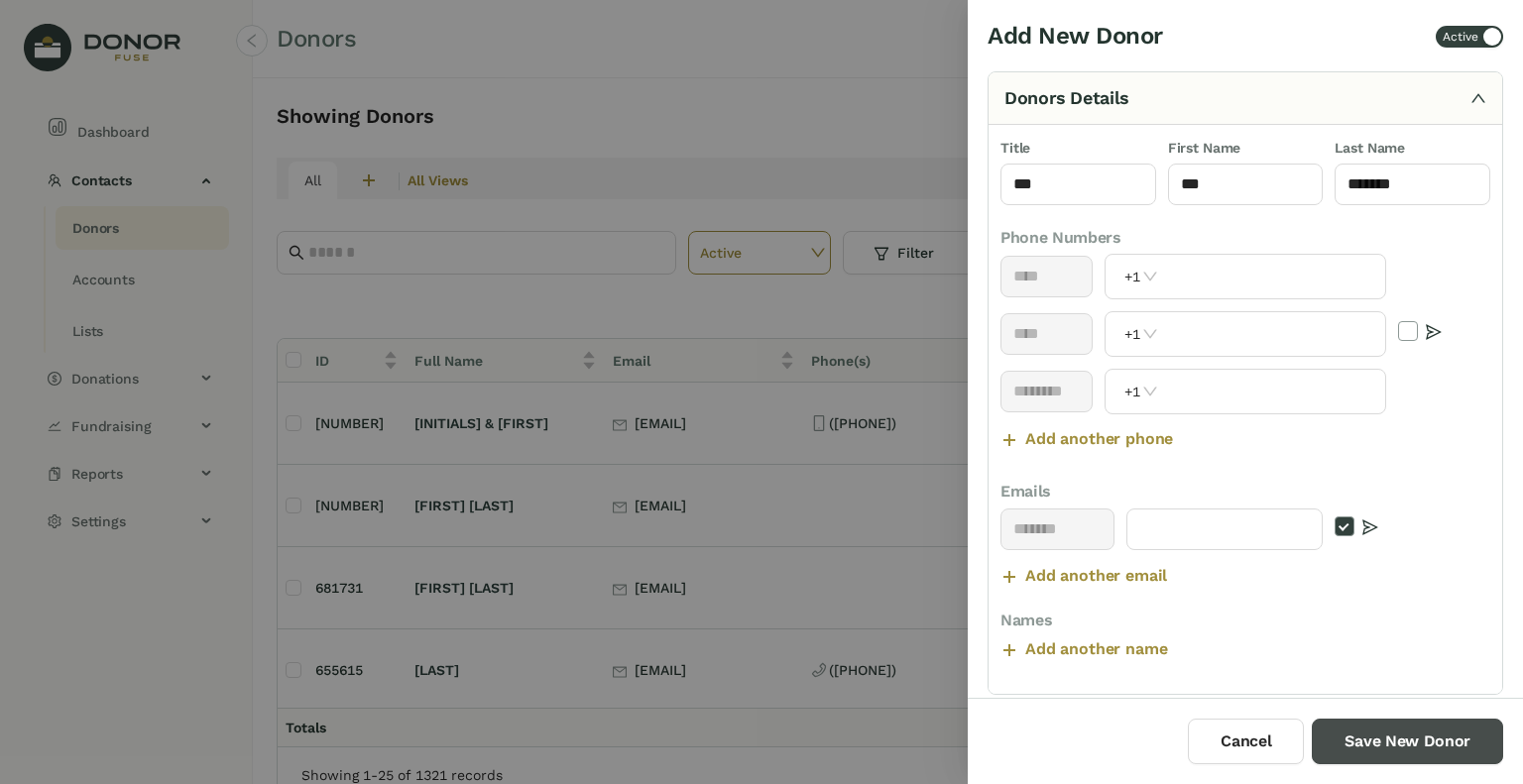 click on "Save New Donor" at bounding box center (1407, 741) 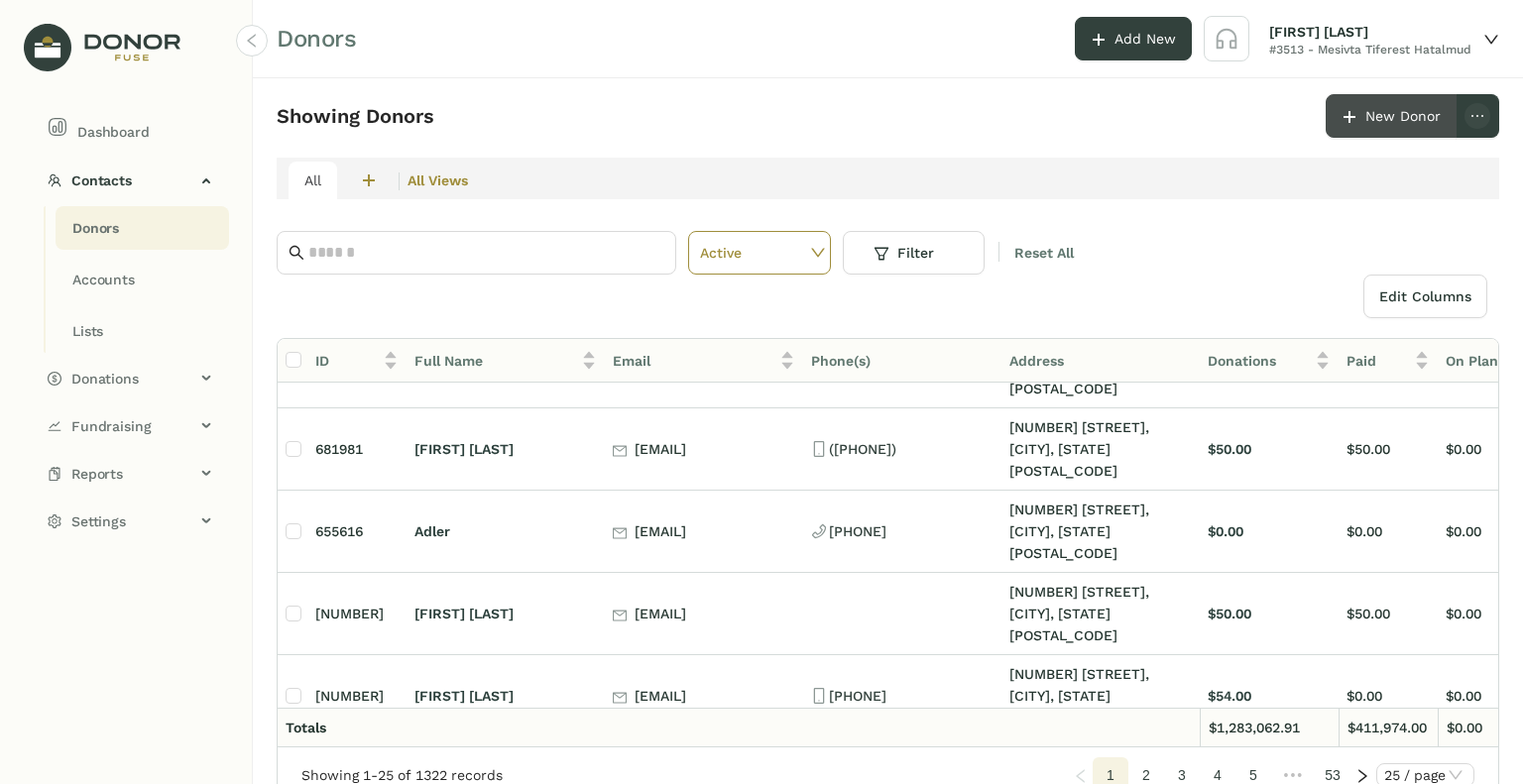 scroll, scrollTop: 396, scrollLeft: 0, axis: vertical 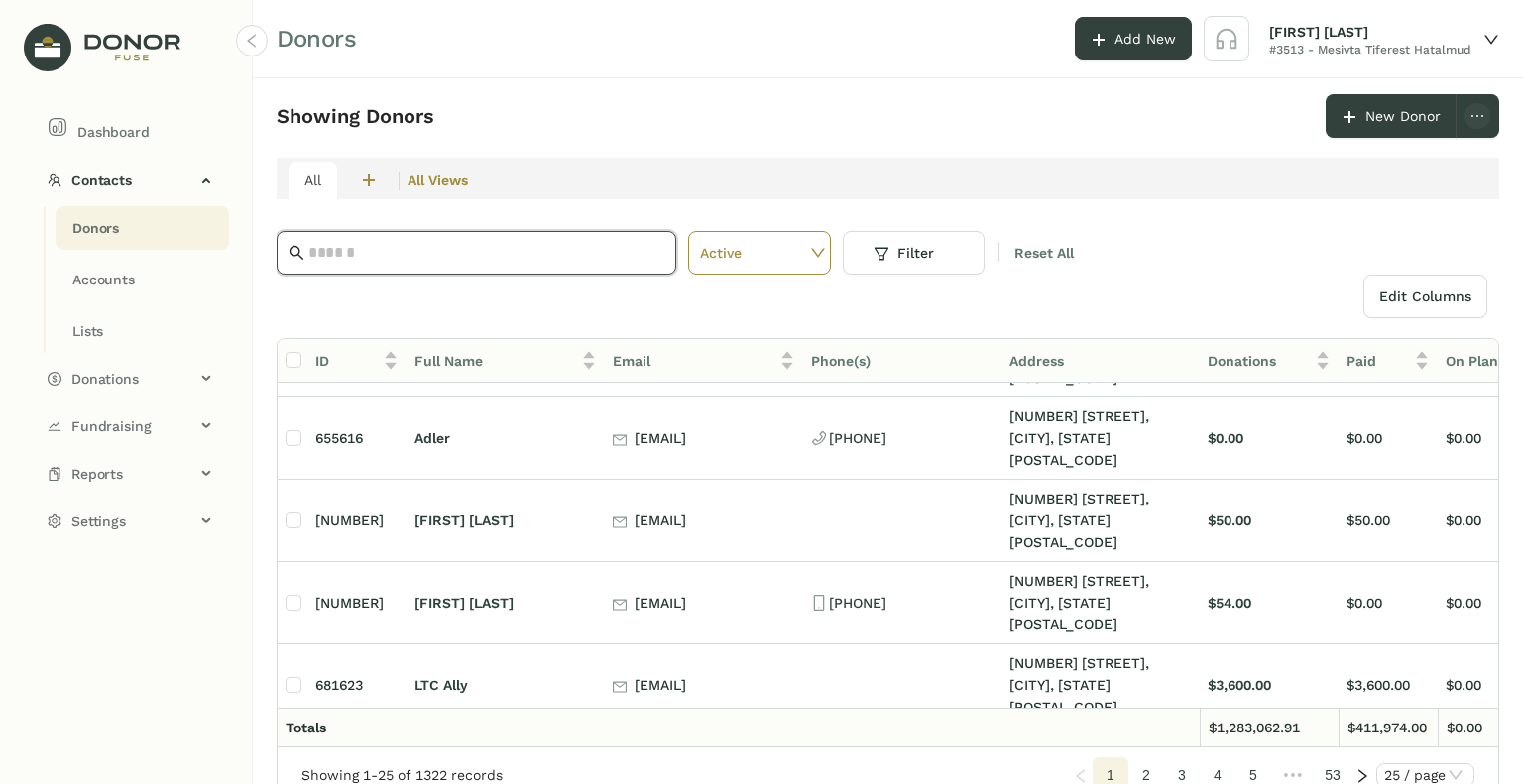 click 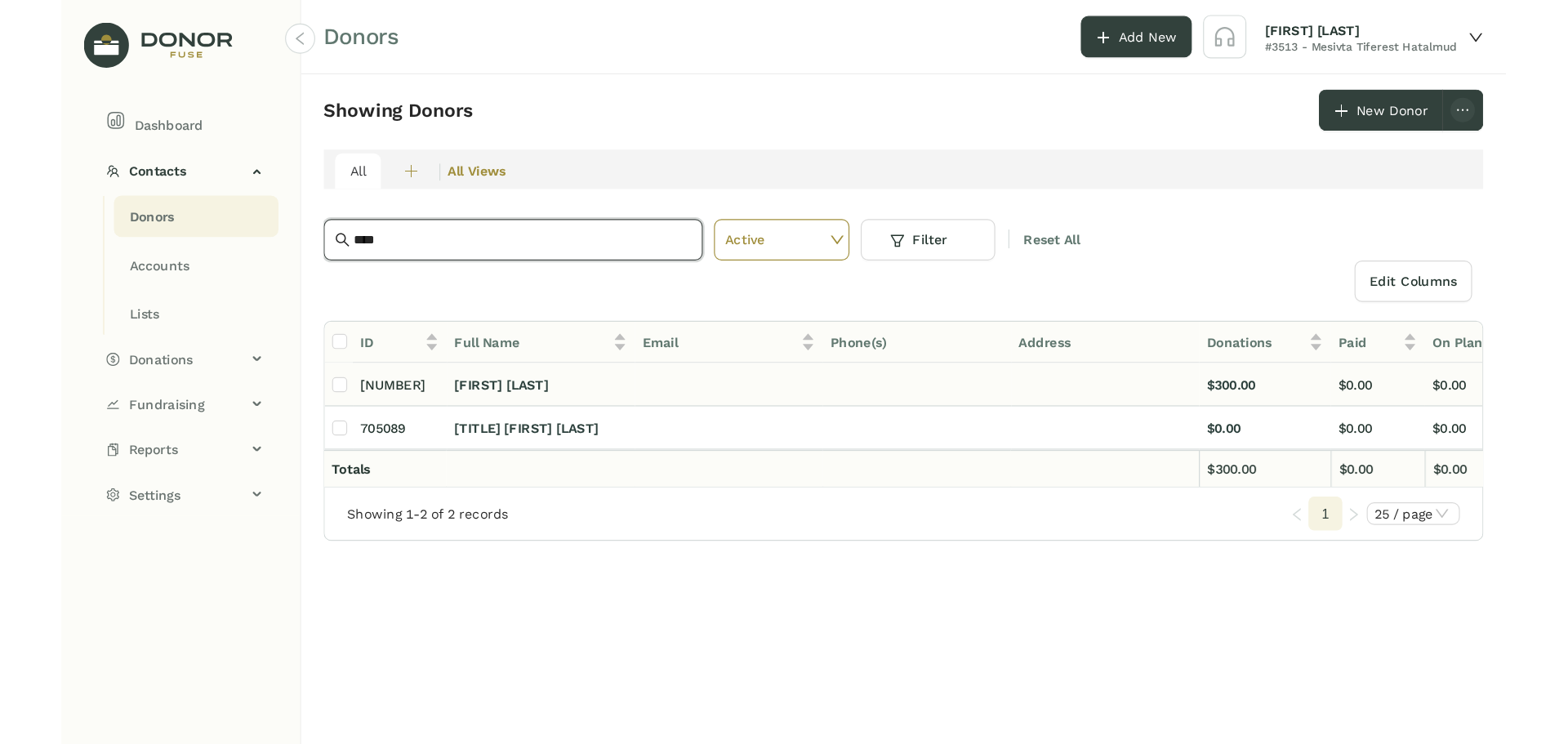 scroll, scrollTop: 0, scrollLeft: 0, axis: both 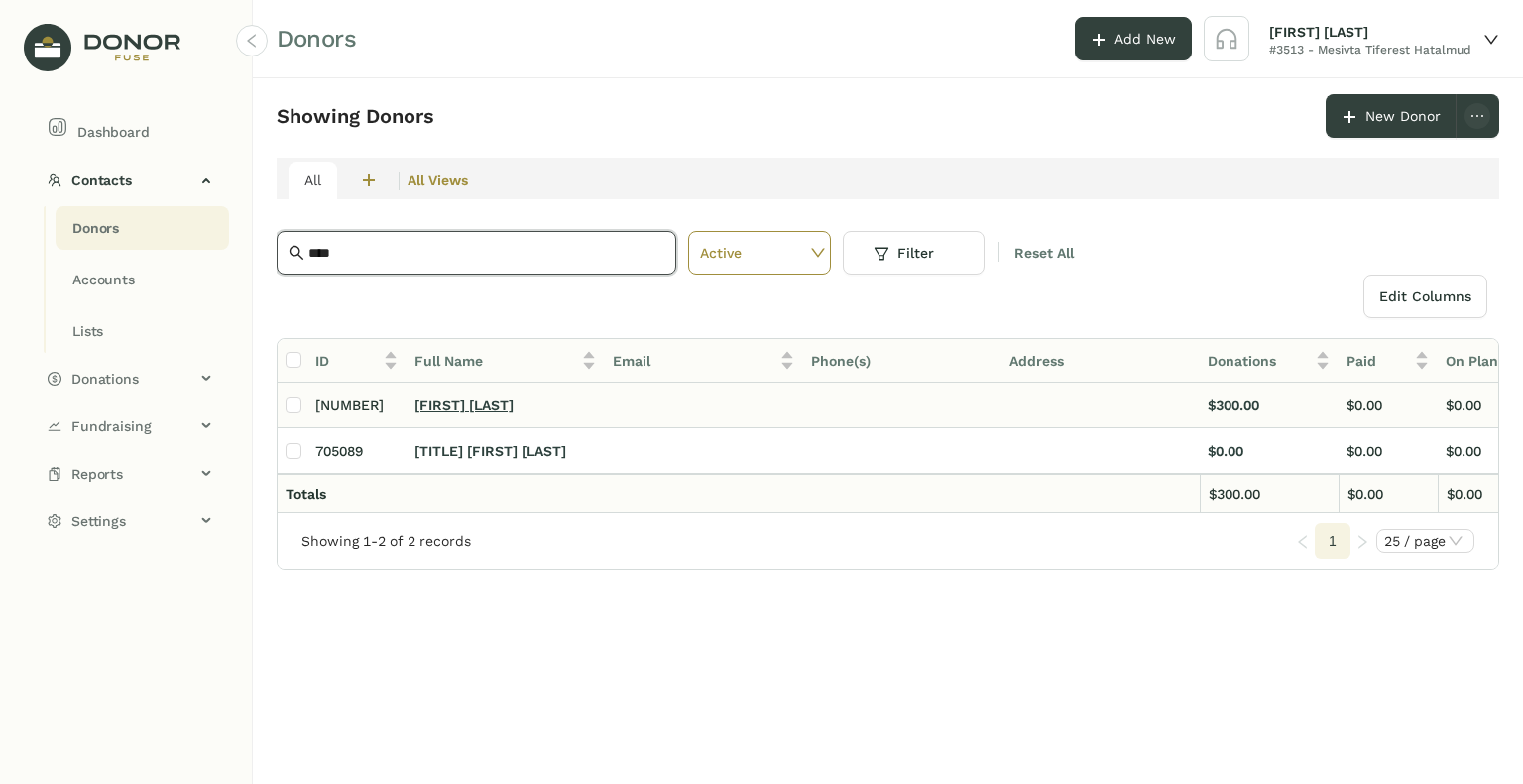 type on "****" 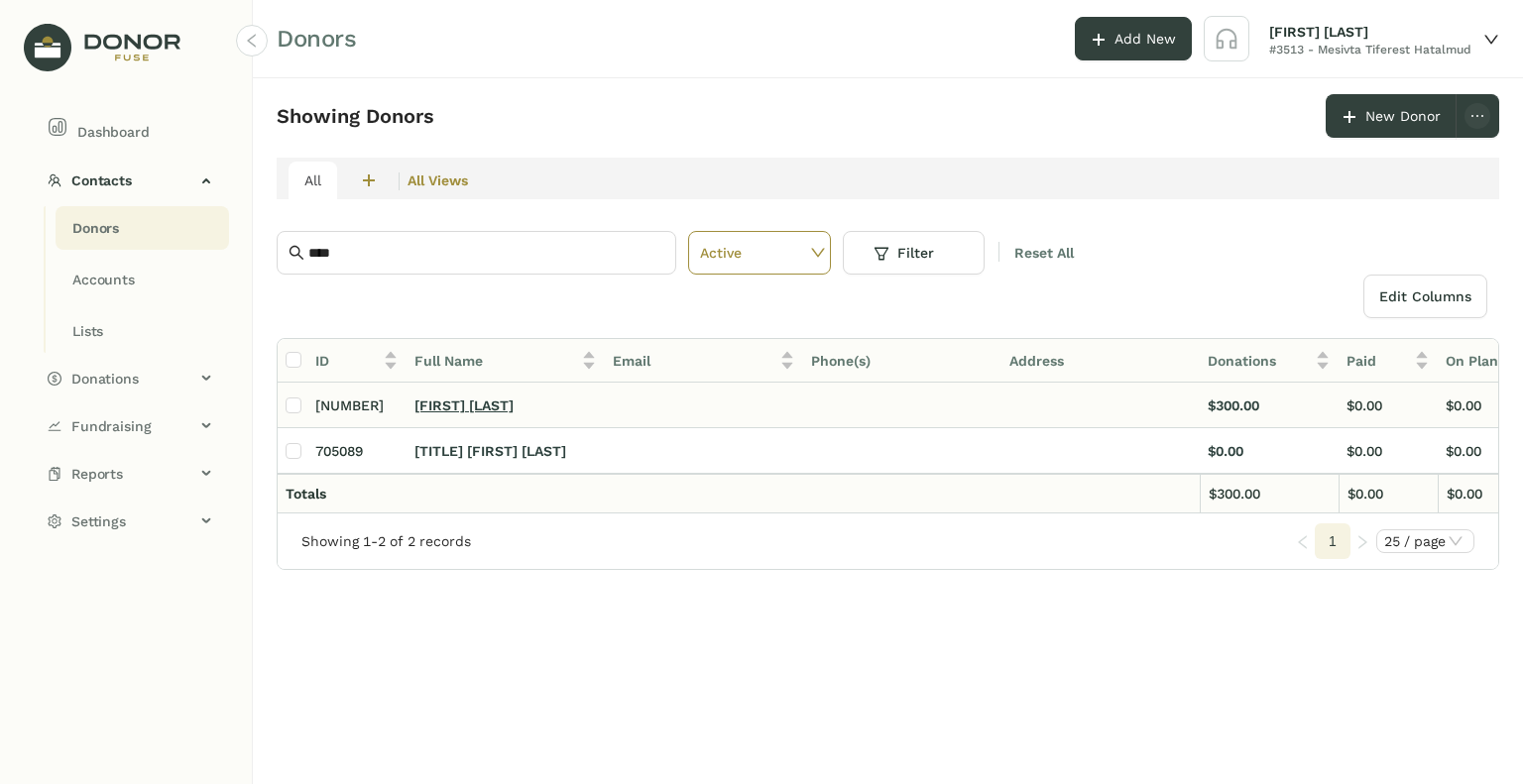 click on "[FIRST] [LAST]" 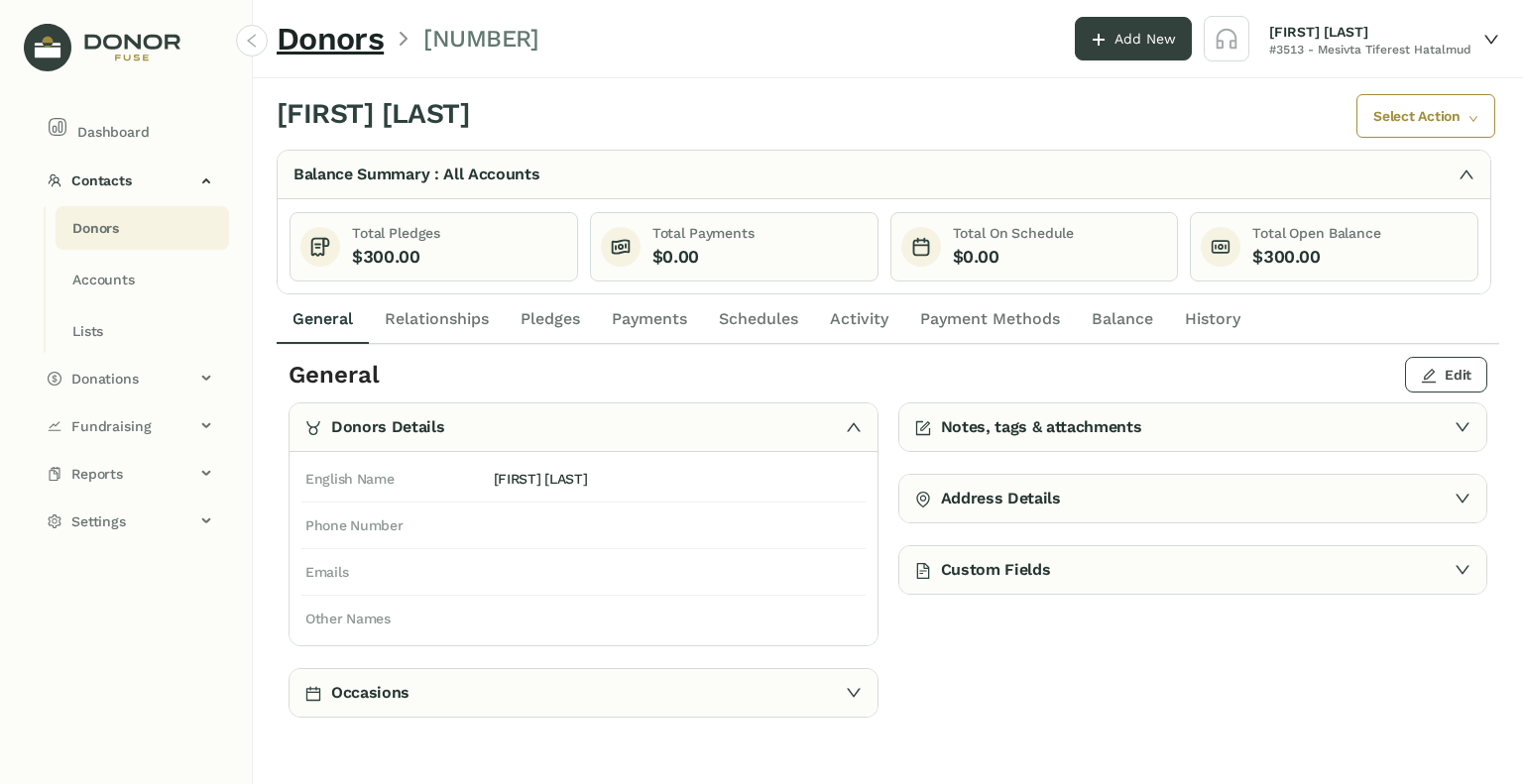 click on "Edit" 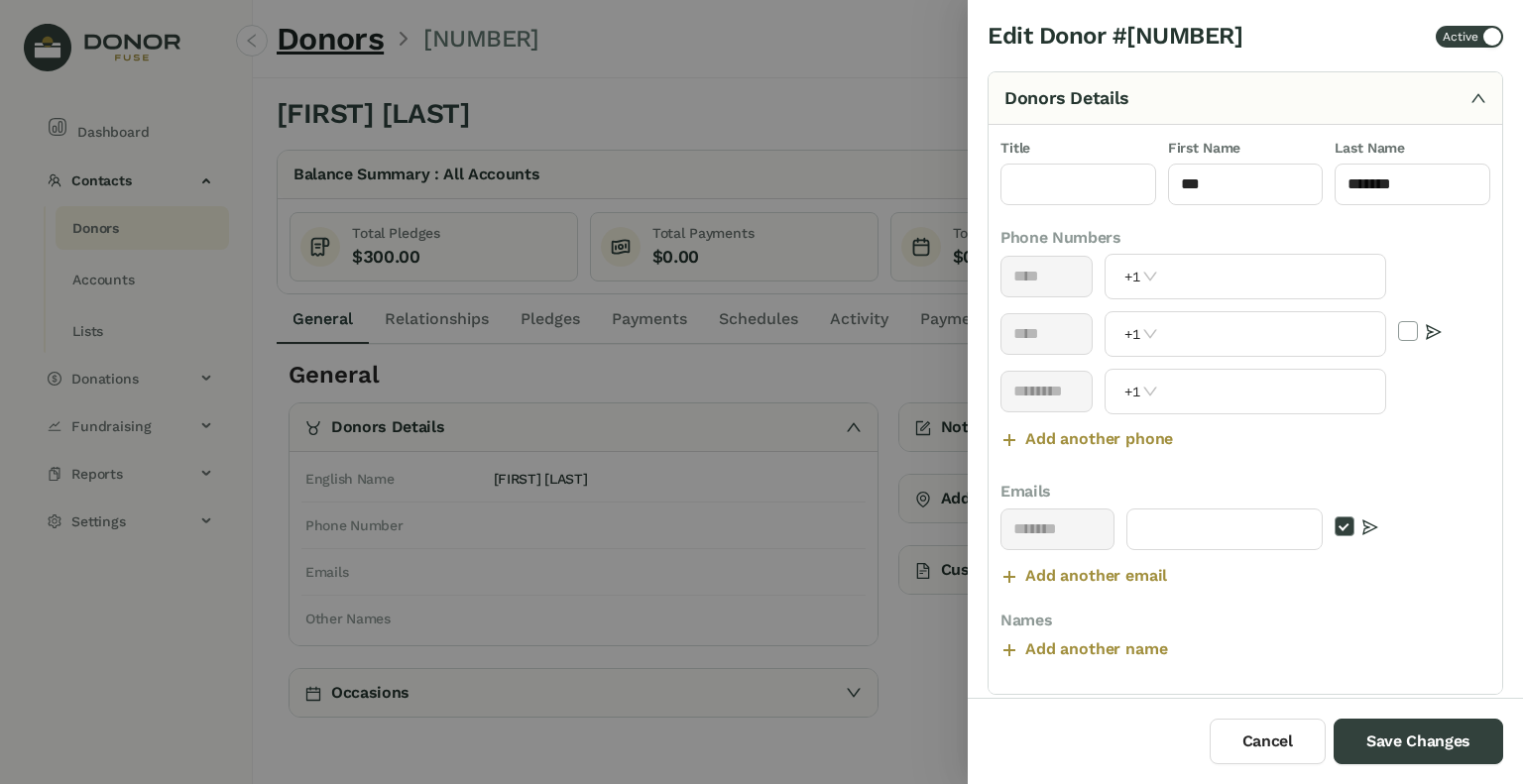 click on "Active" at bounding box center [1461, 37] 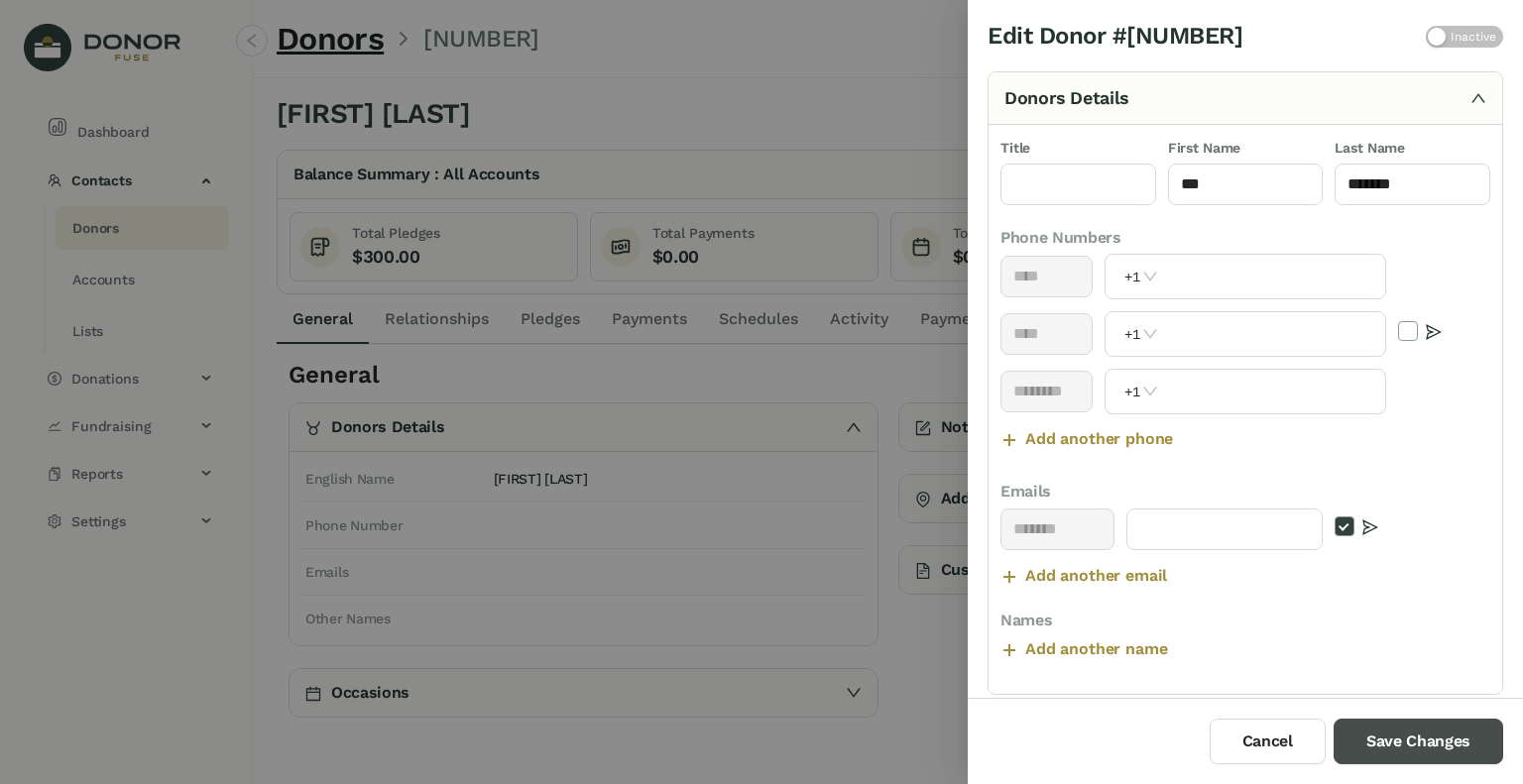 click on "Save Changes" at bounding box center [1418, 741] 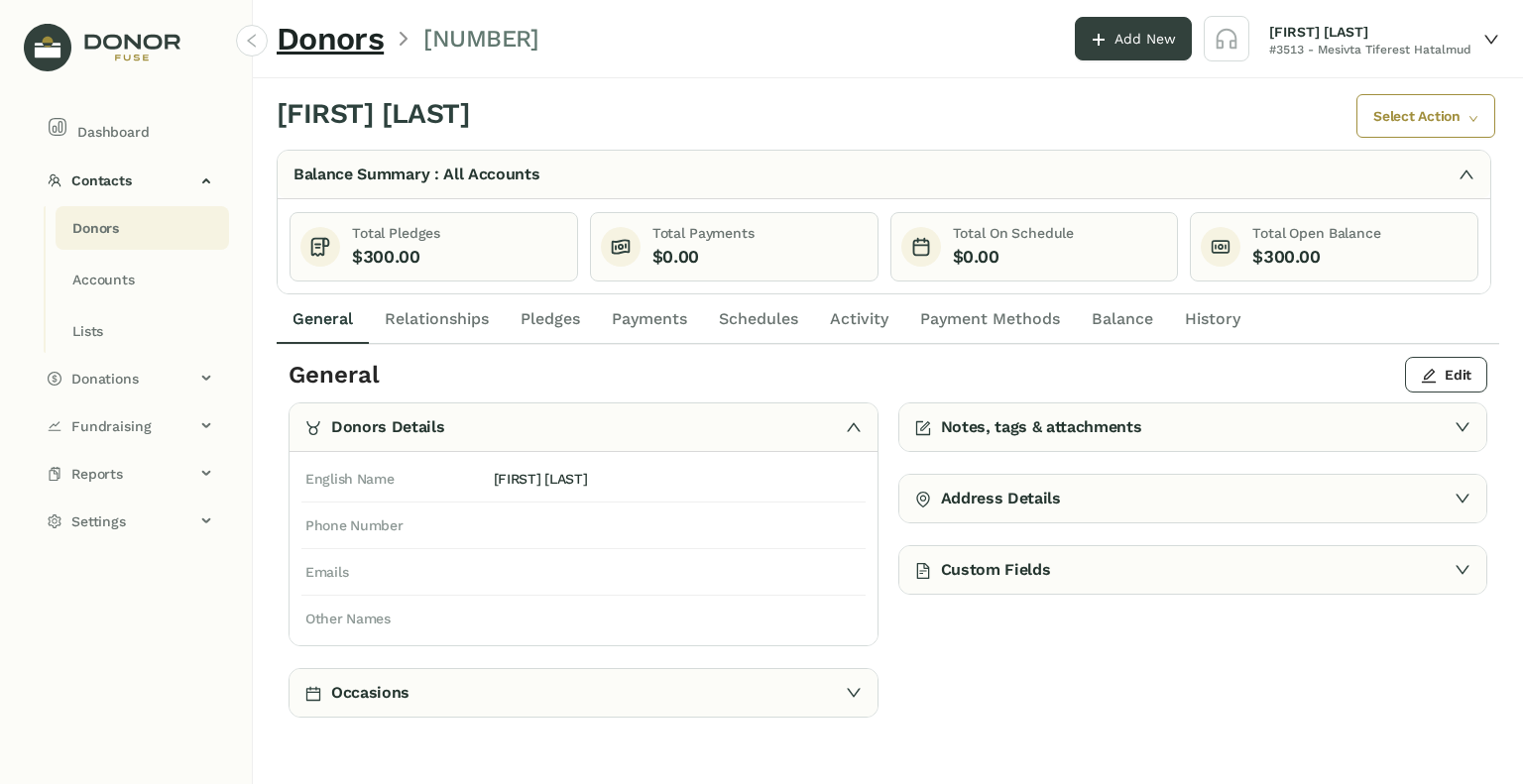 click on "Donors" 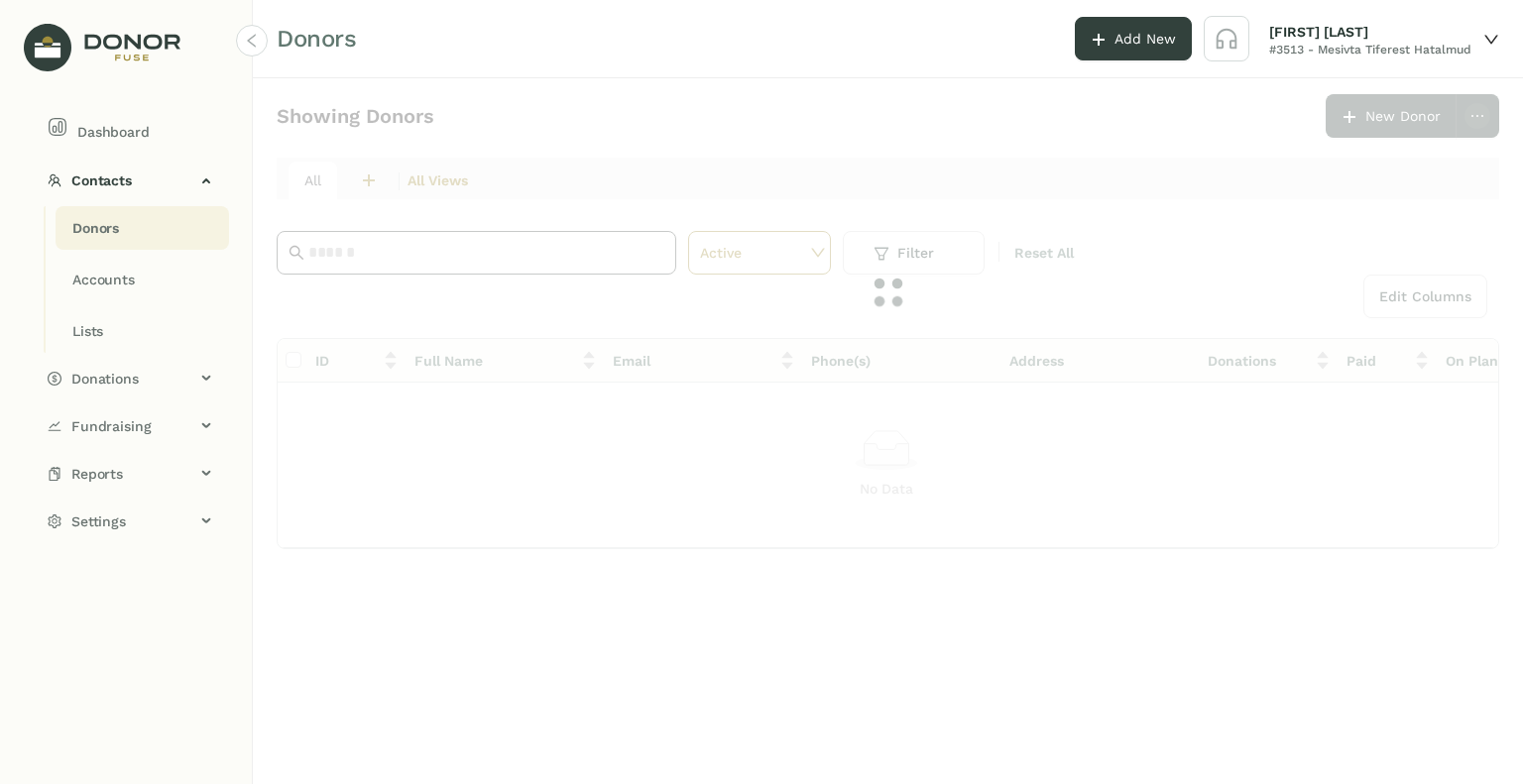 click 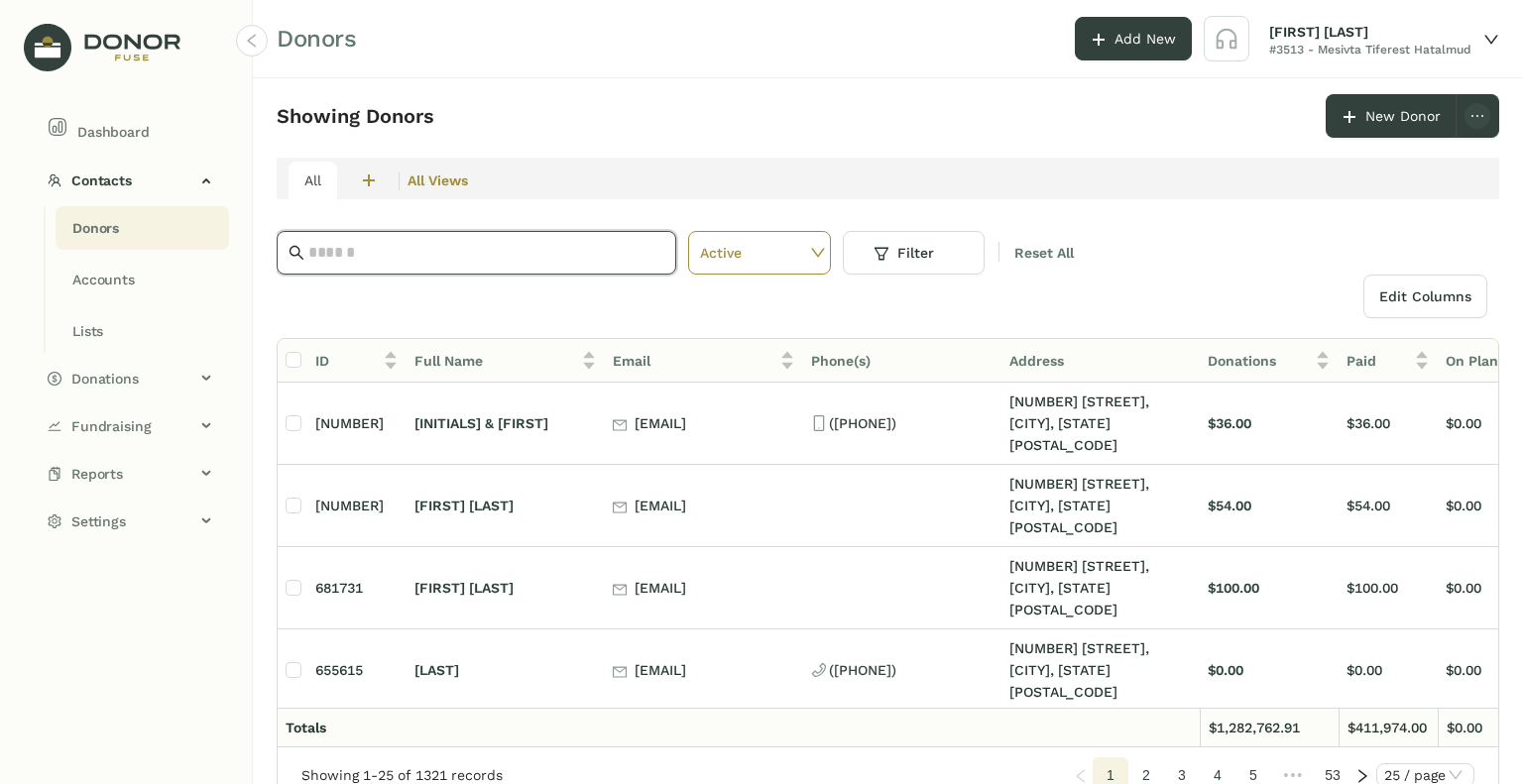 click 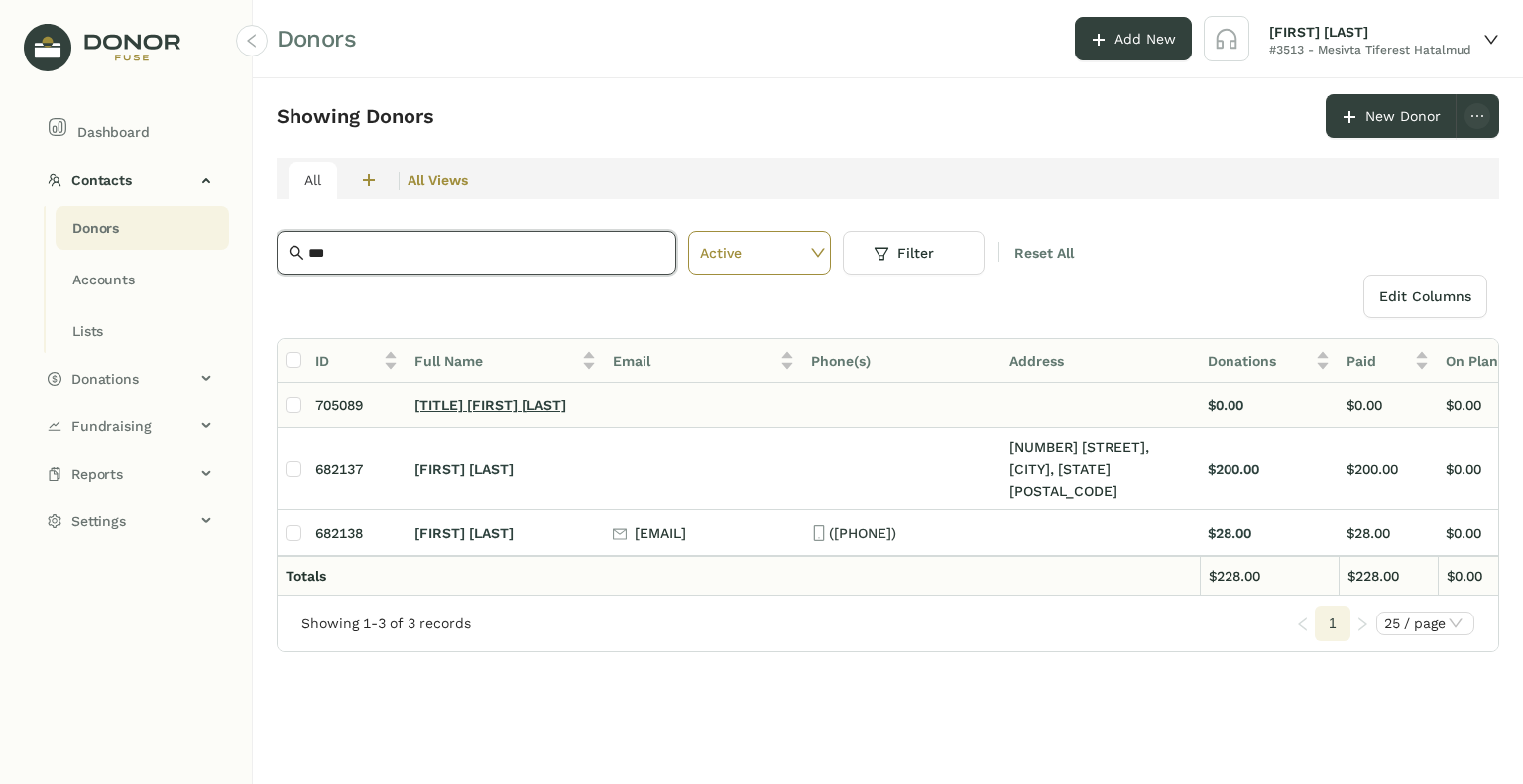 type on "***" 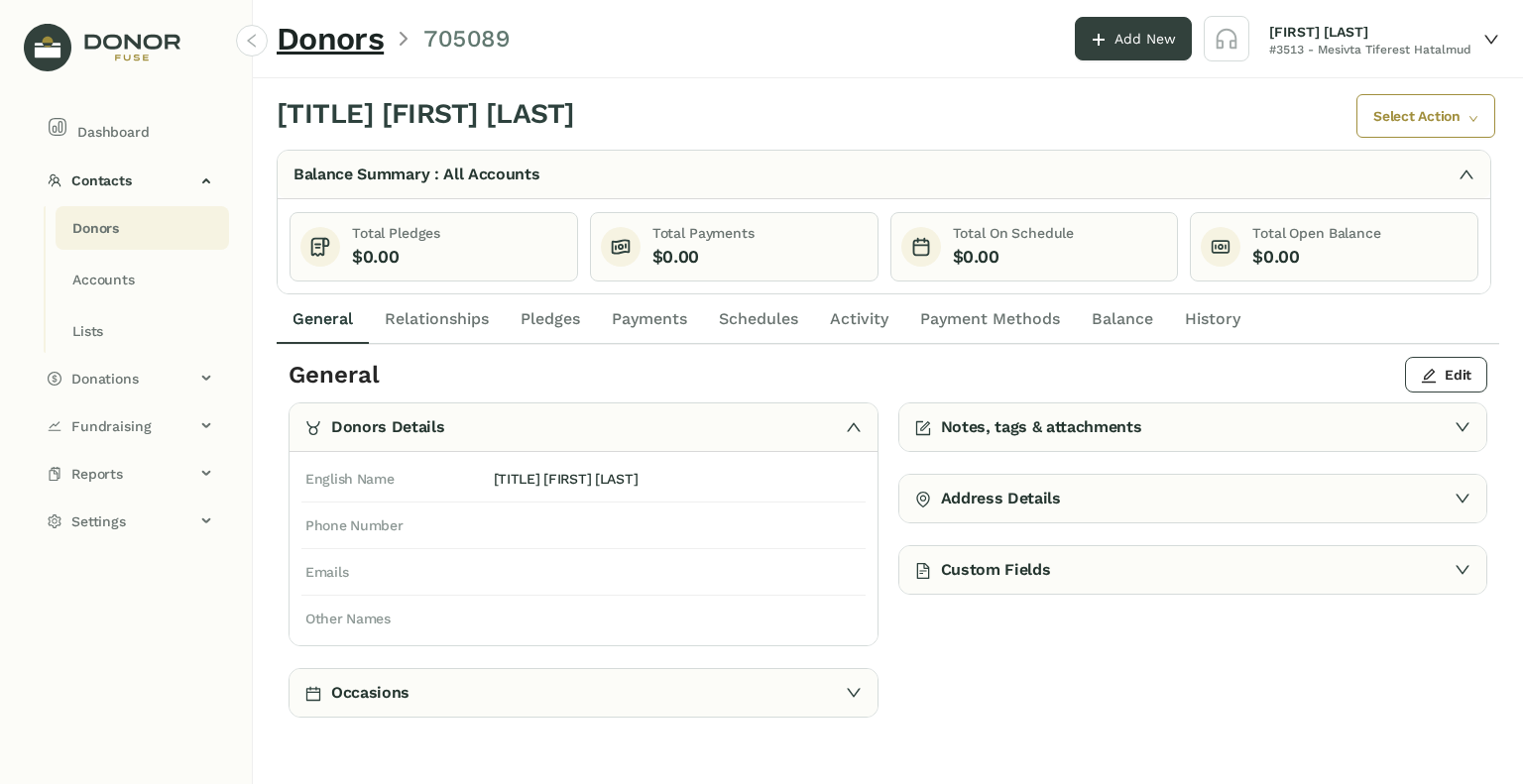 click on "Pledges" 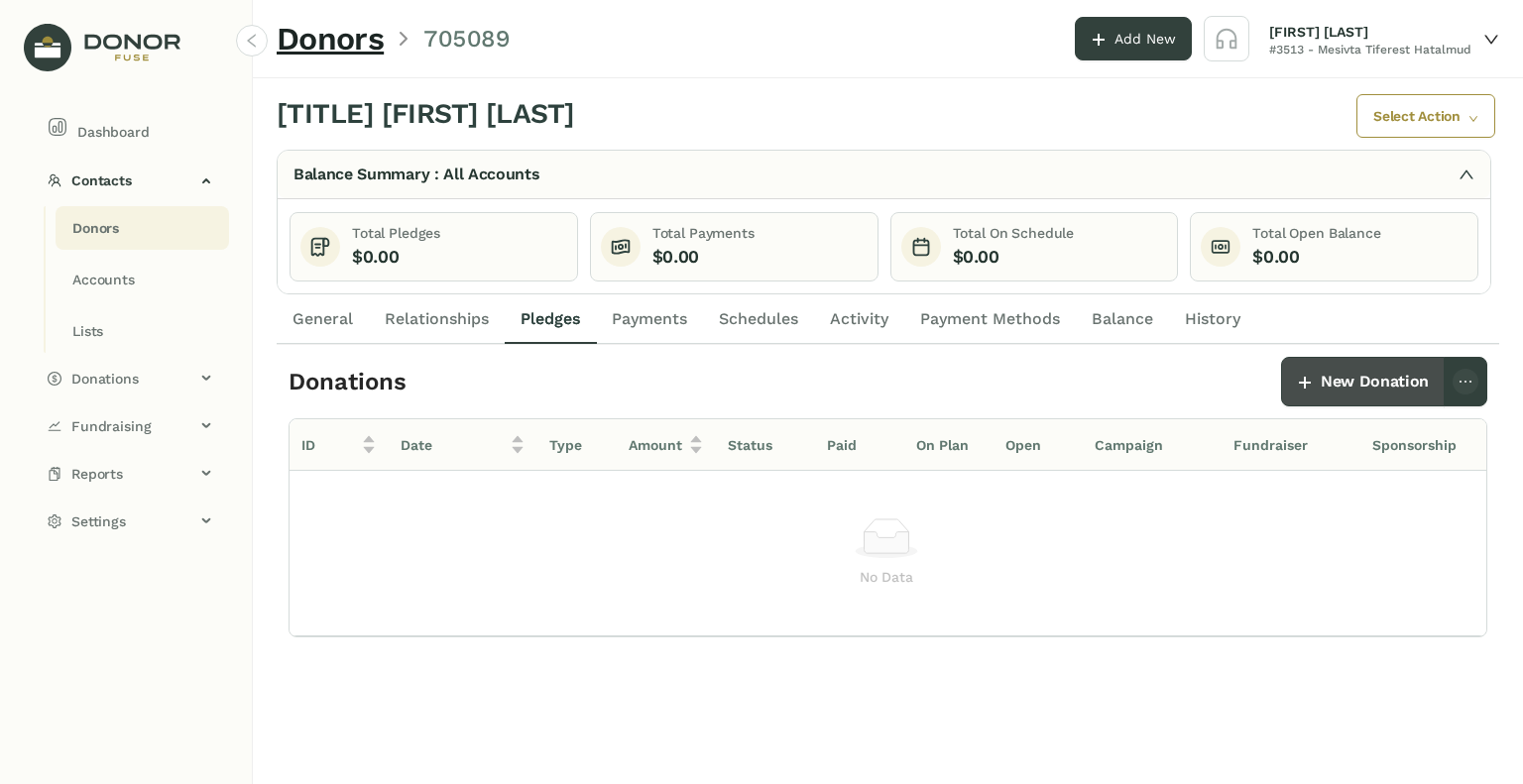 click on "New Donation" 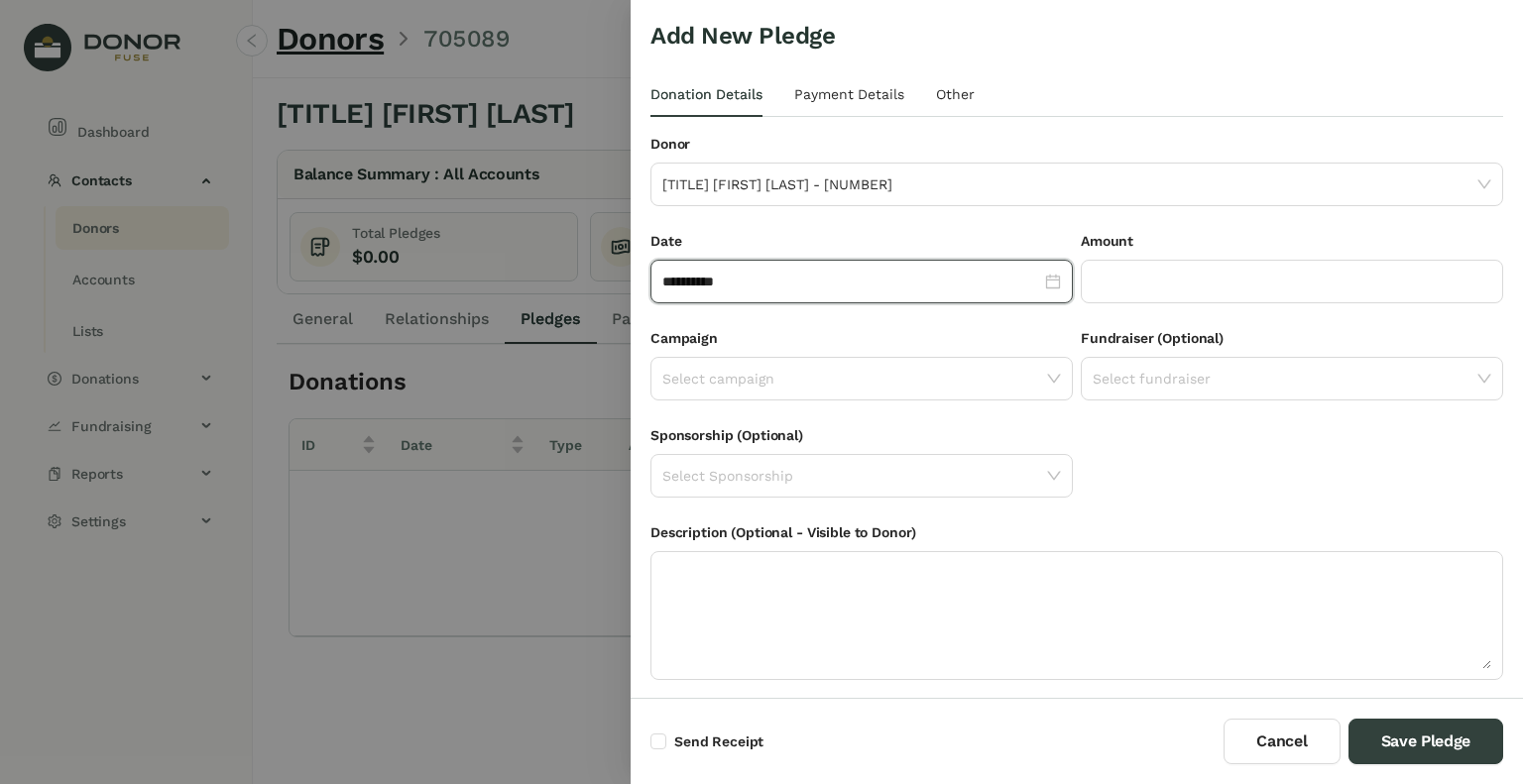 click on "**********" 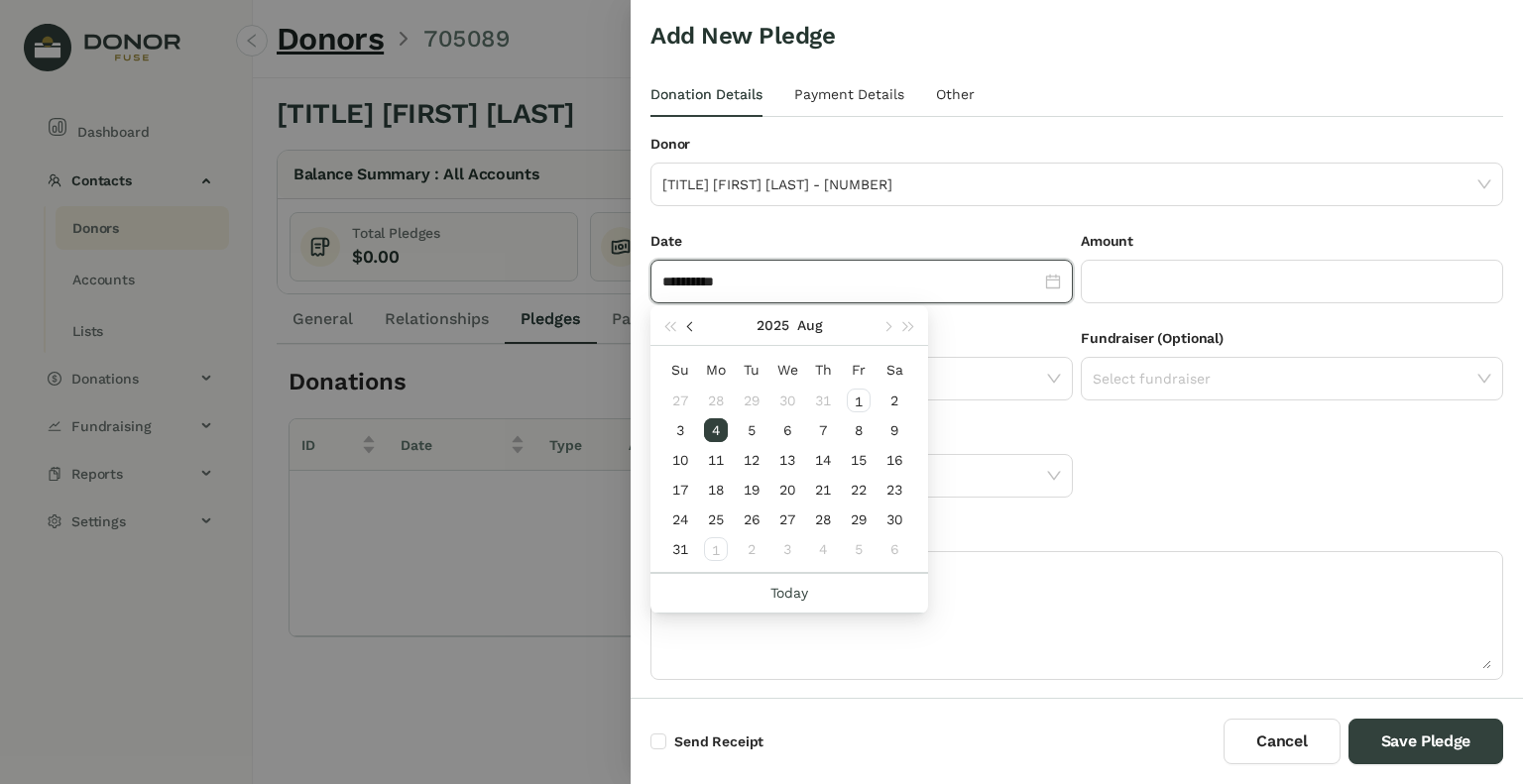 click at bounding box center (692, 326) 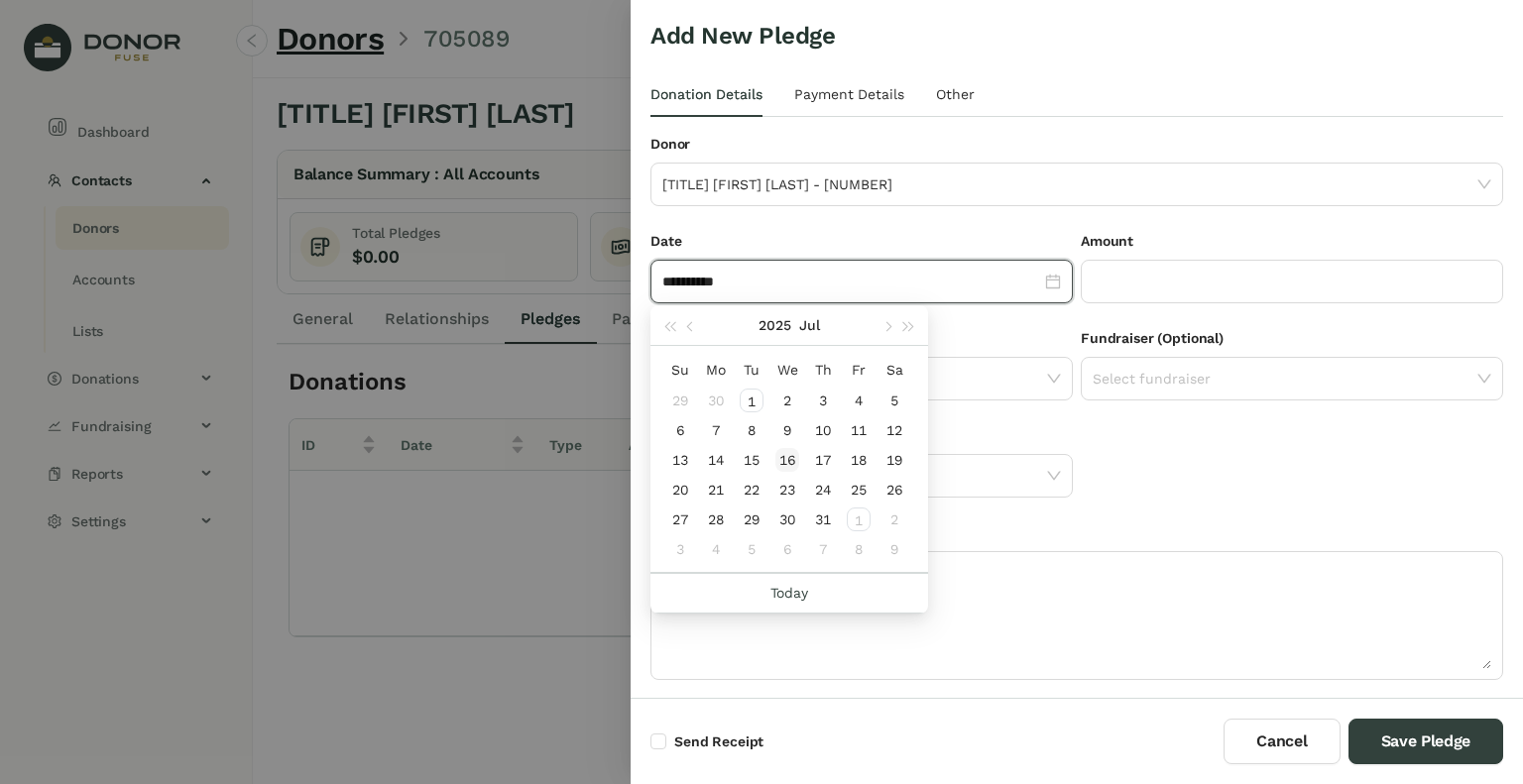 click on "16" at bounding box center (787, 460) 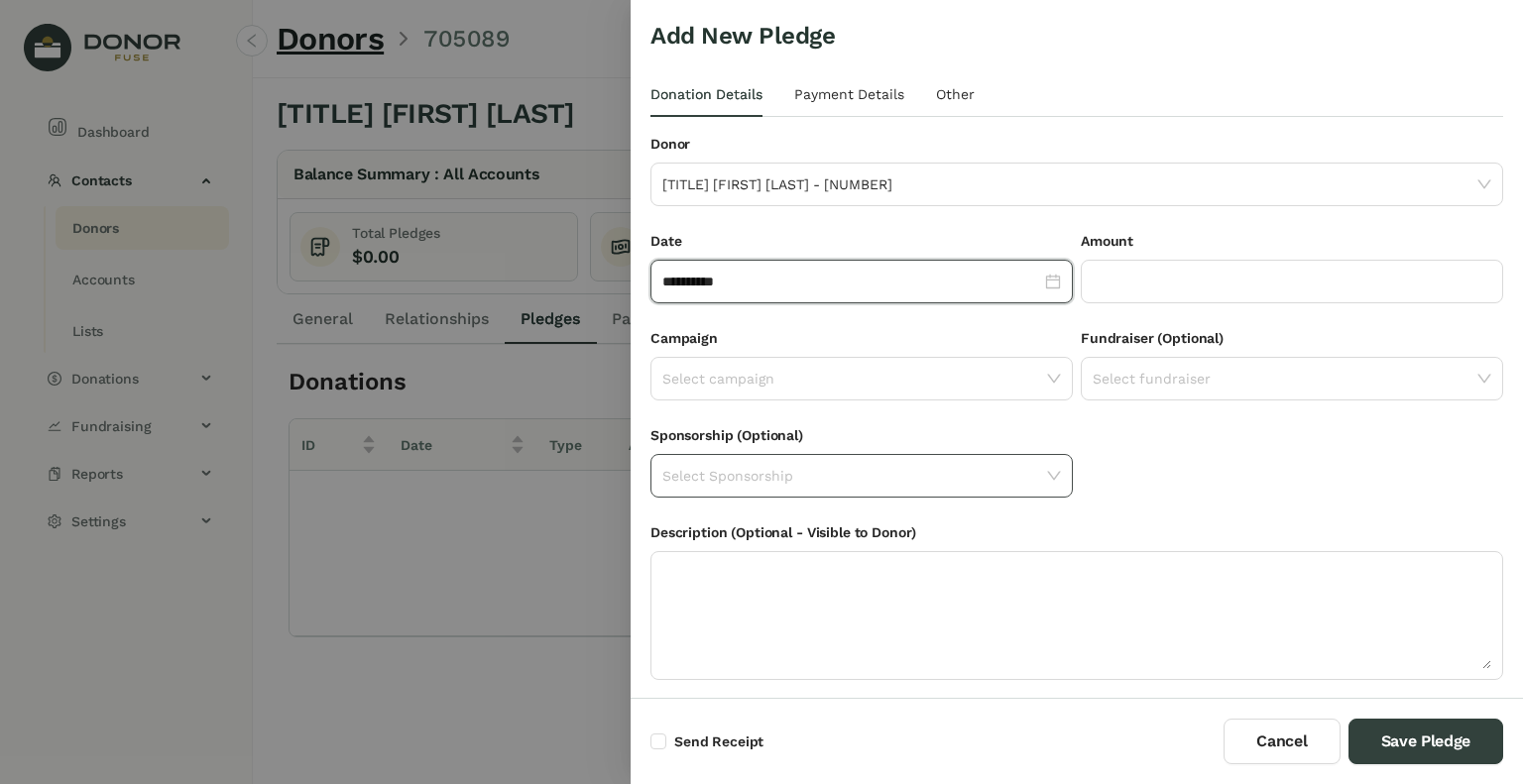 type on "**********" 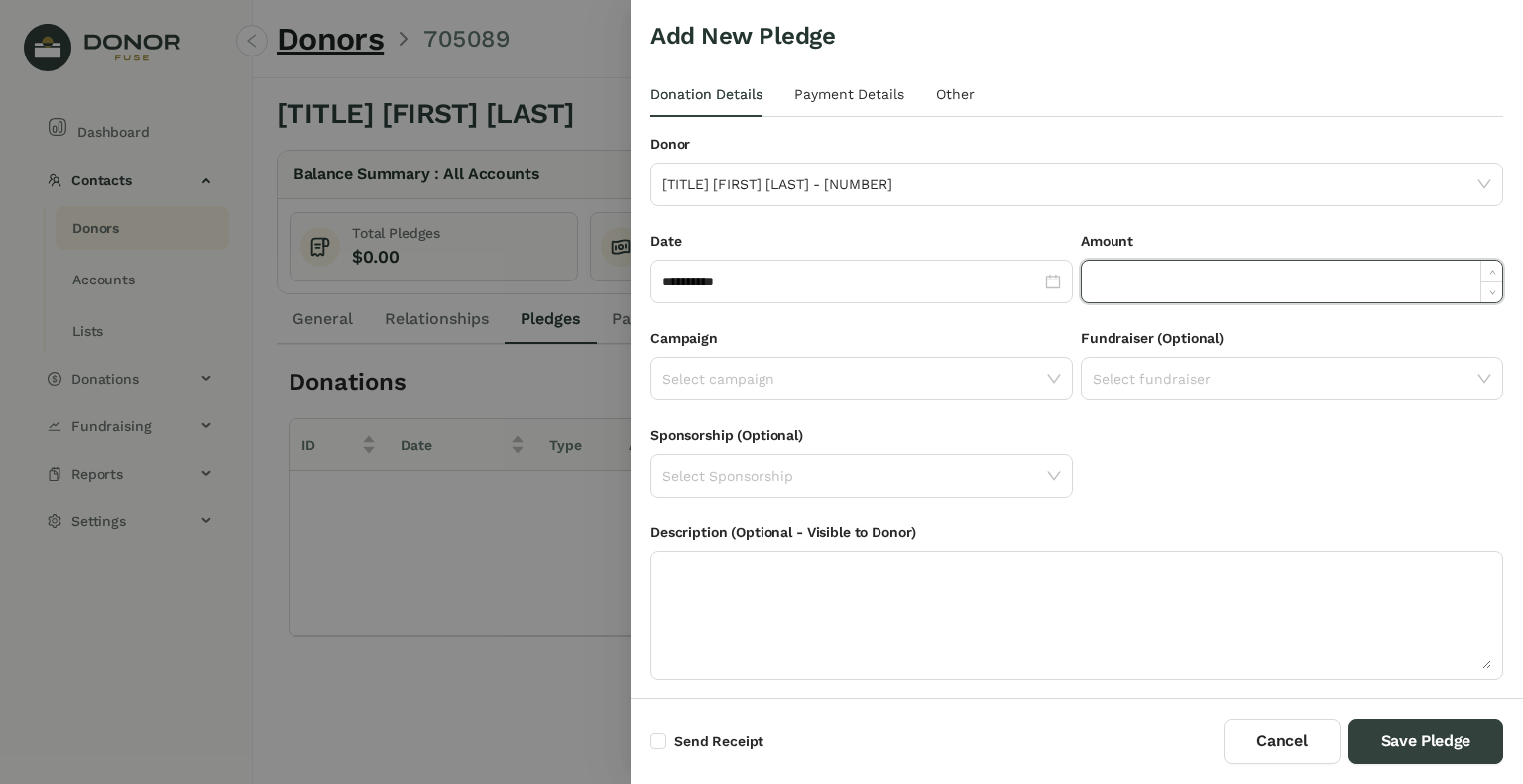 click 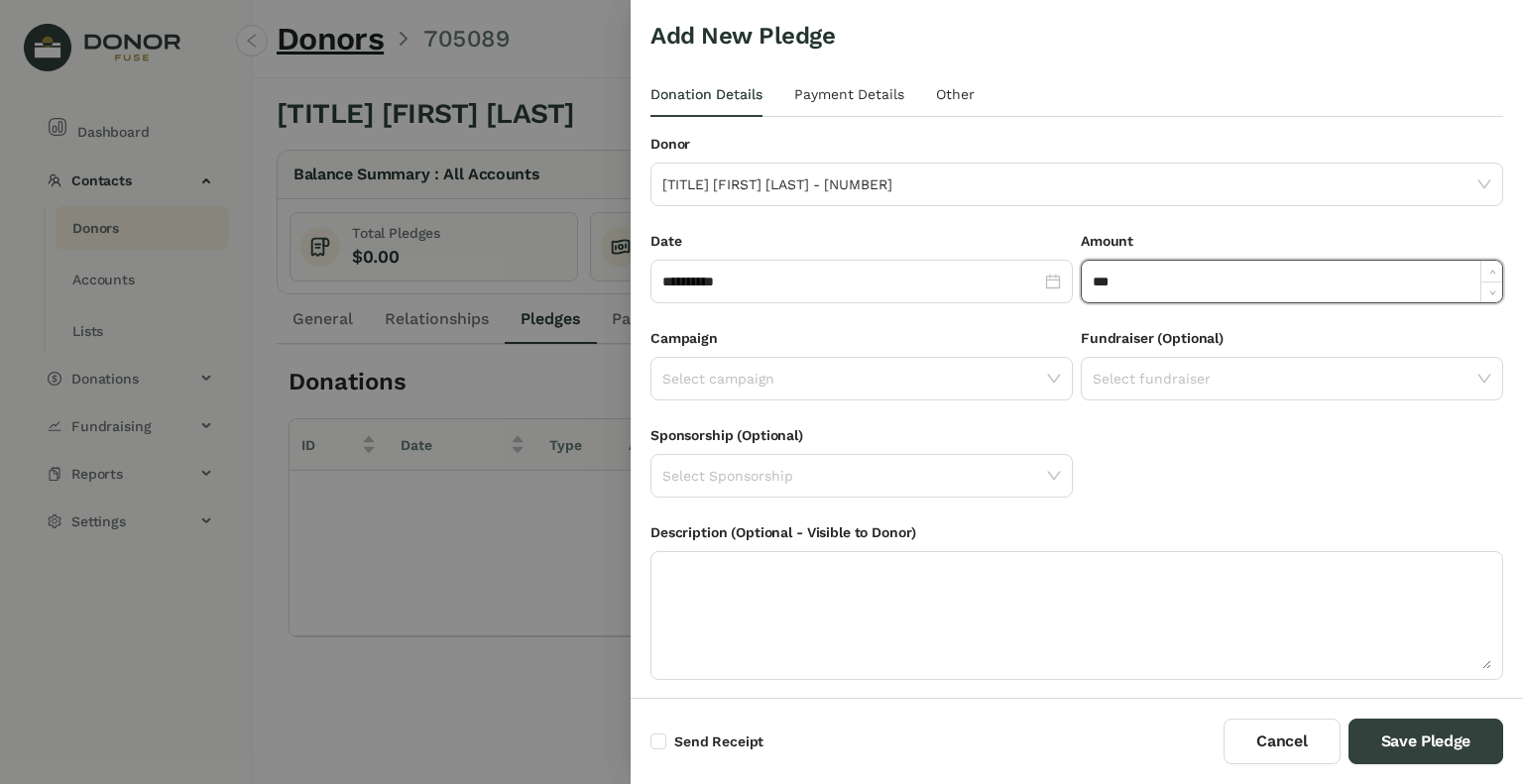 type on "*******" 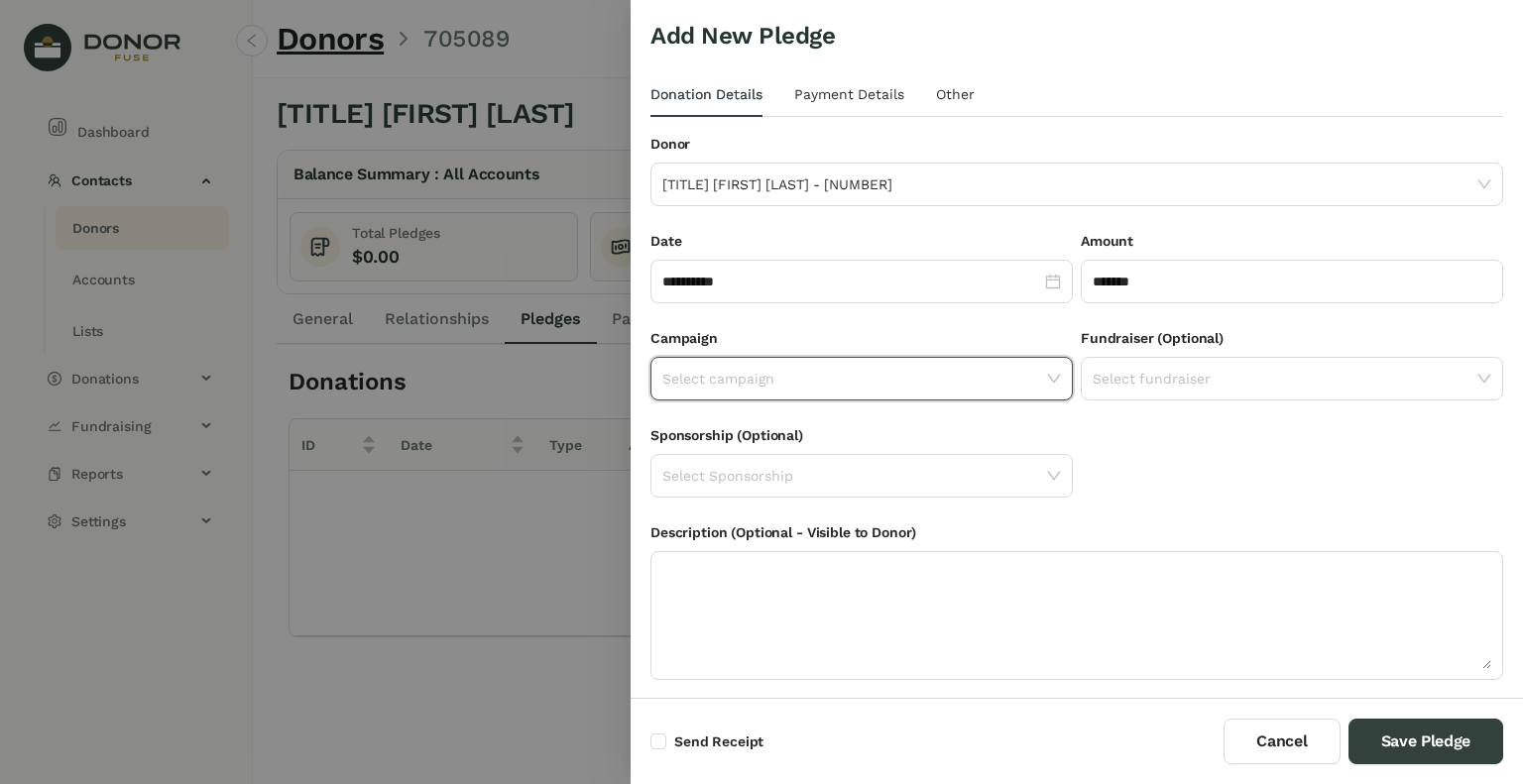 click 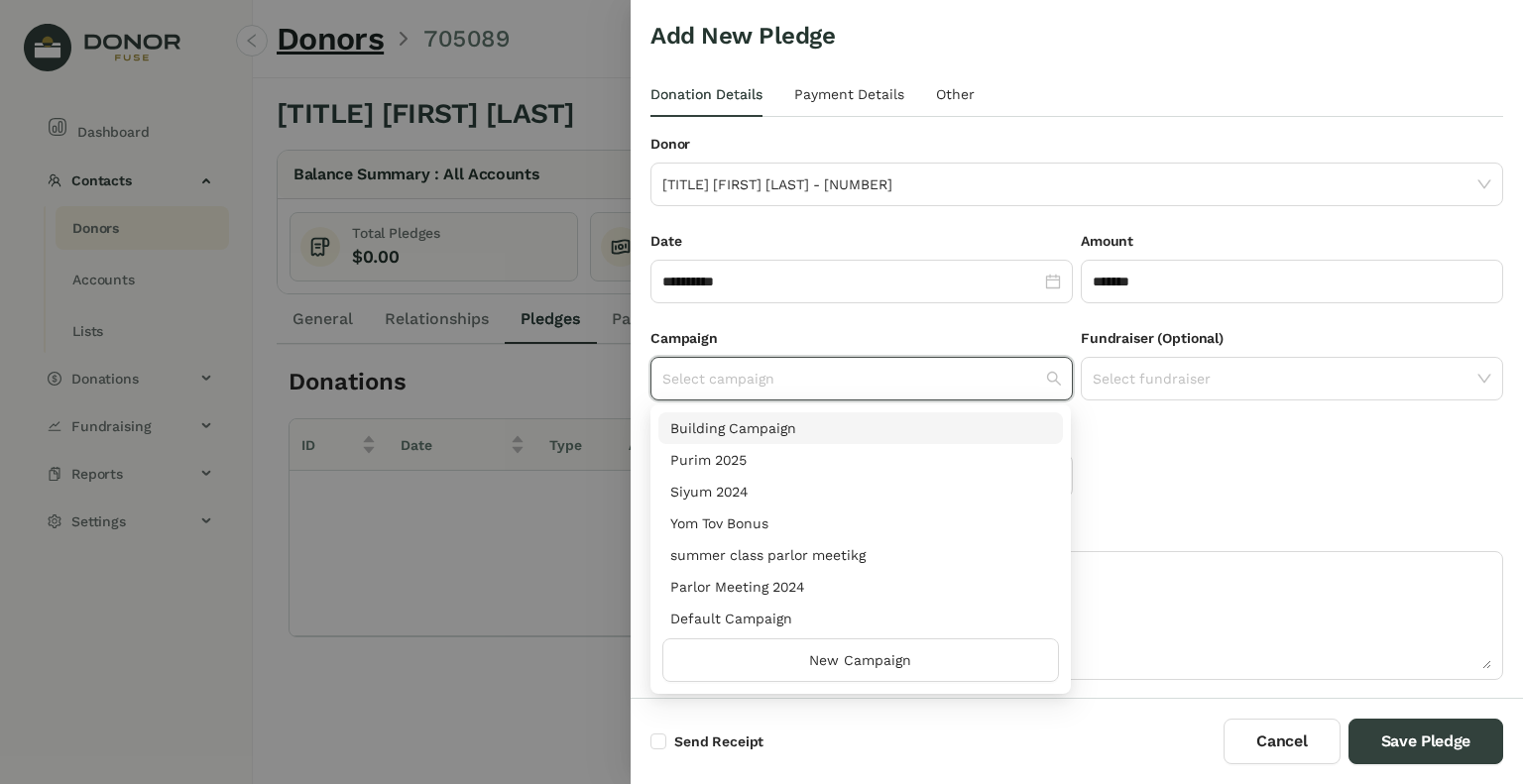 click on "Building Campaign" at bounding box center (861, 428) 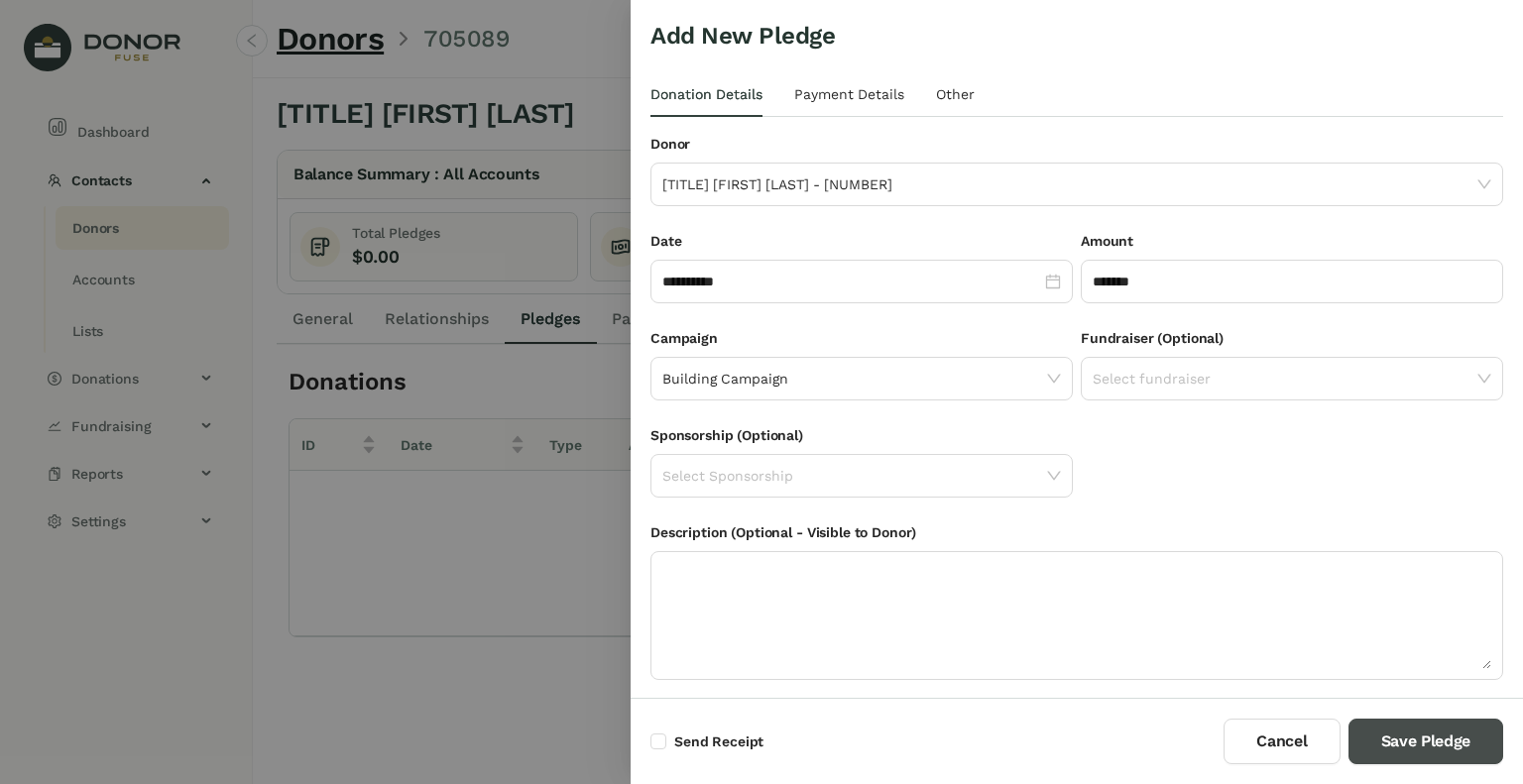click on "Save Pledge" at bounding box center (1426, 741) 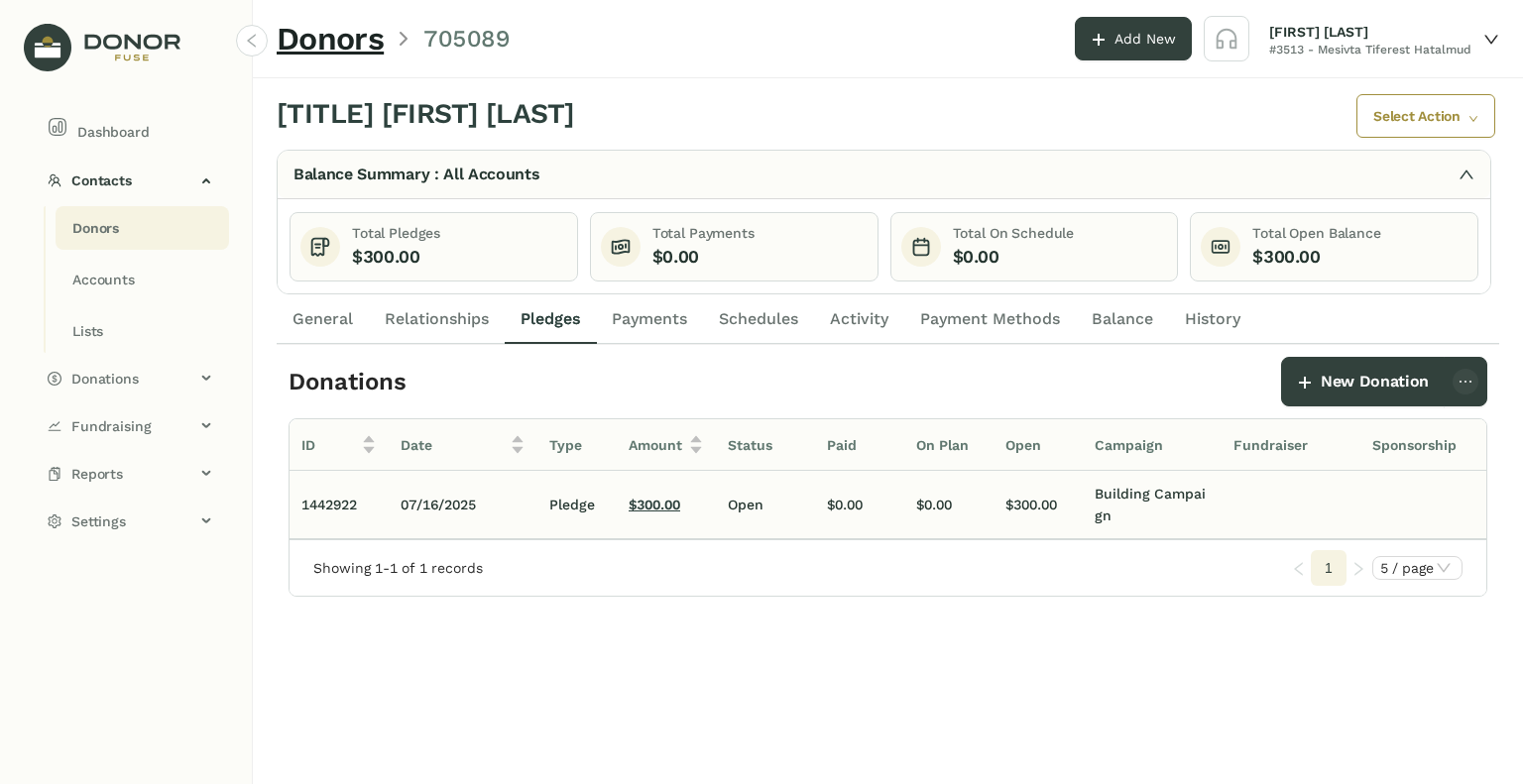 click on "$300.00" 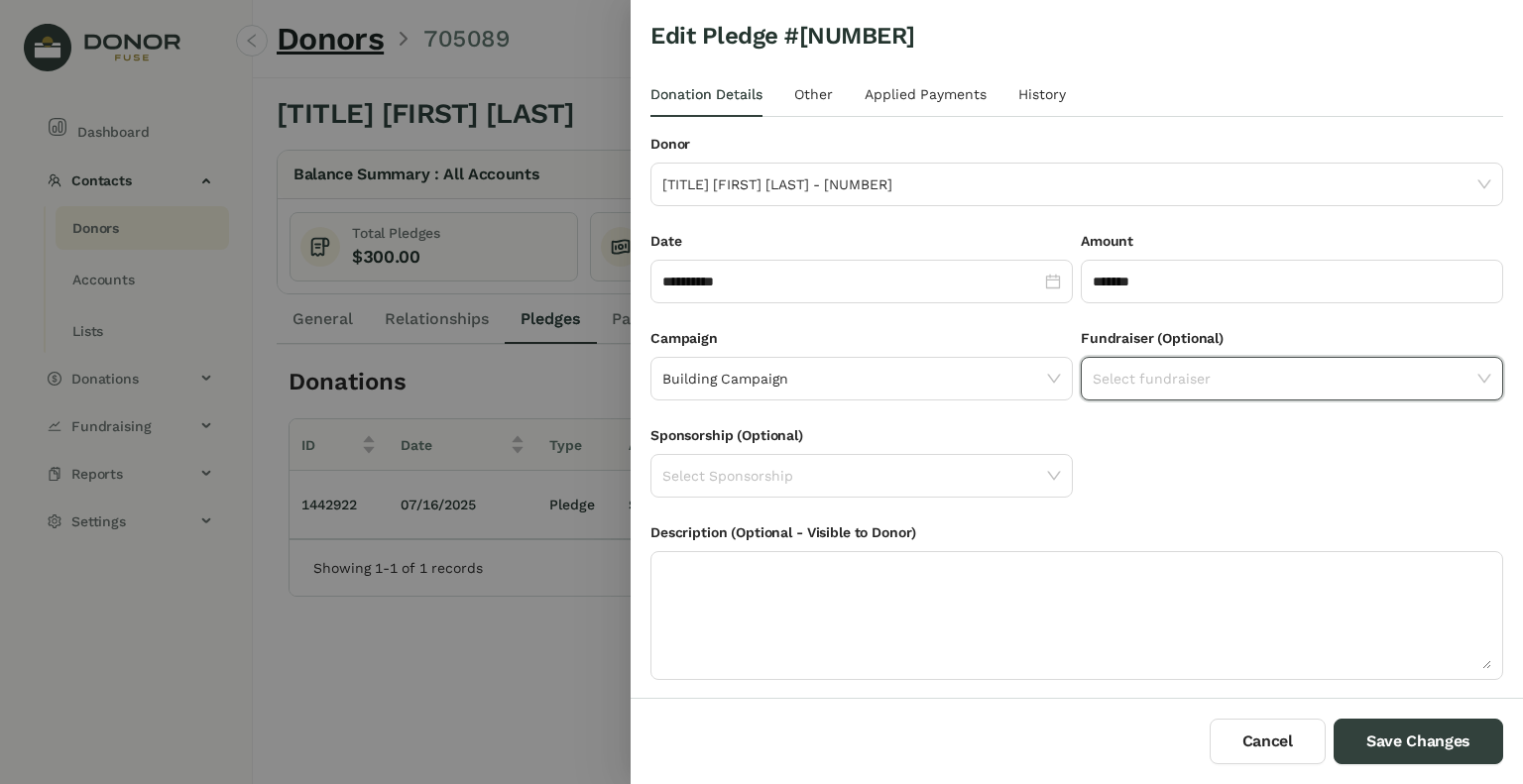 click 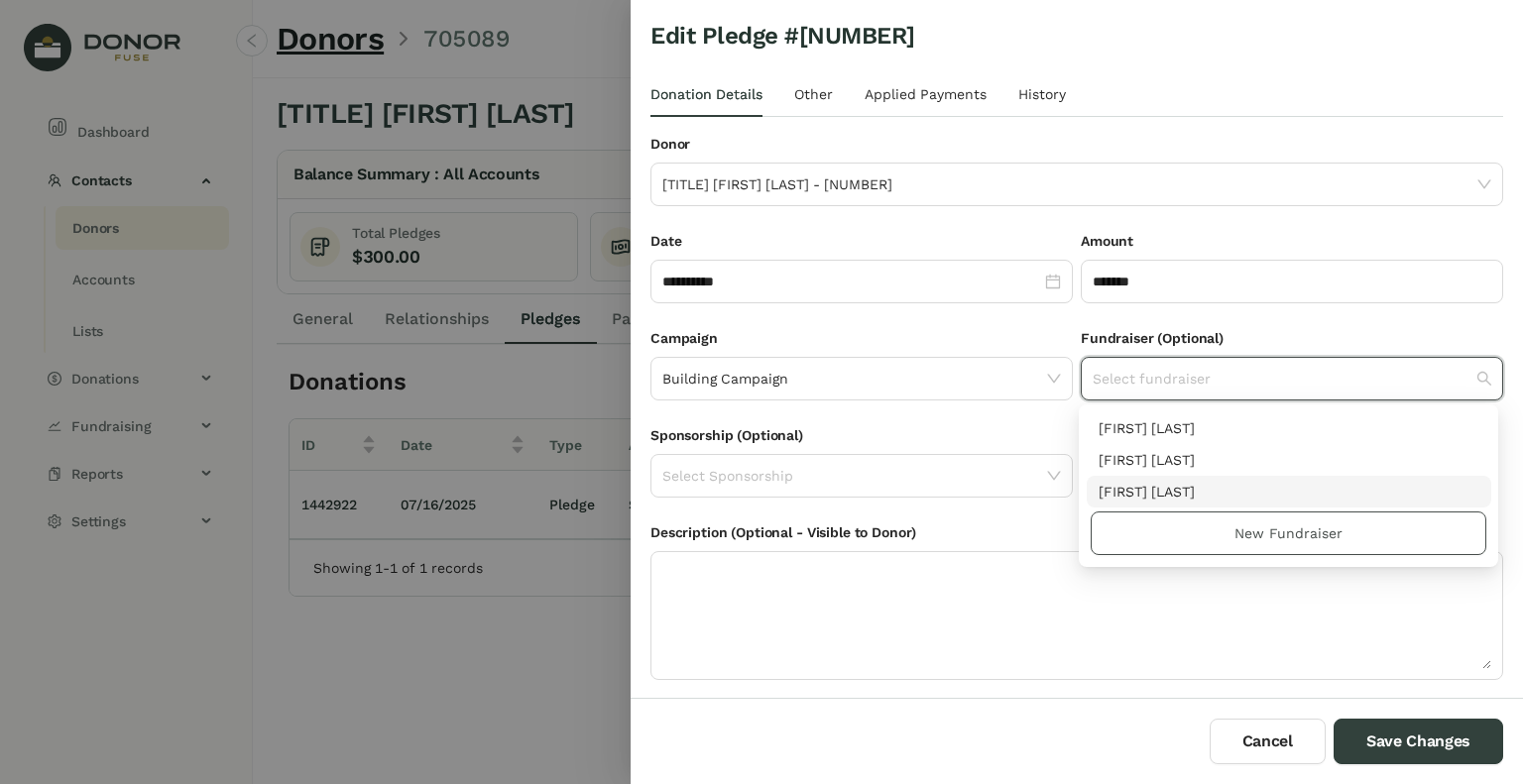 click on "New Fundraiser" at bounding box center (1289, 533) 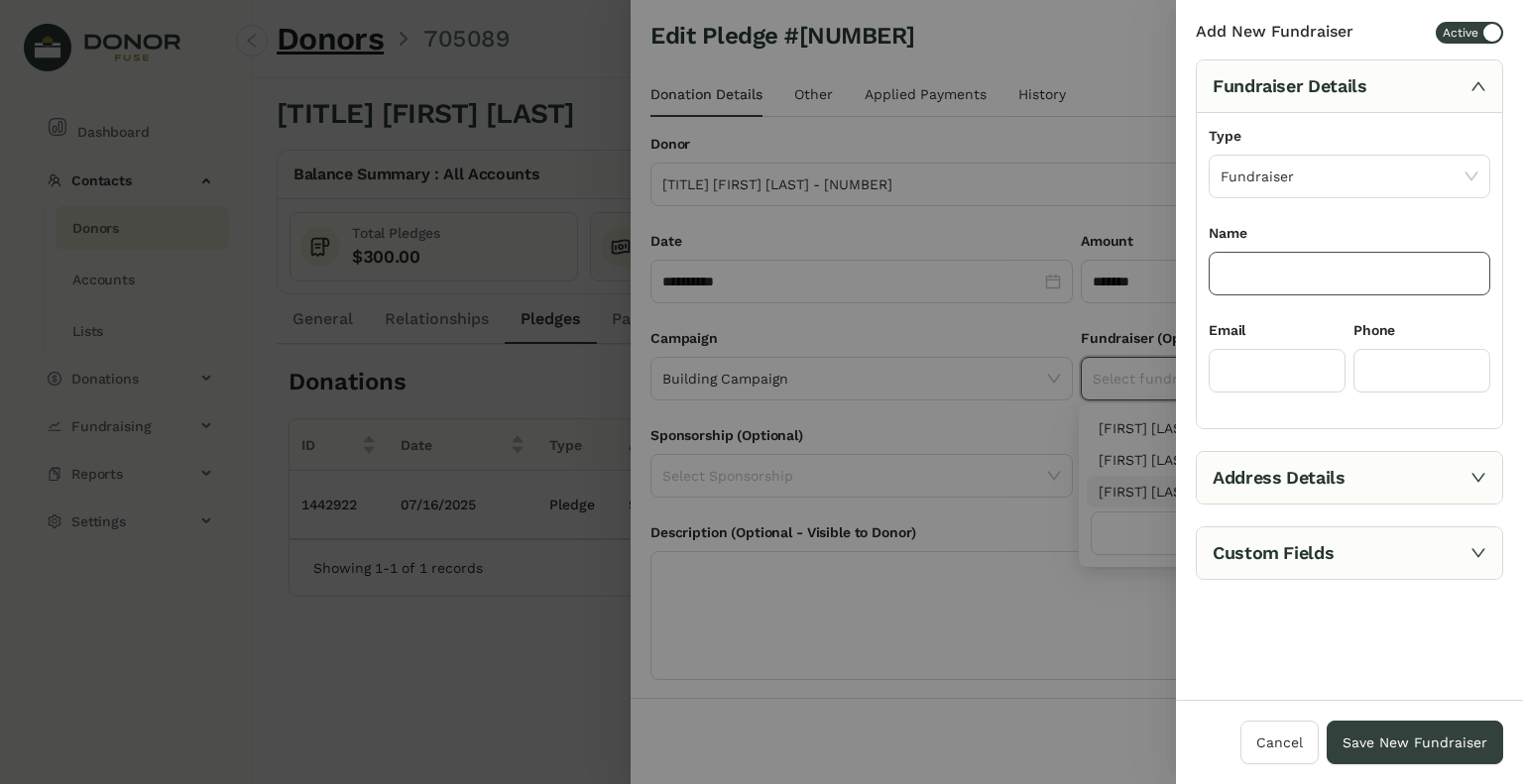 click 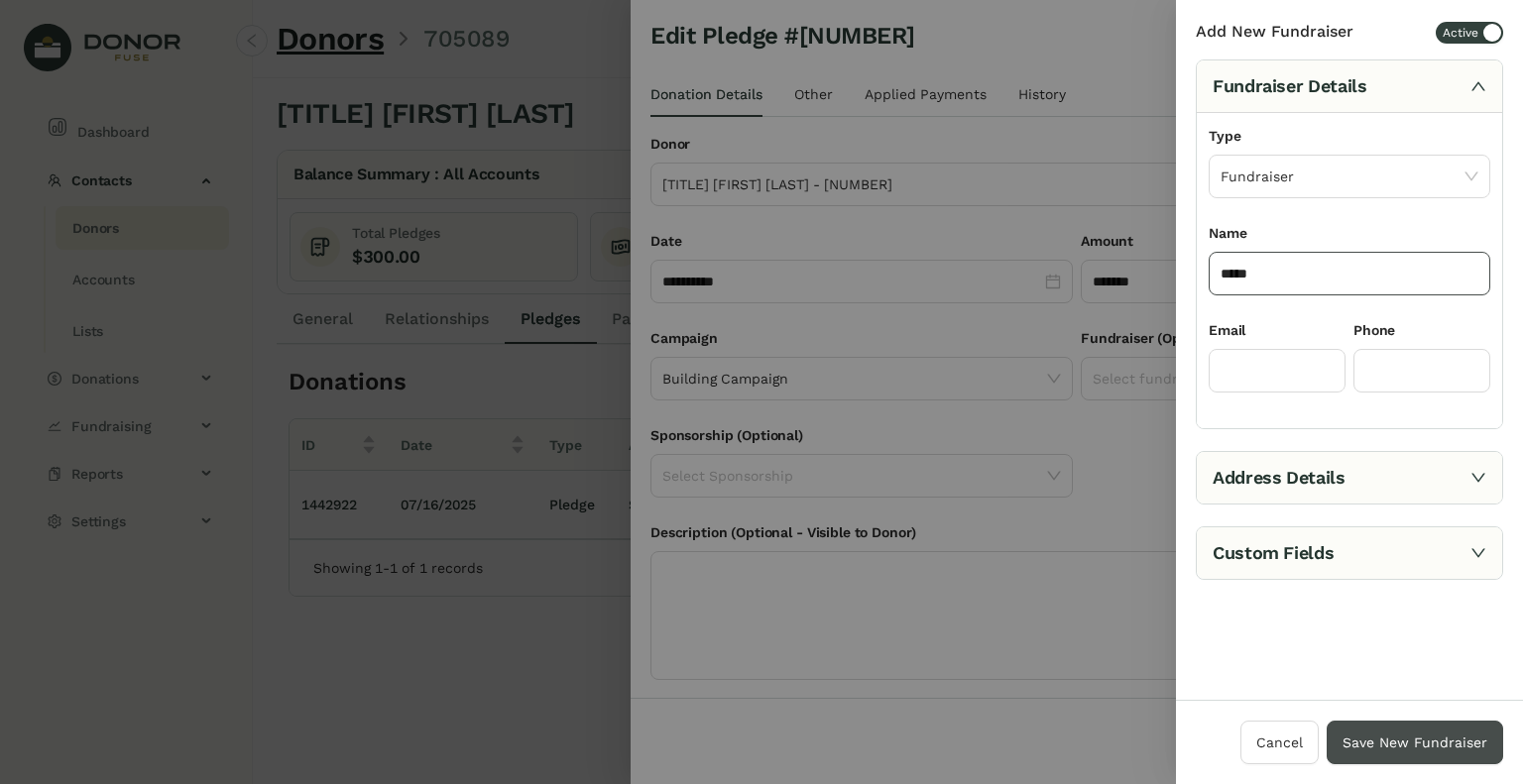type on "*****" 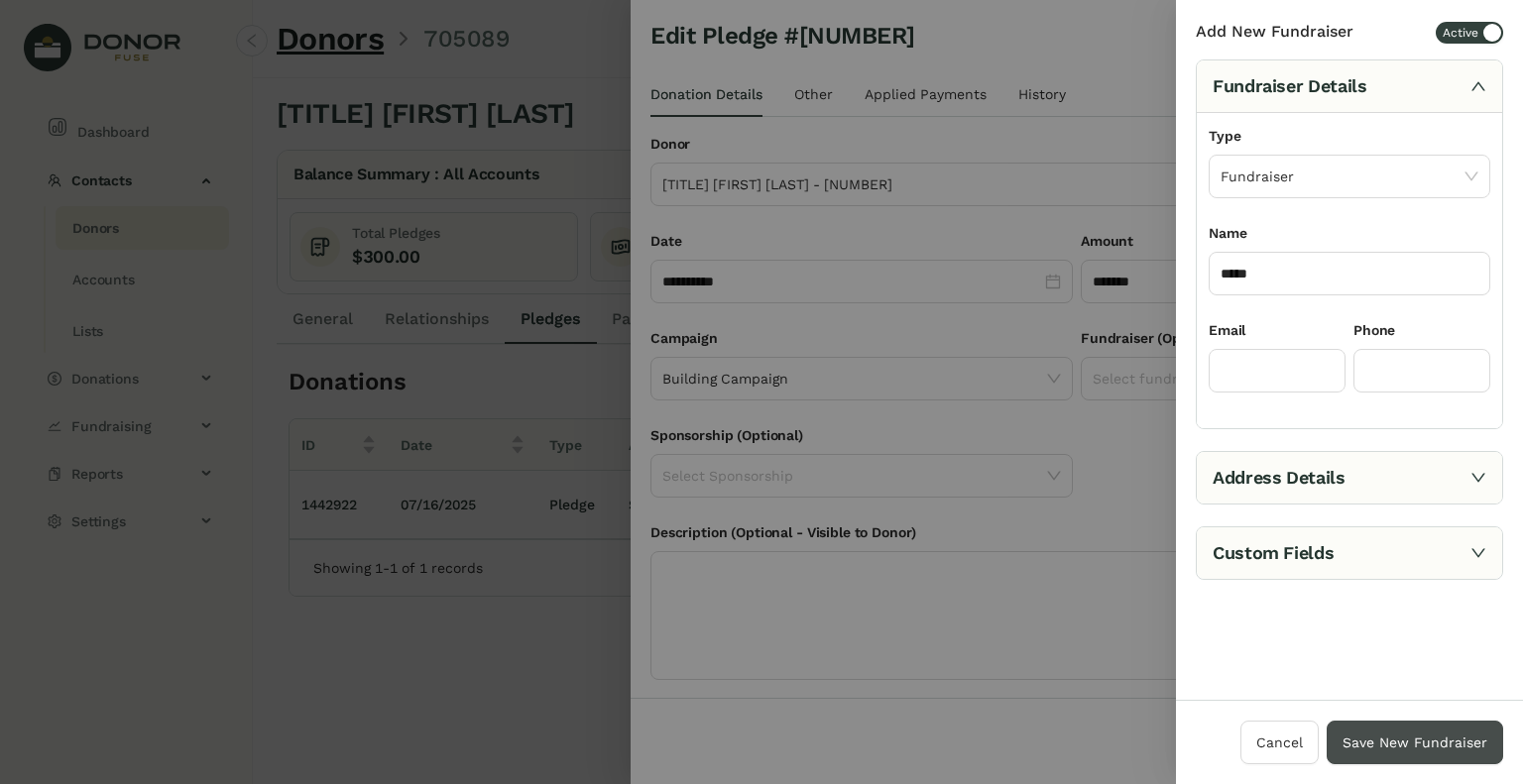 click on "Save New Fundraiser" at bounding box center [1415, 742] 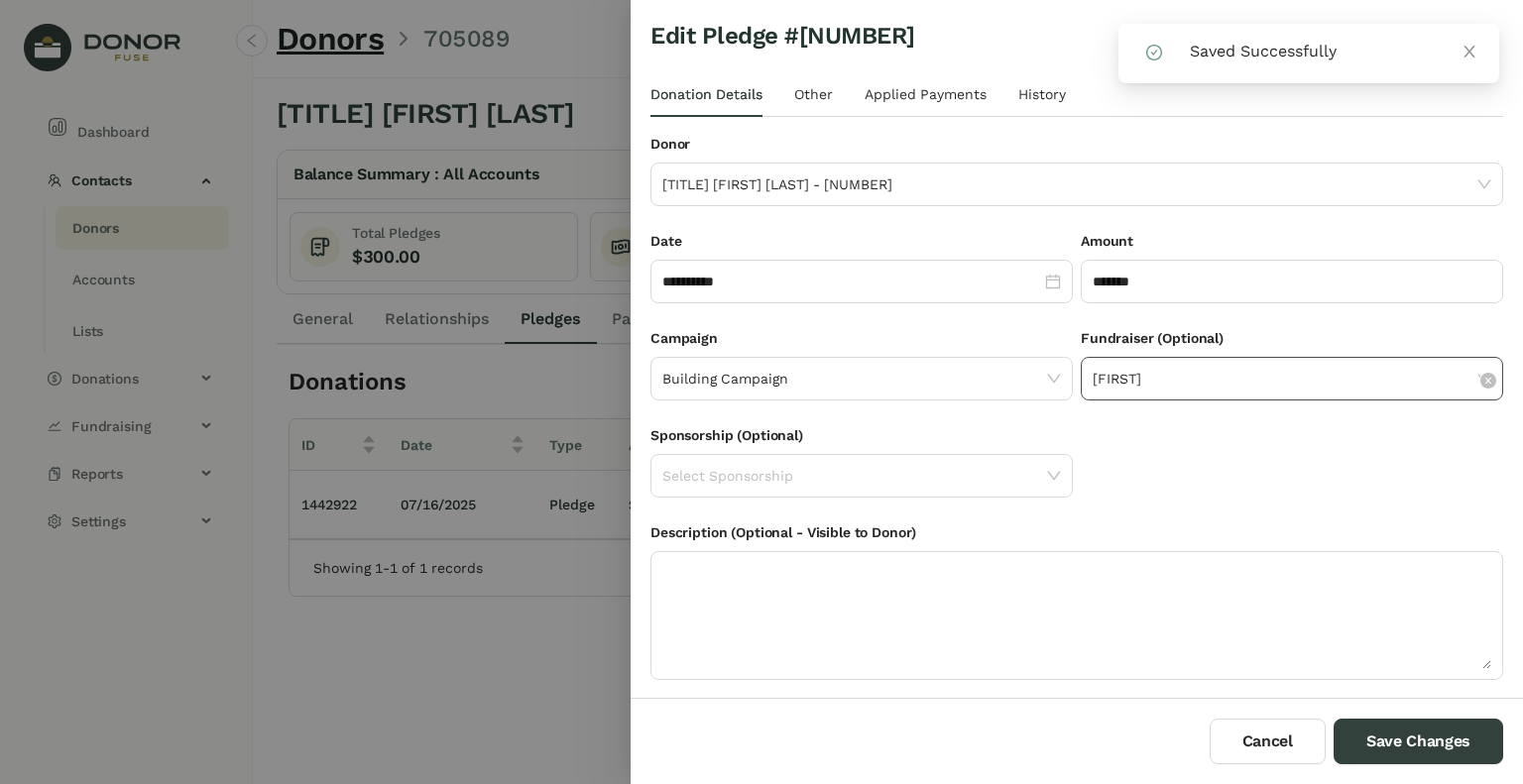 click on "[FIRST]" 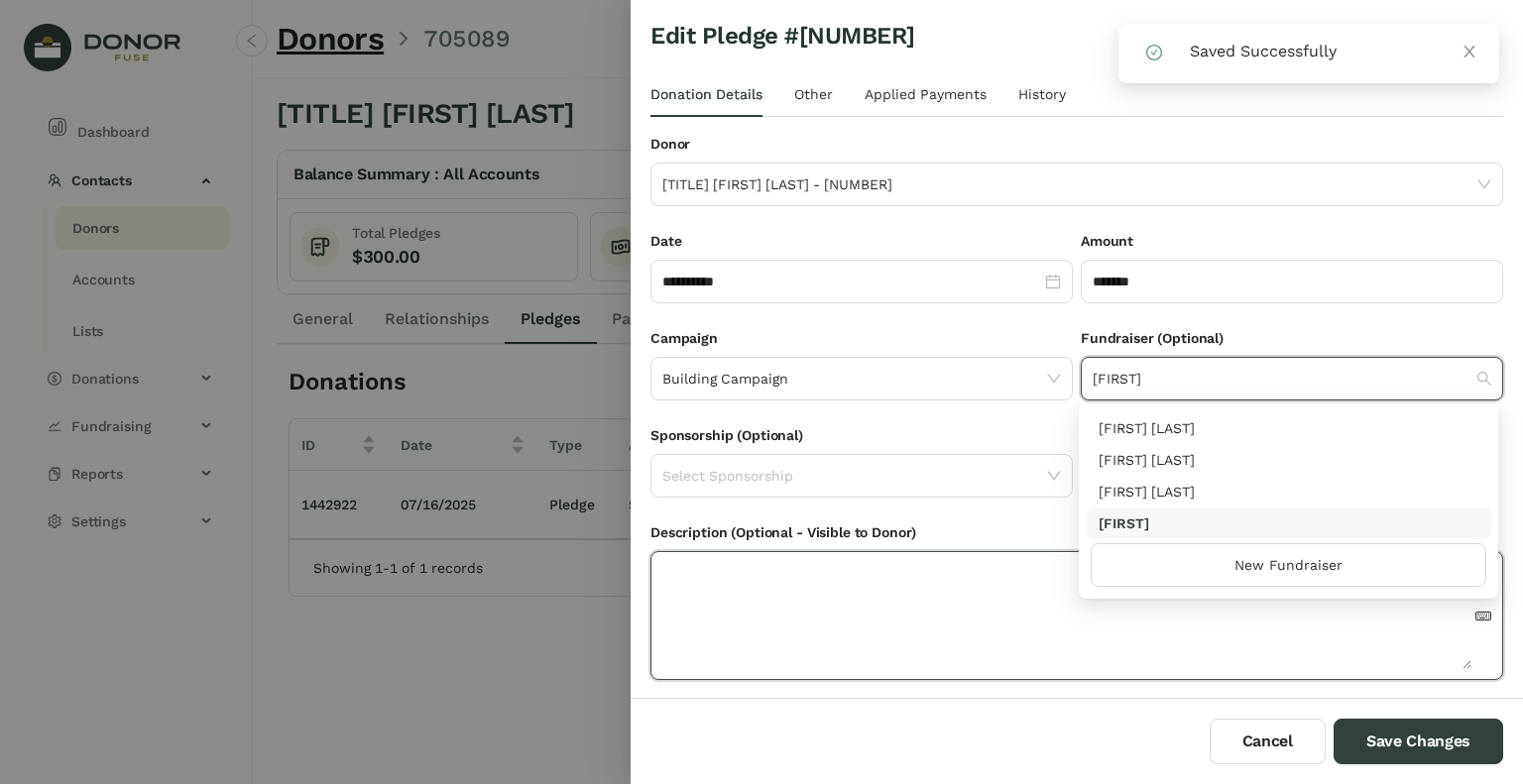 click 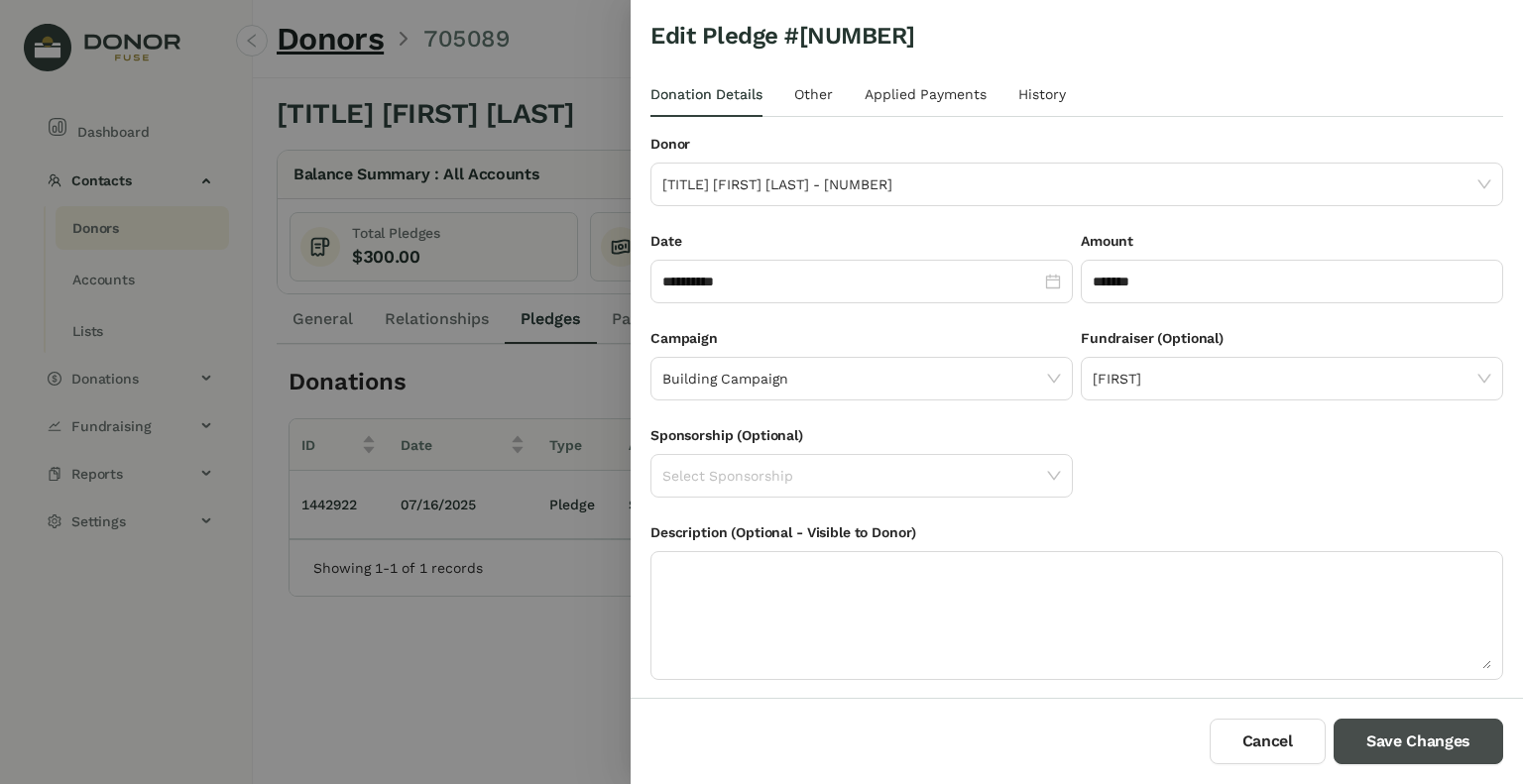 click on "Save Changes" at bounding box center [1418, 741] 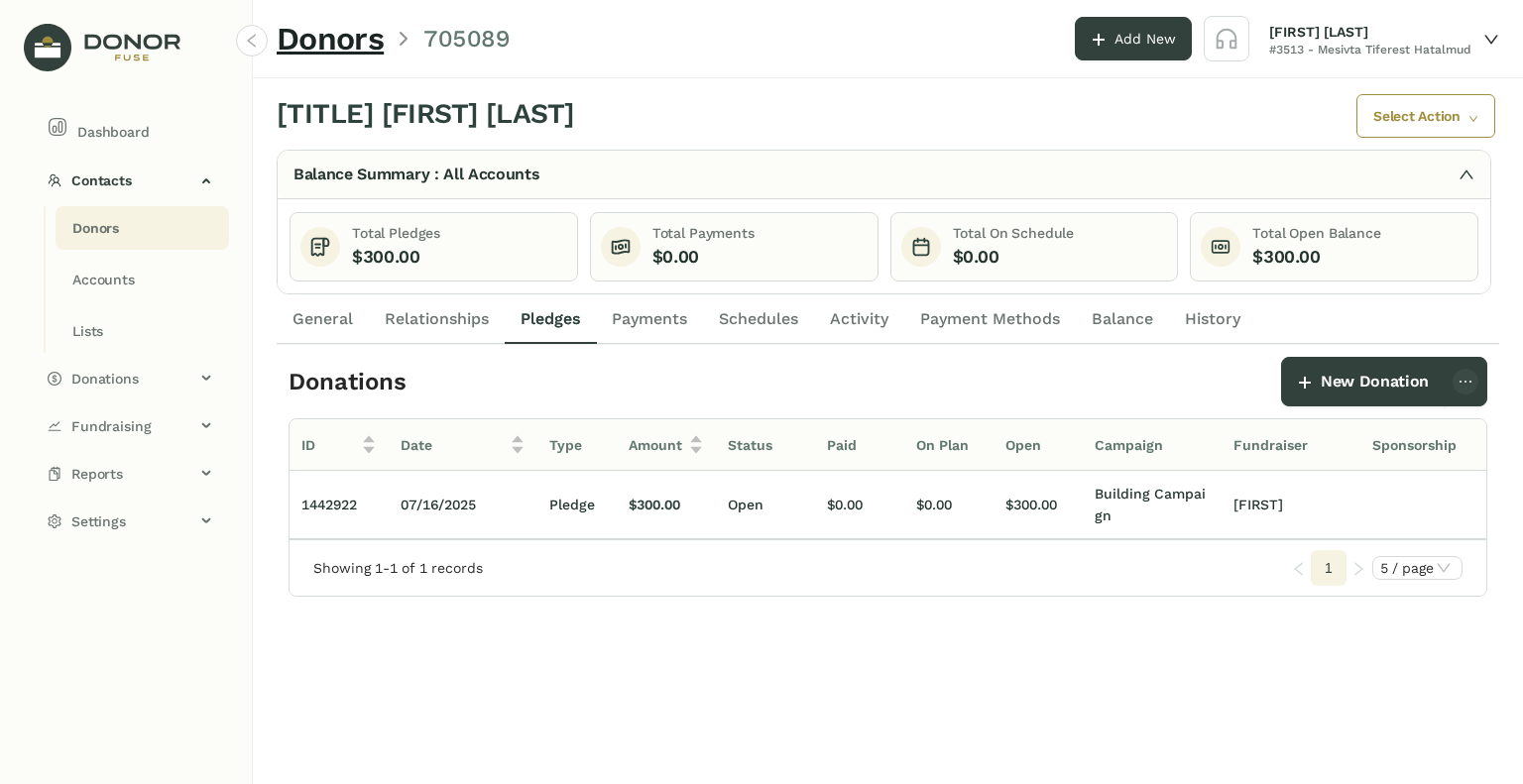 click on "Donors" 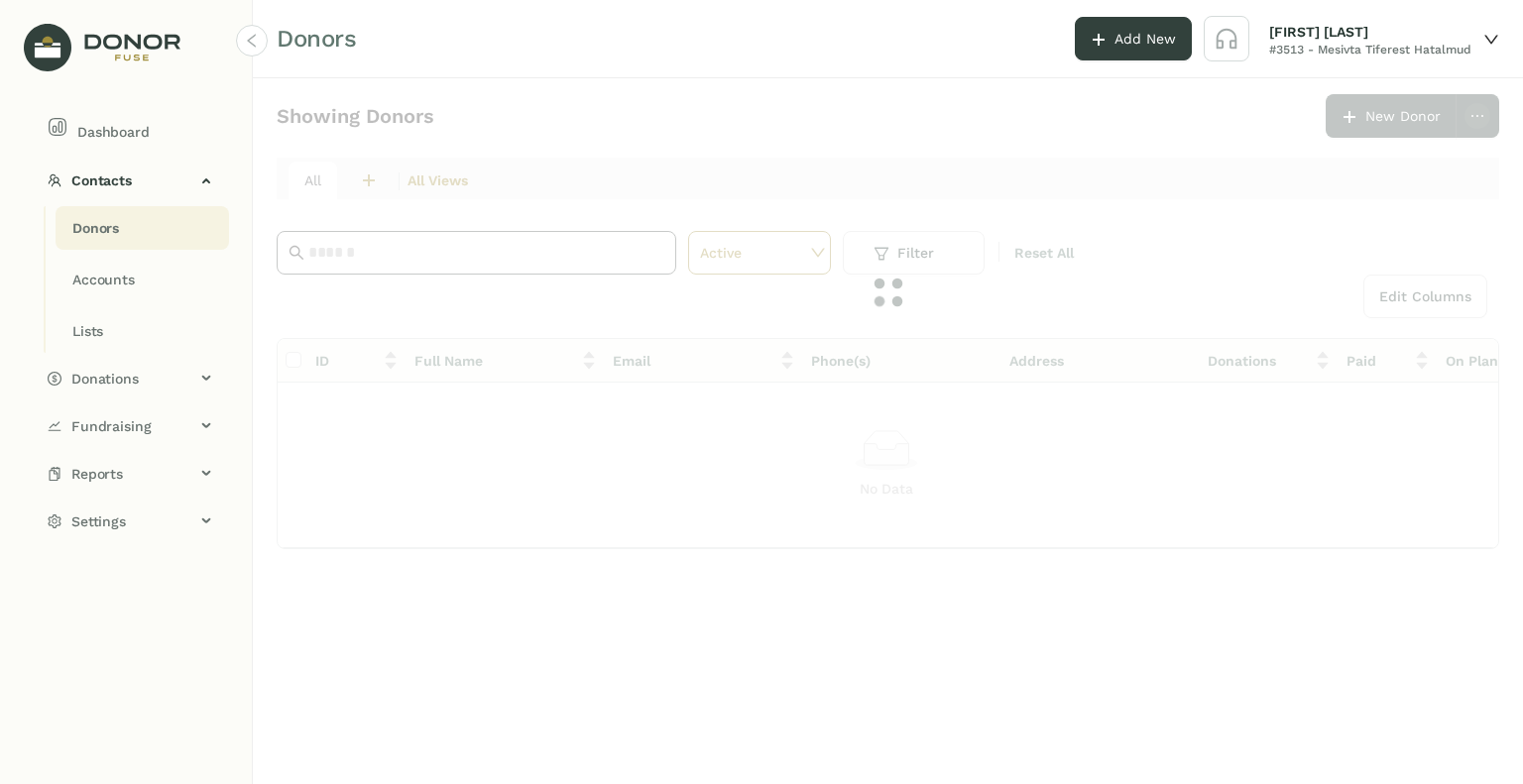 click 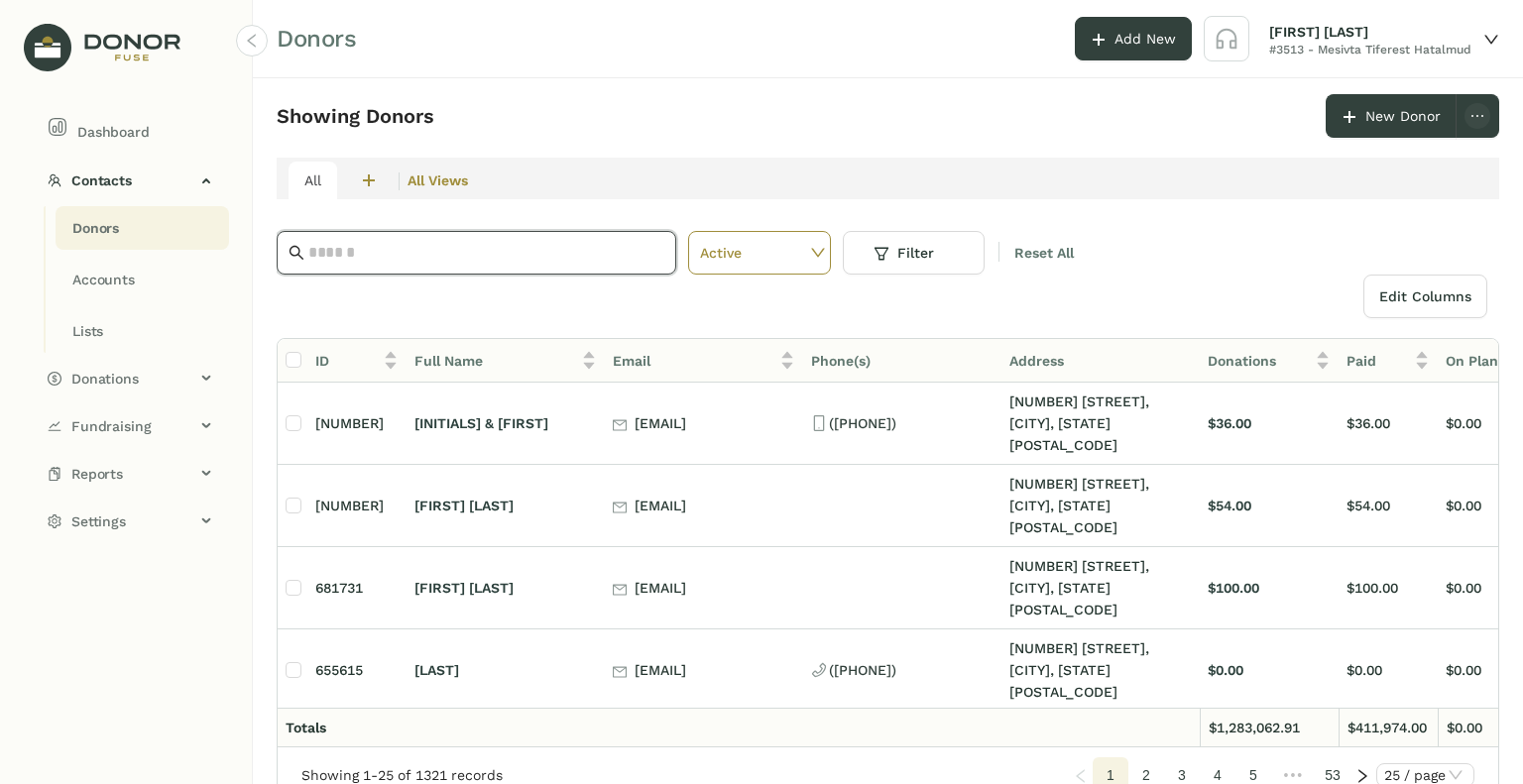 click 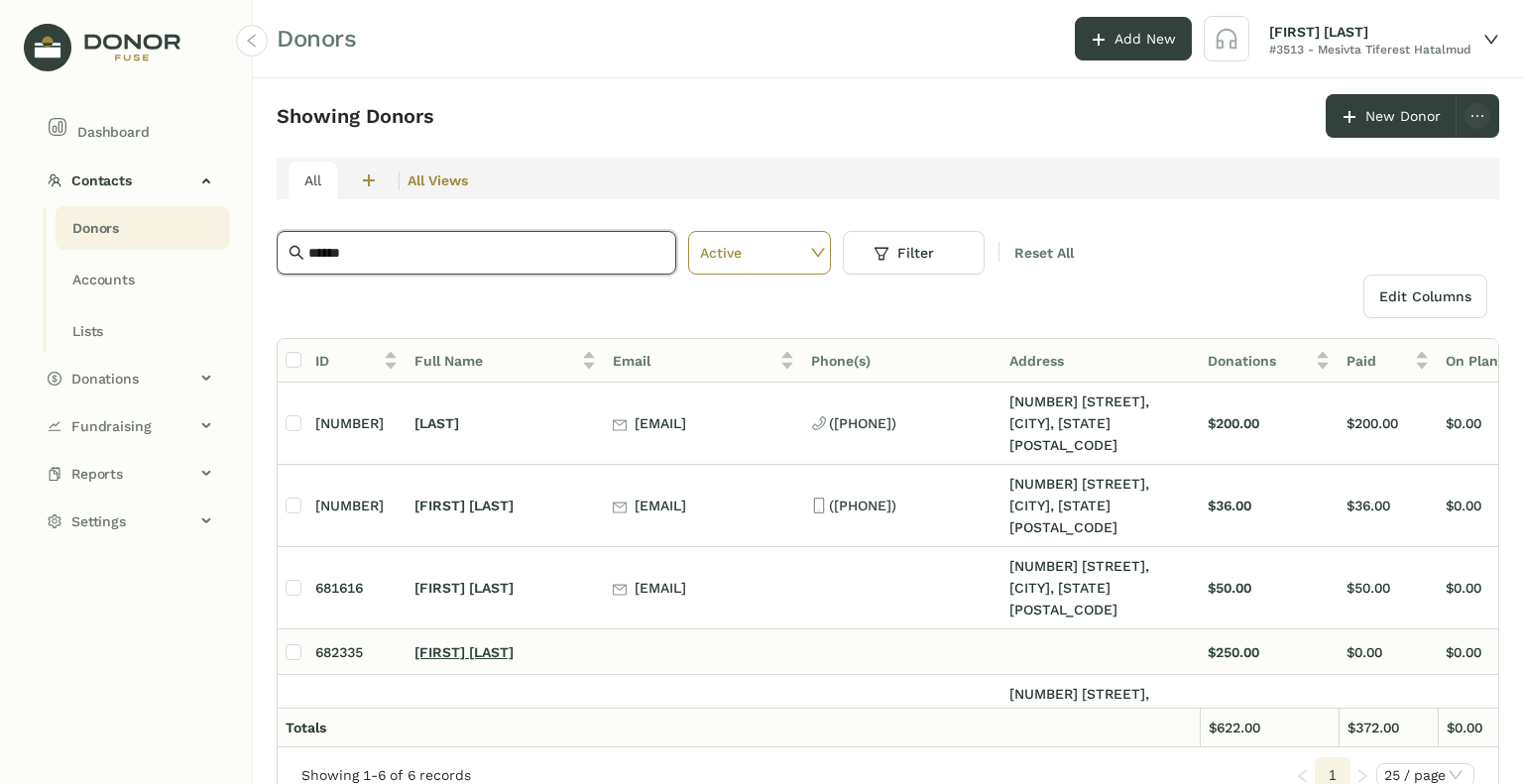 type on "******" 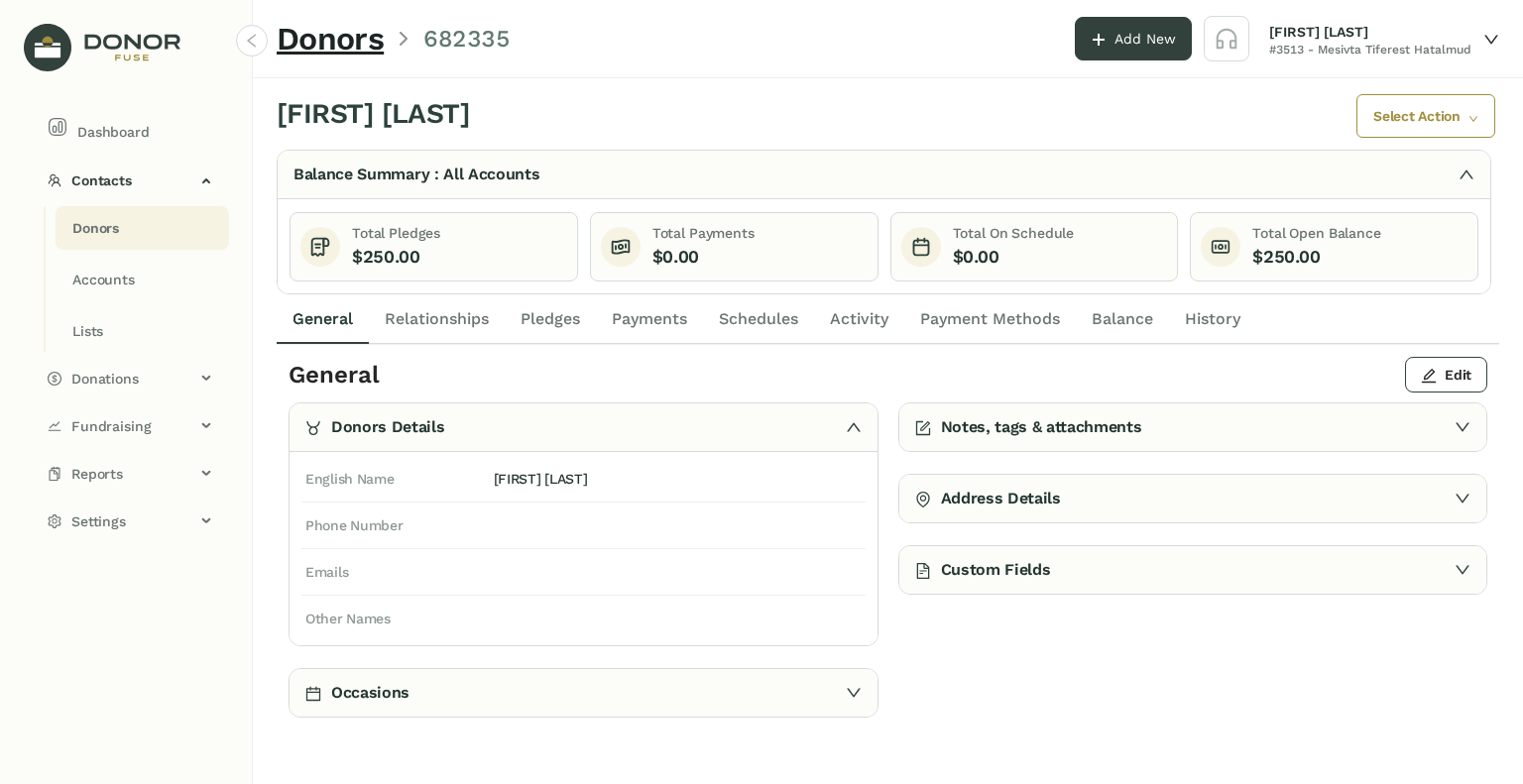 click on "Pledges" 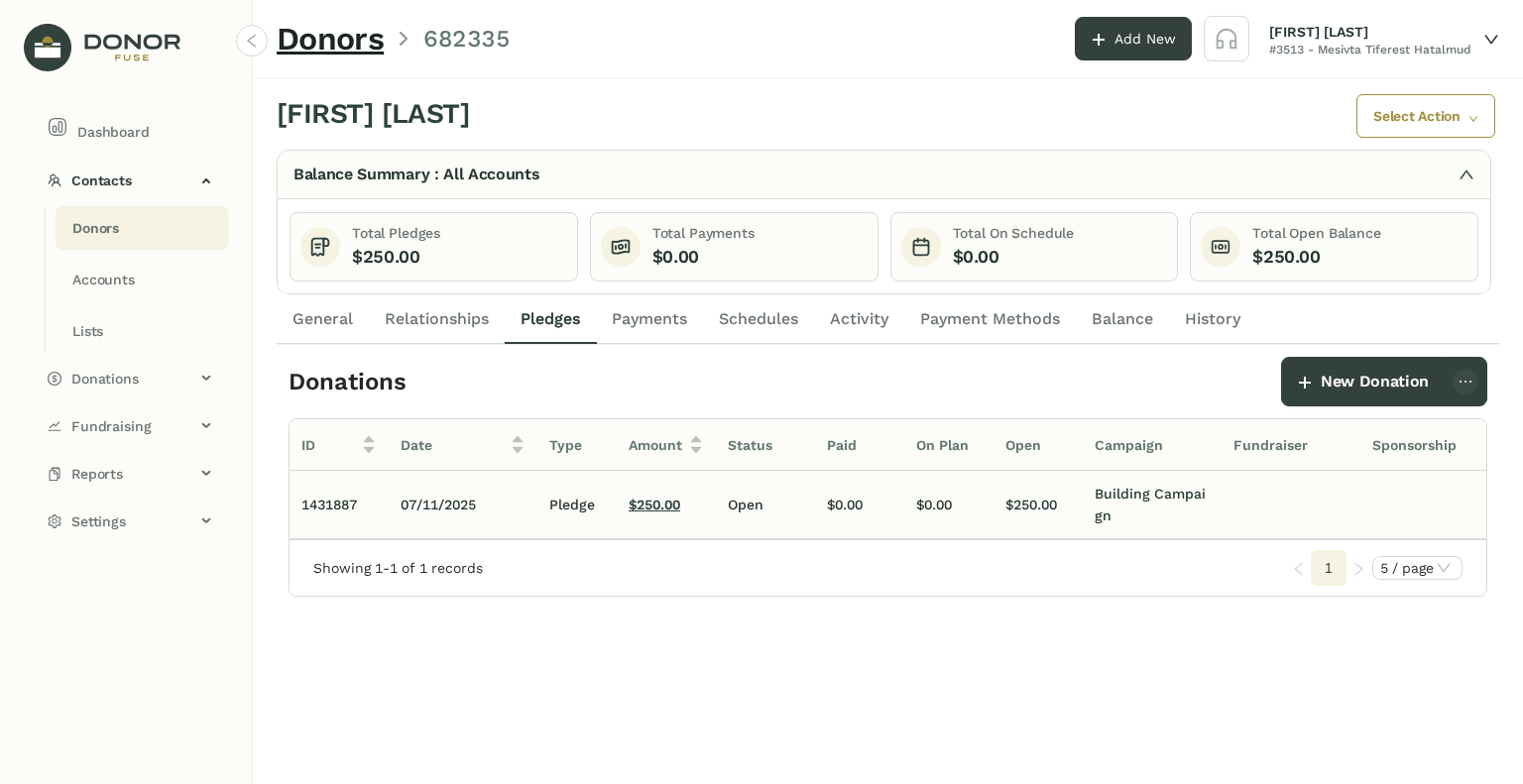 click on "$250.00" 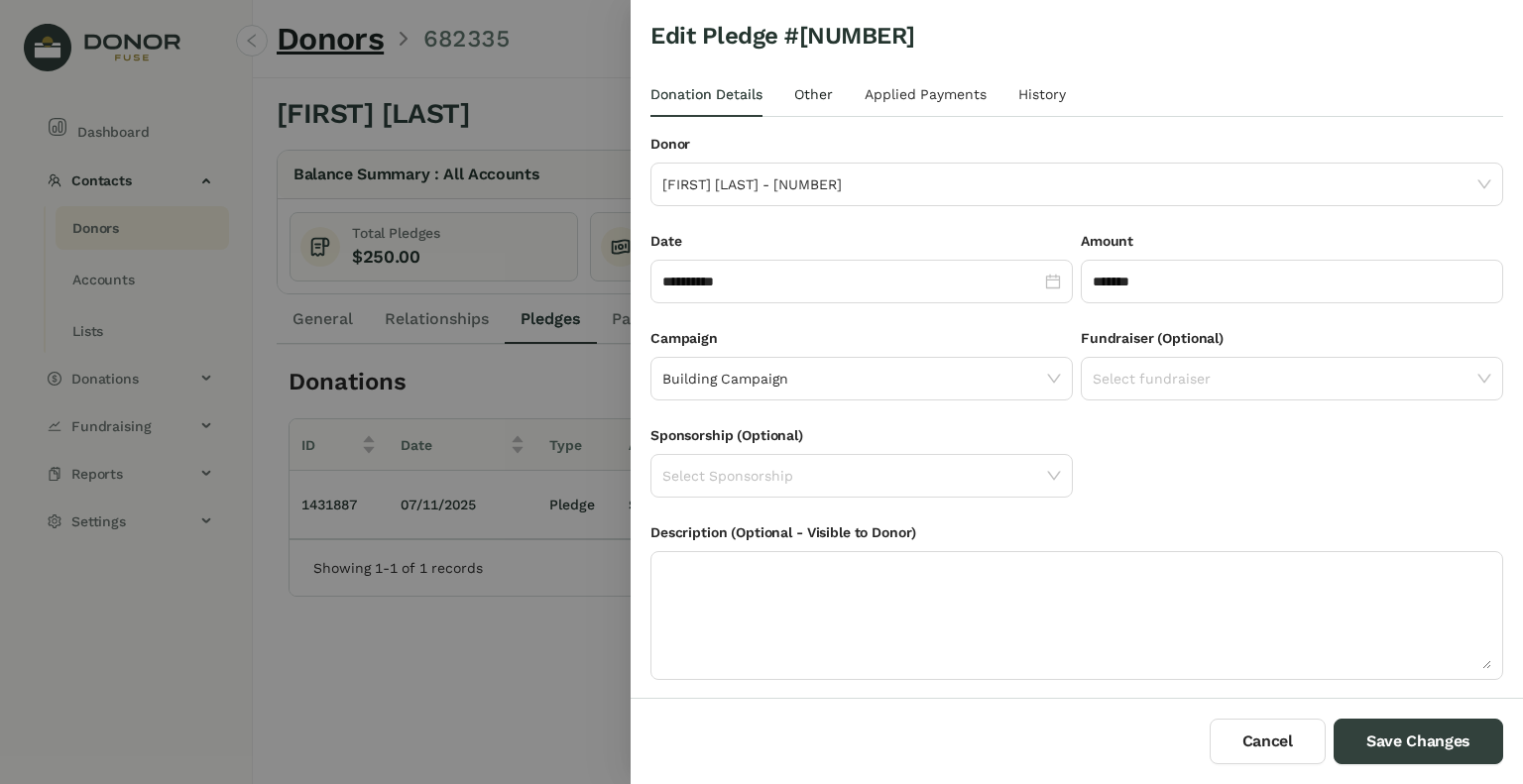 click on "Other" at bounding box center [813, 94] 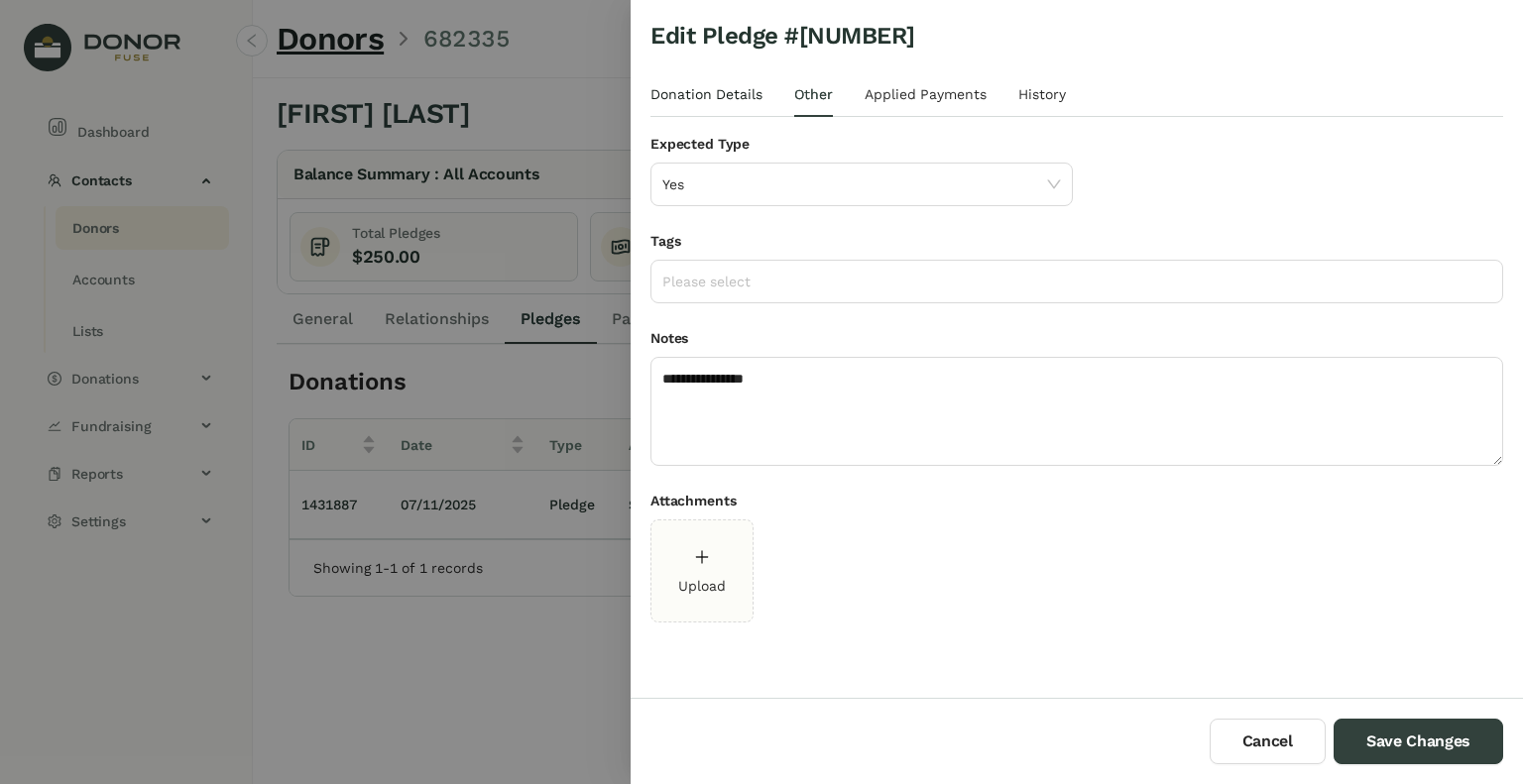 click on "Donation Details" at bounding box center (706, 94) 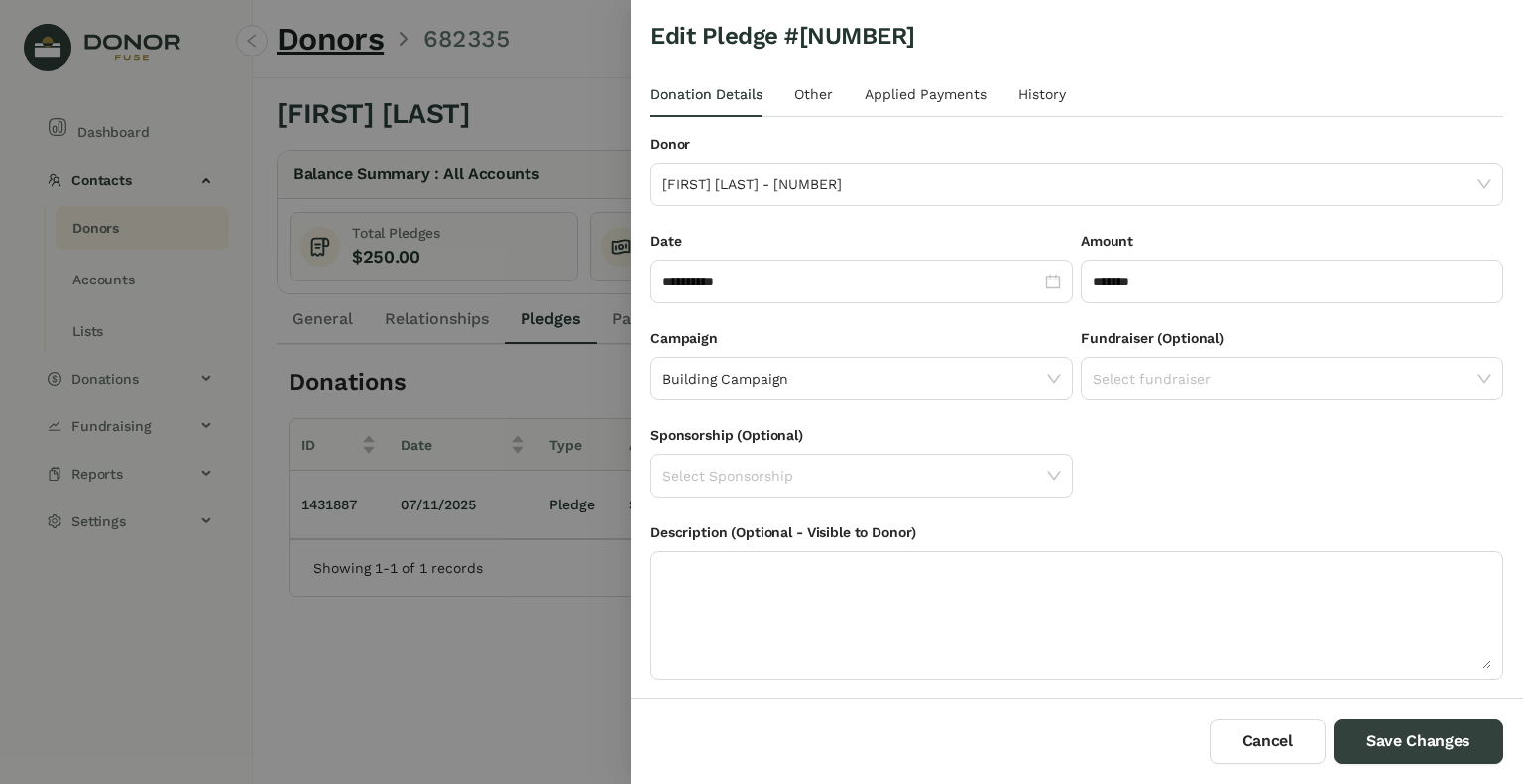 click on "Cancel Save Changes" at bounding box center (1077, 740) 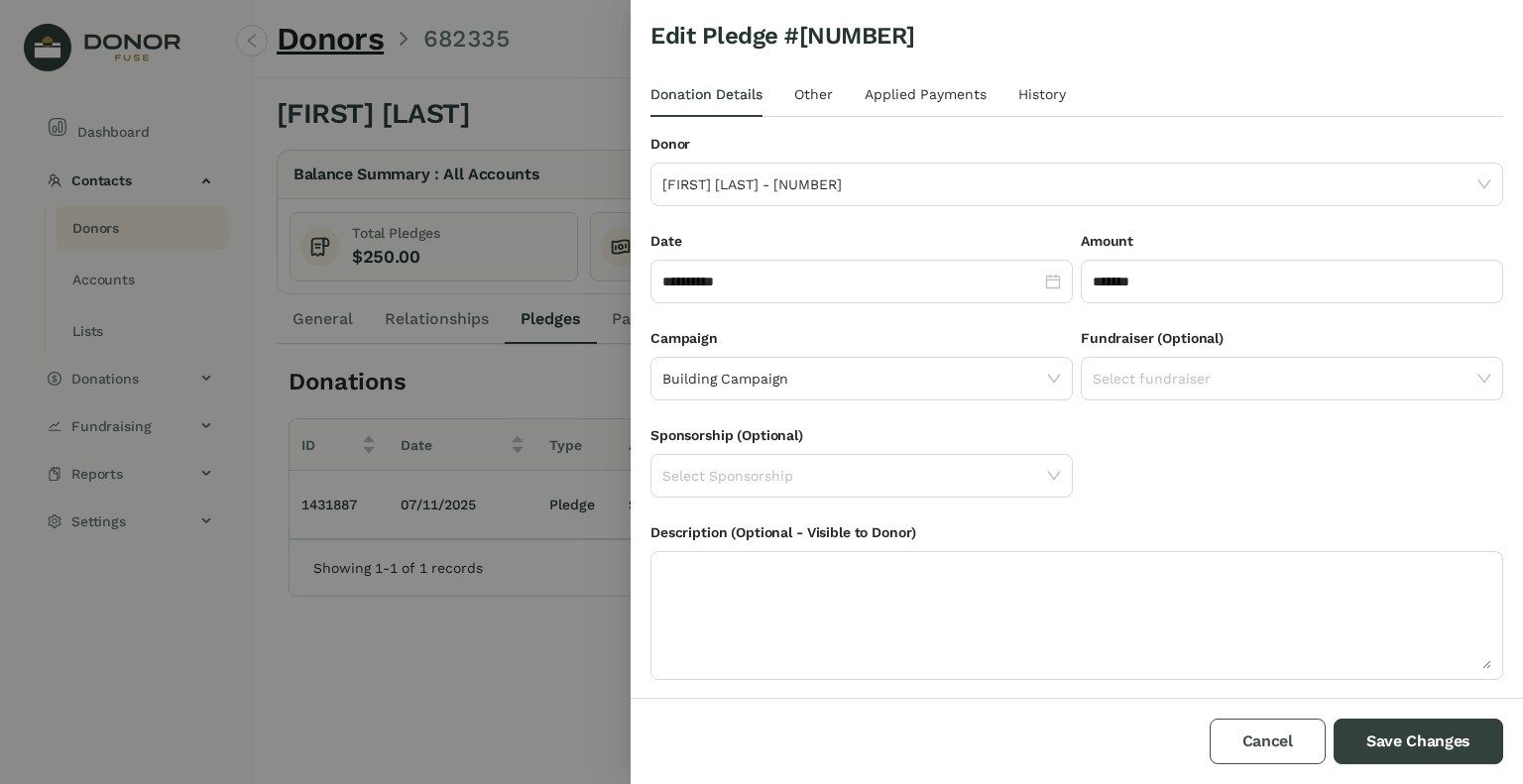 click on "Cancel" at bounding box center (1267, 741) 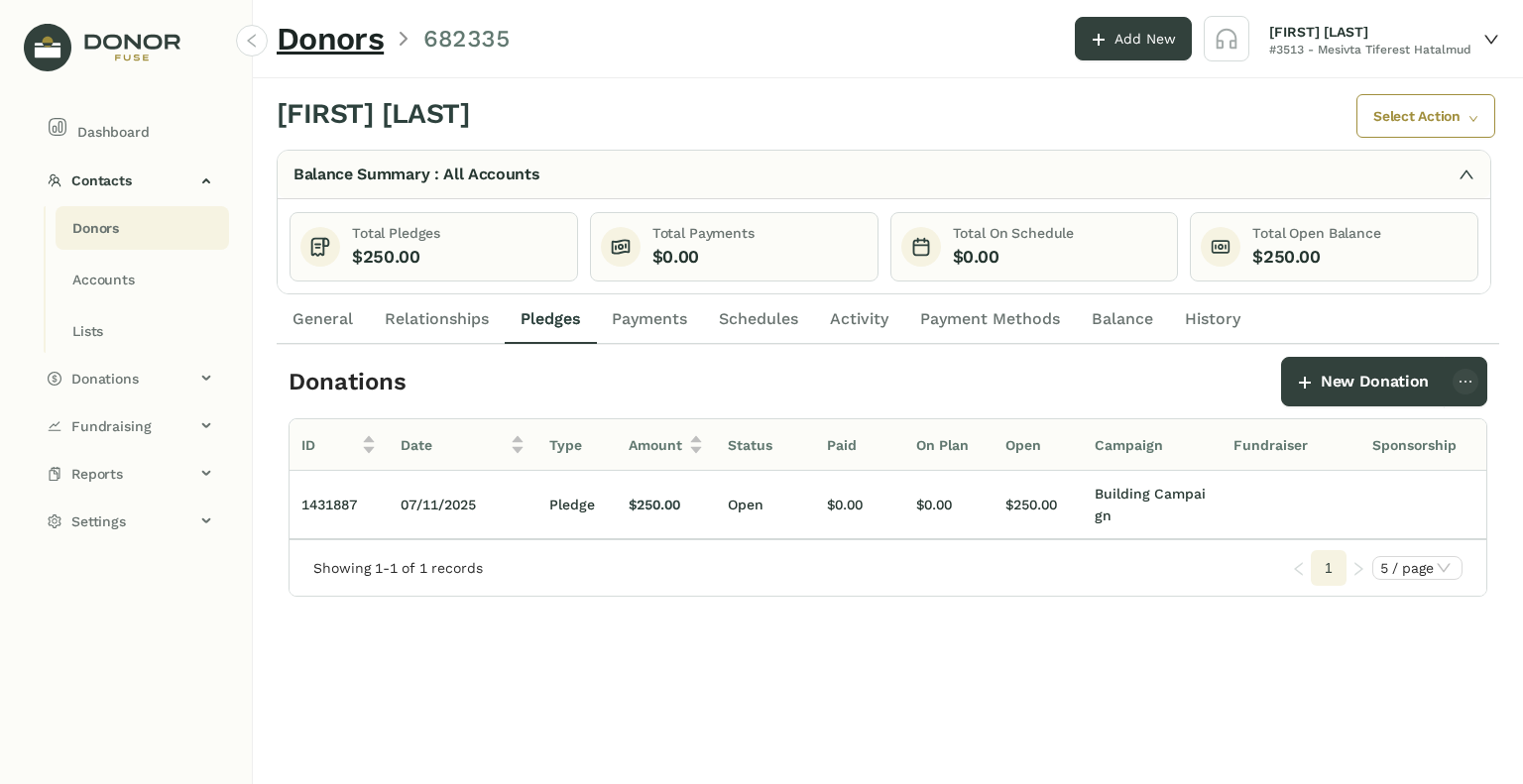 click on "Payments" 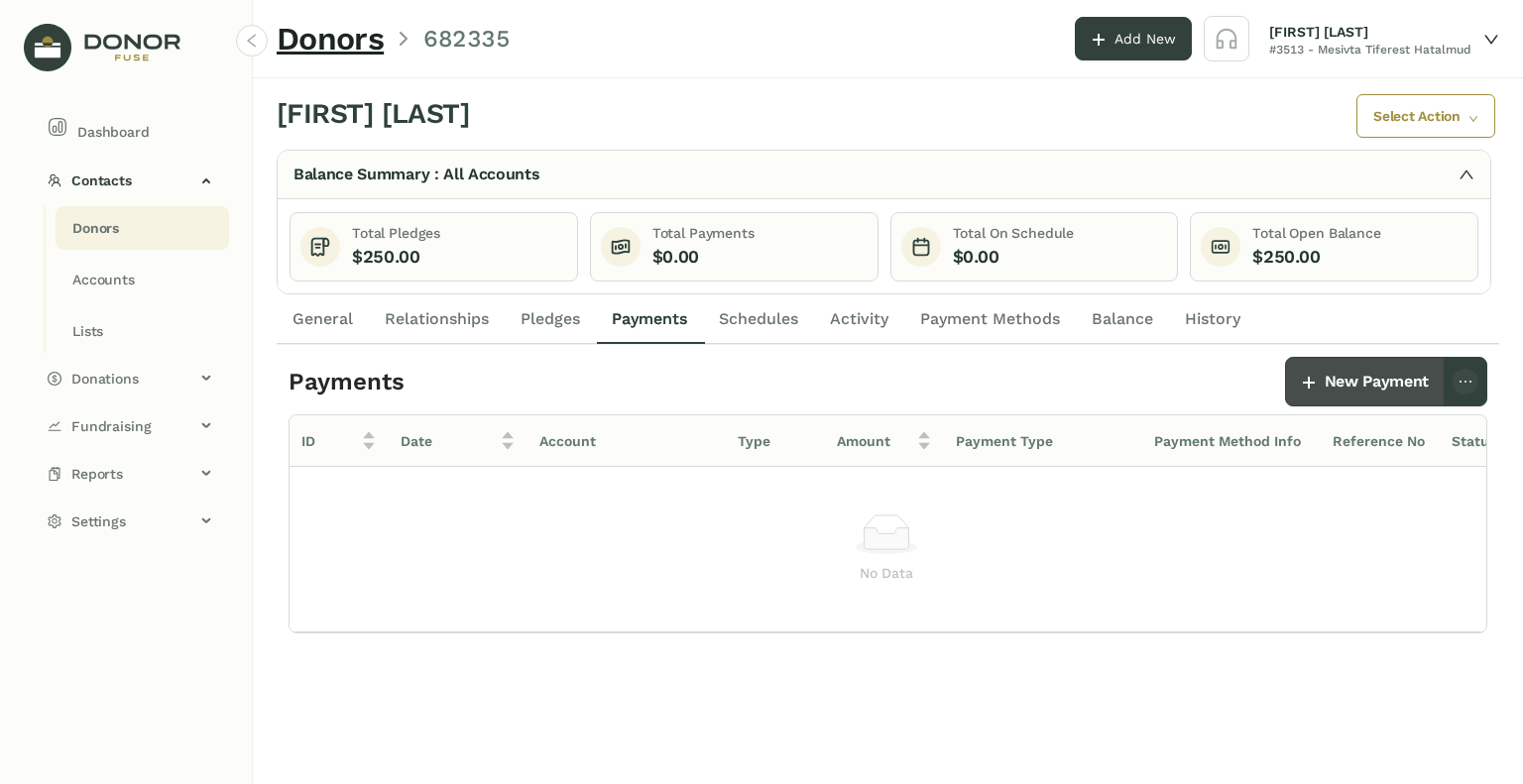 click on "New Payment" 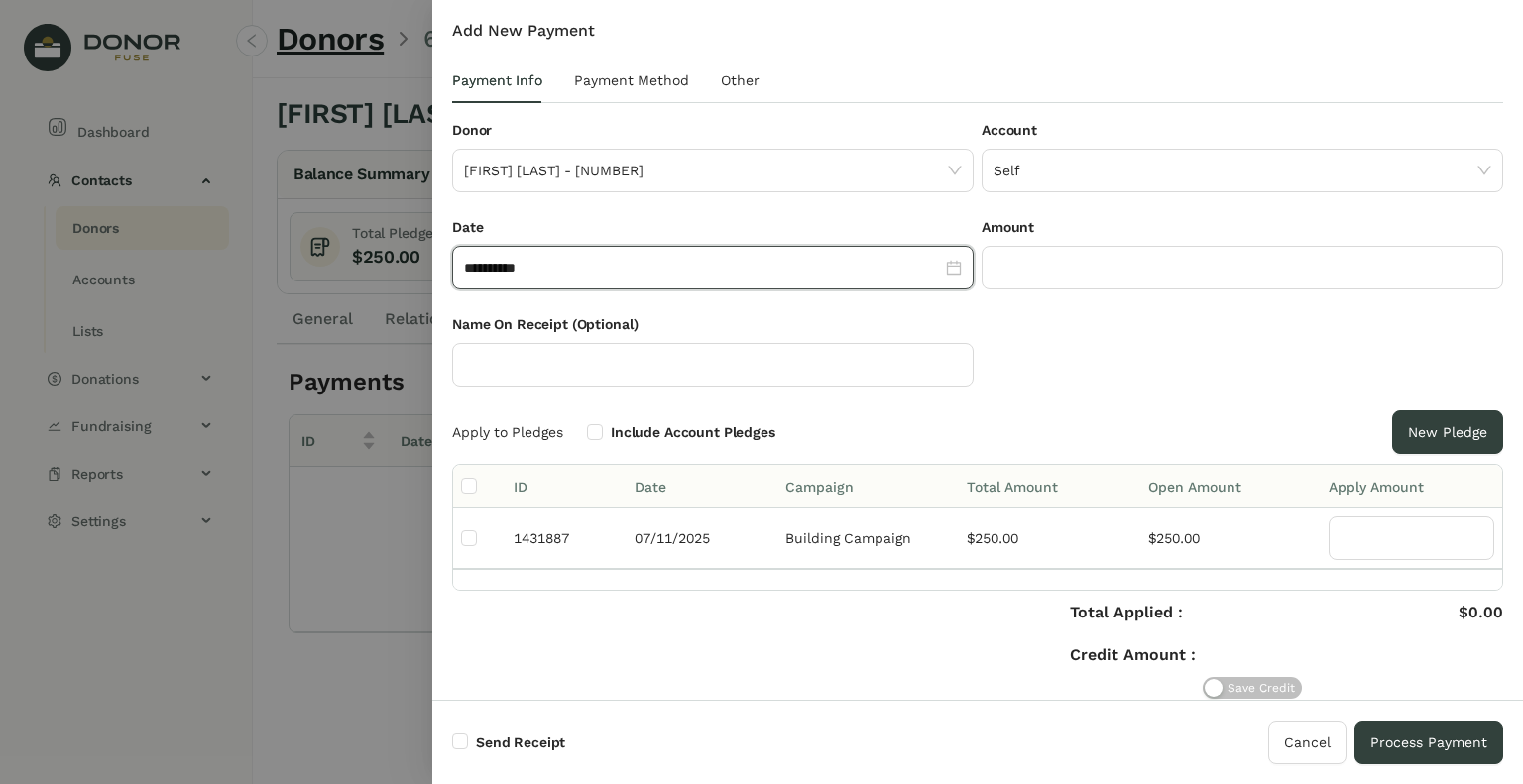 click on "**********" 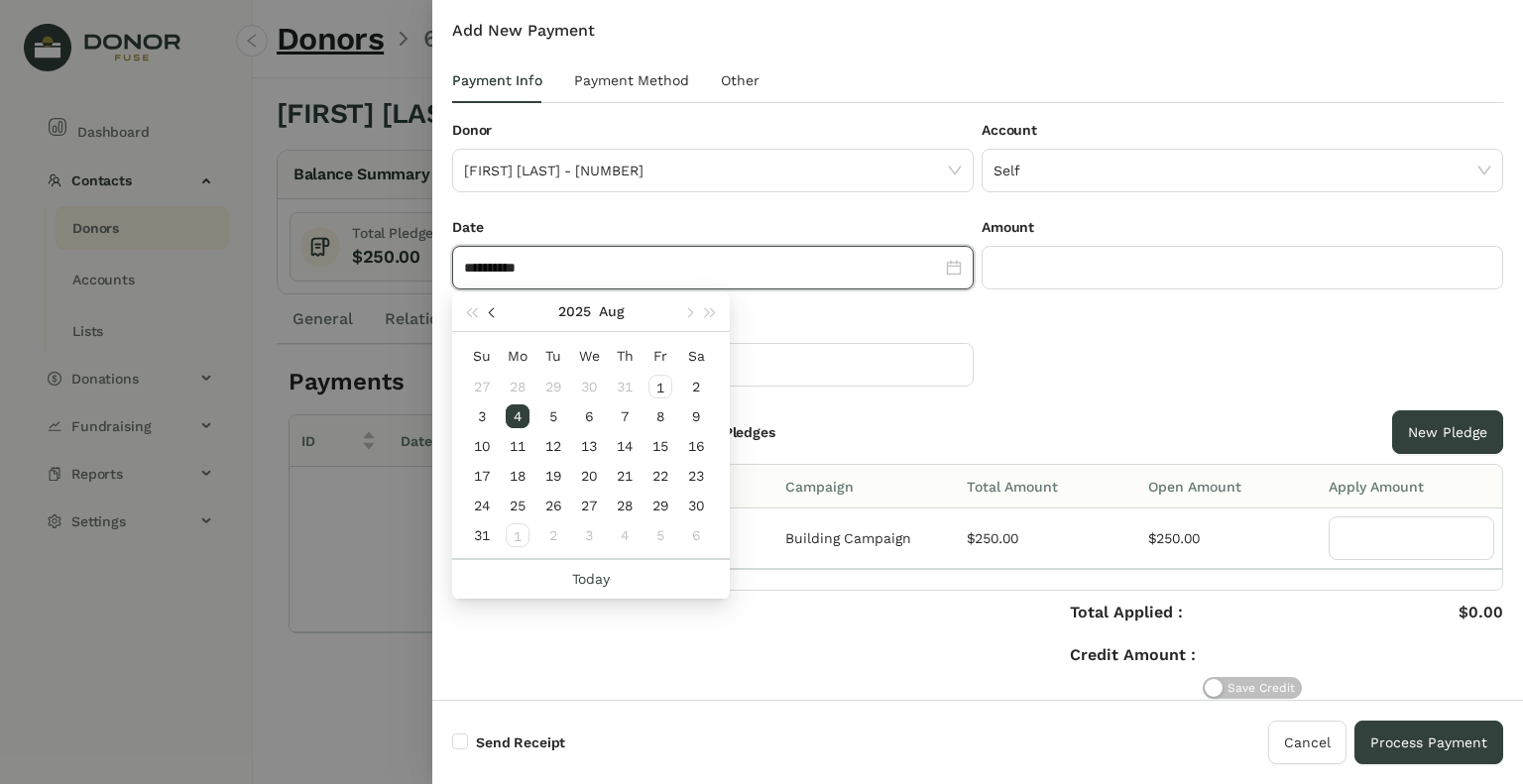 click at bounding box center (493, 311) 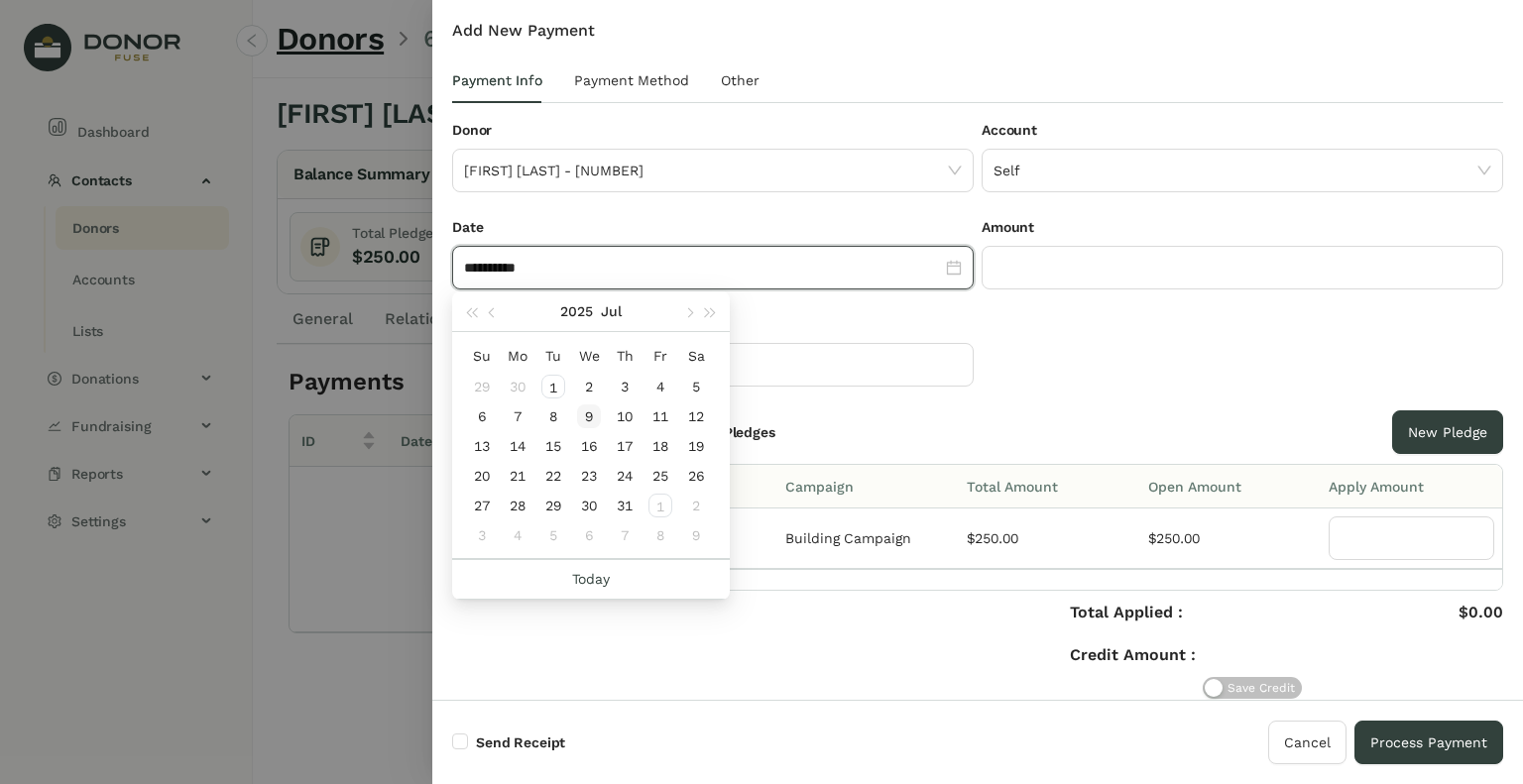 click on "9" at bounding box center [589, 416] 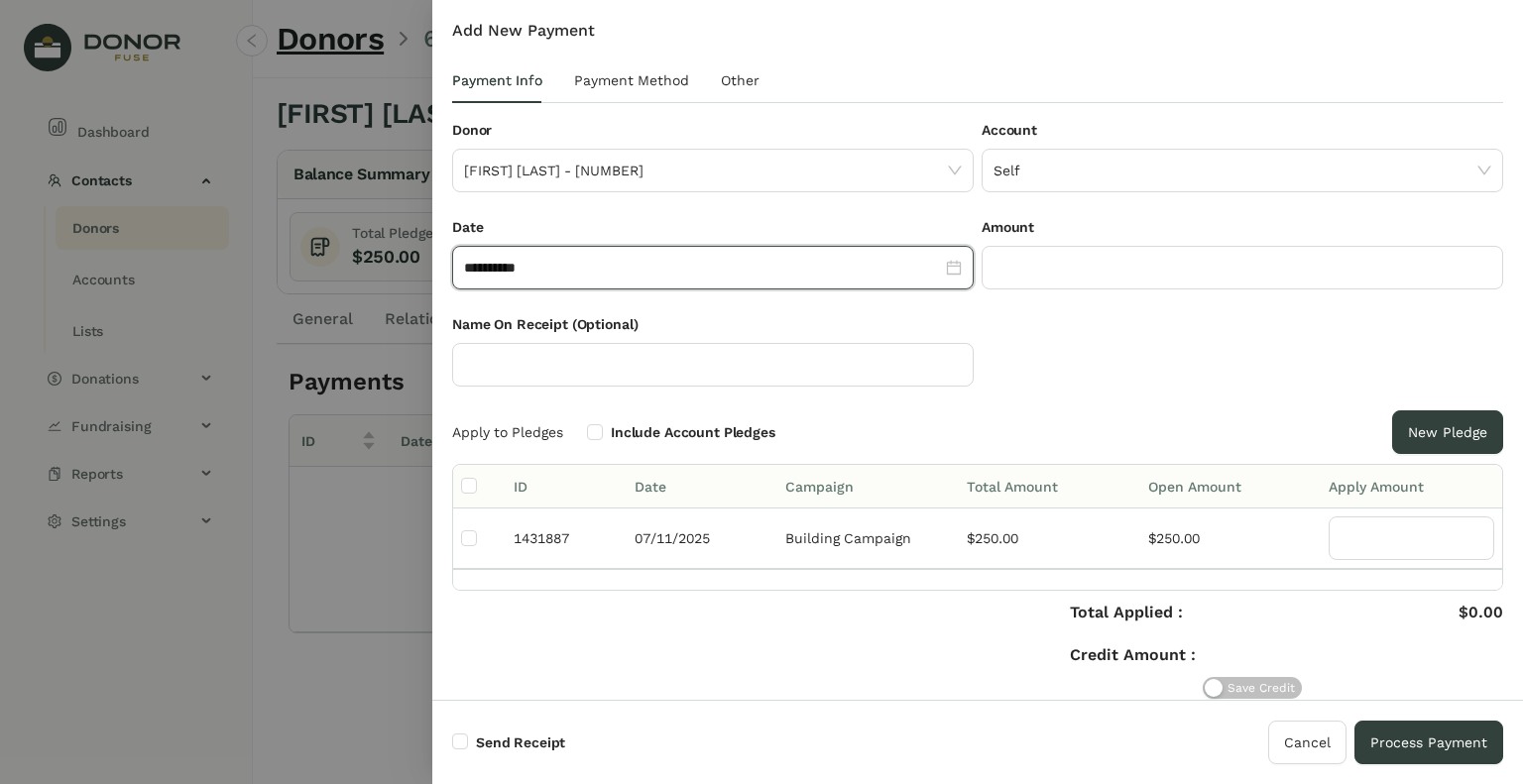 type on "**********" 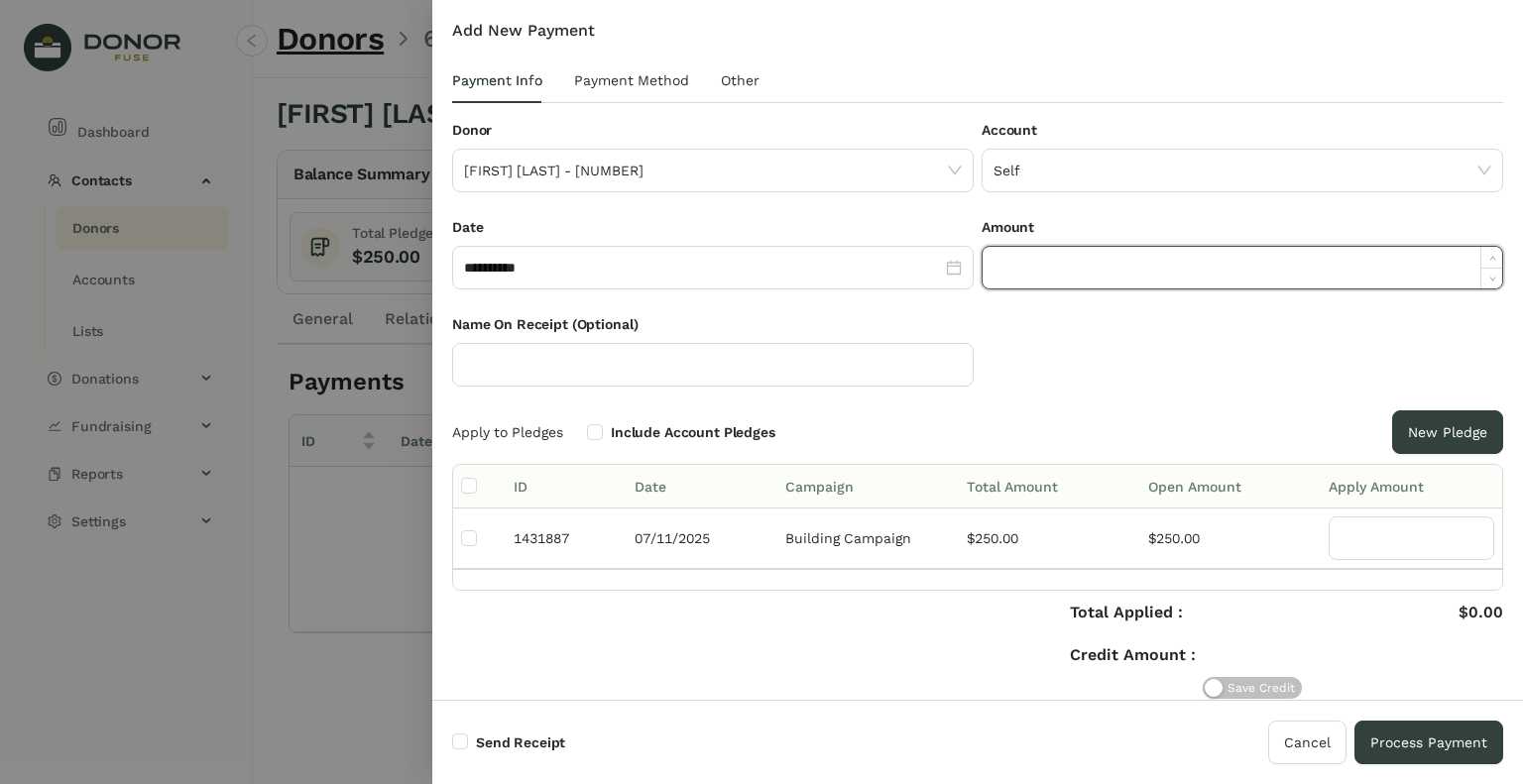 click 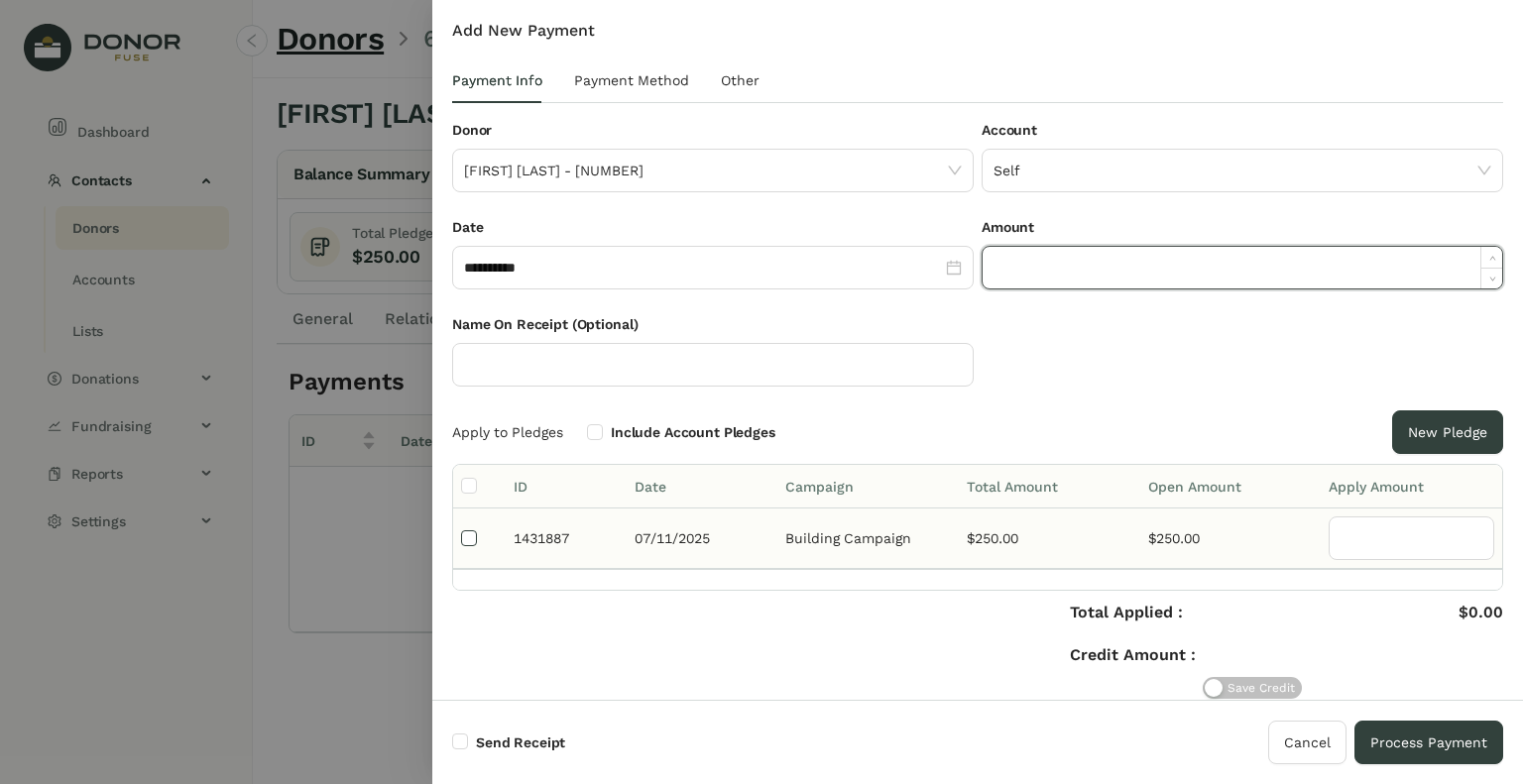 type on "***" 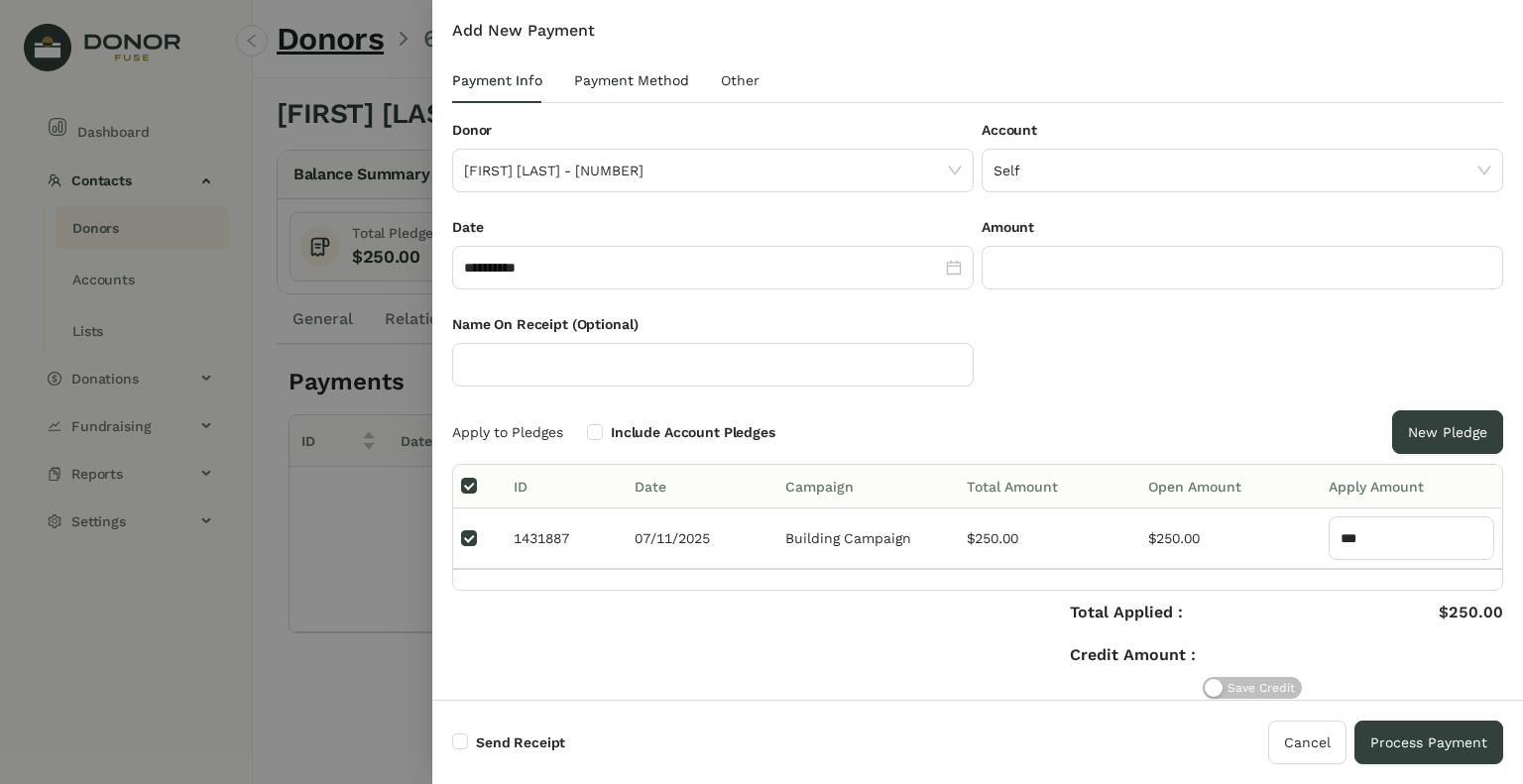 click on "Payment Method" at bounding box center (632, 80) 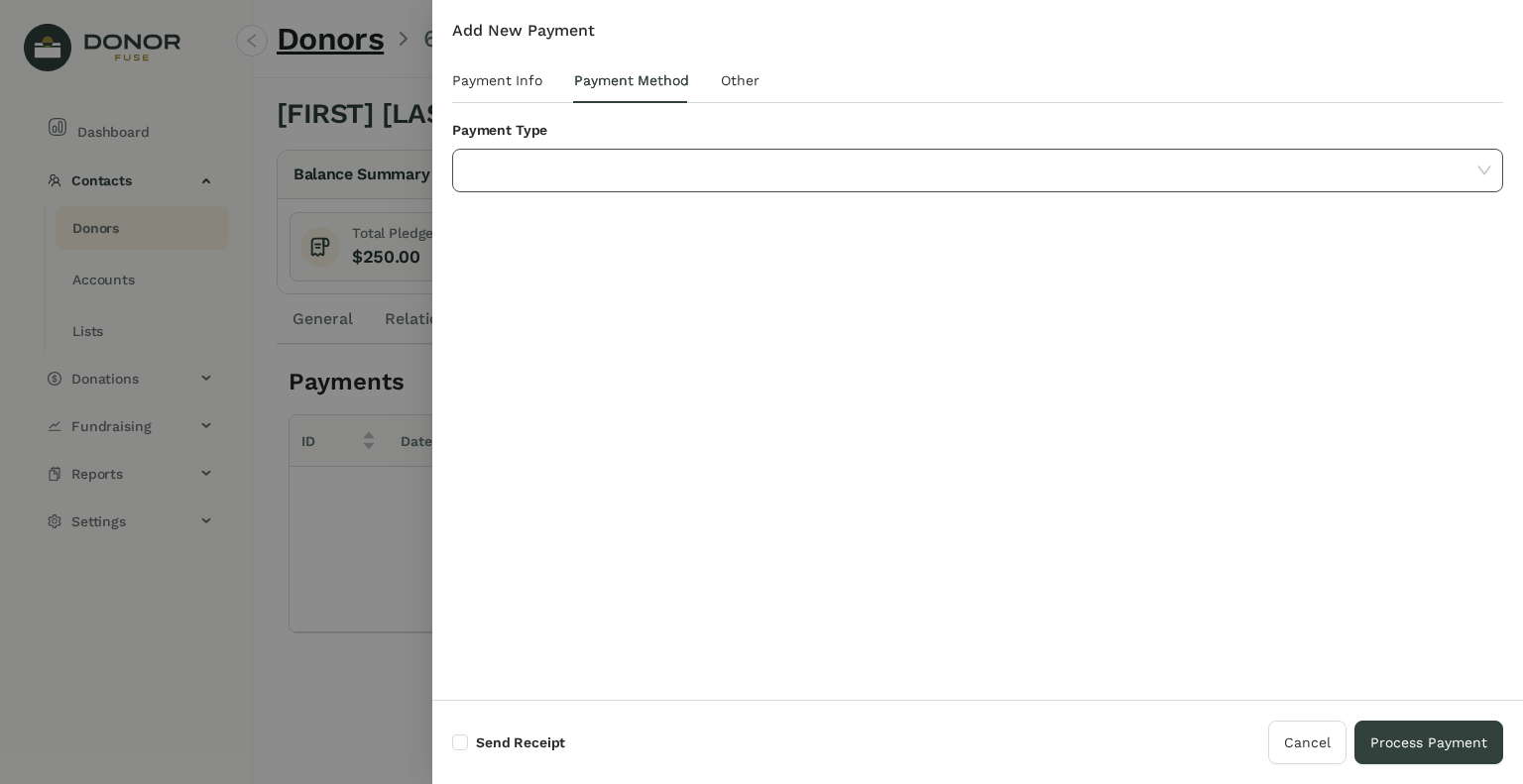 click 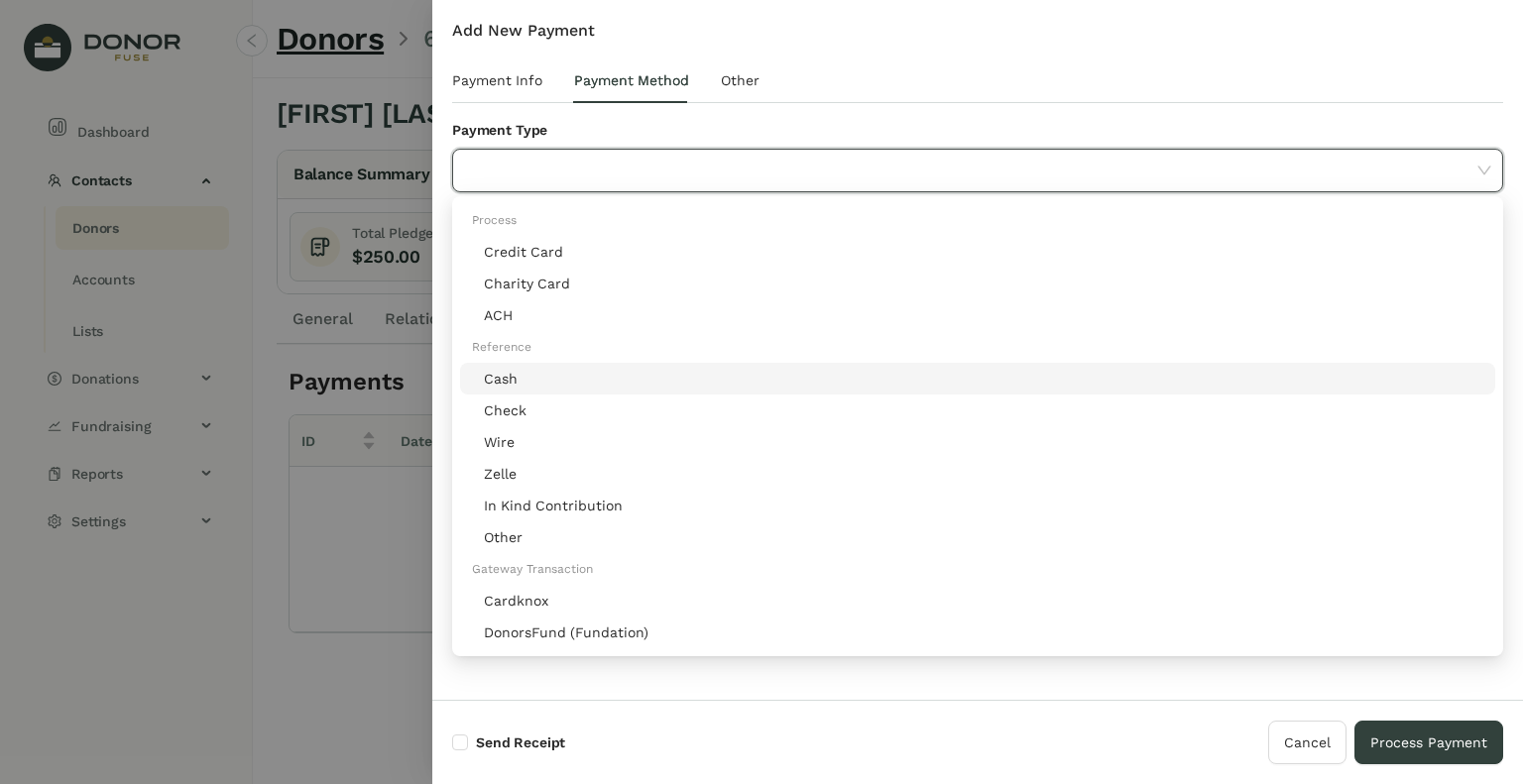 click on "Cash" 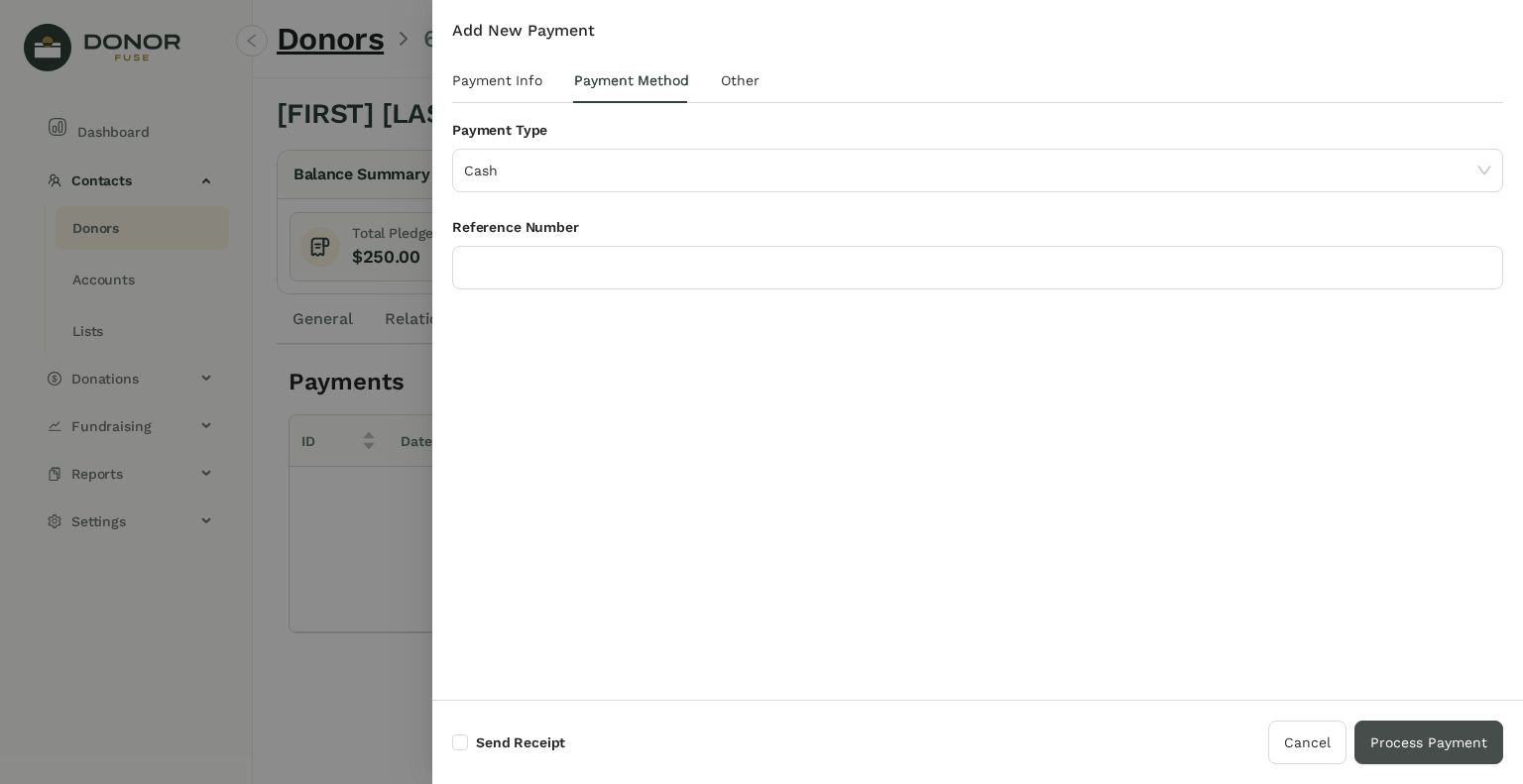 click on "Process Payment" at bounding box center (1429, 742) 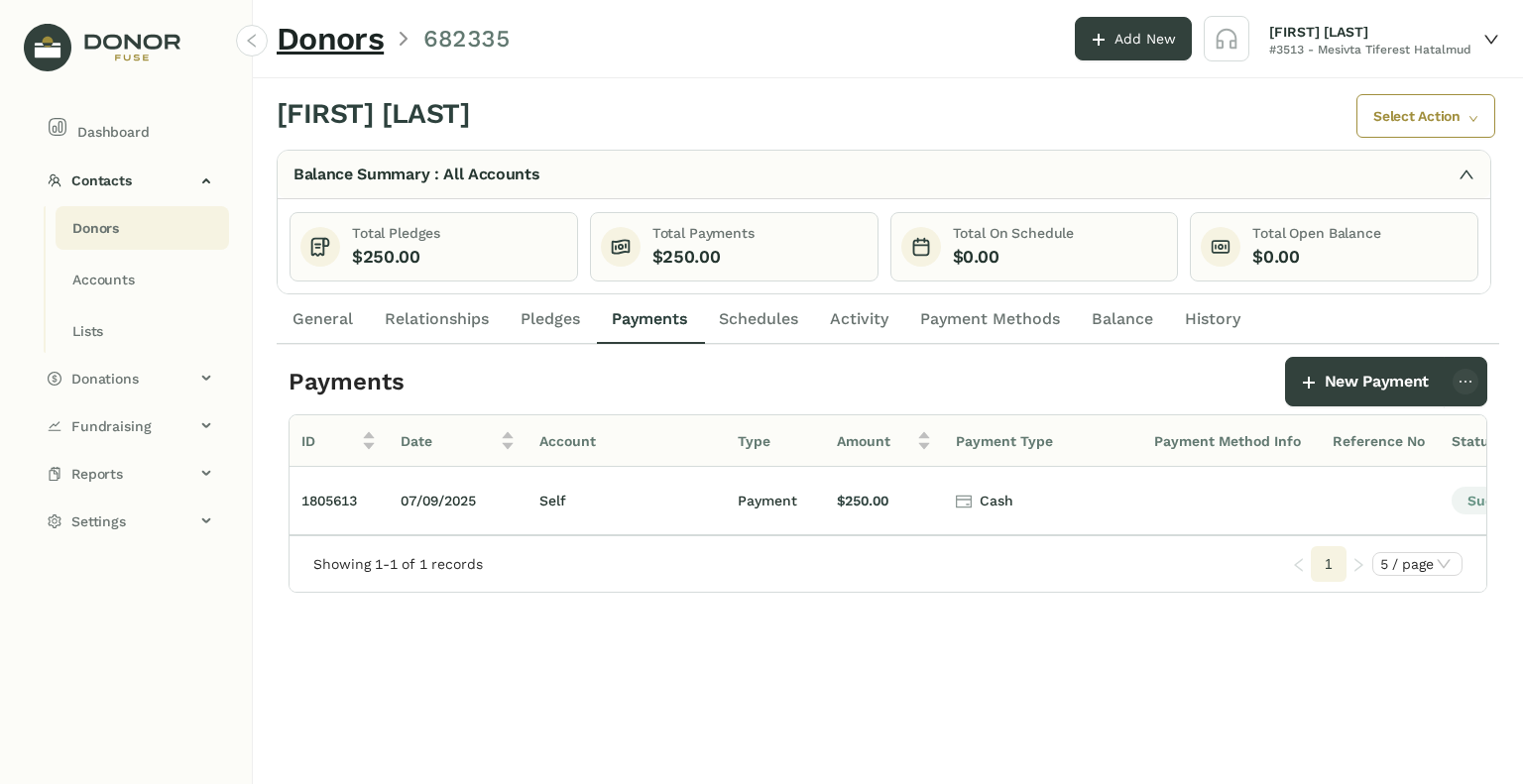 click on "Pledges" 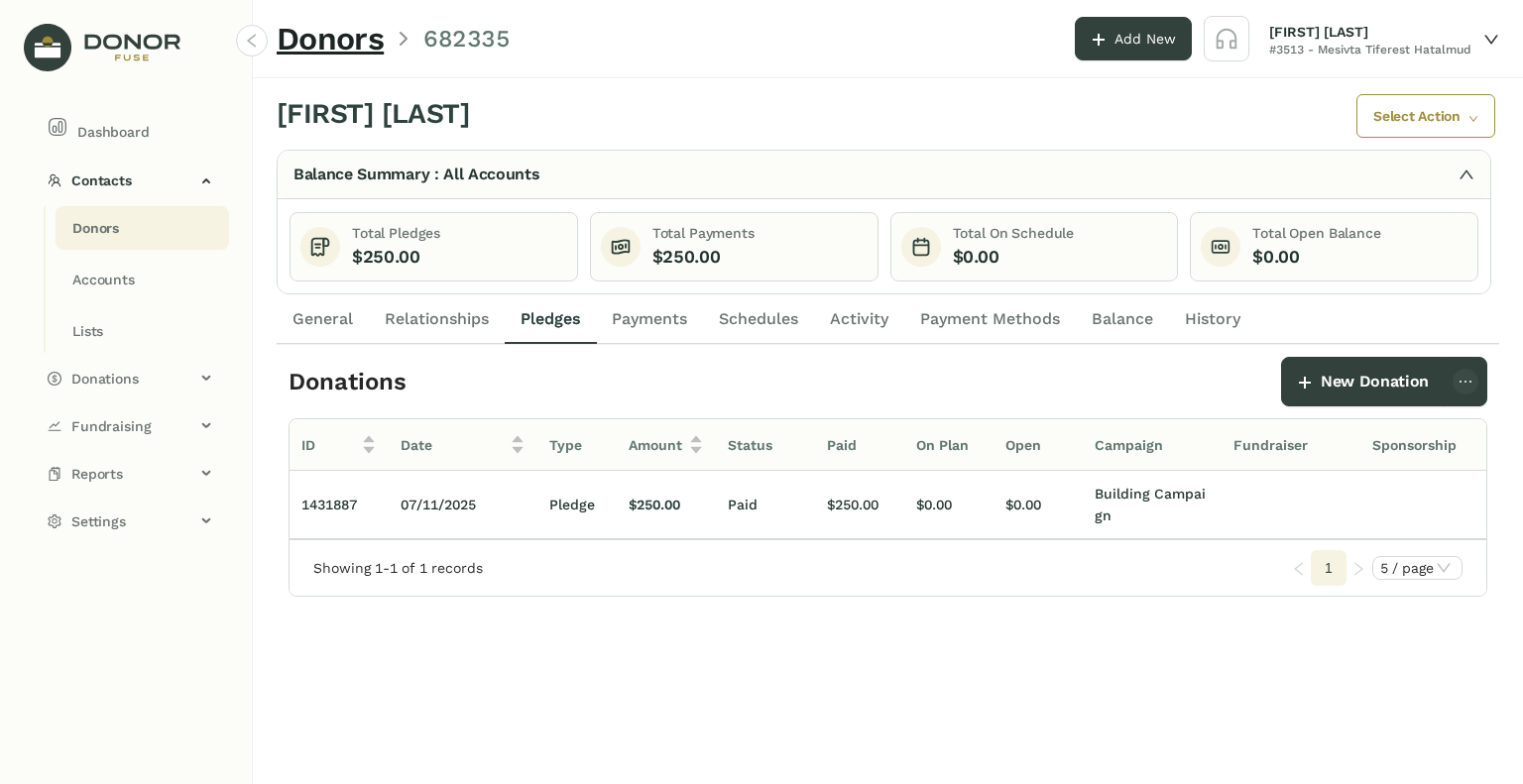click on "Payments" 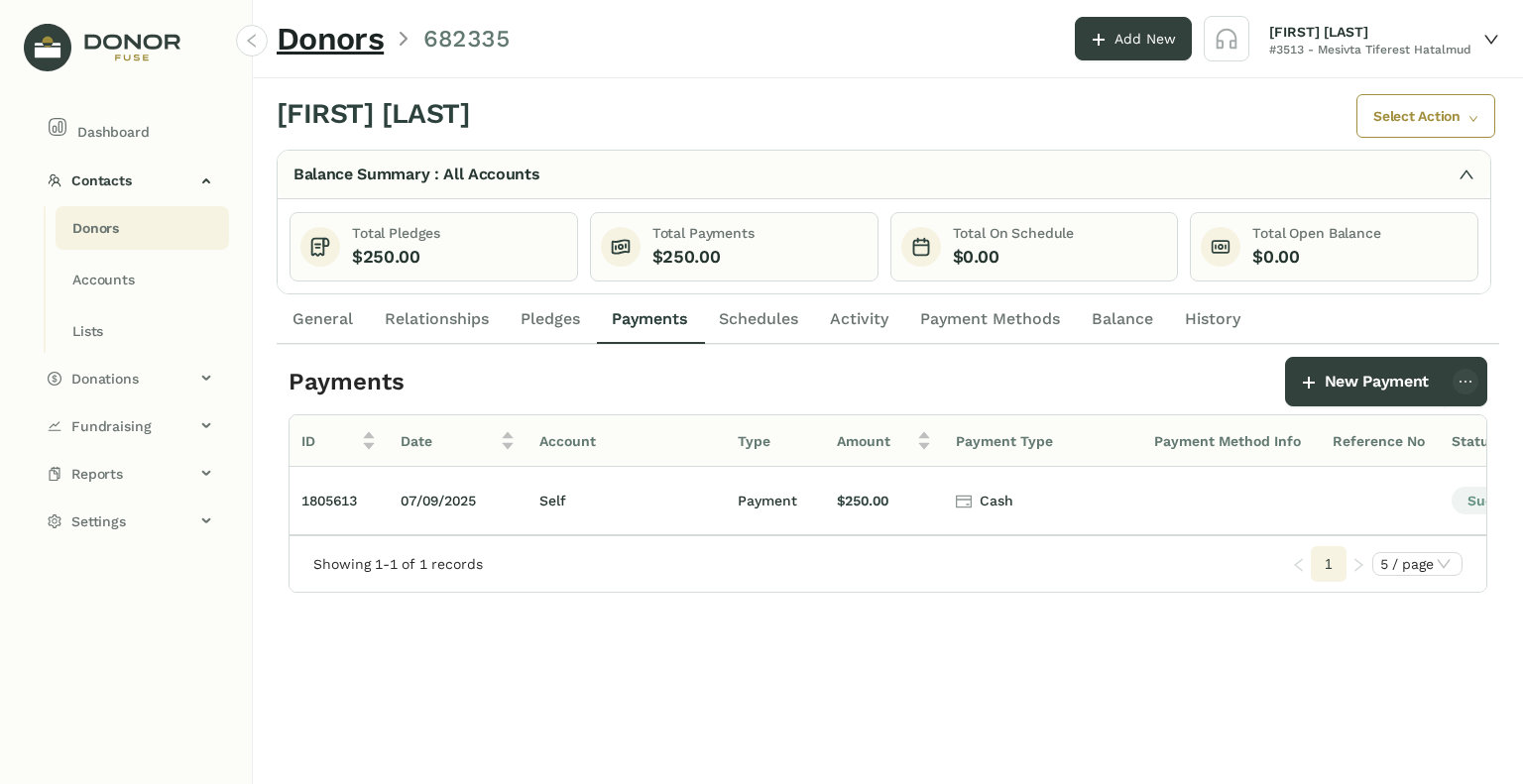 drag, startPoint x: 107, startPoint y: 218, endPoint x: 349, endPoint y: 177, distance: 245.4486 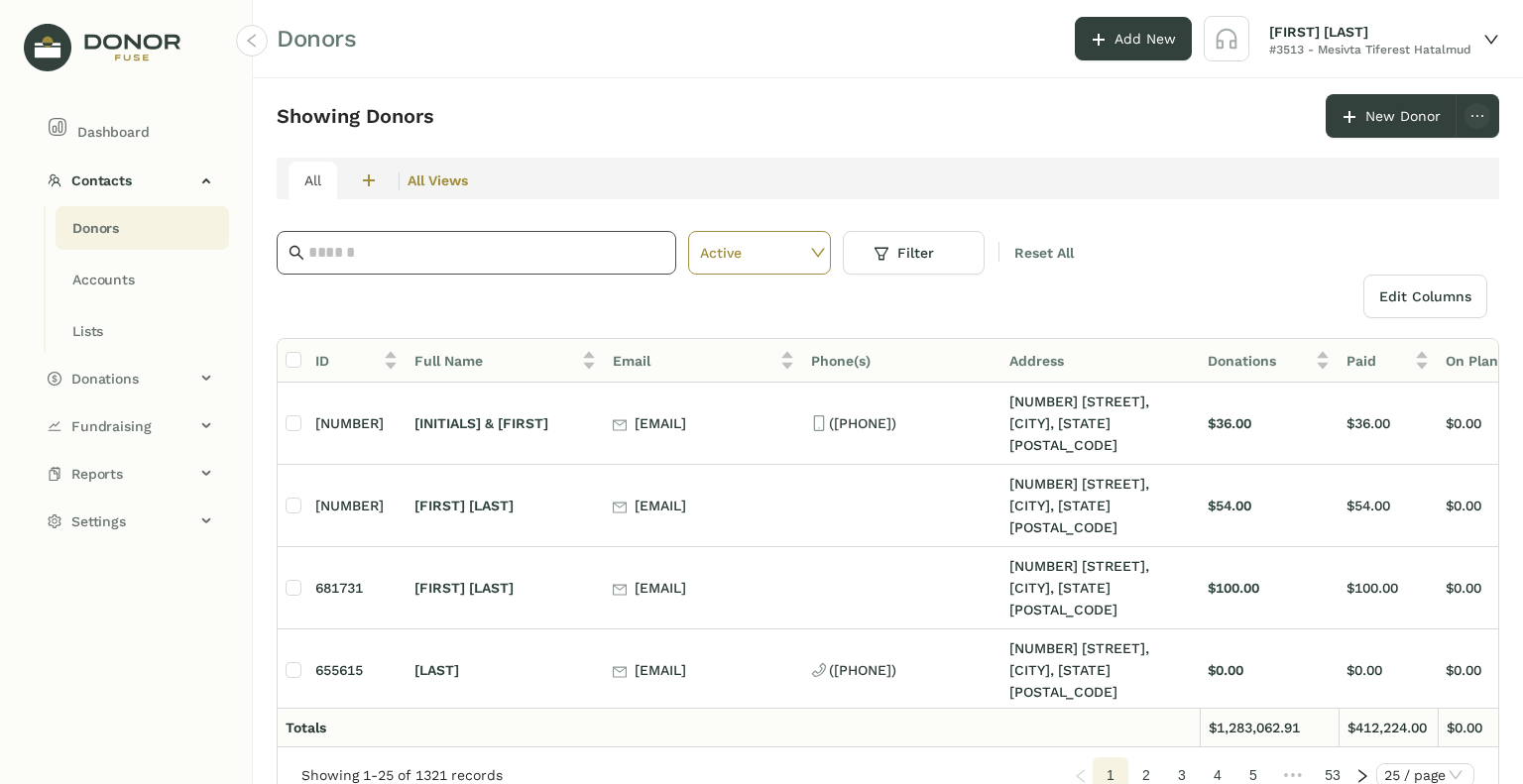 drag, startPoint x: 345, startPoint y: 259, endPoint x: 371, endPoint y: 237, distance: 34.058773 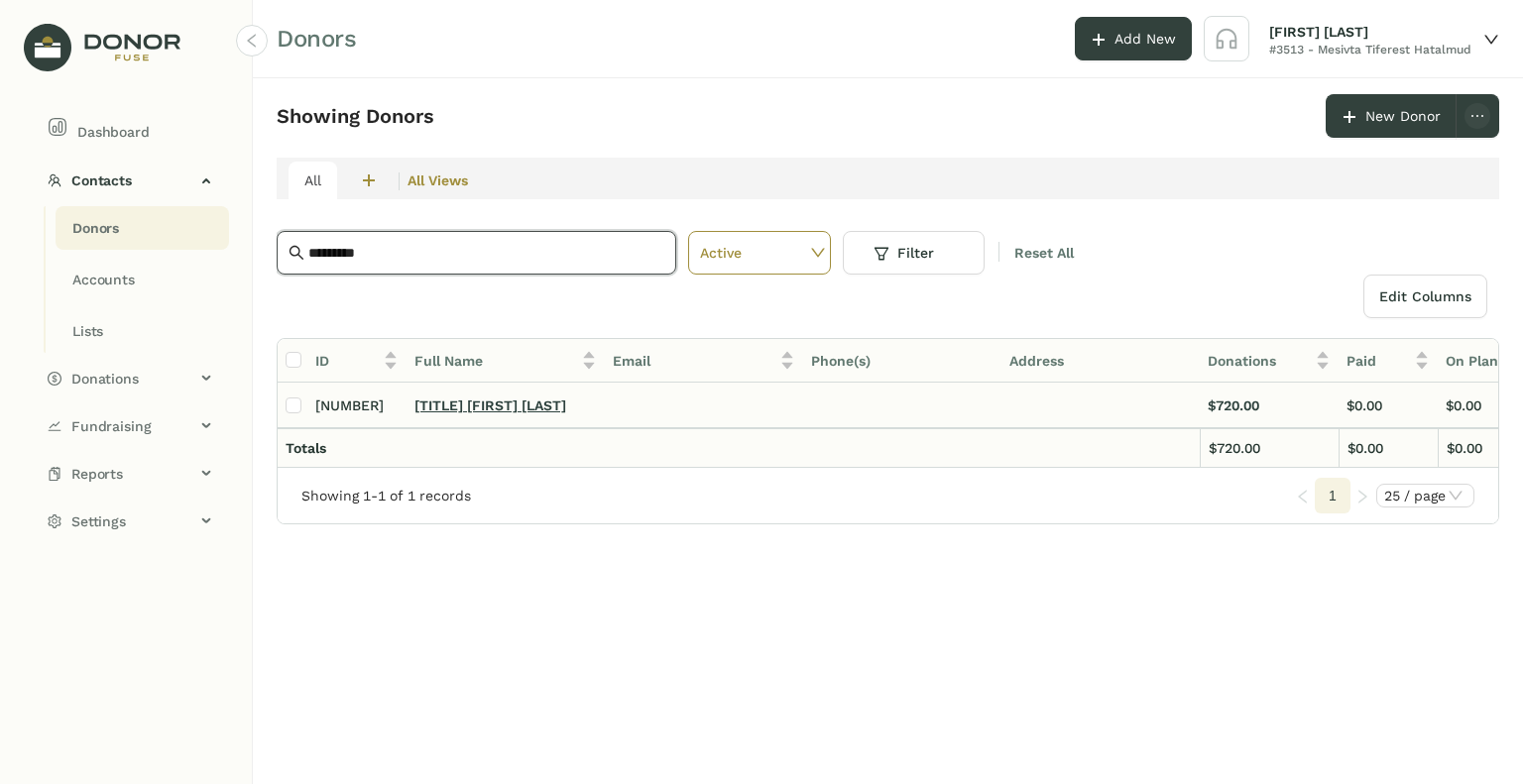 type on "*********" 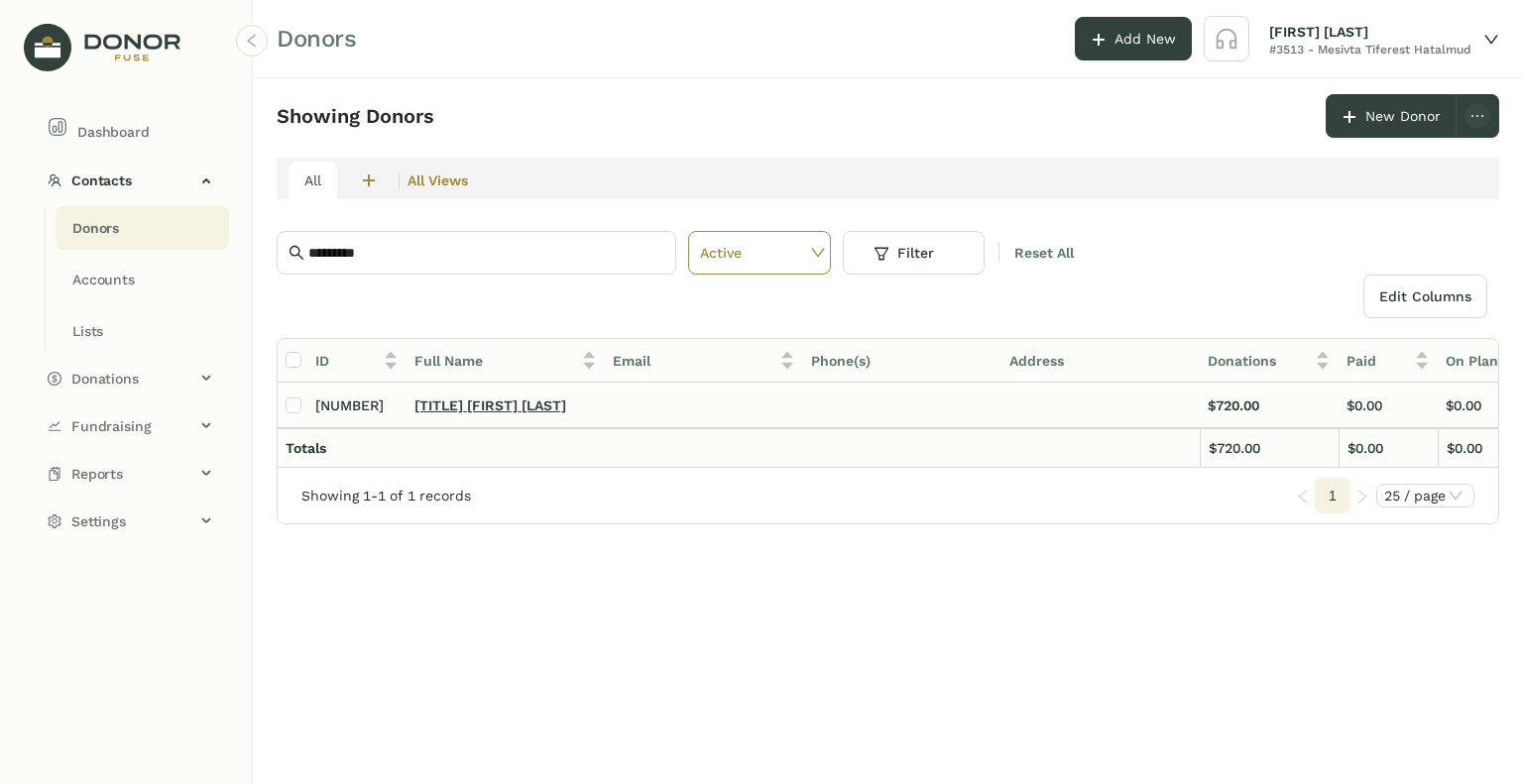 click on "[TITLE] [FIRST] [LAST]" 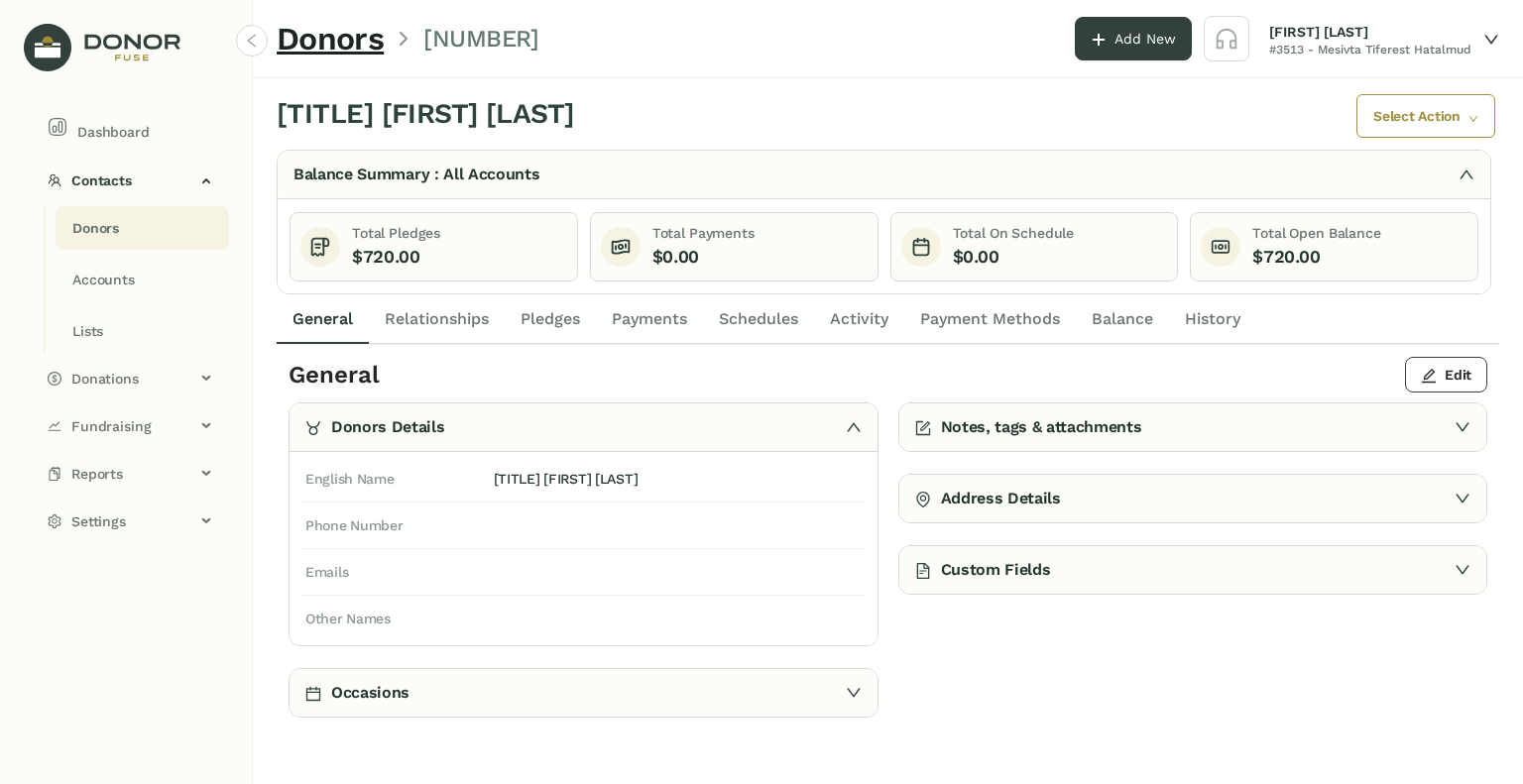 click on "Pledges" 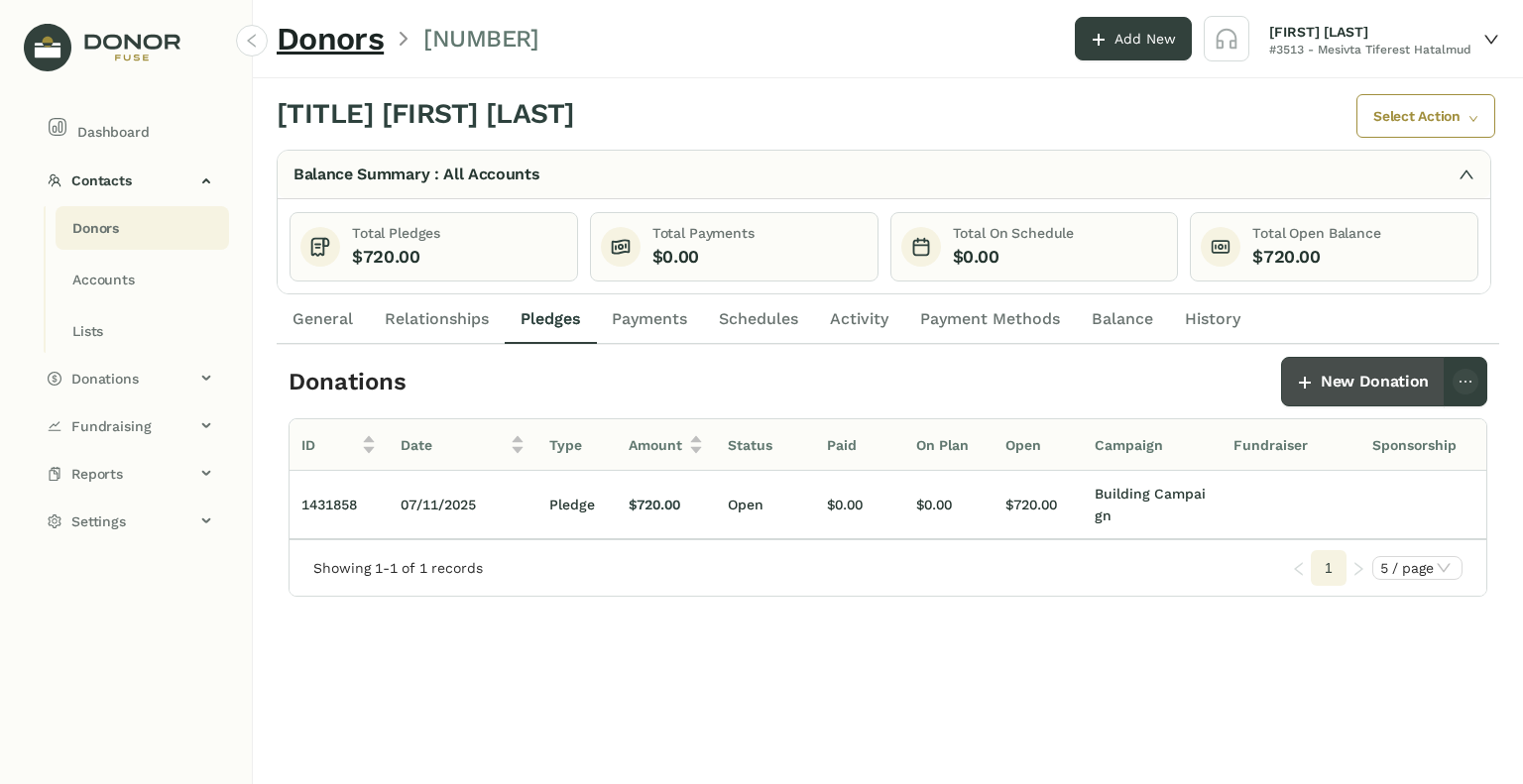 click on "New Donation" 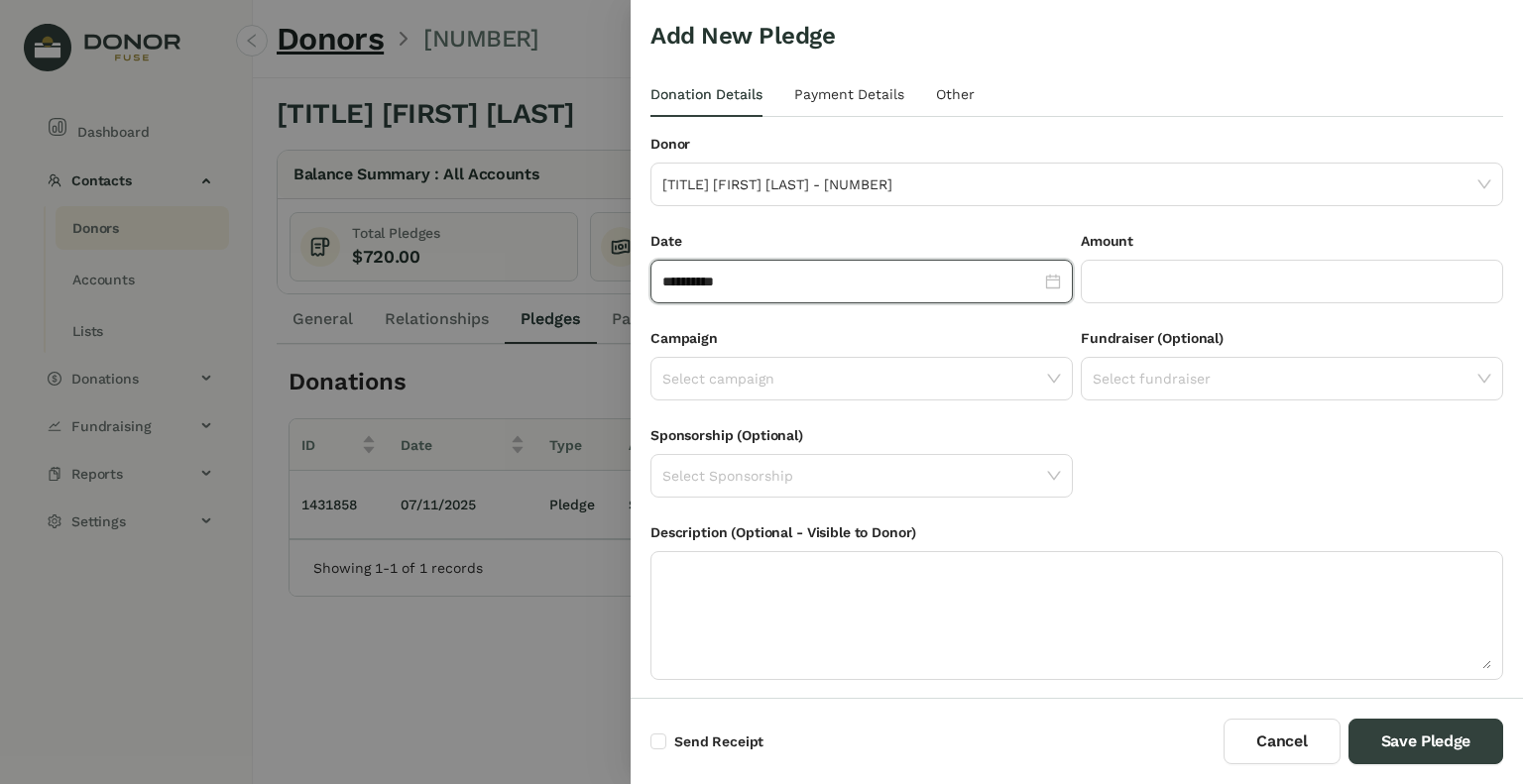 click on "**********" 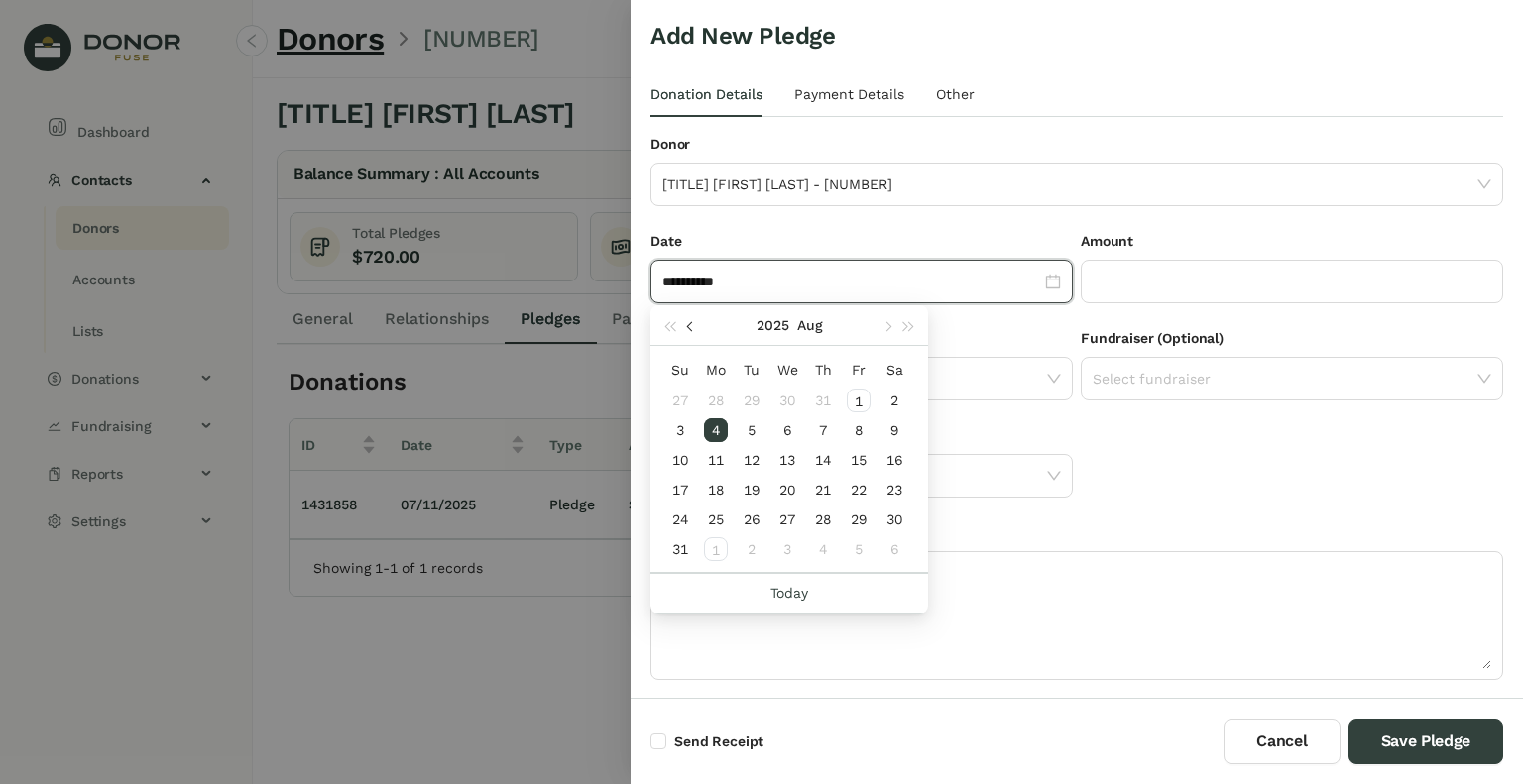 click at bounding box center (692, 326) 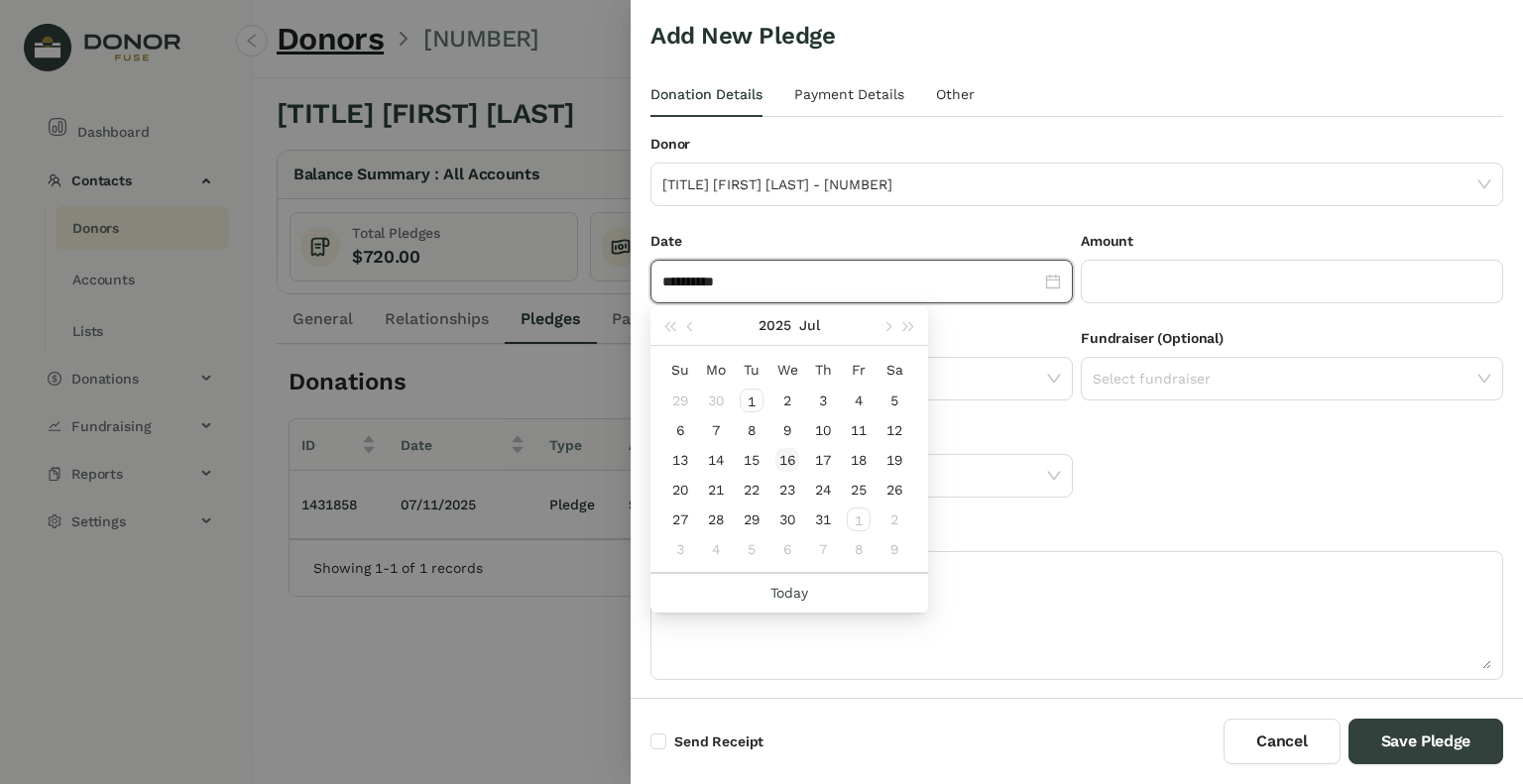 click on "16" at bounding box center [787, 460] 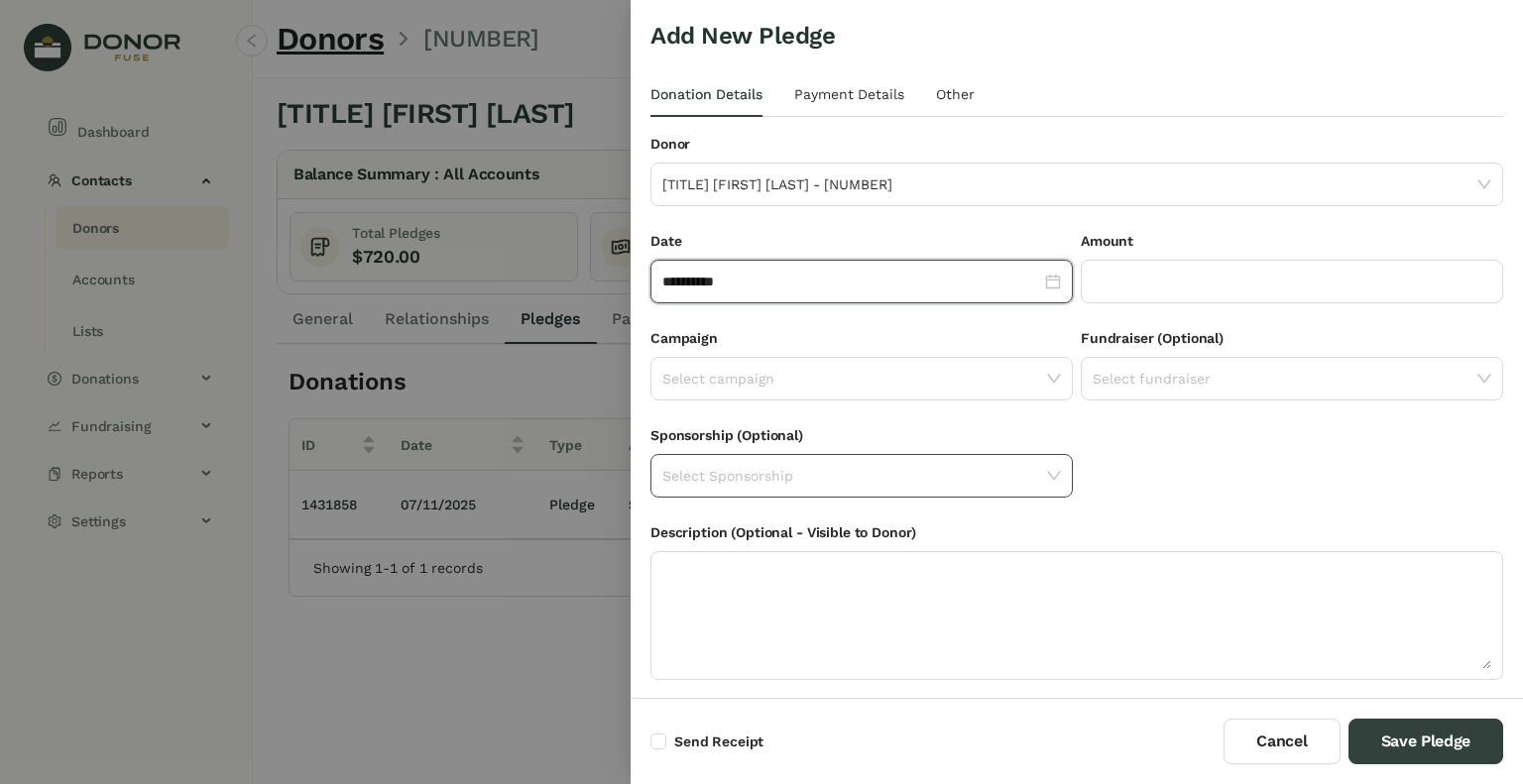 type on "**********" 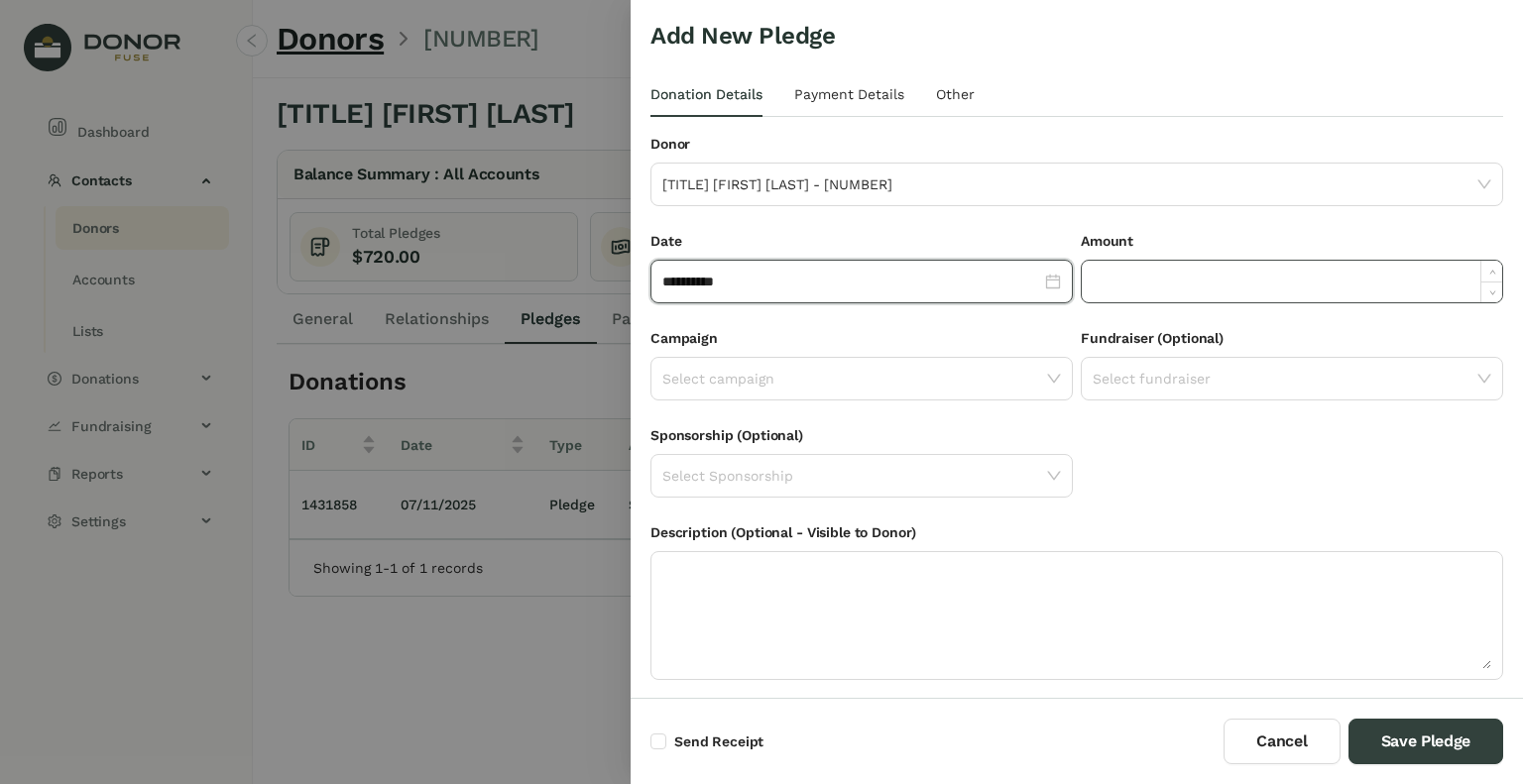 click 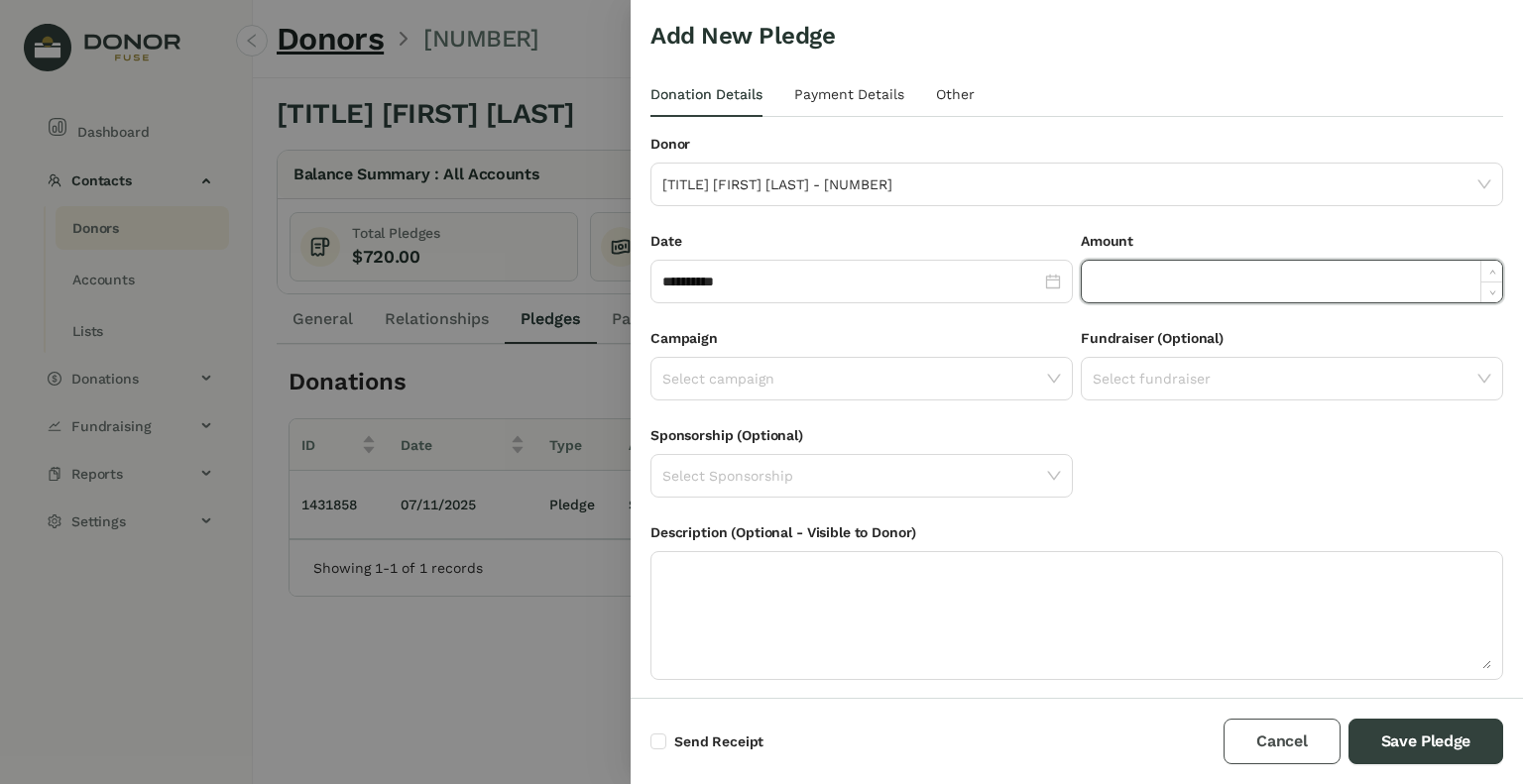 click on "Cancel" at bounding box center [1281, 741] 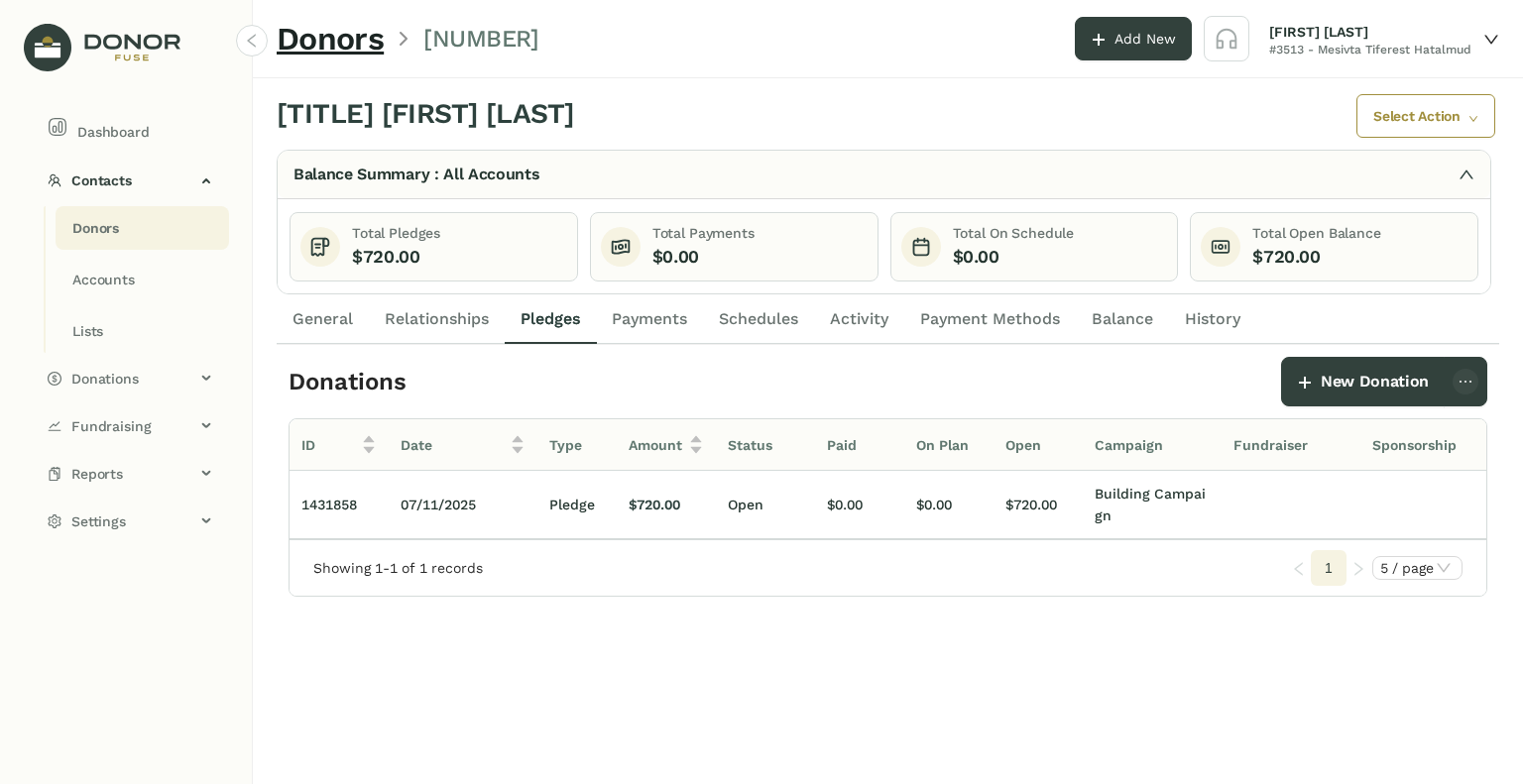 click on "Payments" 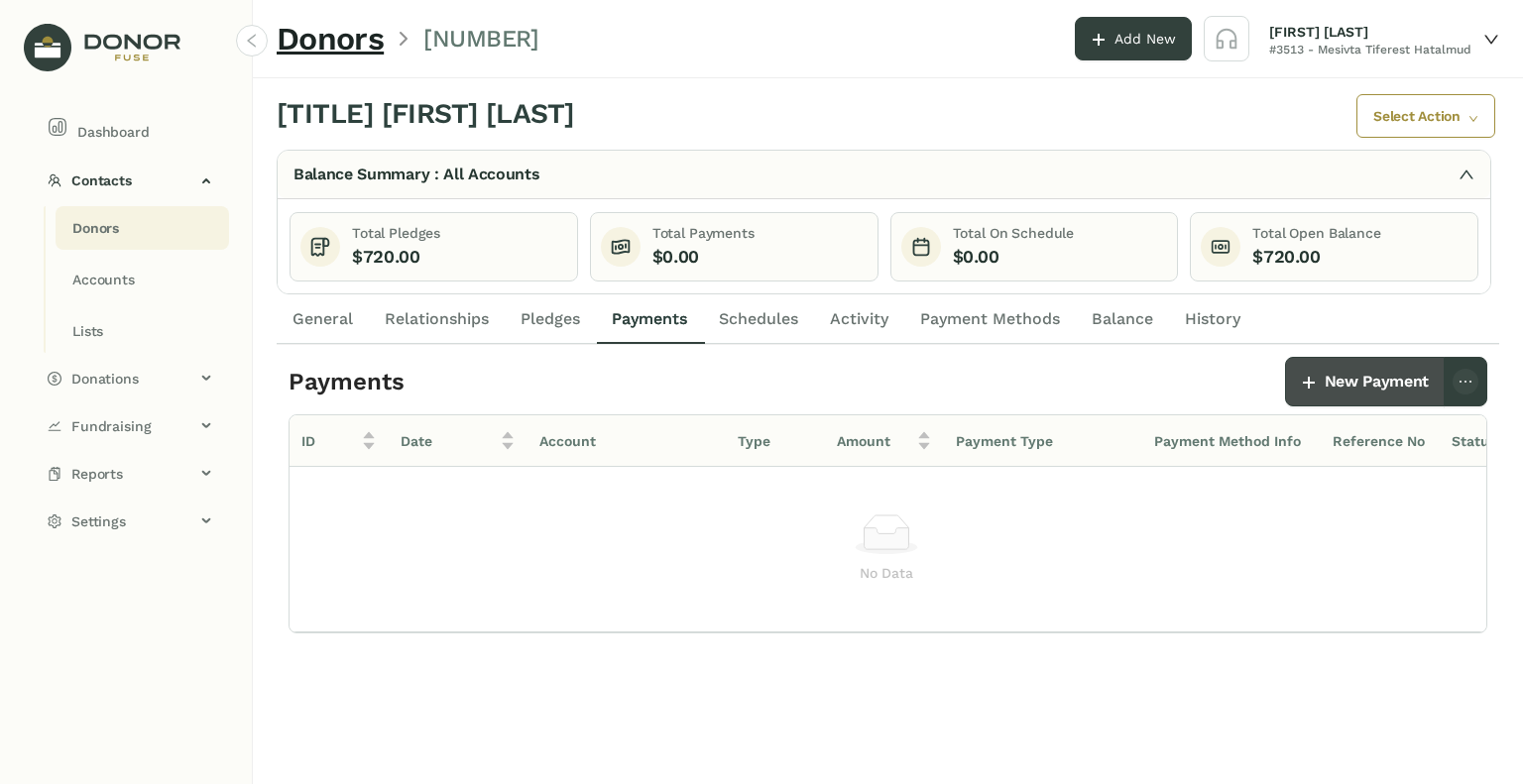click on "New Payment" 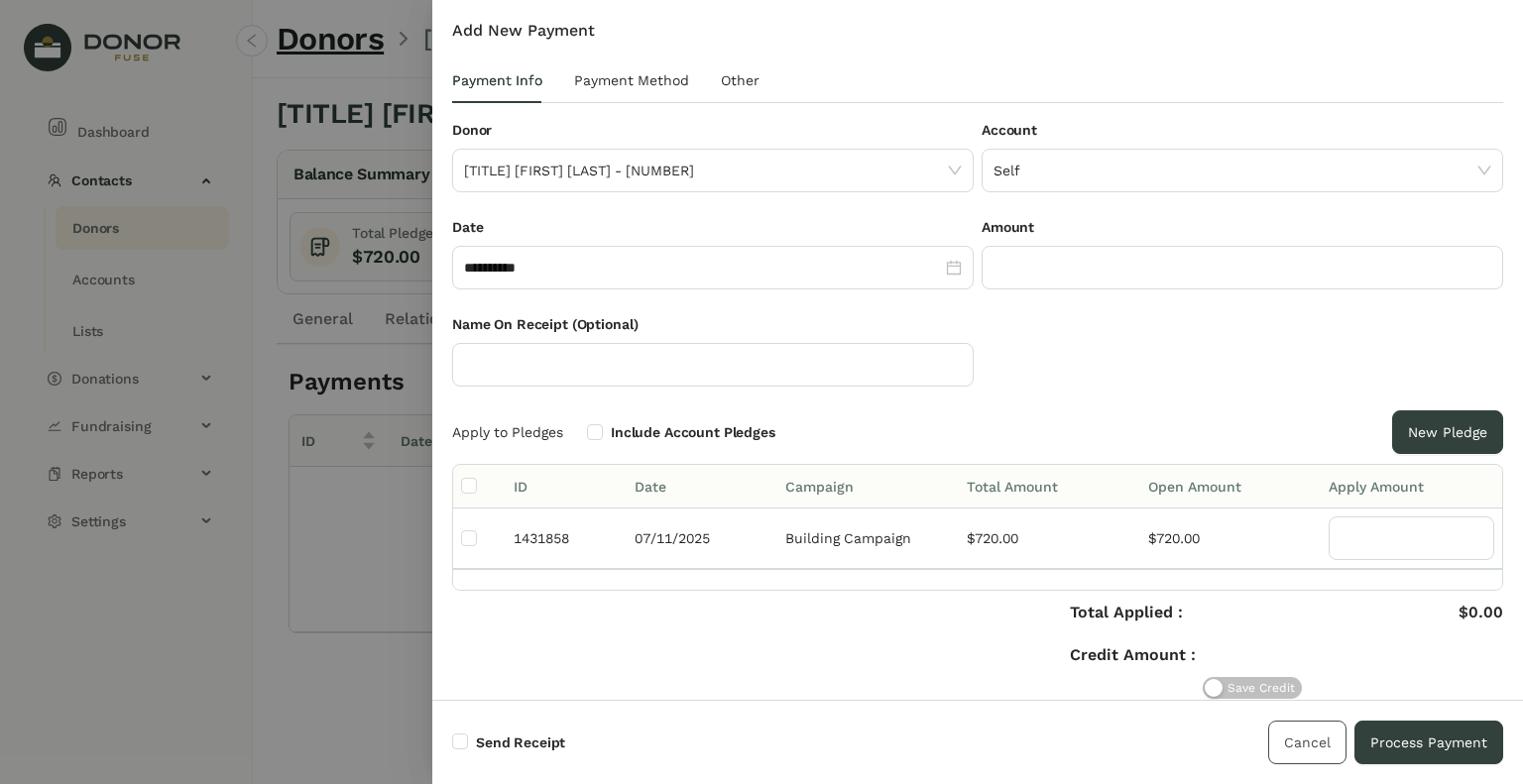 click on "Cancel" at bounding box center (1307, 742) 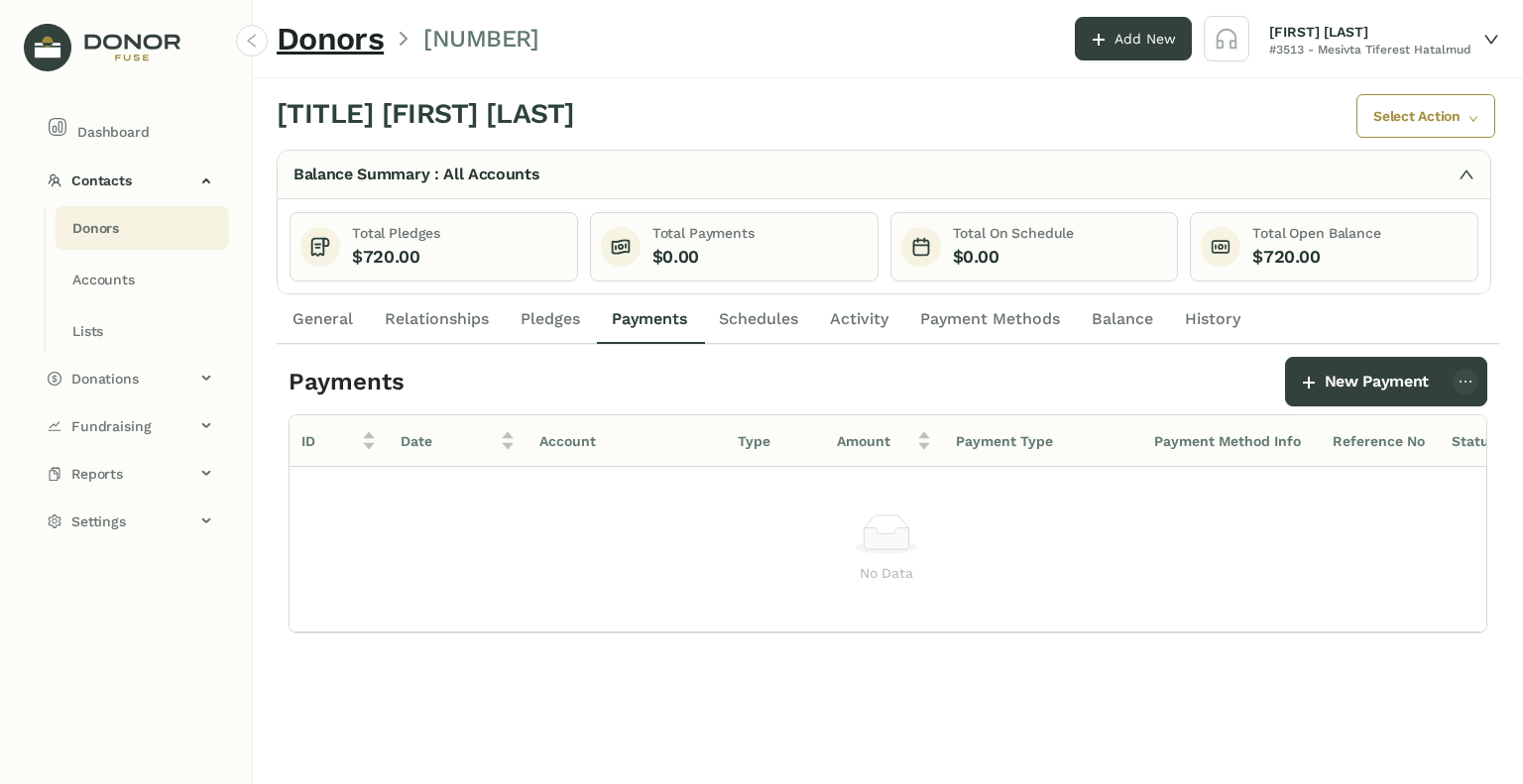 click on "Pledges" 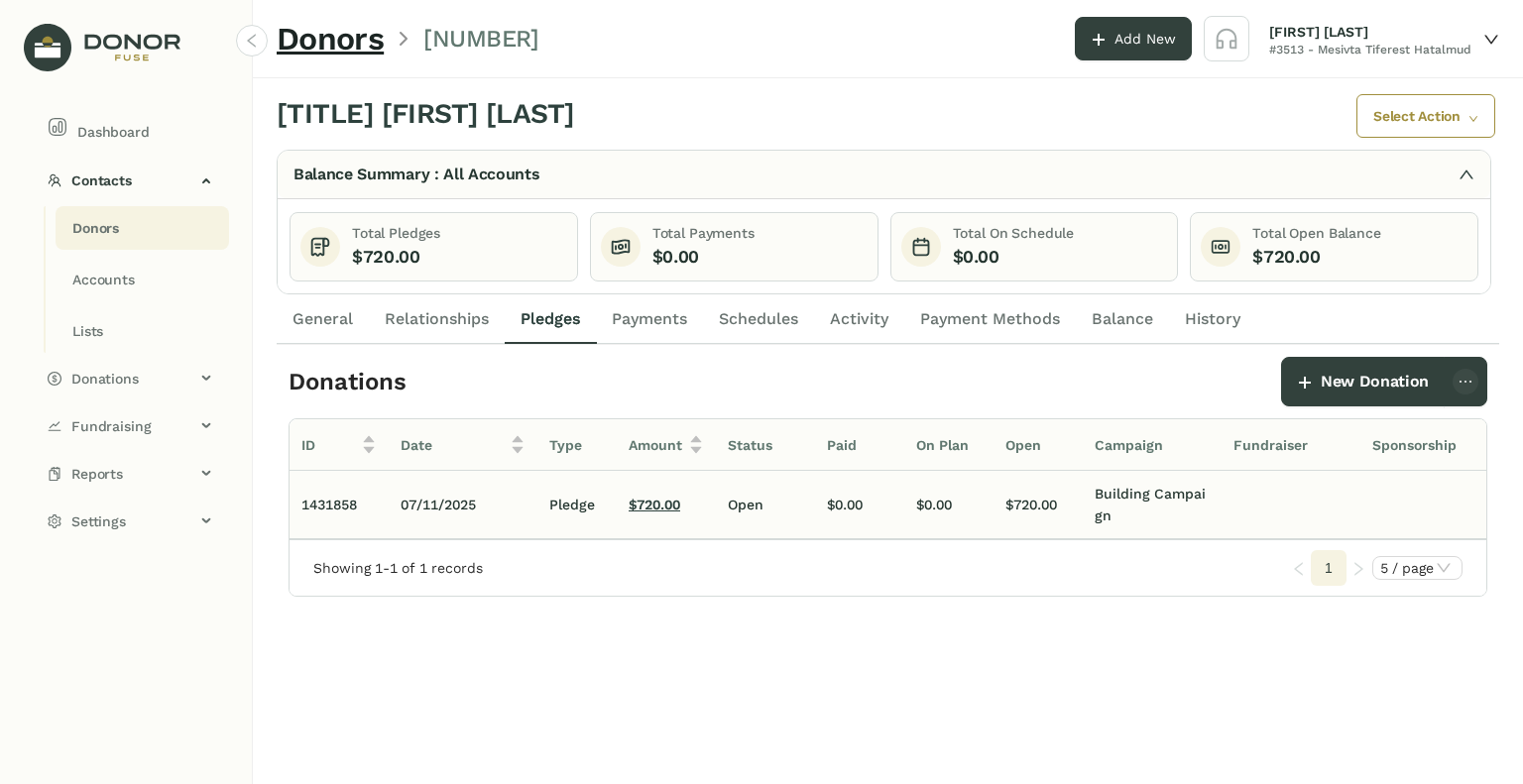 click on "$720.00" 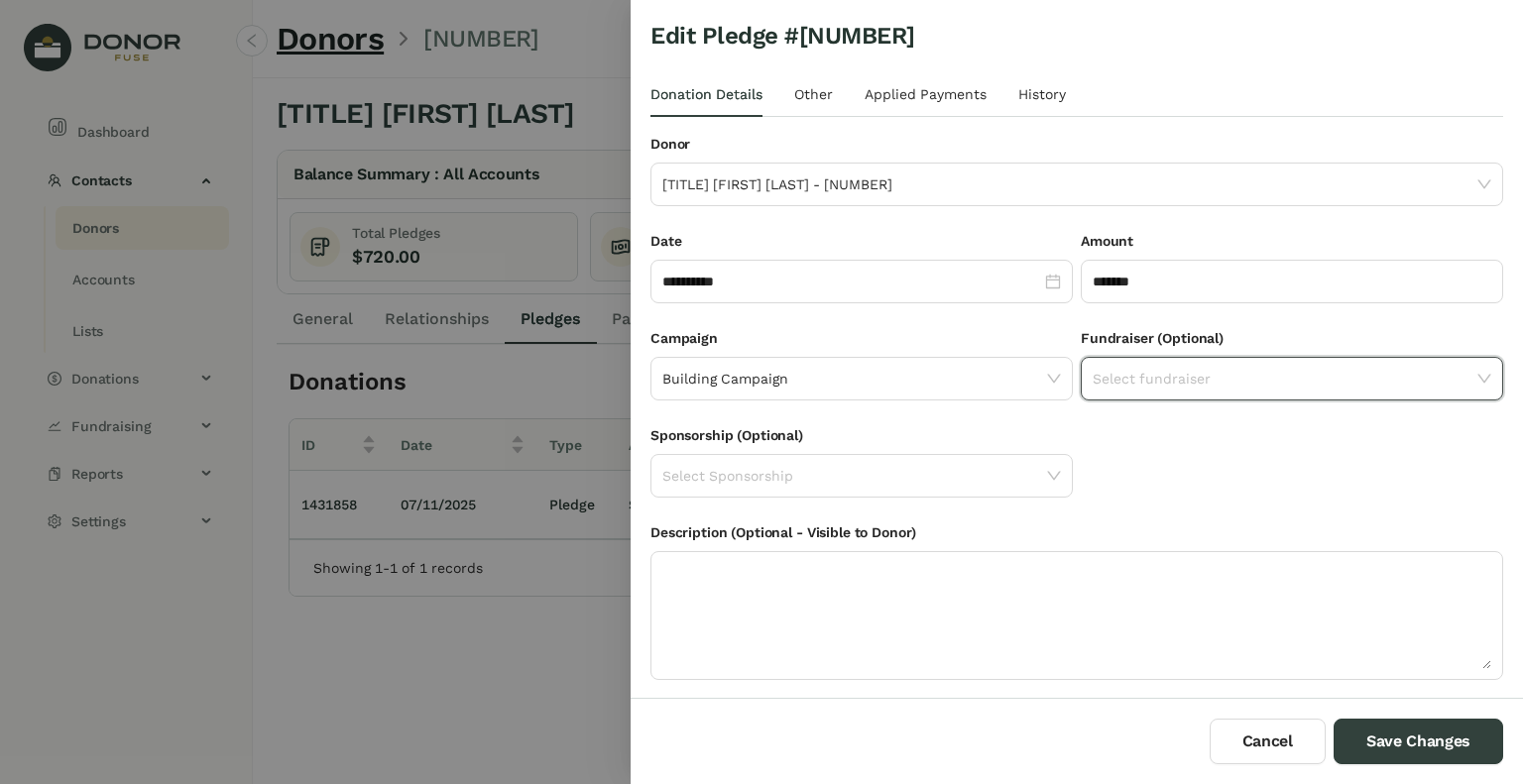 click 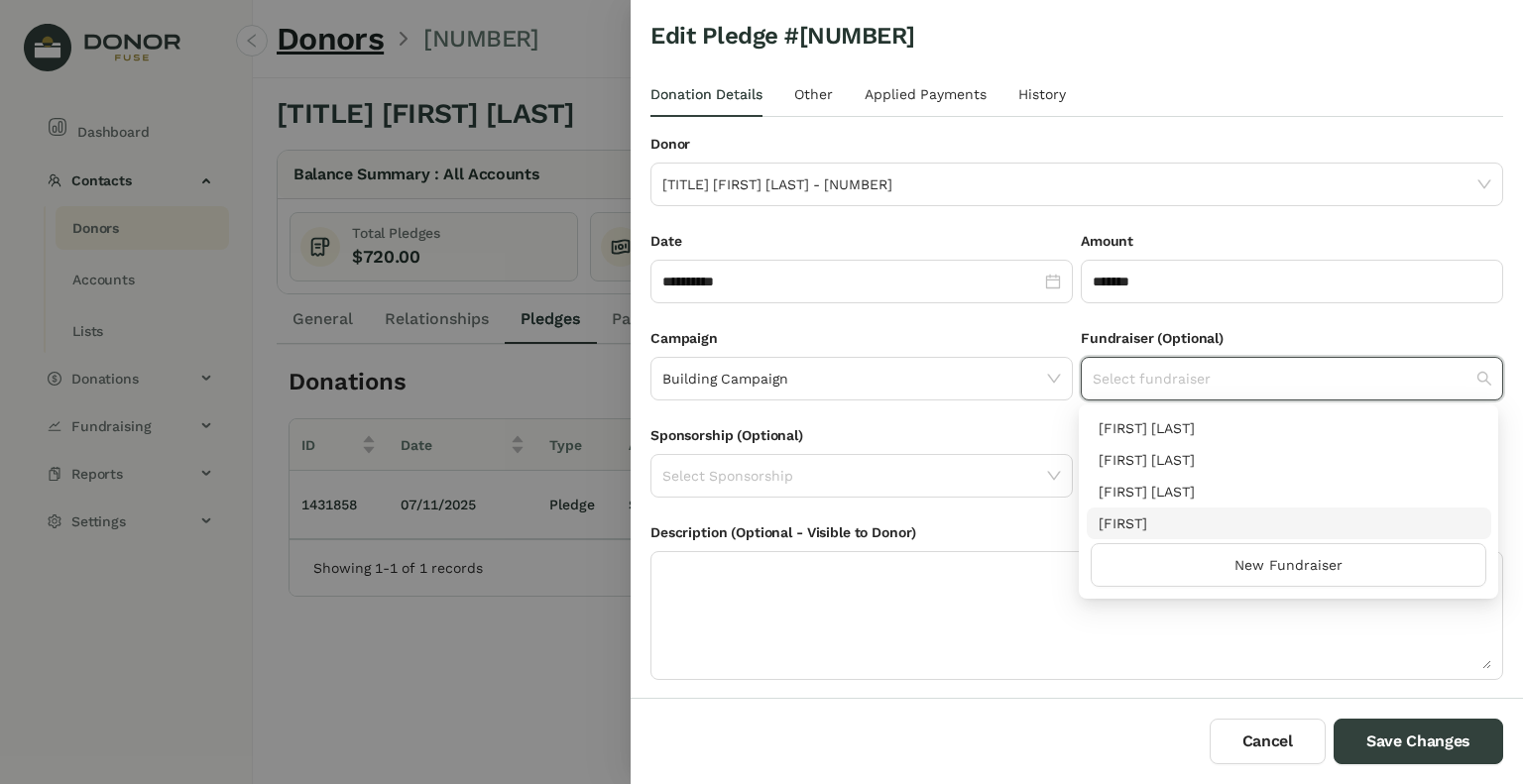 click on "[FIRST]" at bounding box center [1289, 523] 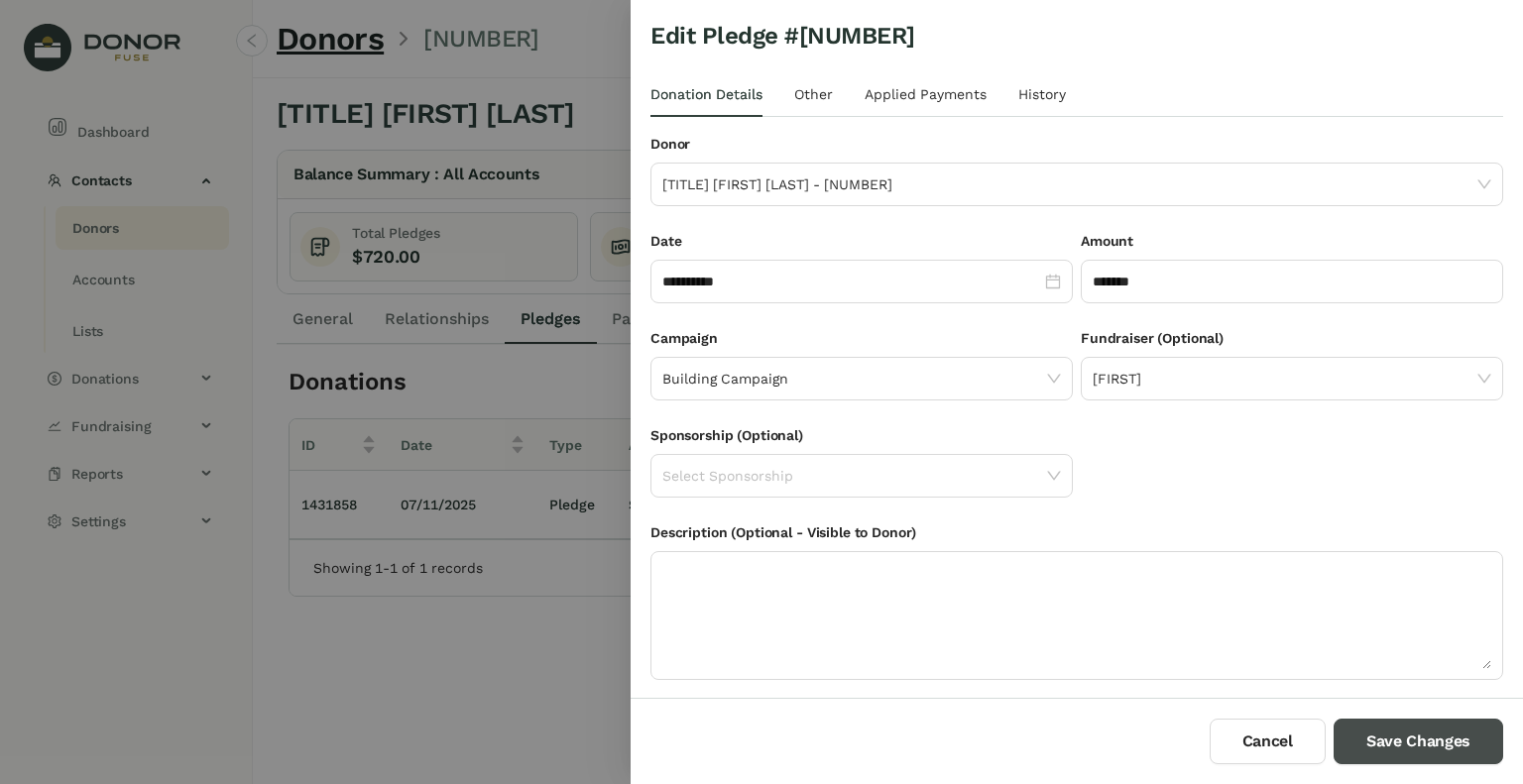 click on "Save Changes" at bounding box center [1418, 741] 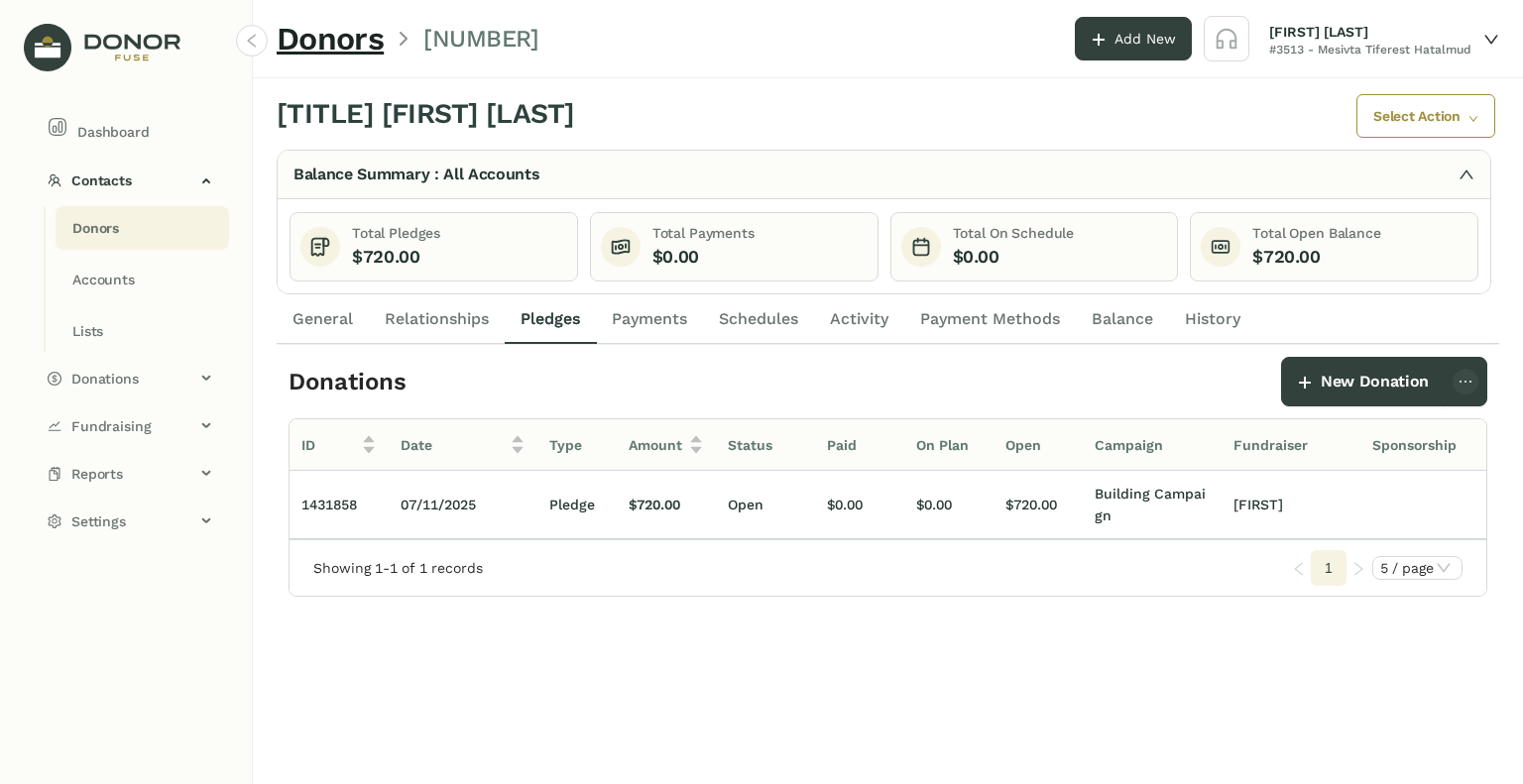 click on "Donors" 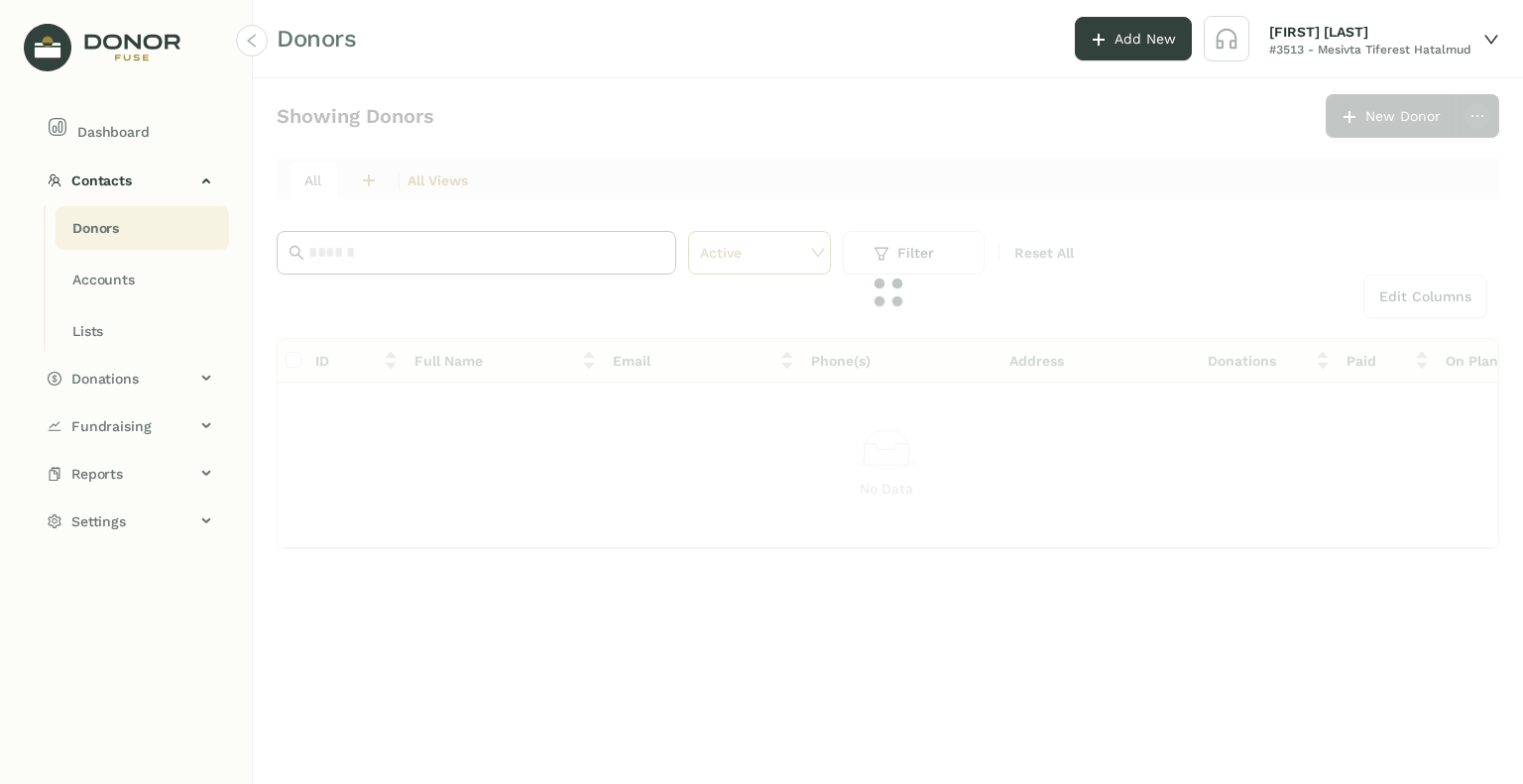 click 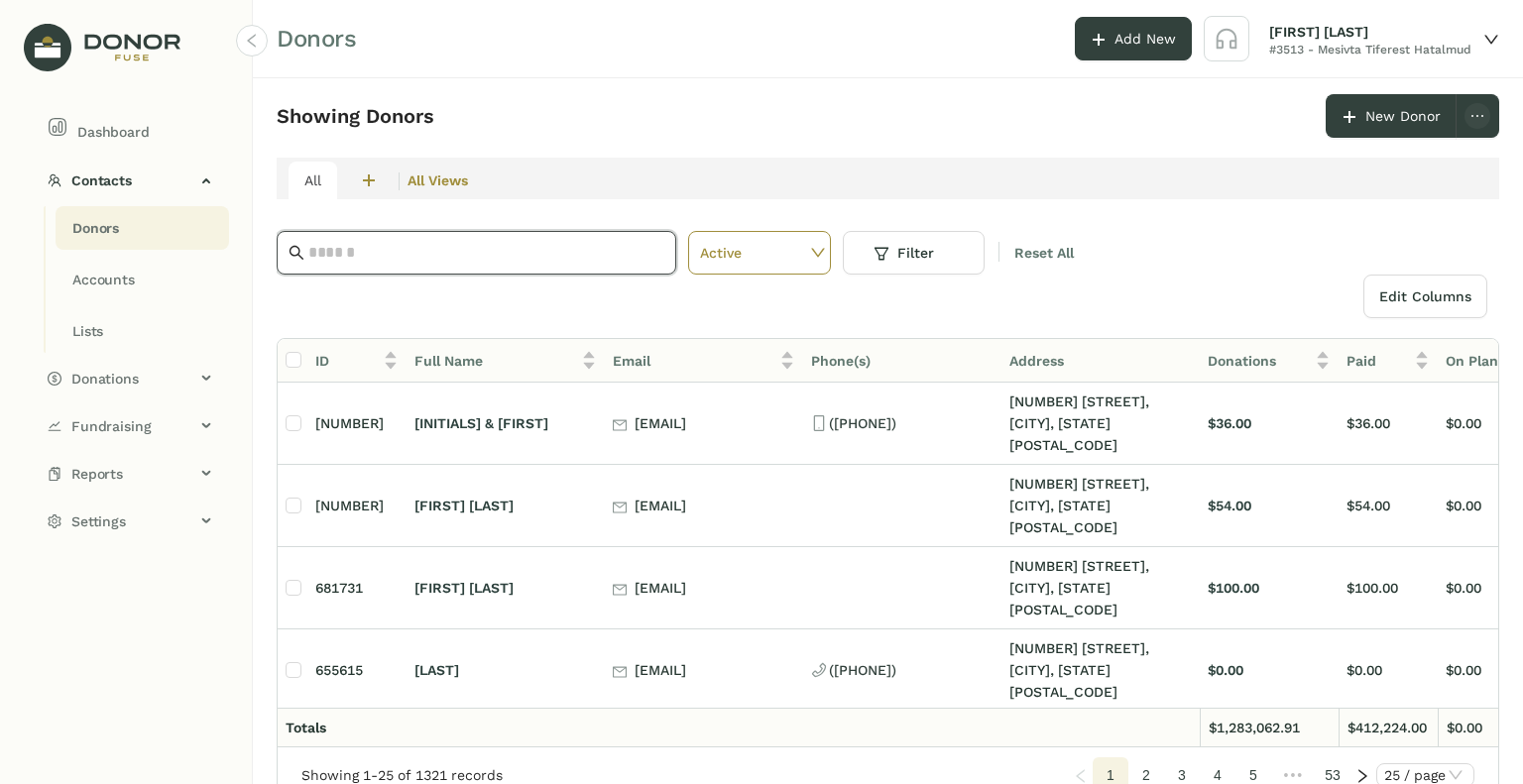 click 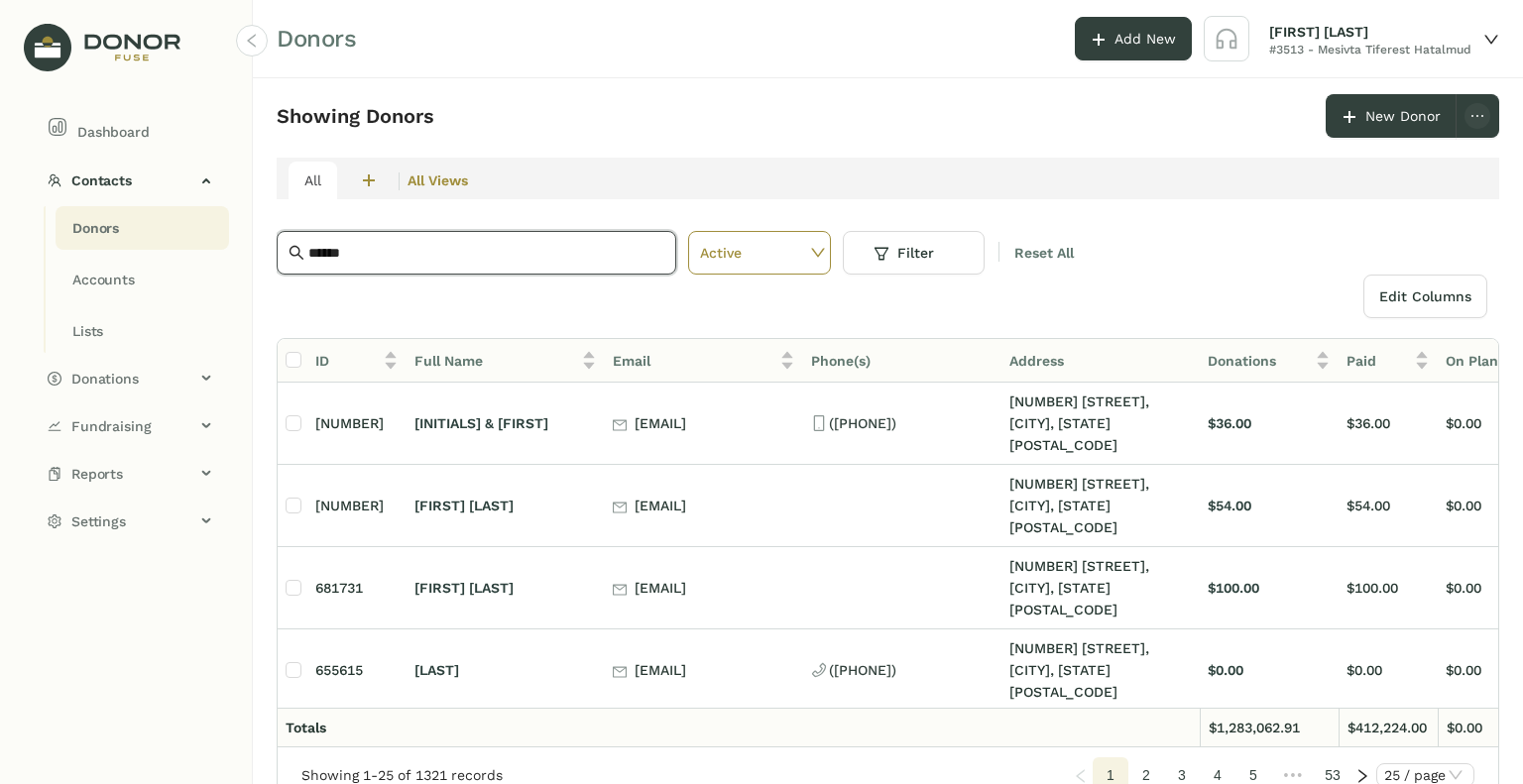 type on "******" 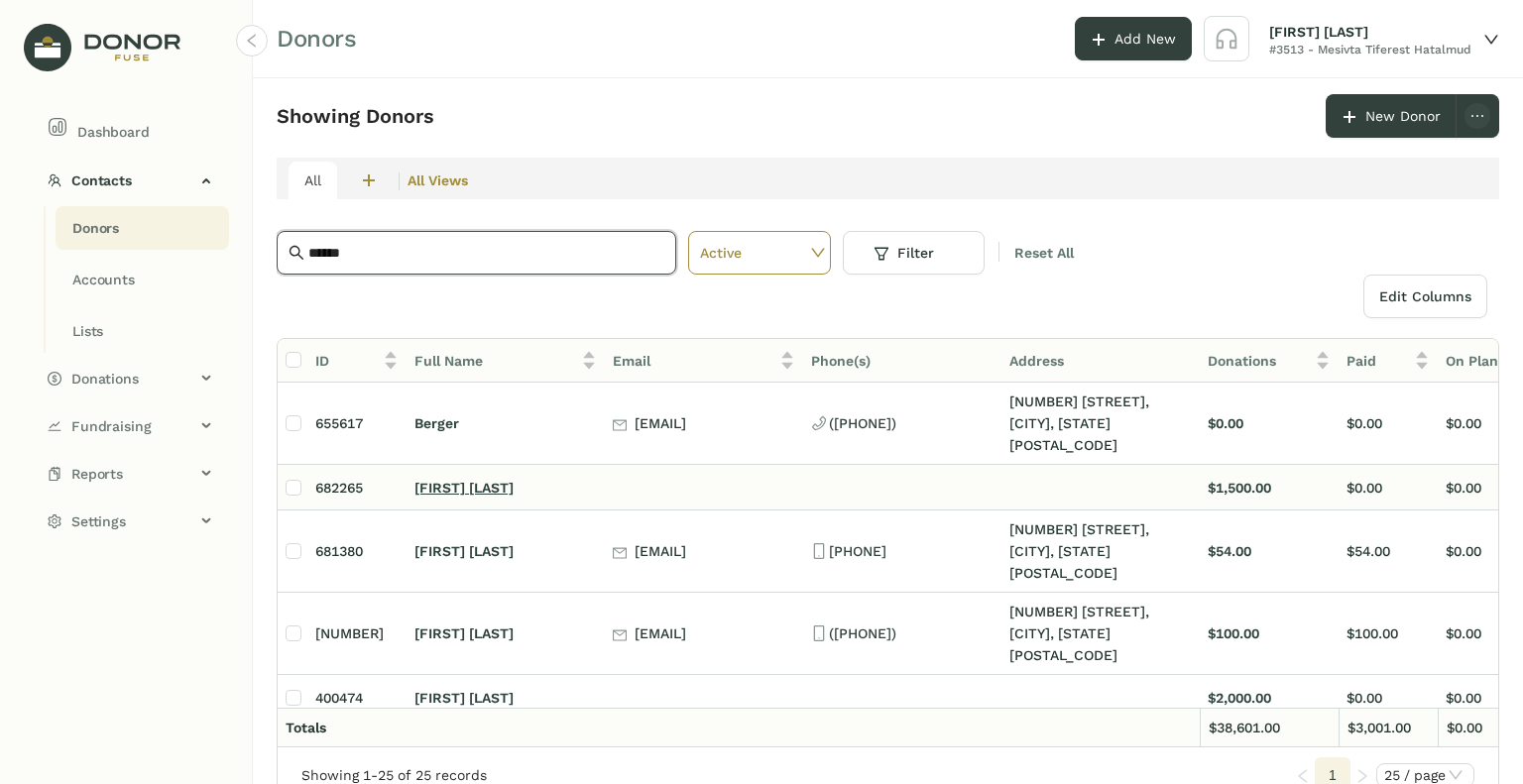 click on "[FIRST] [LAST]" 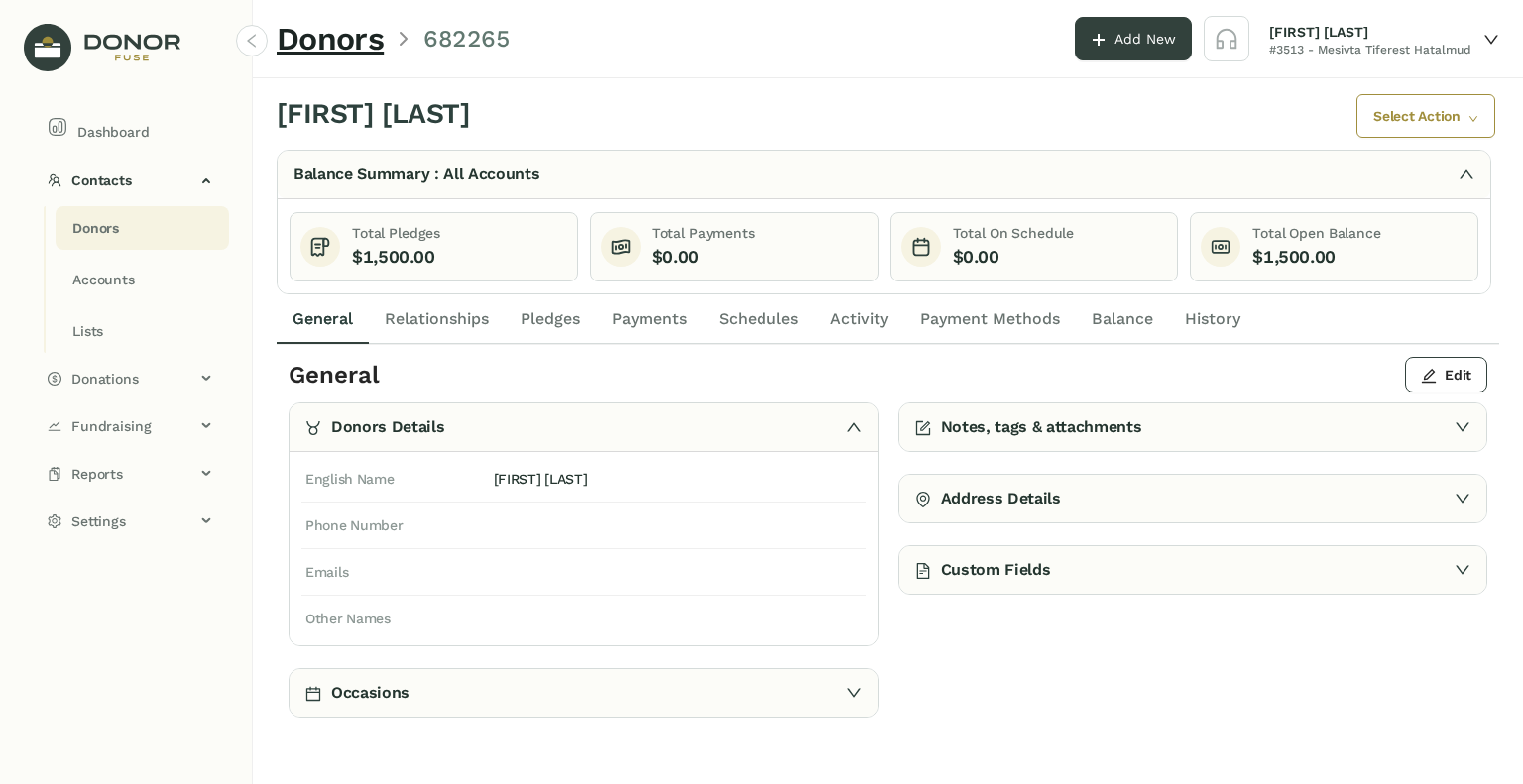click on "Pledges" 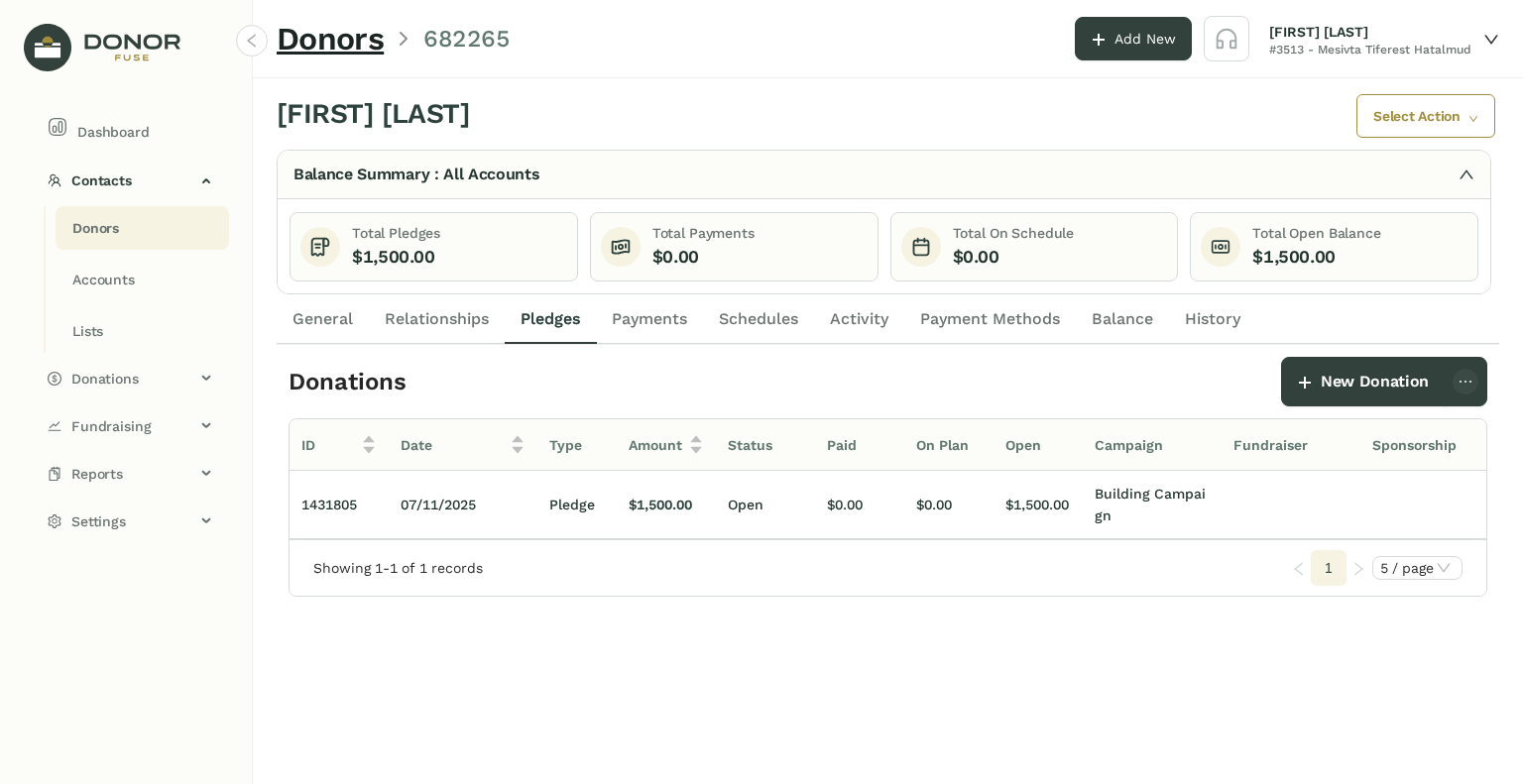 click on "Payments" 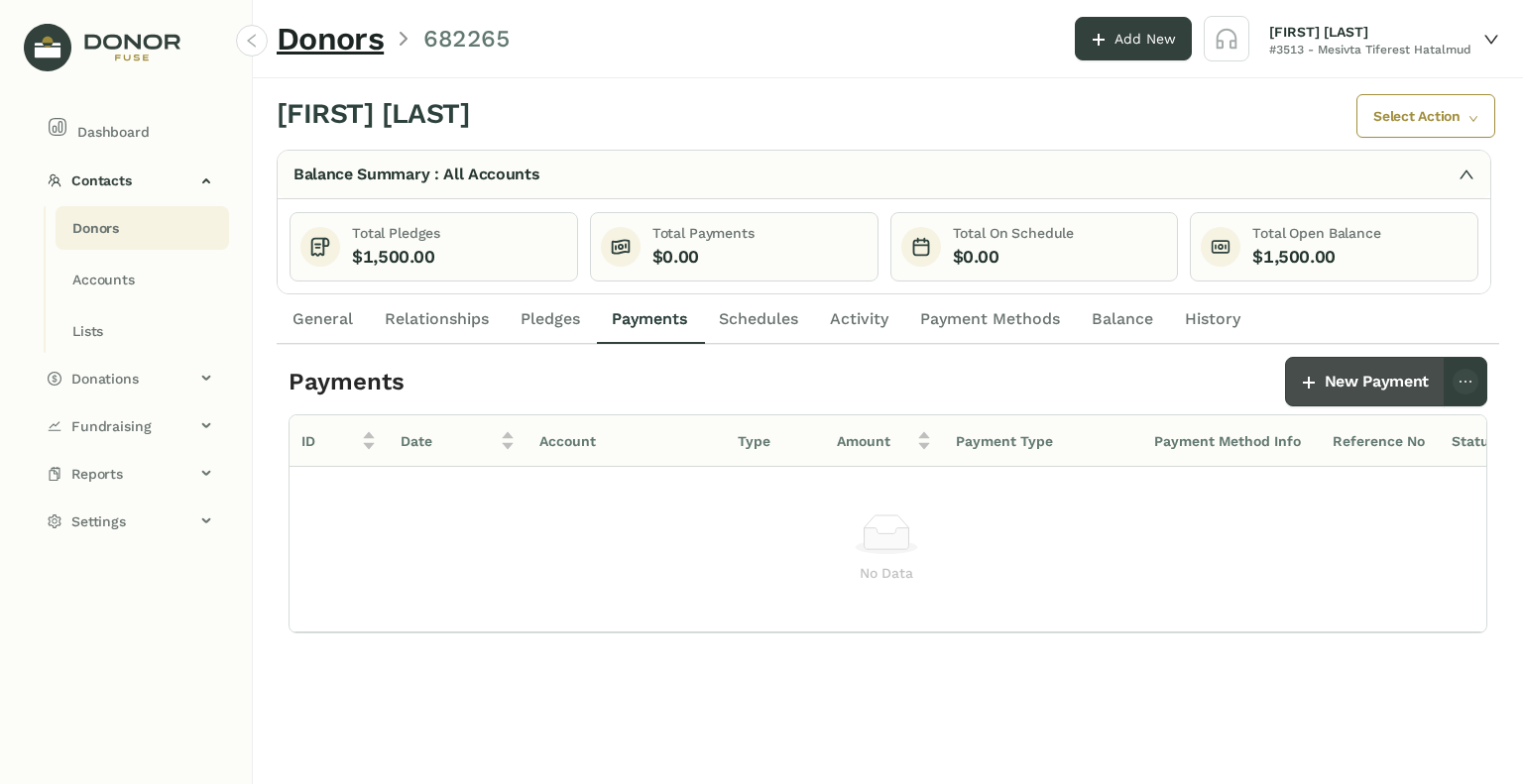 click on "New Payment" 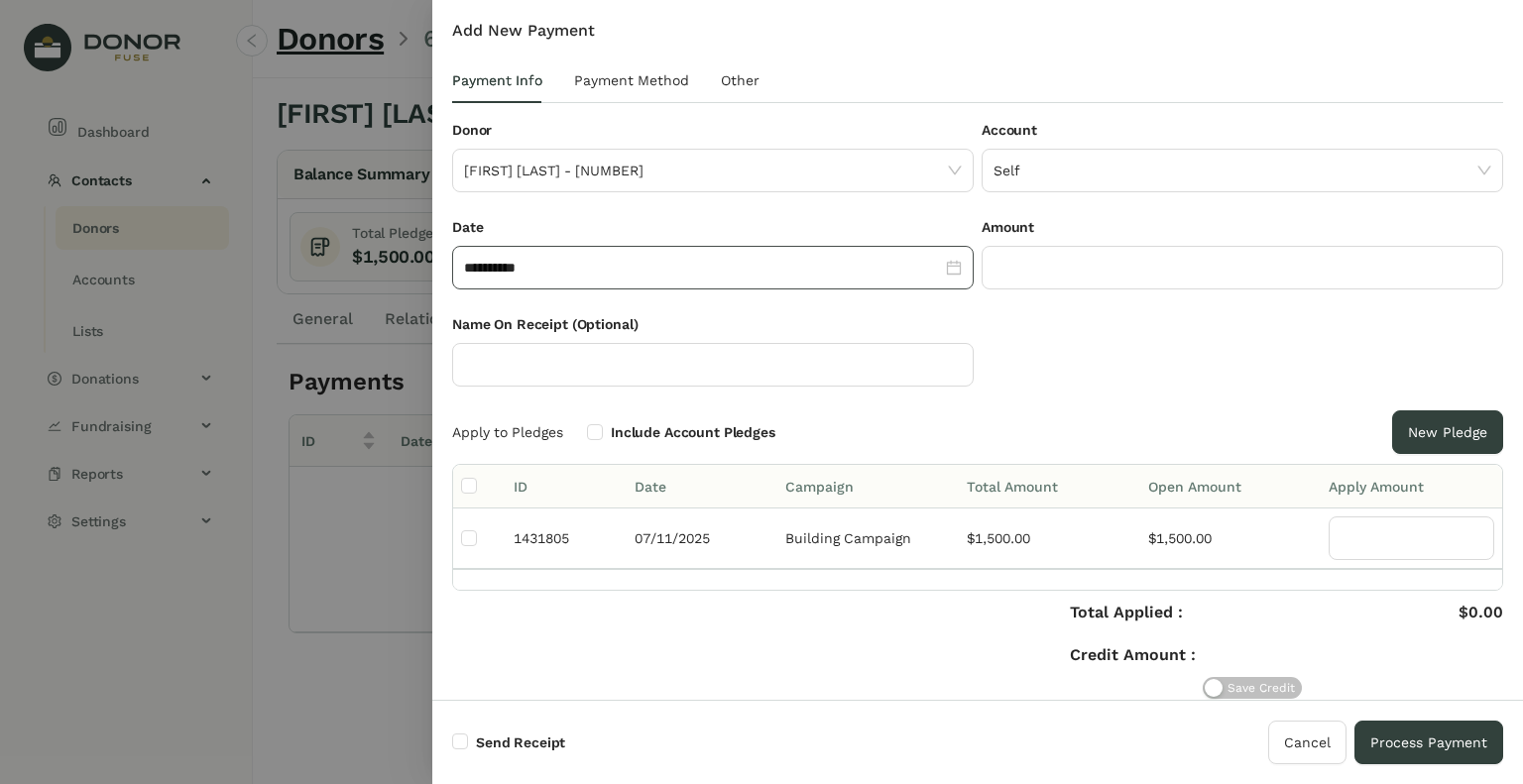 click on "**********" 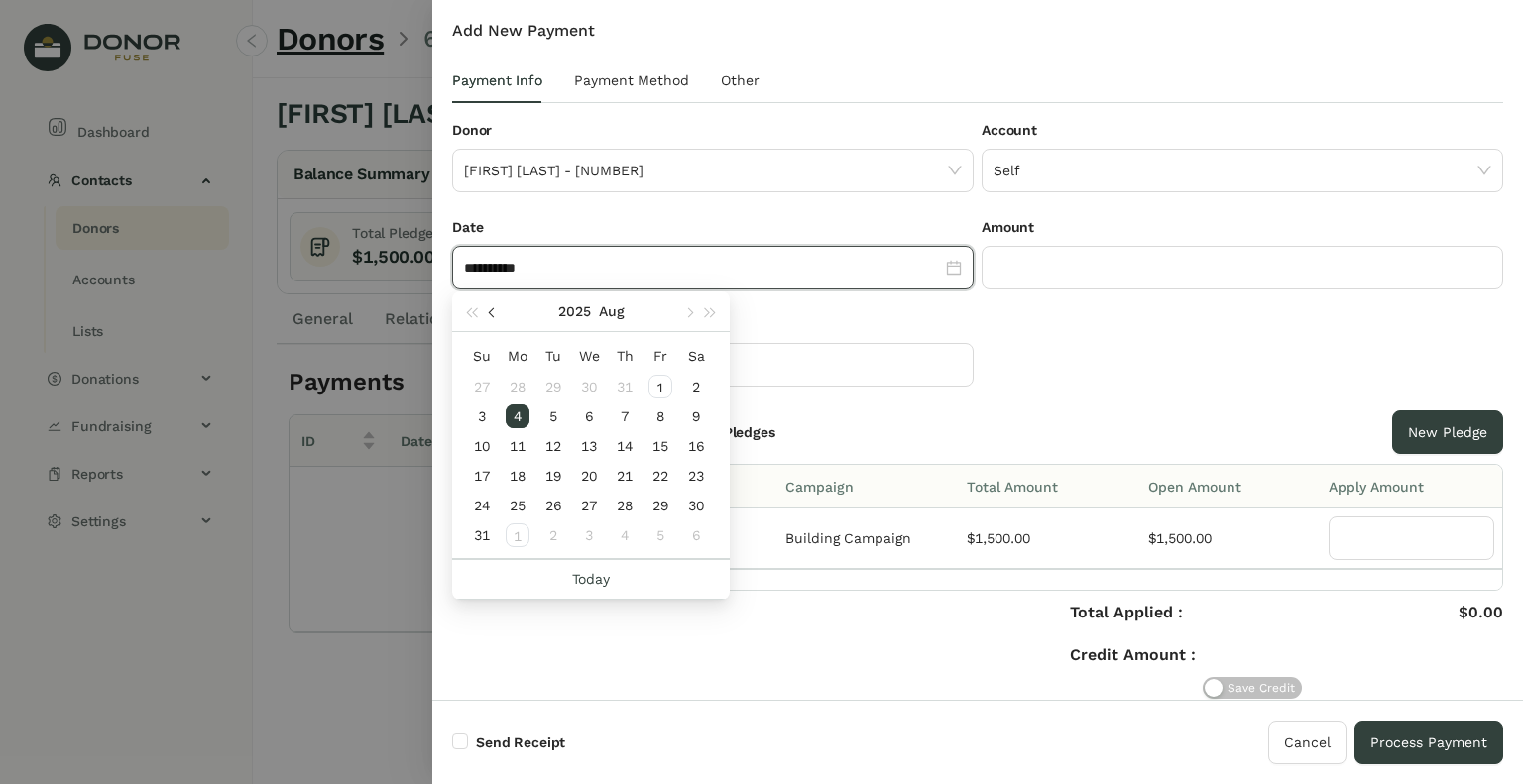 click at bounding box center [494, 312] 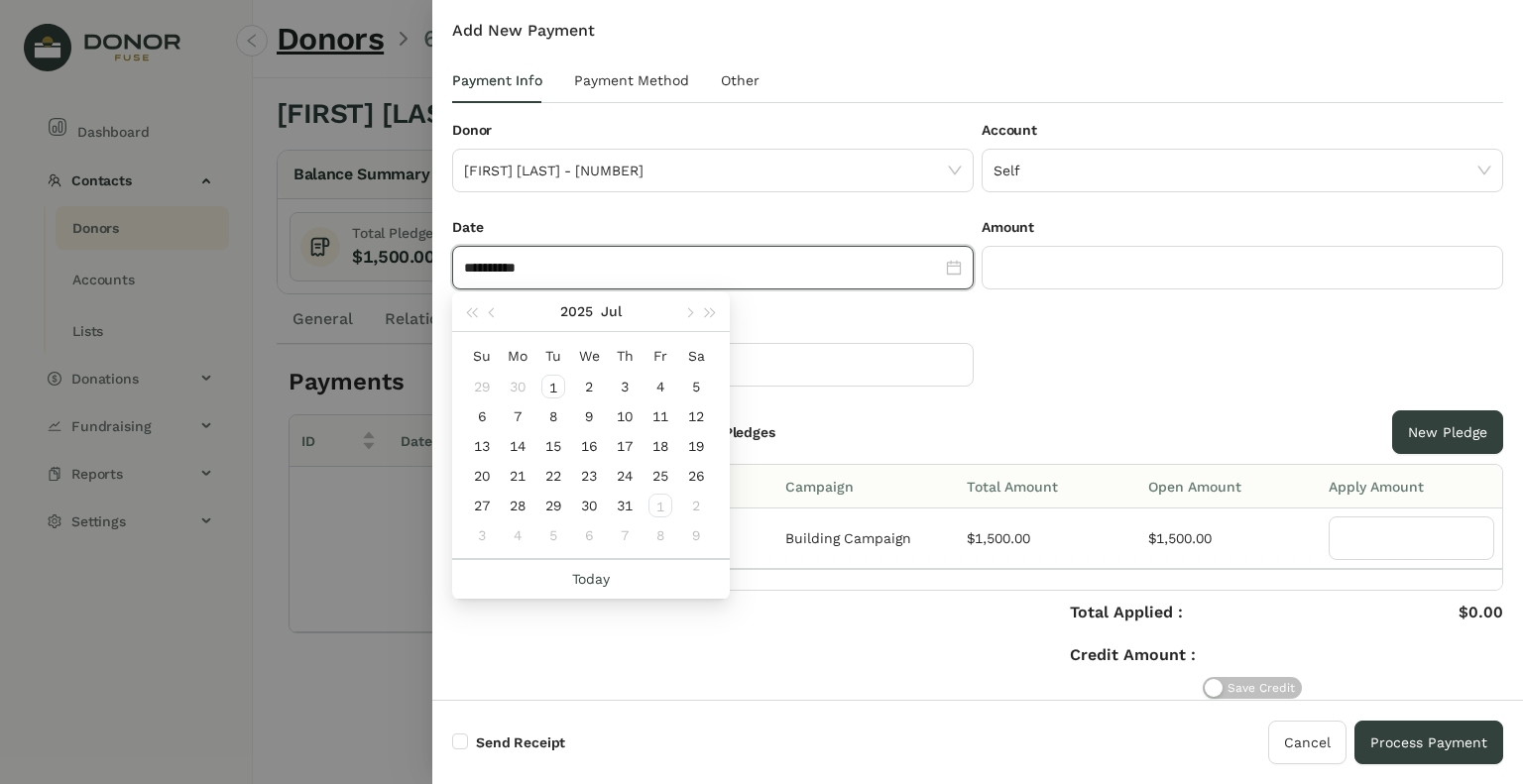 drag, startPoint x: 552, startPoint y: 450, endPoint x: 685, endPoint y: 398, distance: 142.80406 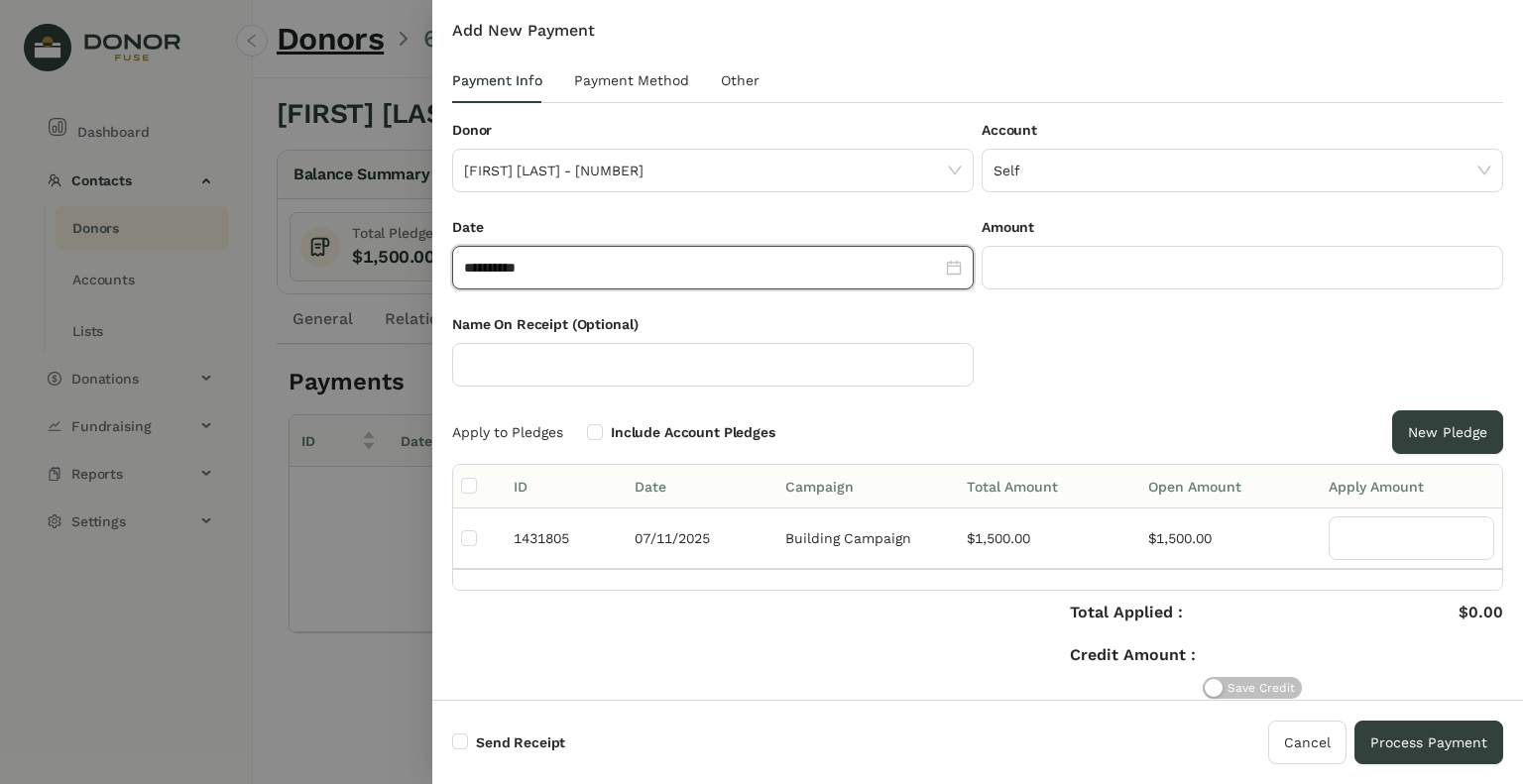 type on "**********" 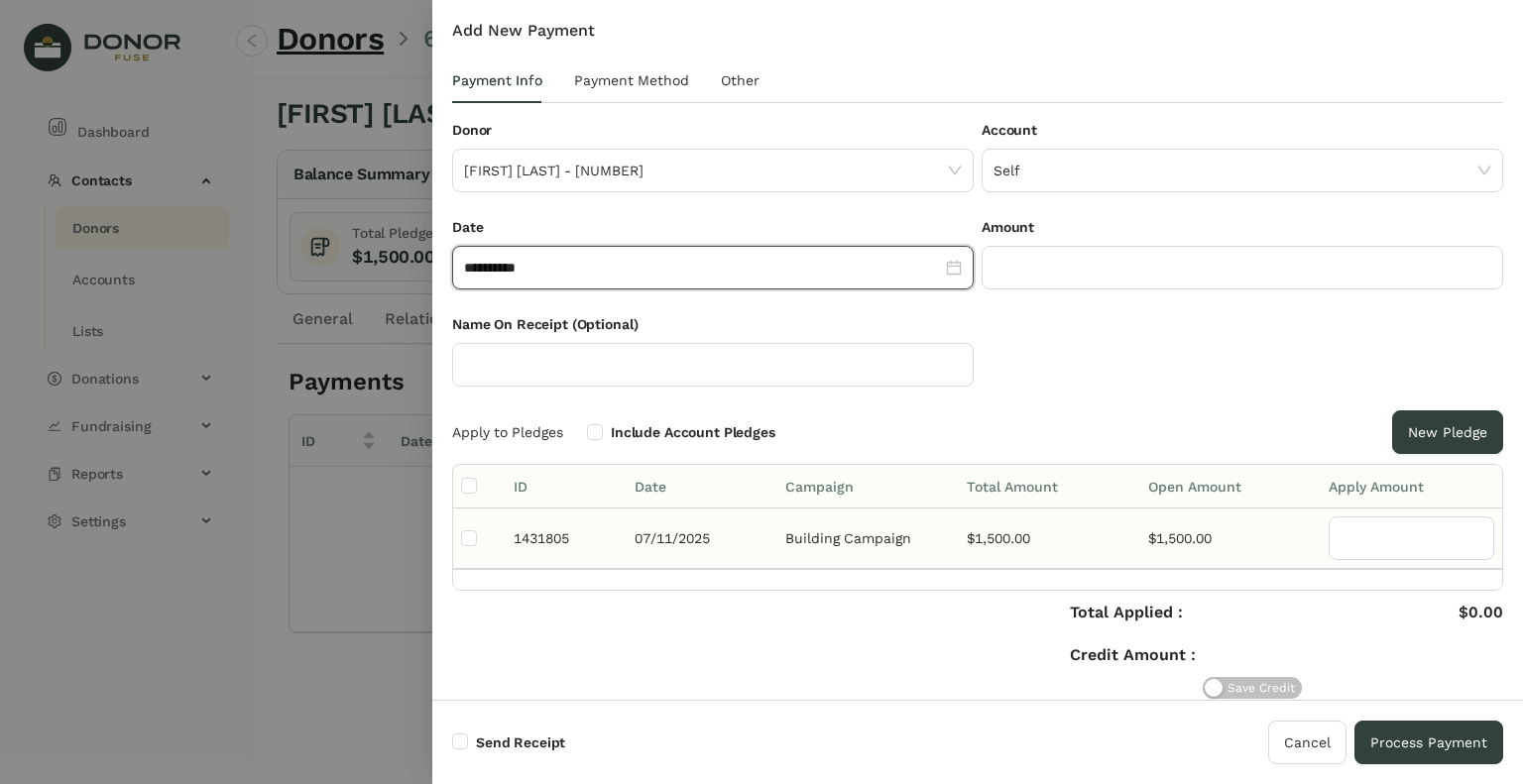 click at bounding box center [479, 538] 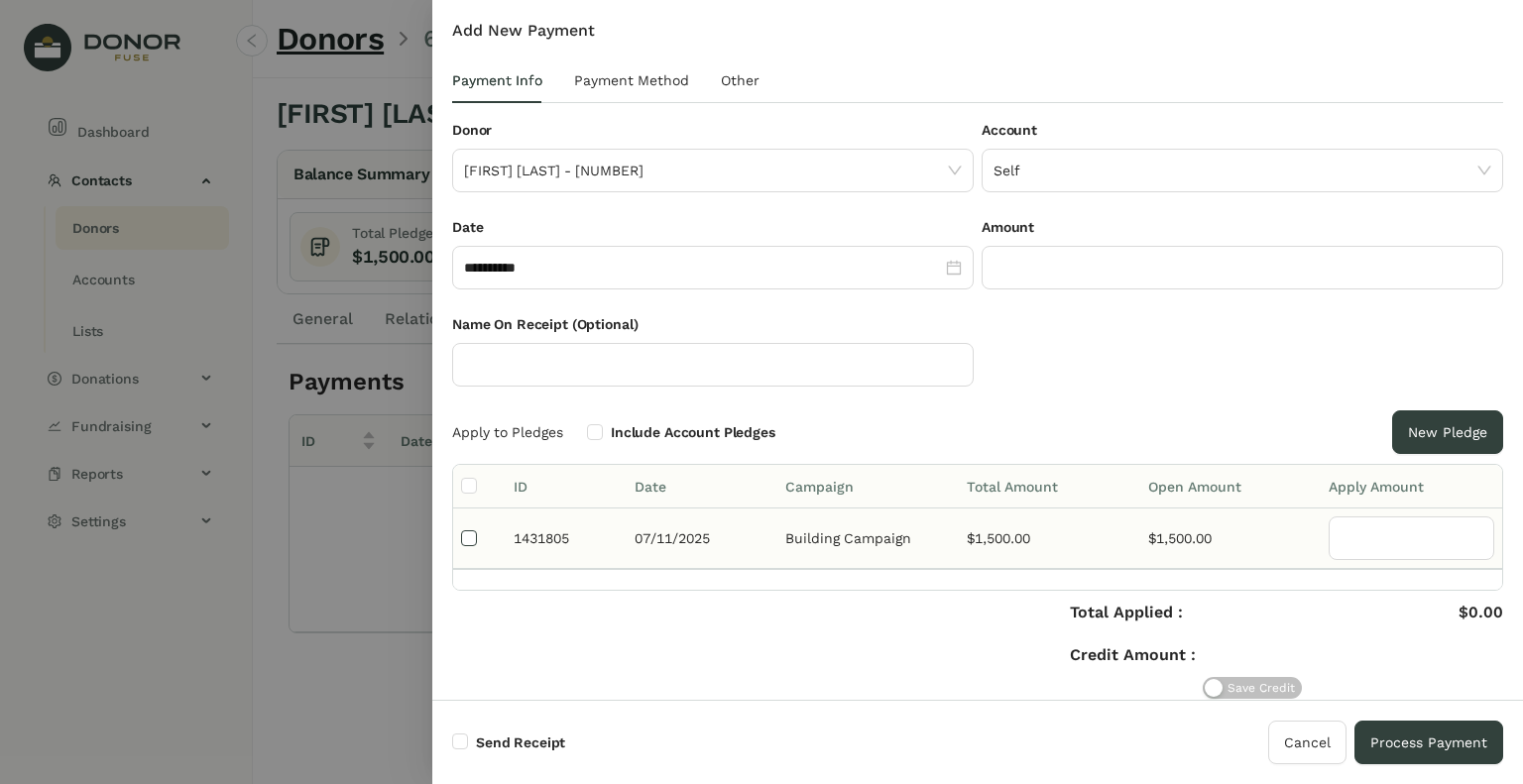 type on "****" 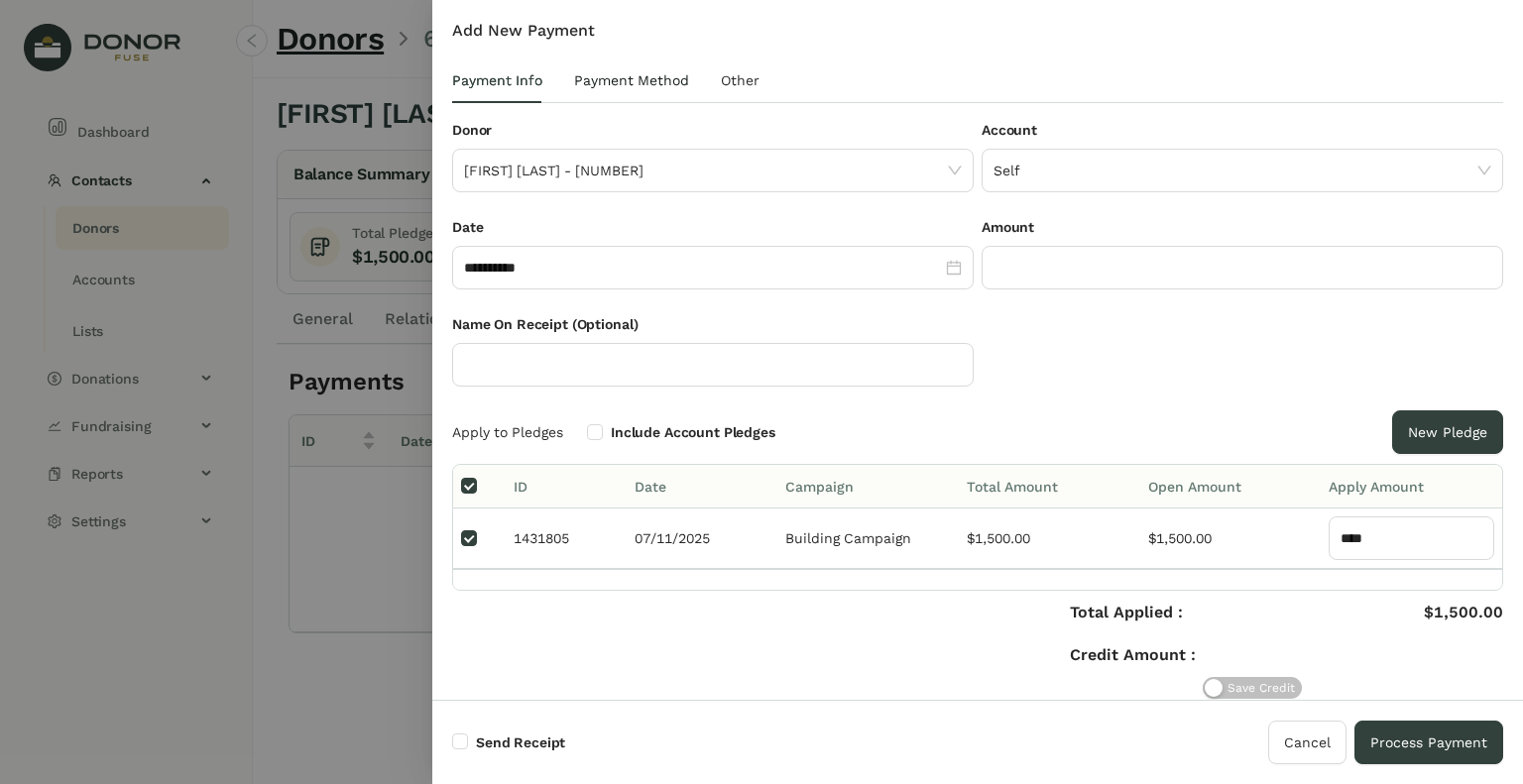 click on "Payment Method" at bounding box center (632, 80) 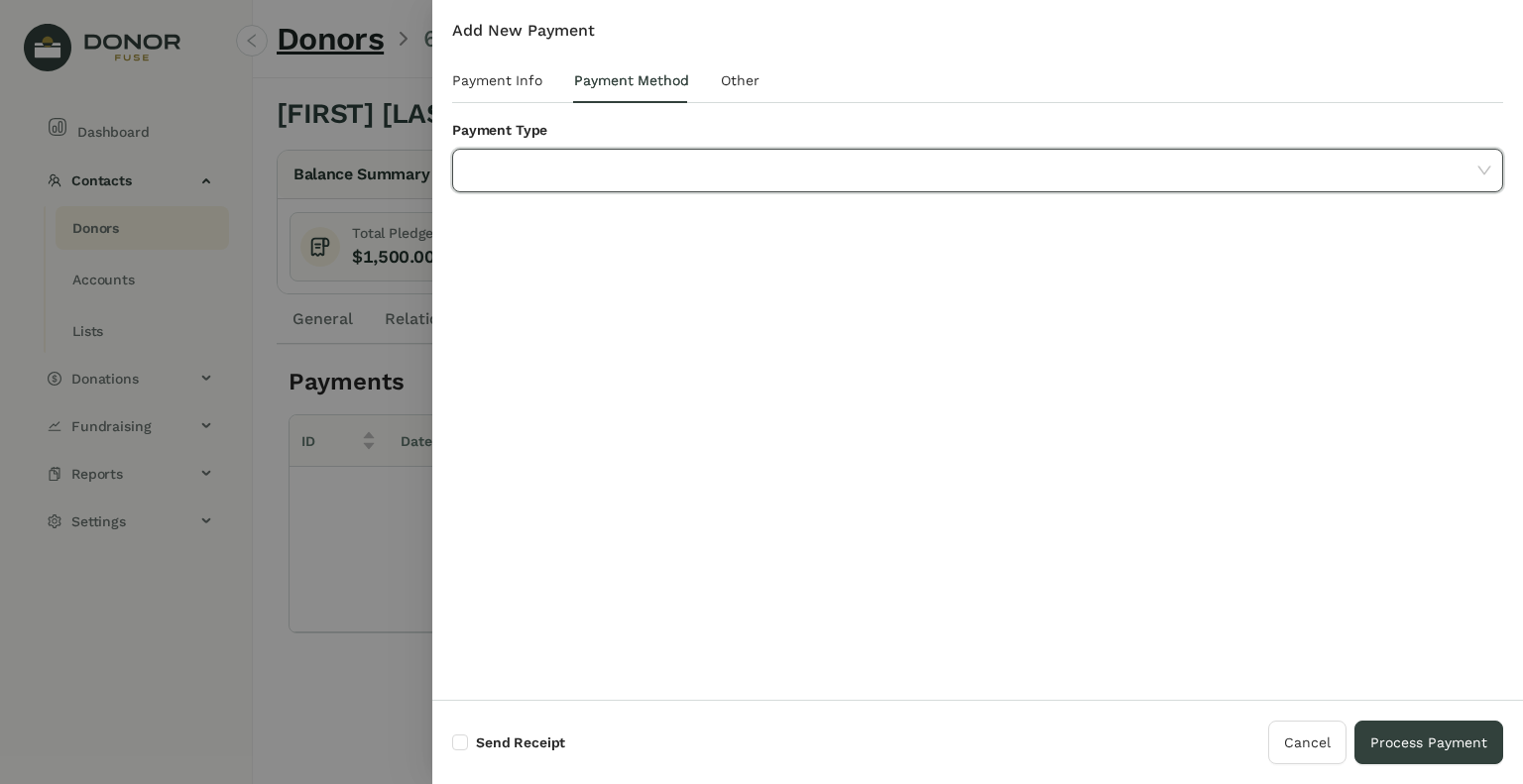 click 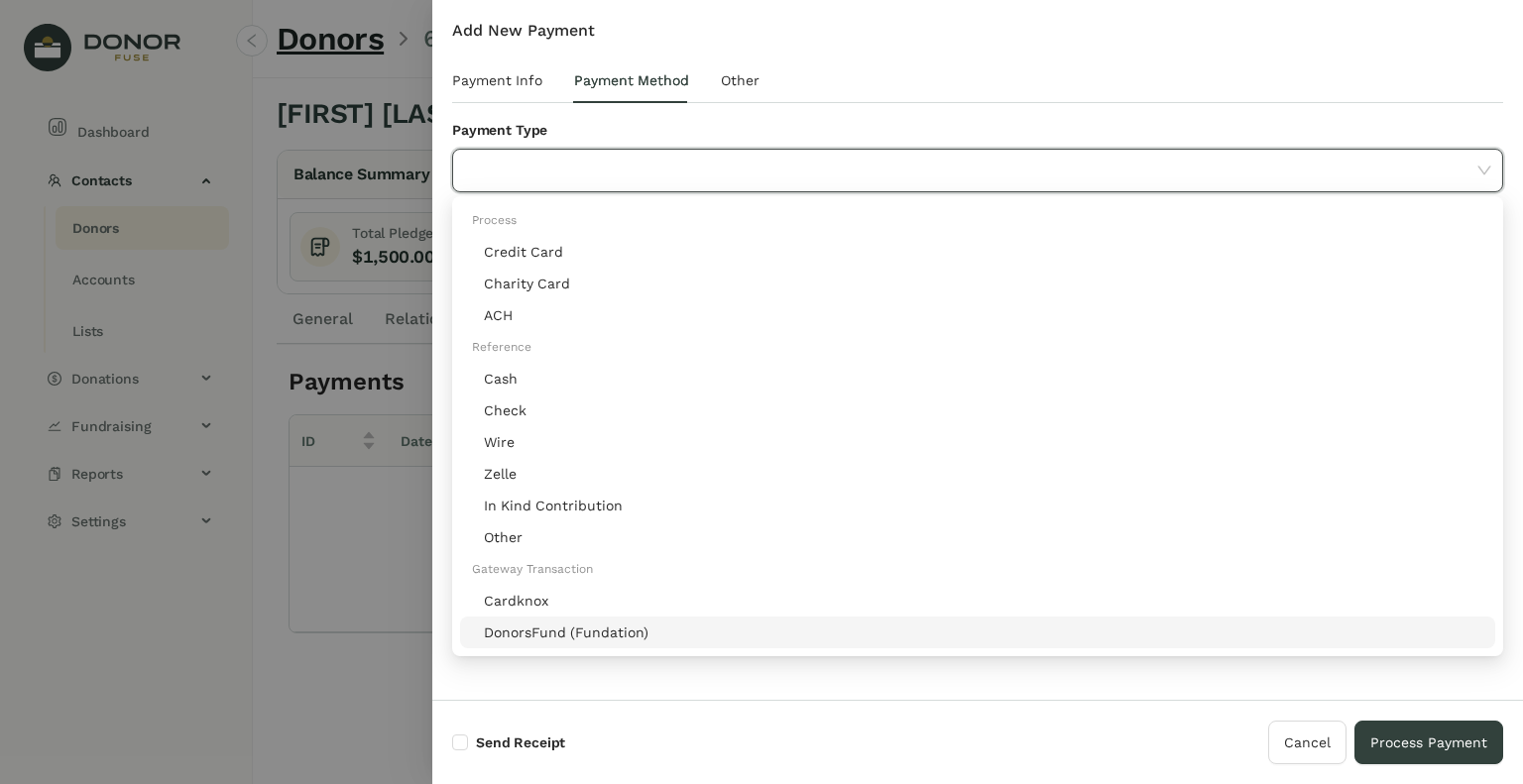 click on "DonorsFund (Fundation)" 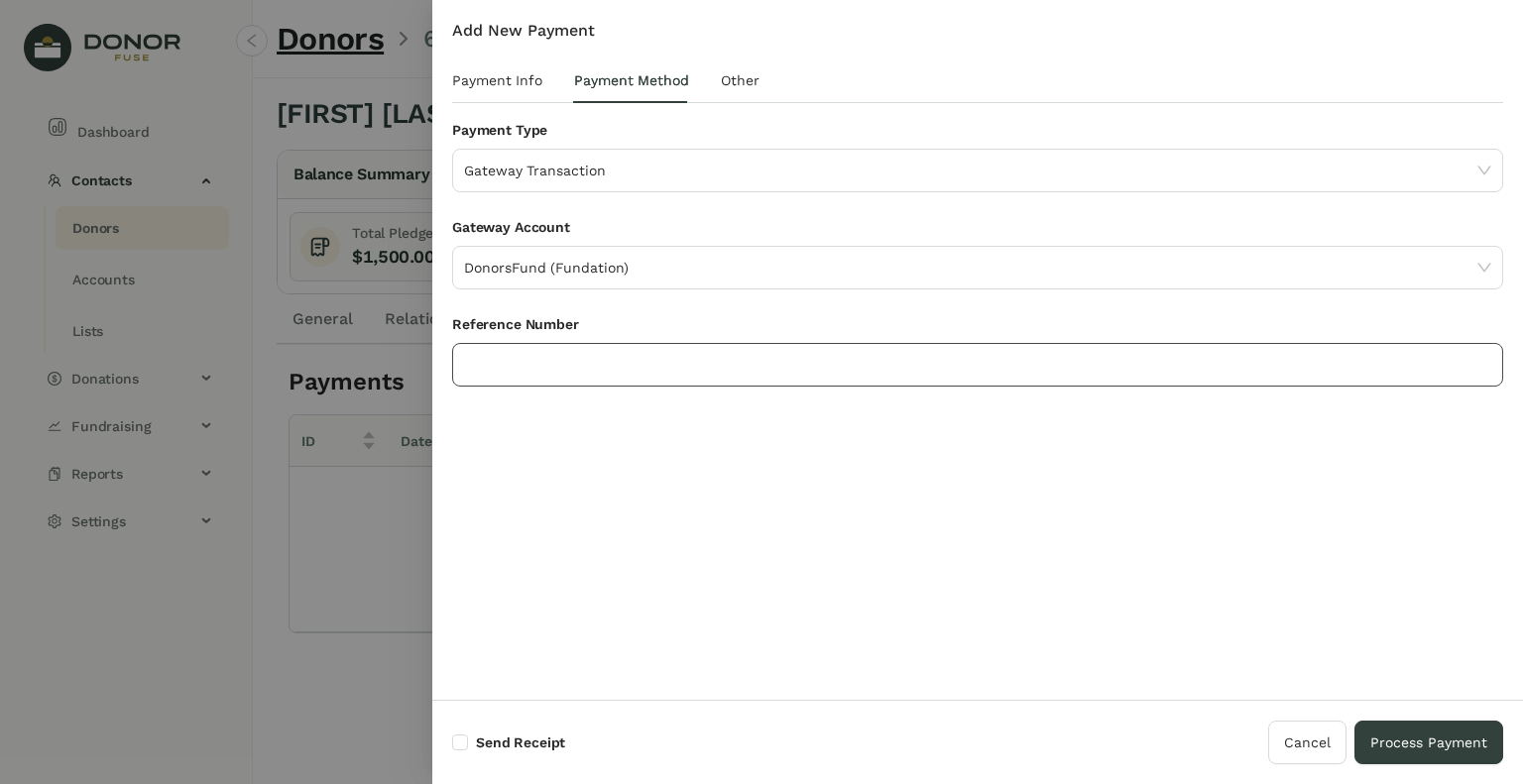 click 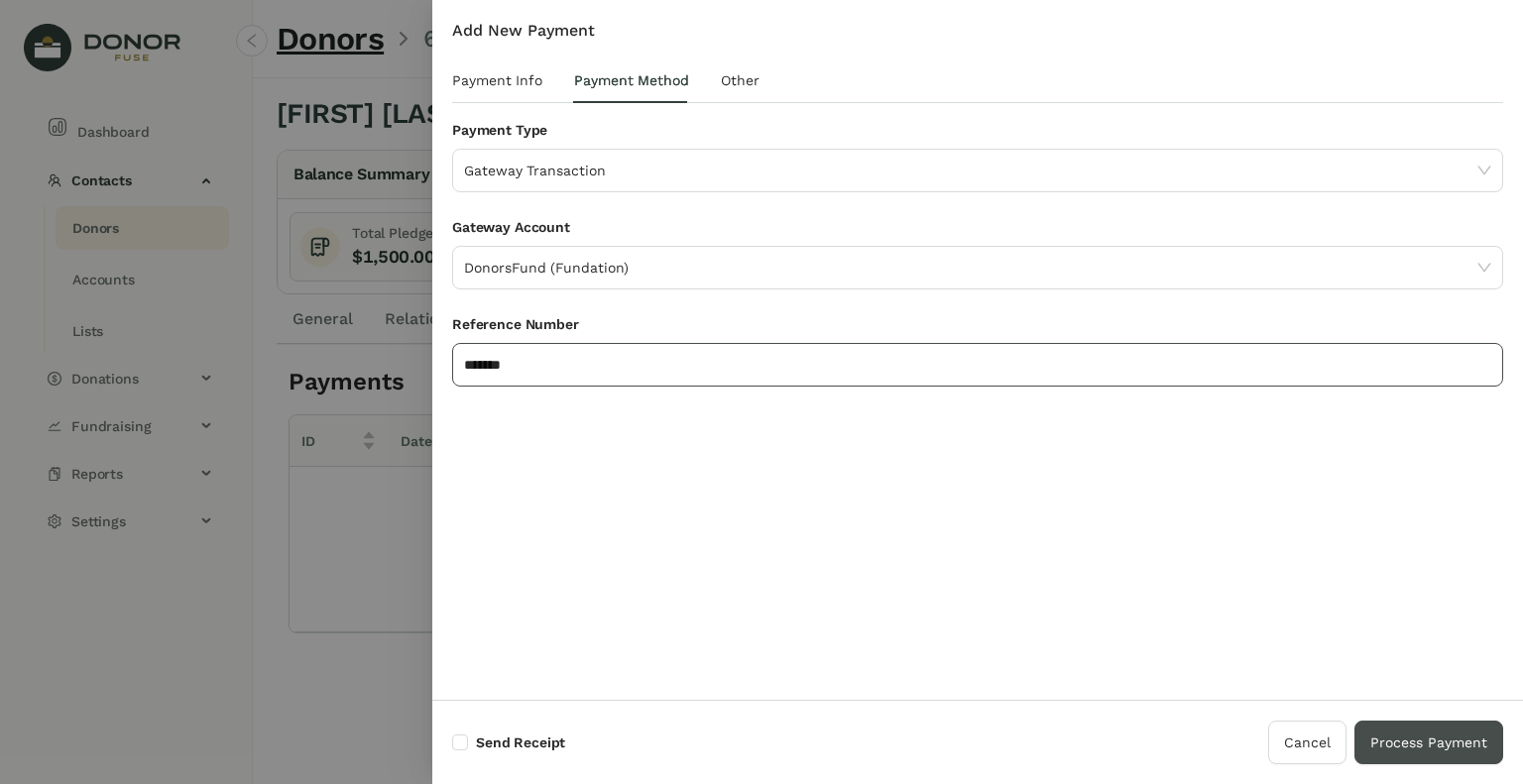 type on "*******" 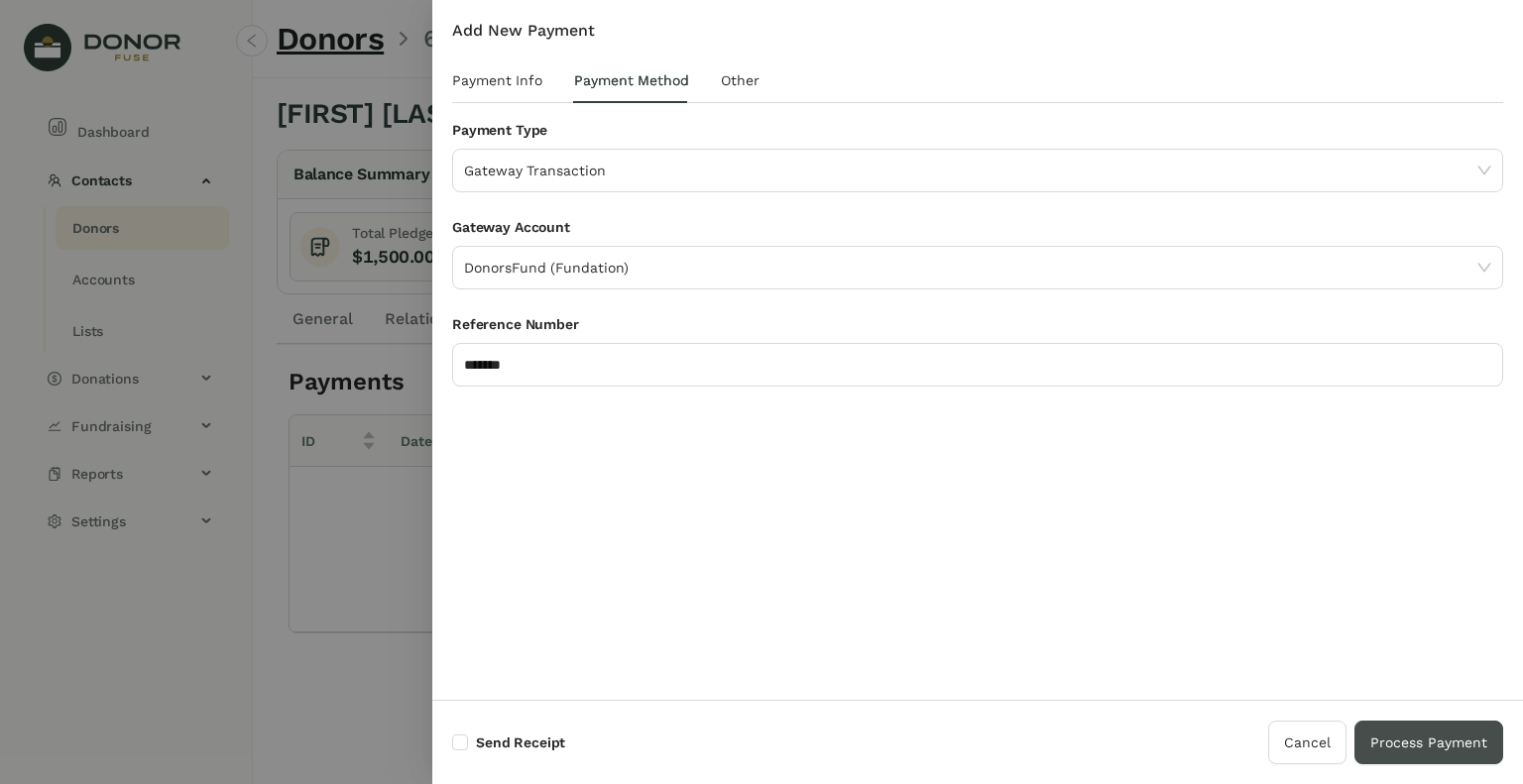 click on "Process Payment" at bounding box center (1429, 742) 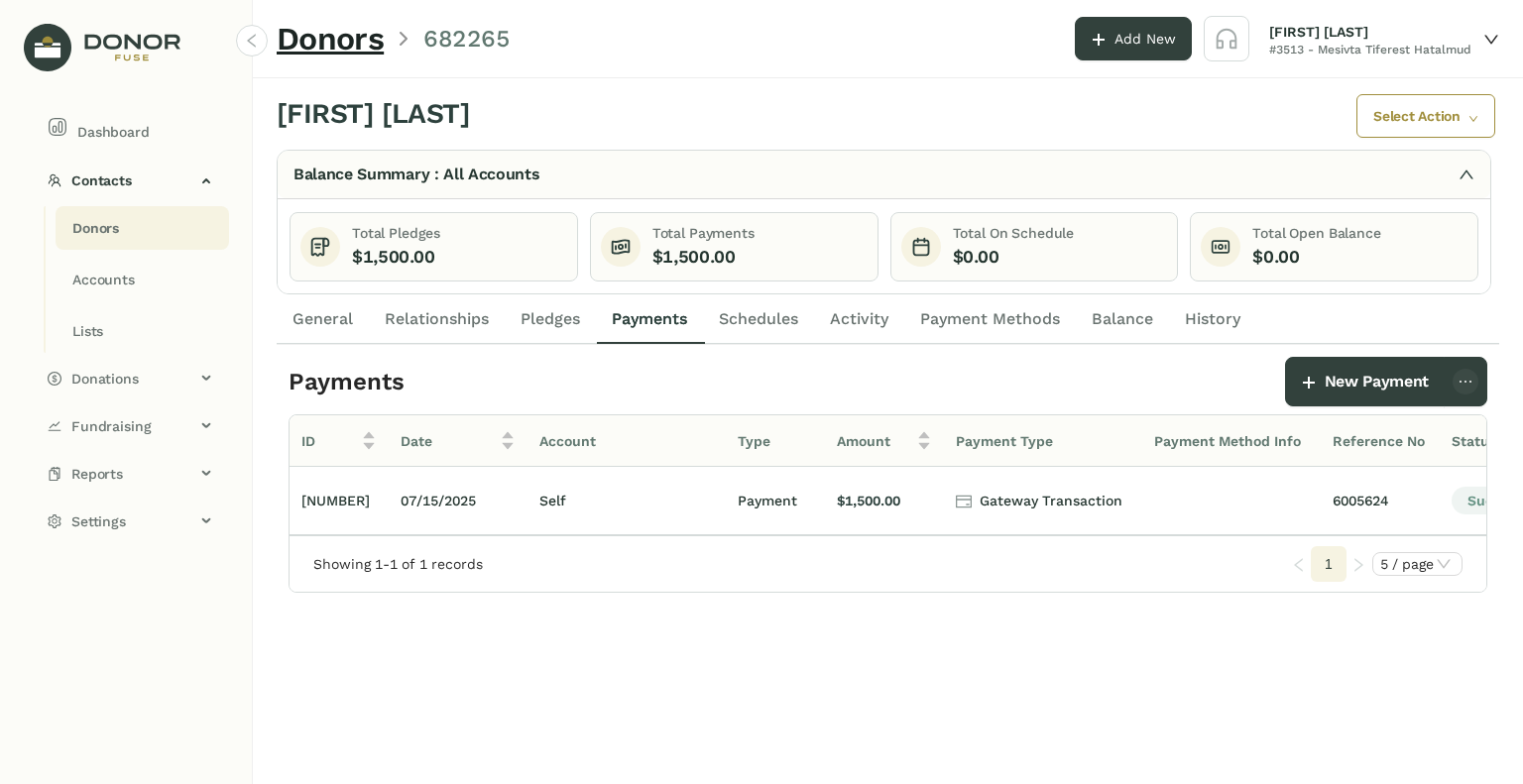 click on "Donors" 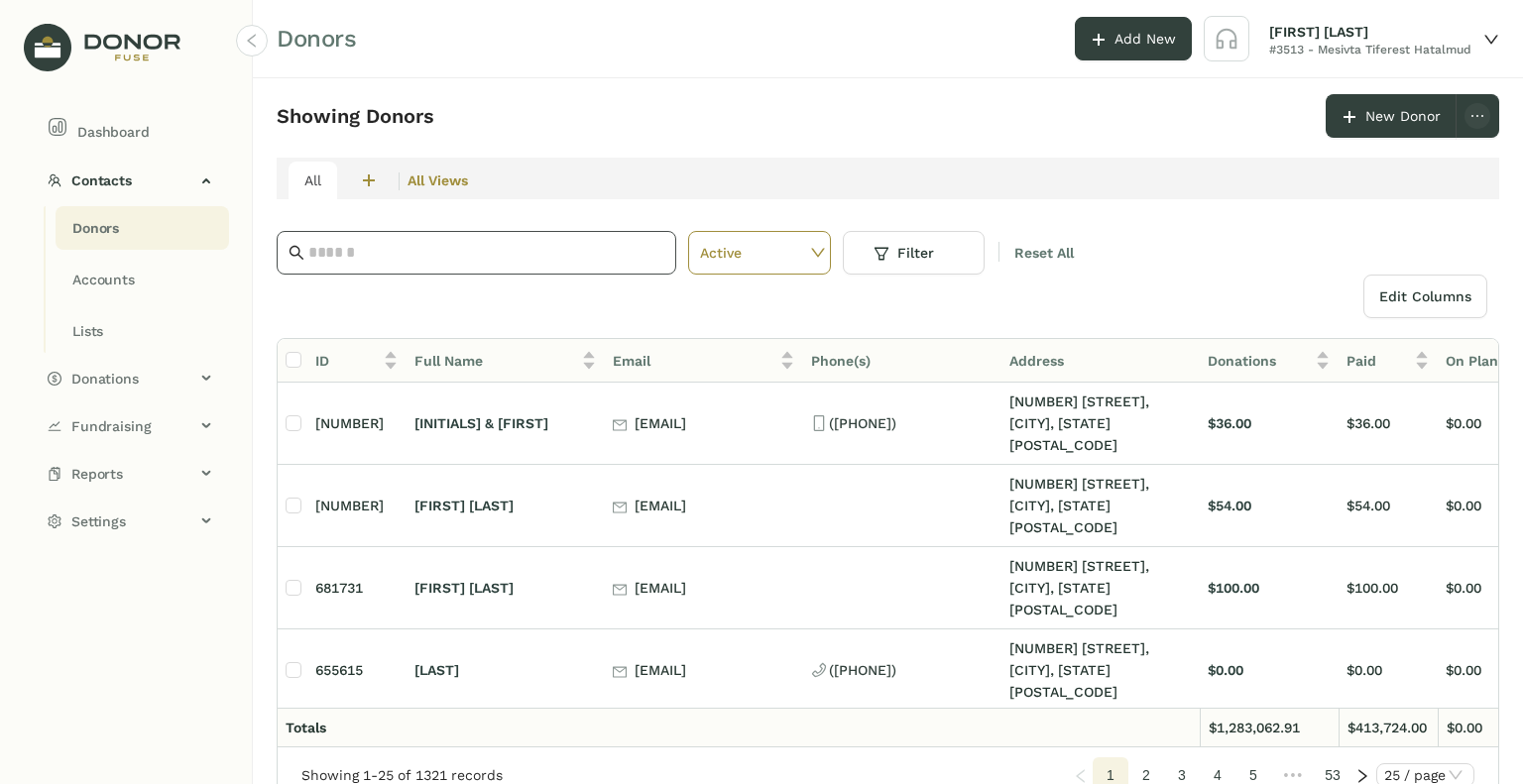 click 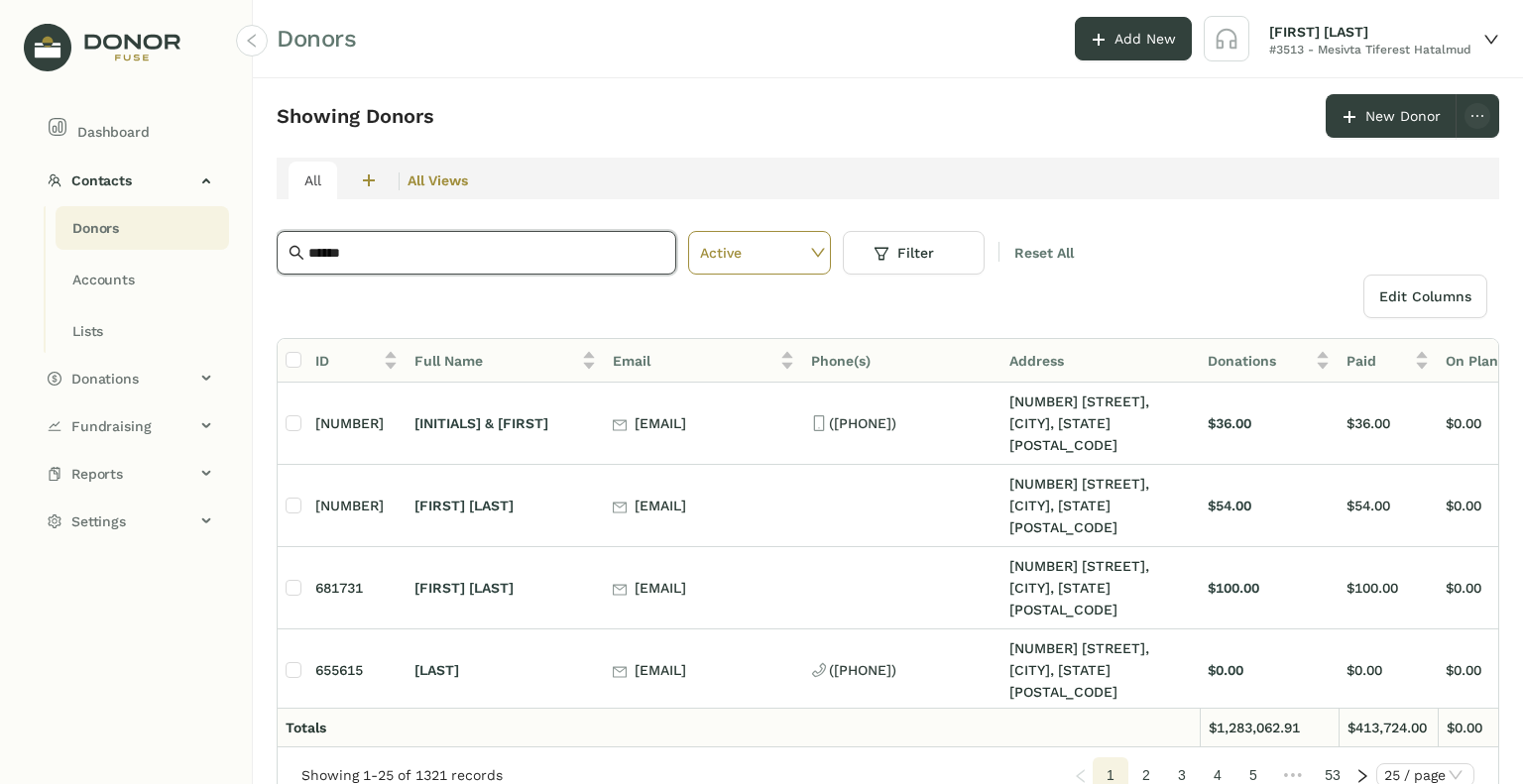 type on "******" 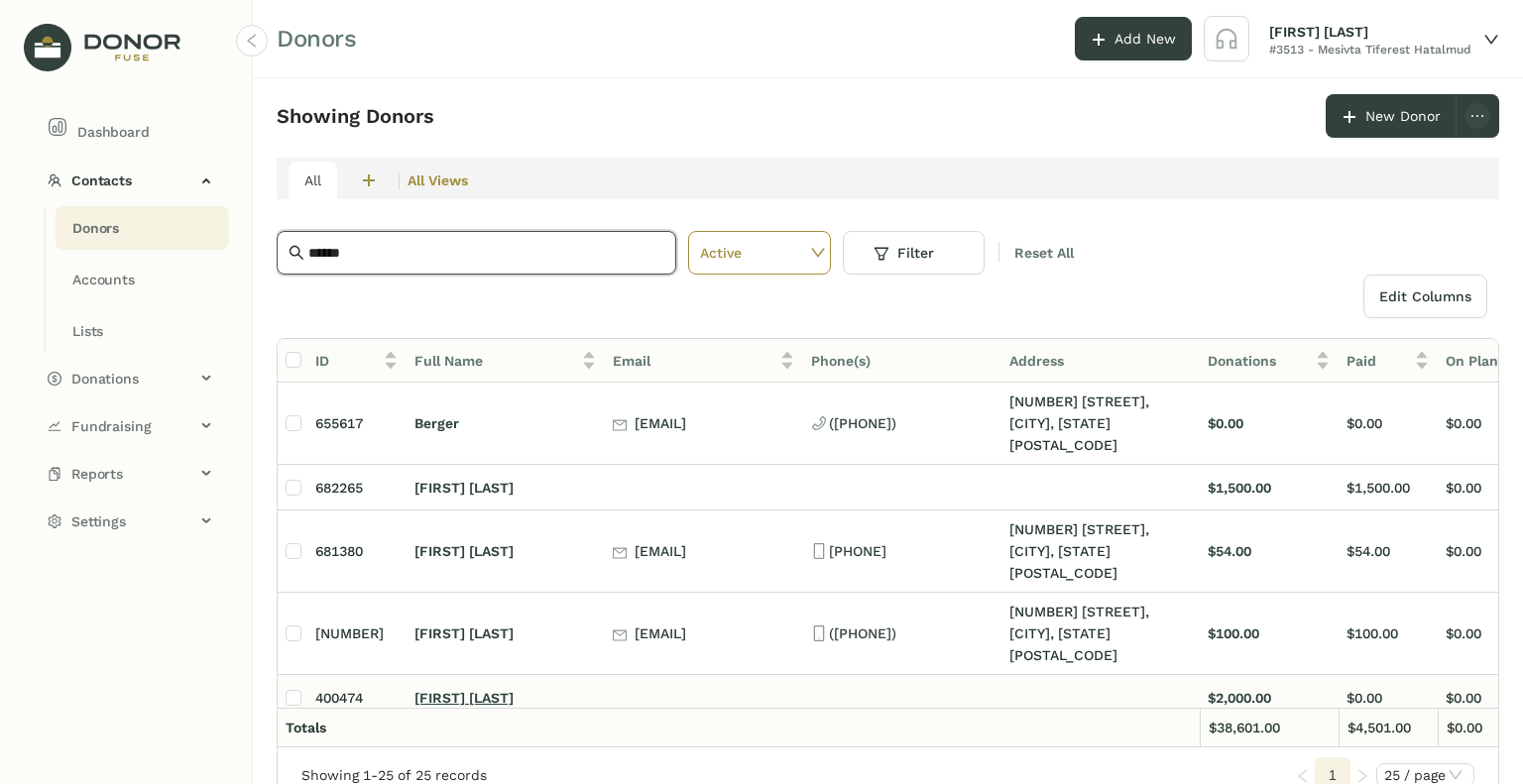 click on "[FIRST] [LAST]" 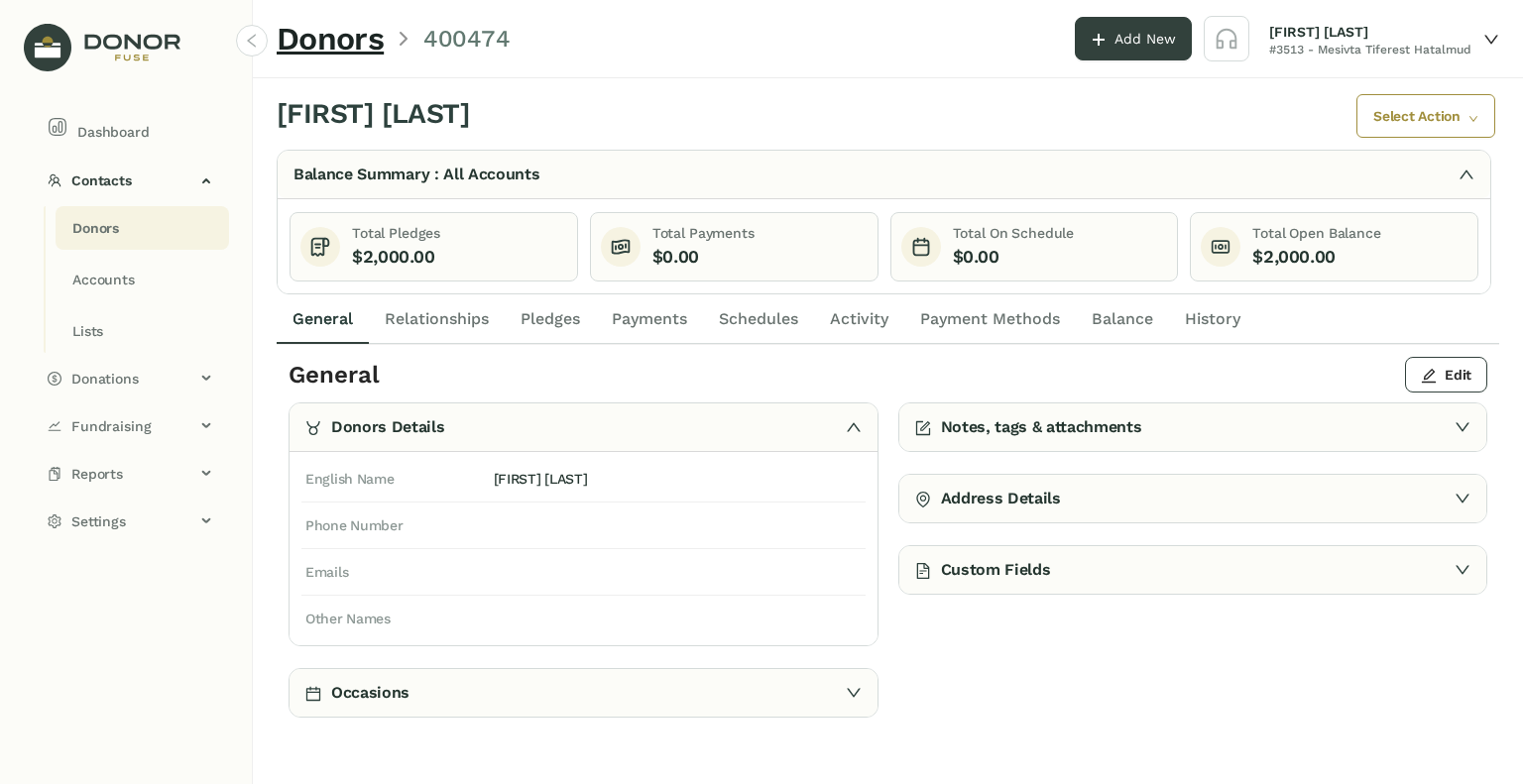 click on "Pledges" 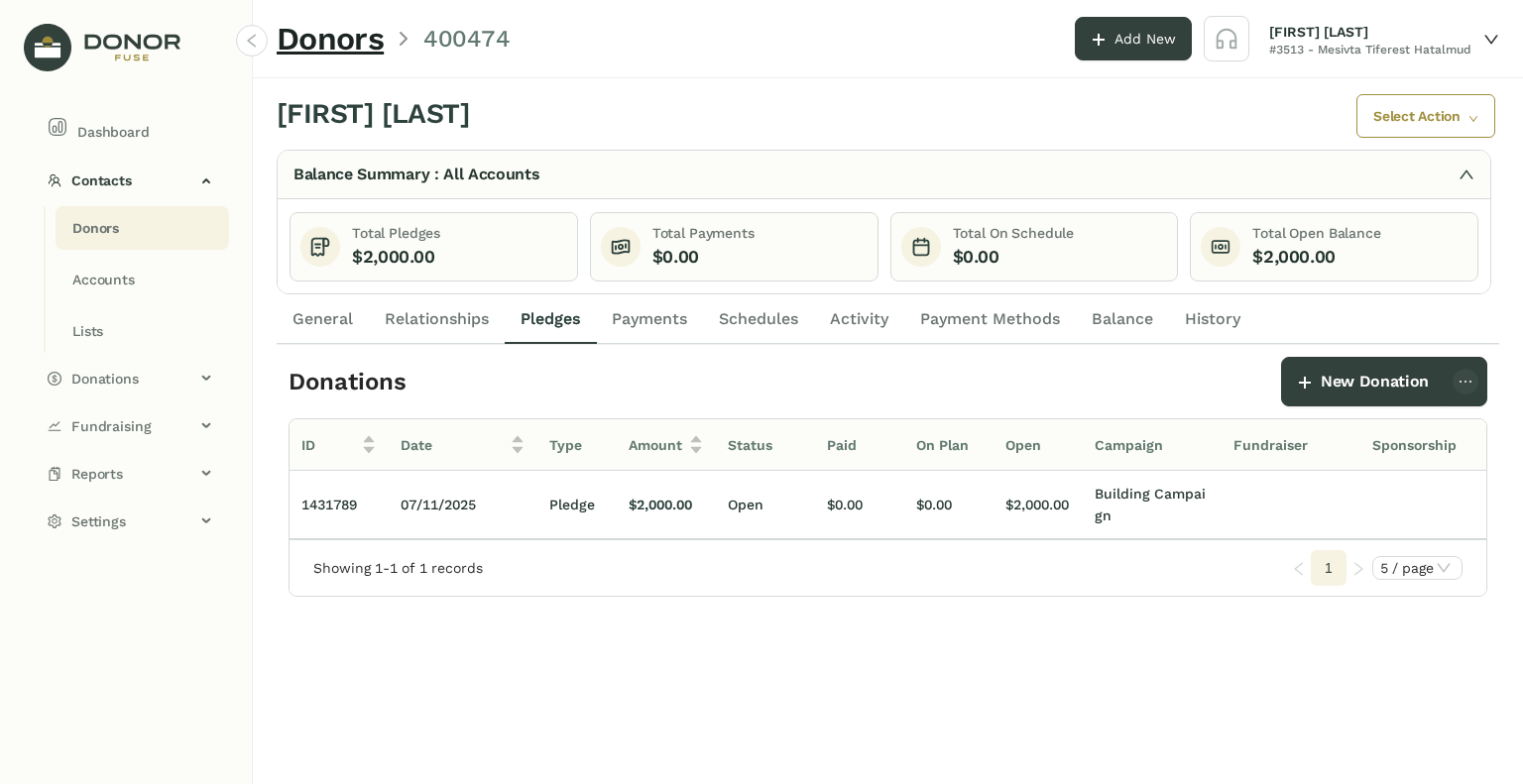 click on "Schedules" 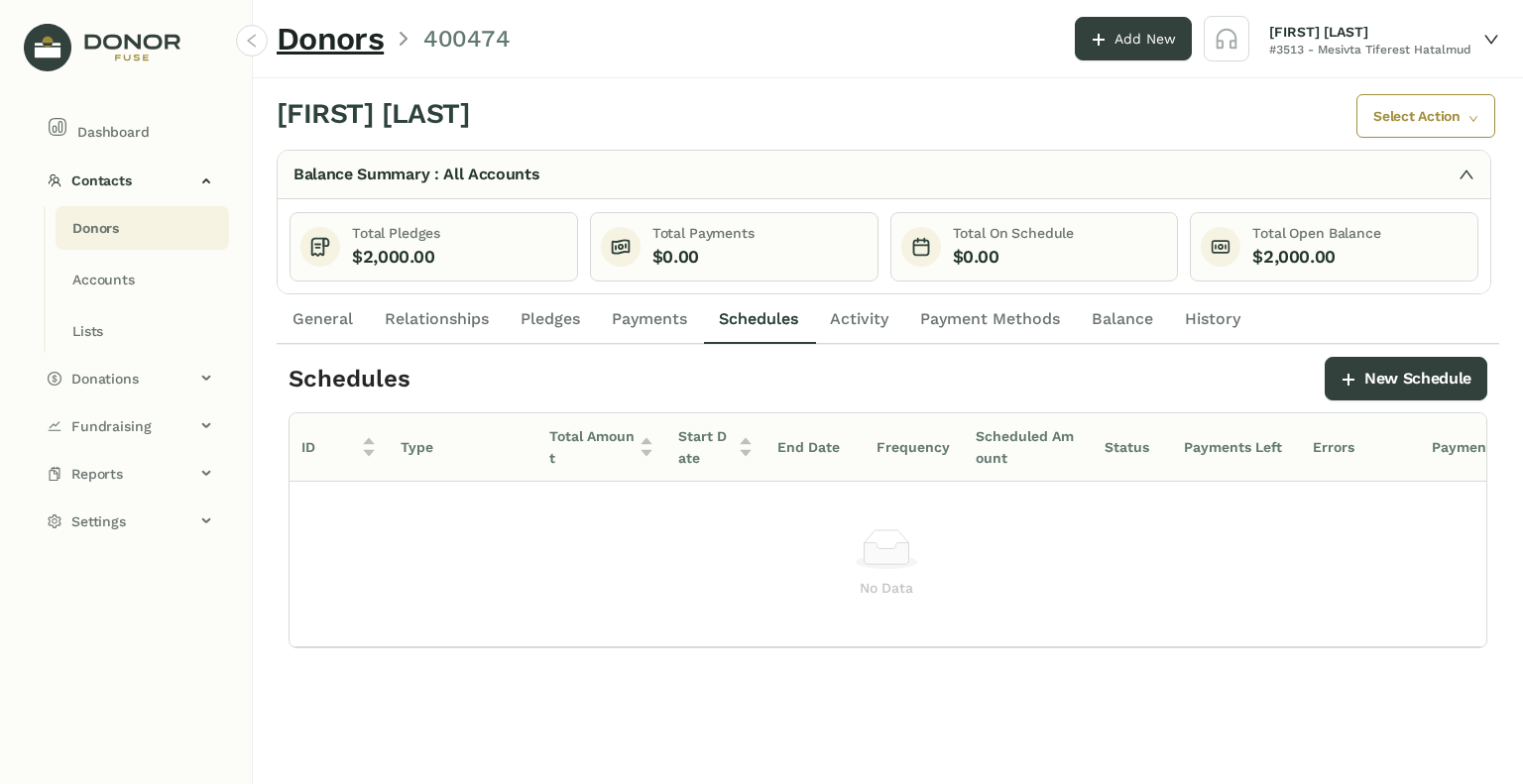 click on "Relationships" 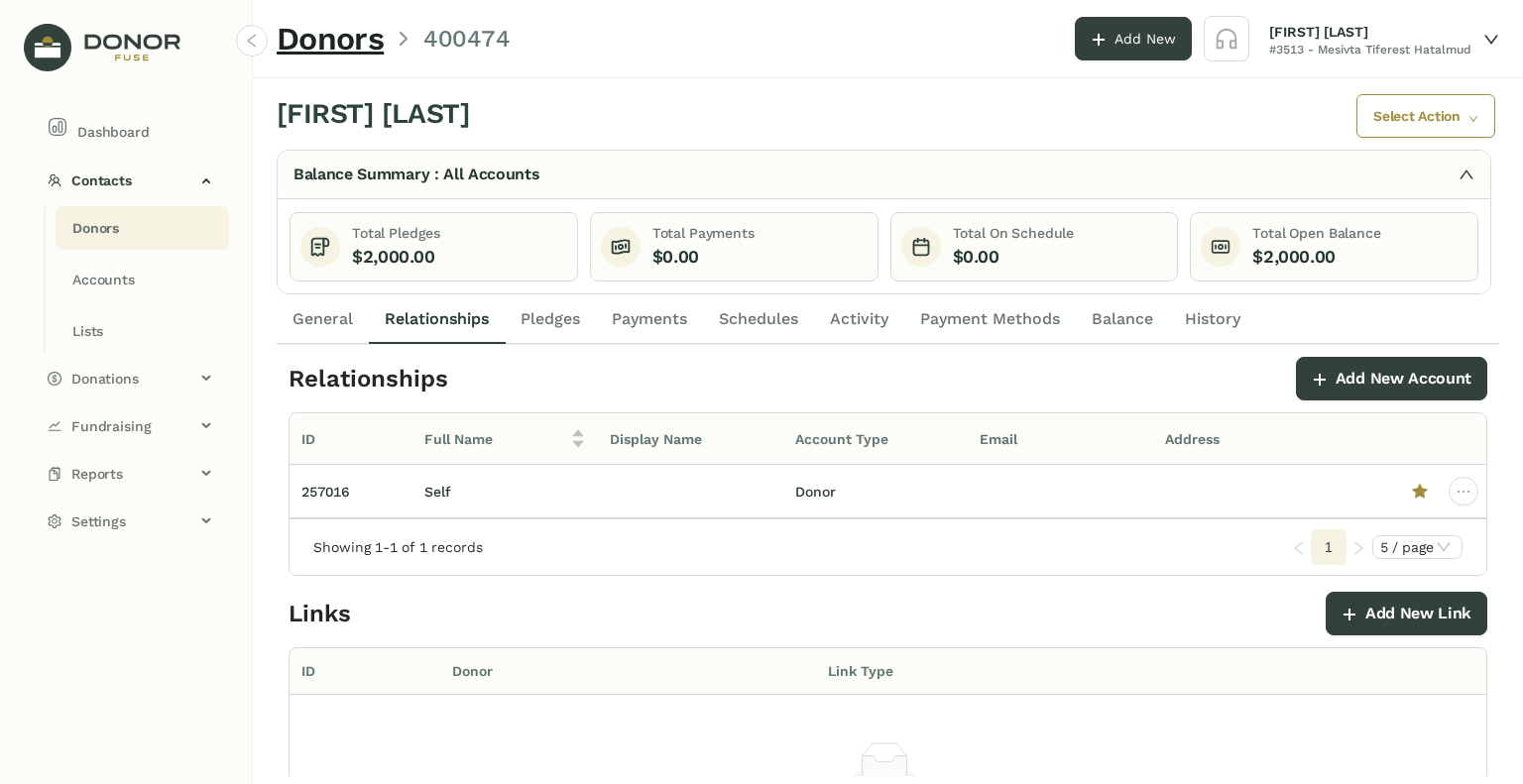 drag, startPoint x: 118, startPoint y: 237, endPoint x: 248, endPoint y: 233, distance: 130.06152 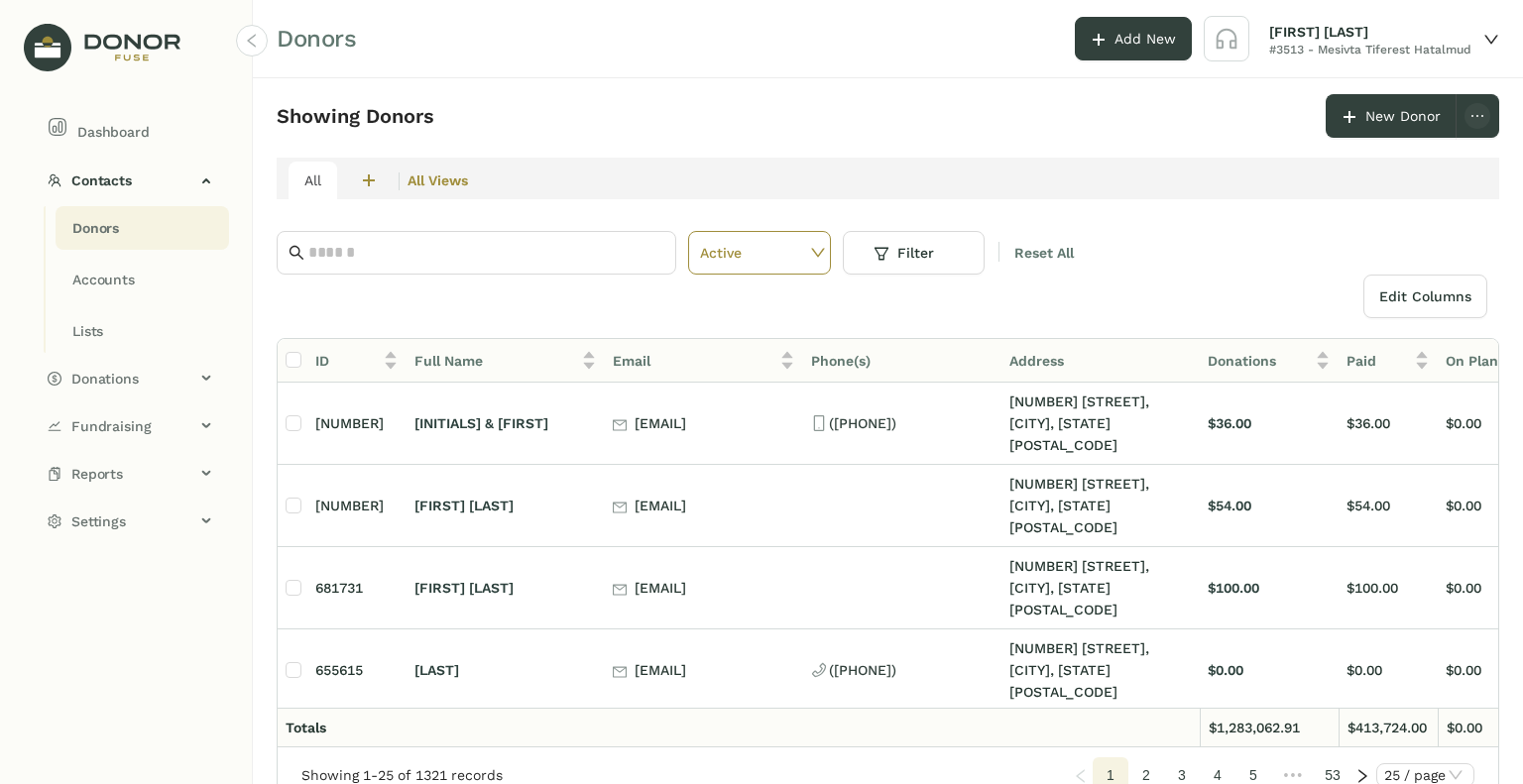 click 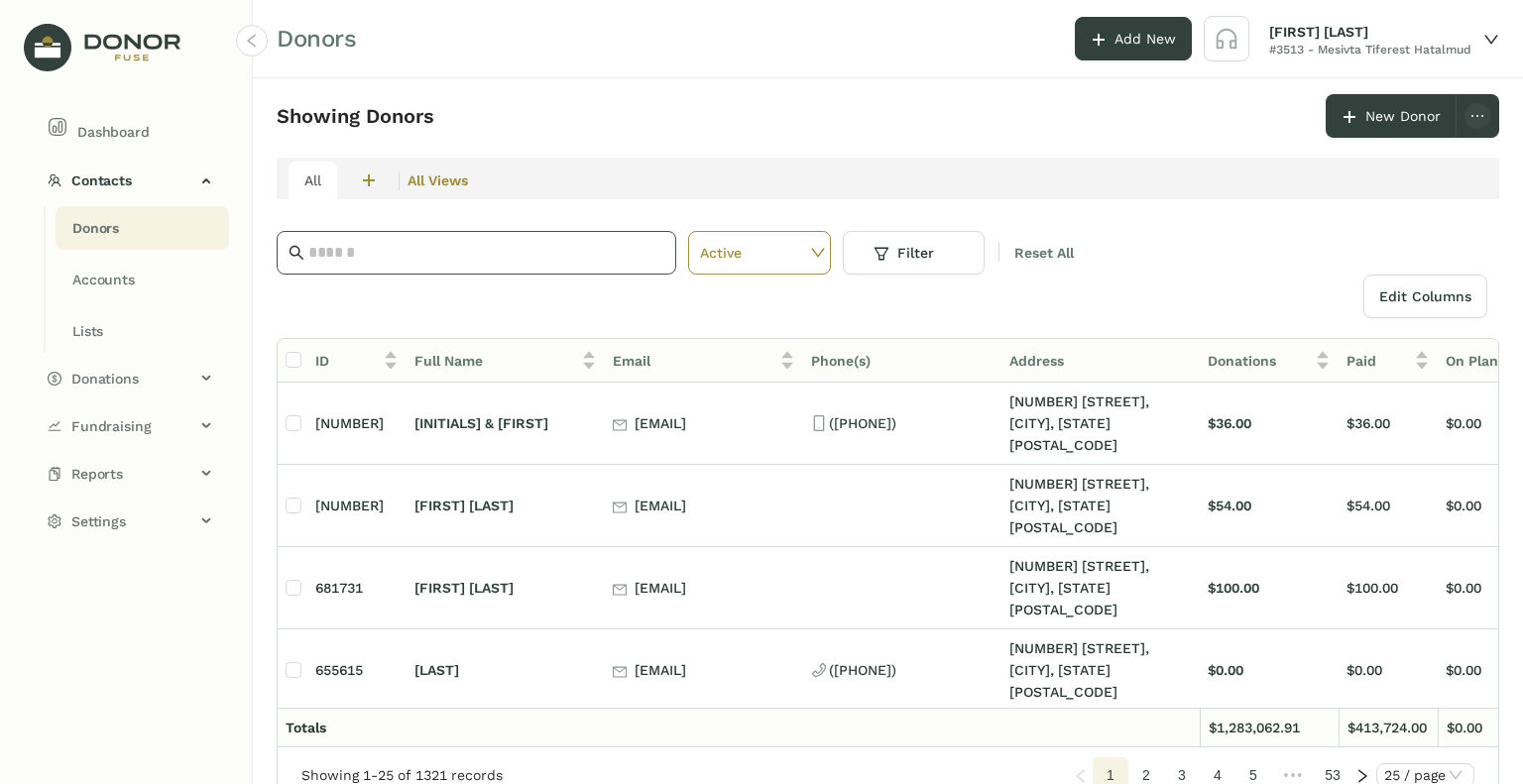 click 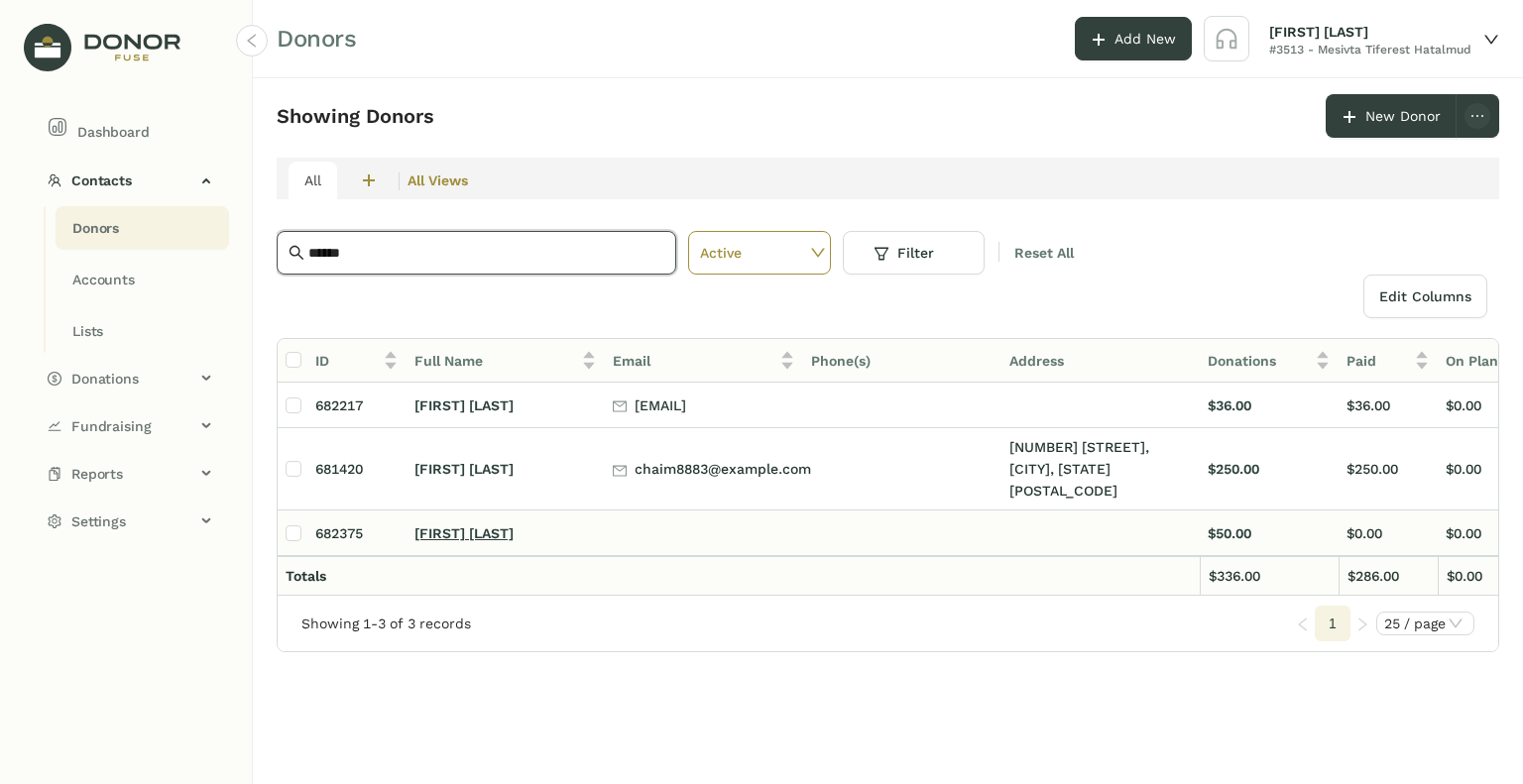 type on "******" 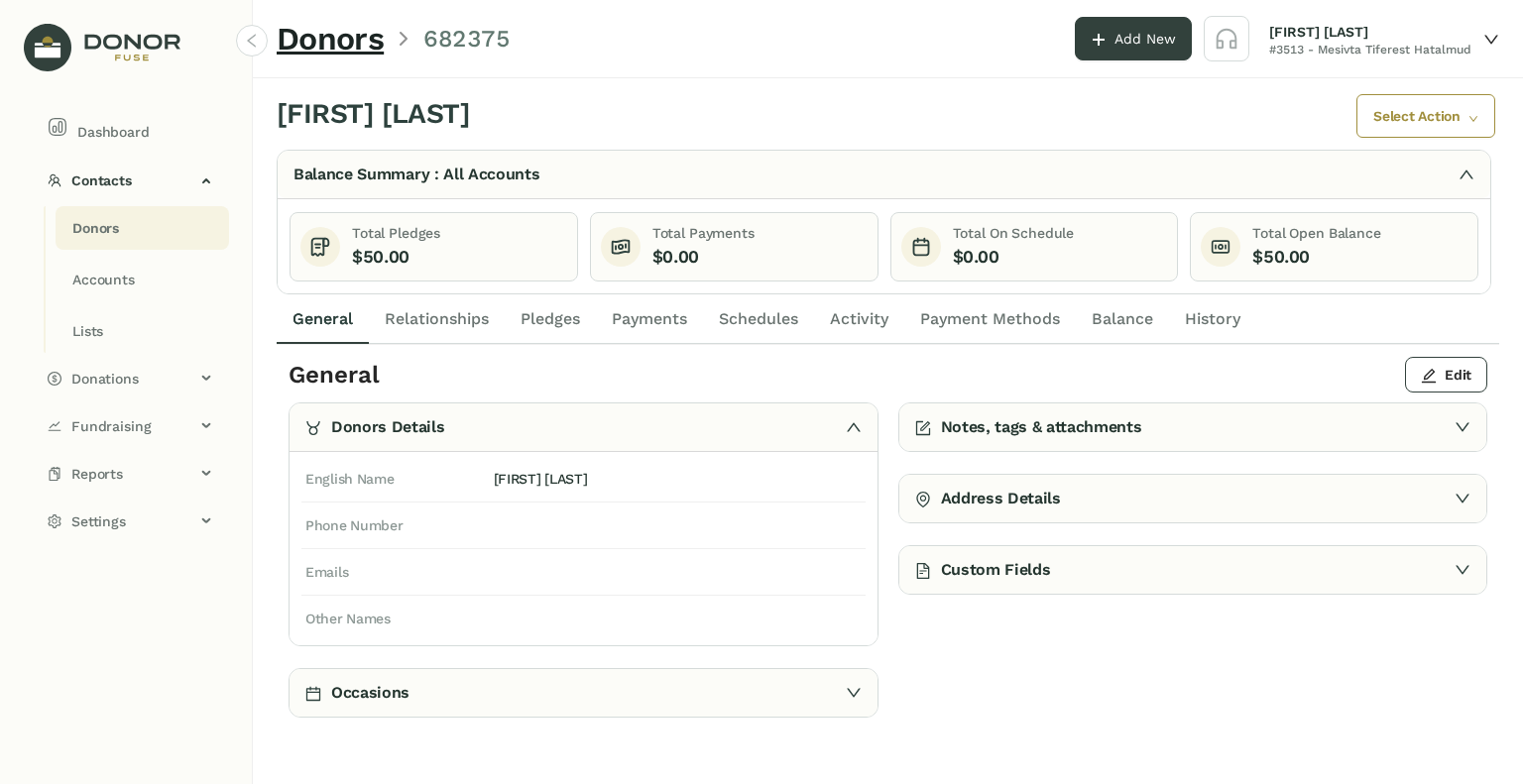 click on "Pledges" 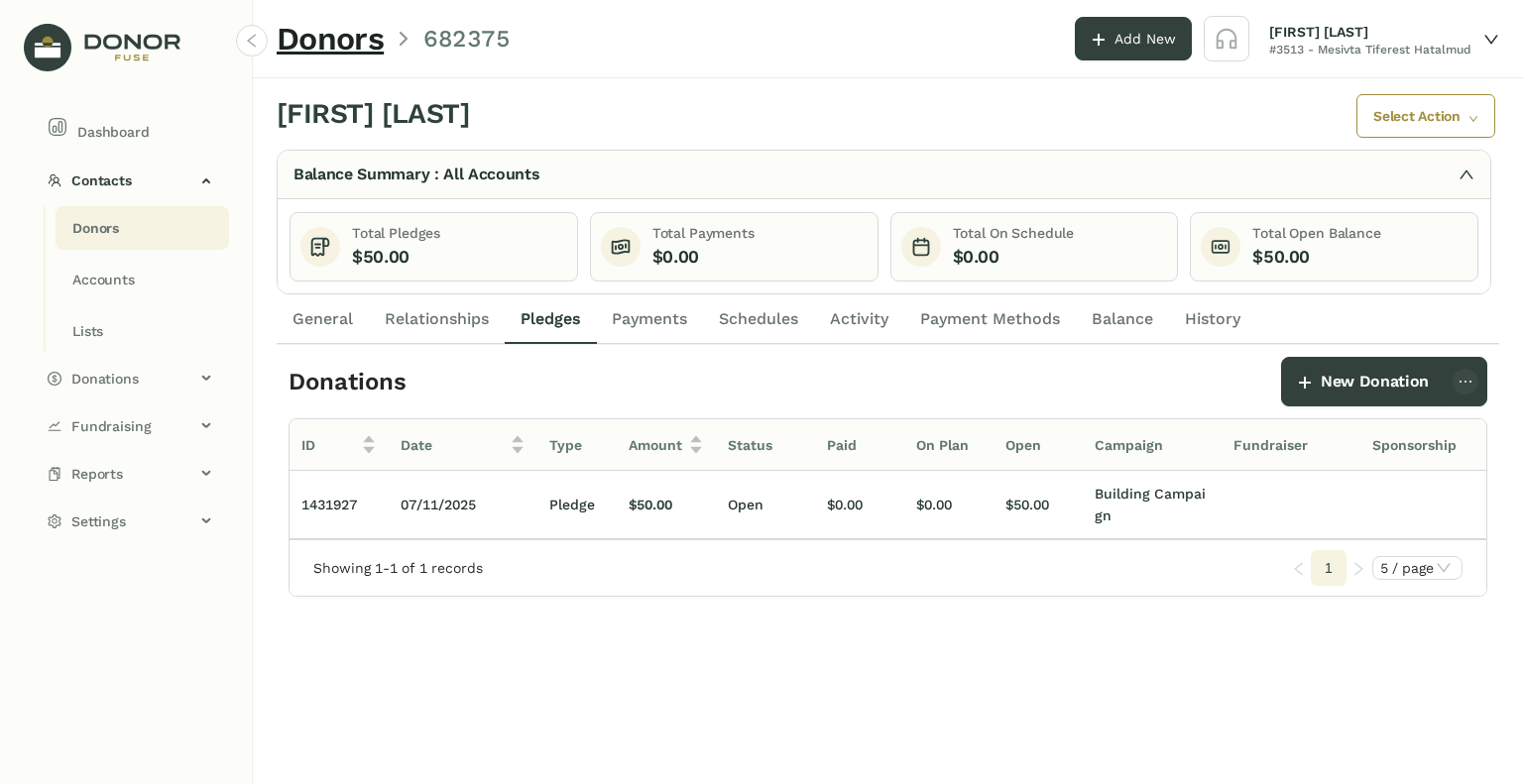 click on "Payments" 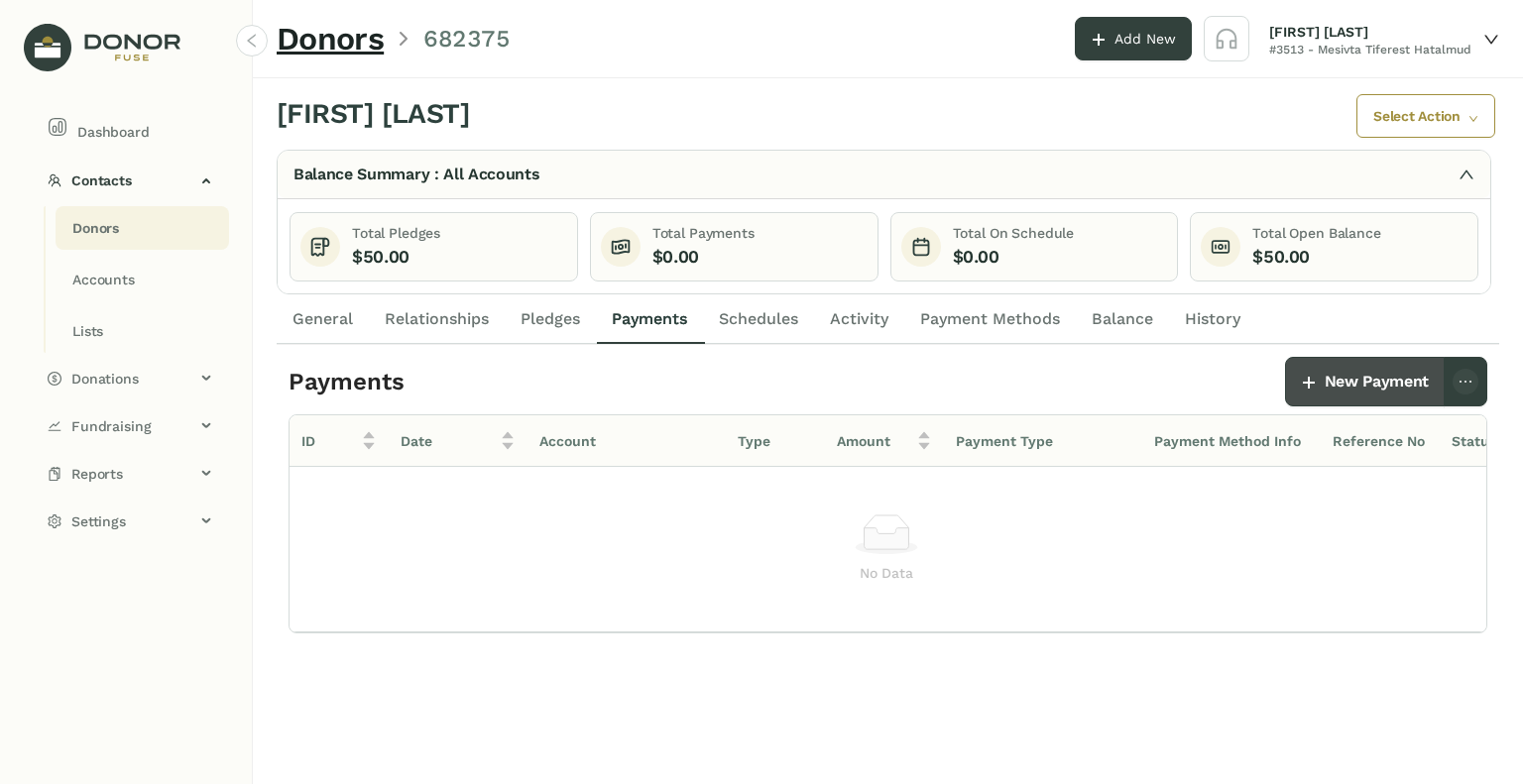 click on "New Payment" 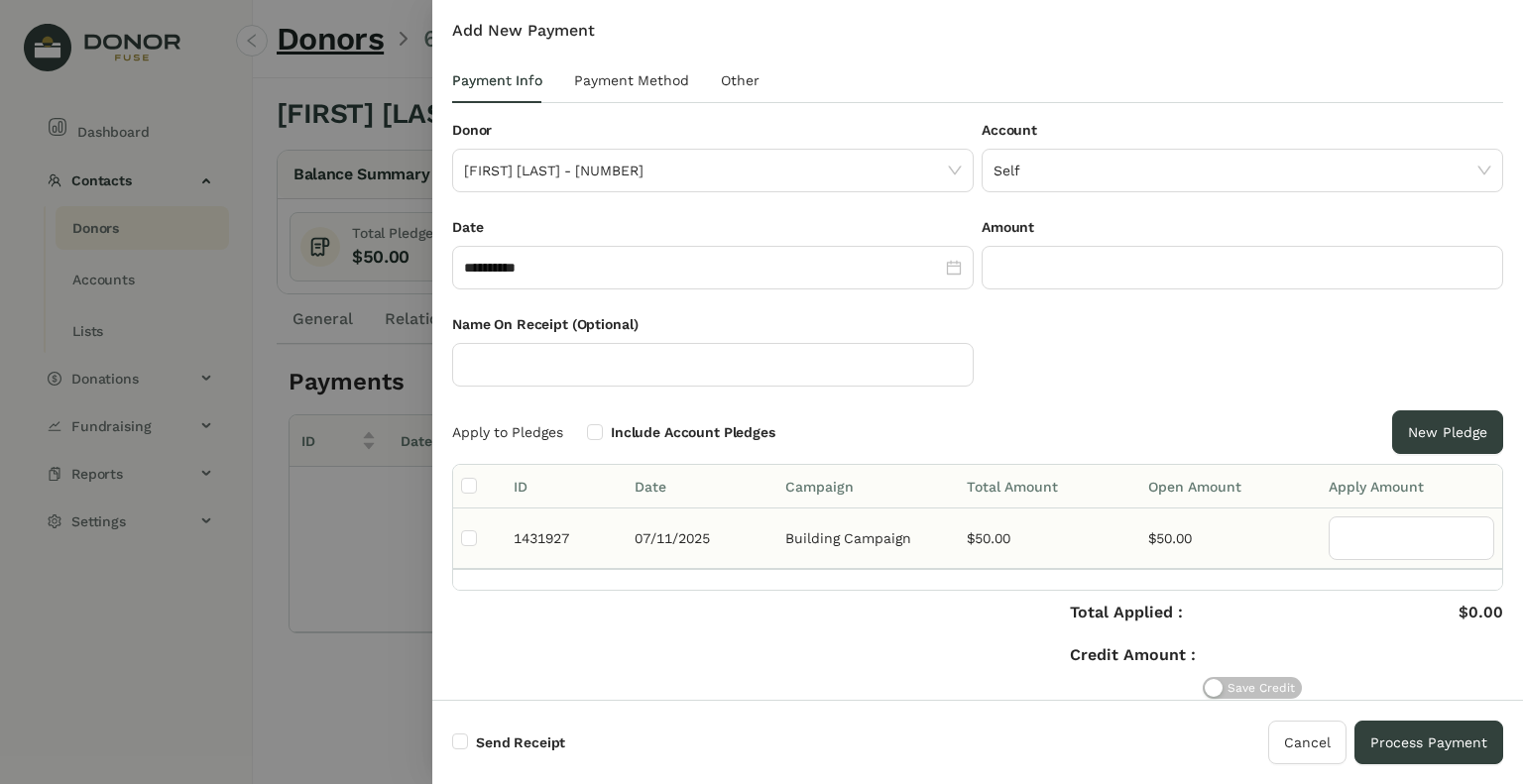 click at bounding box center [479, 538] 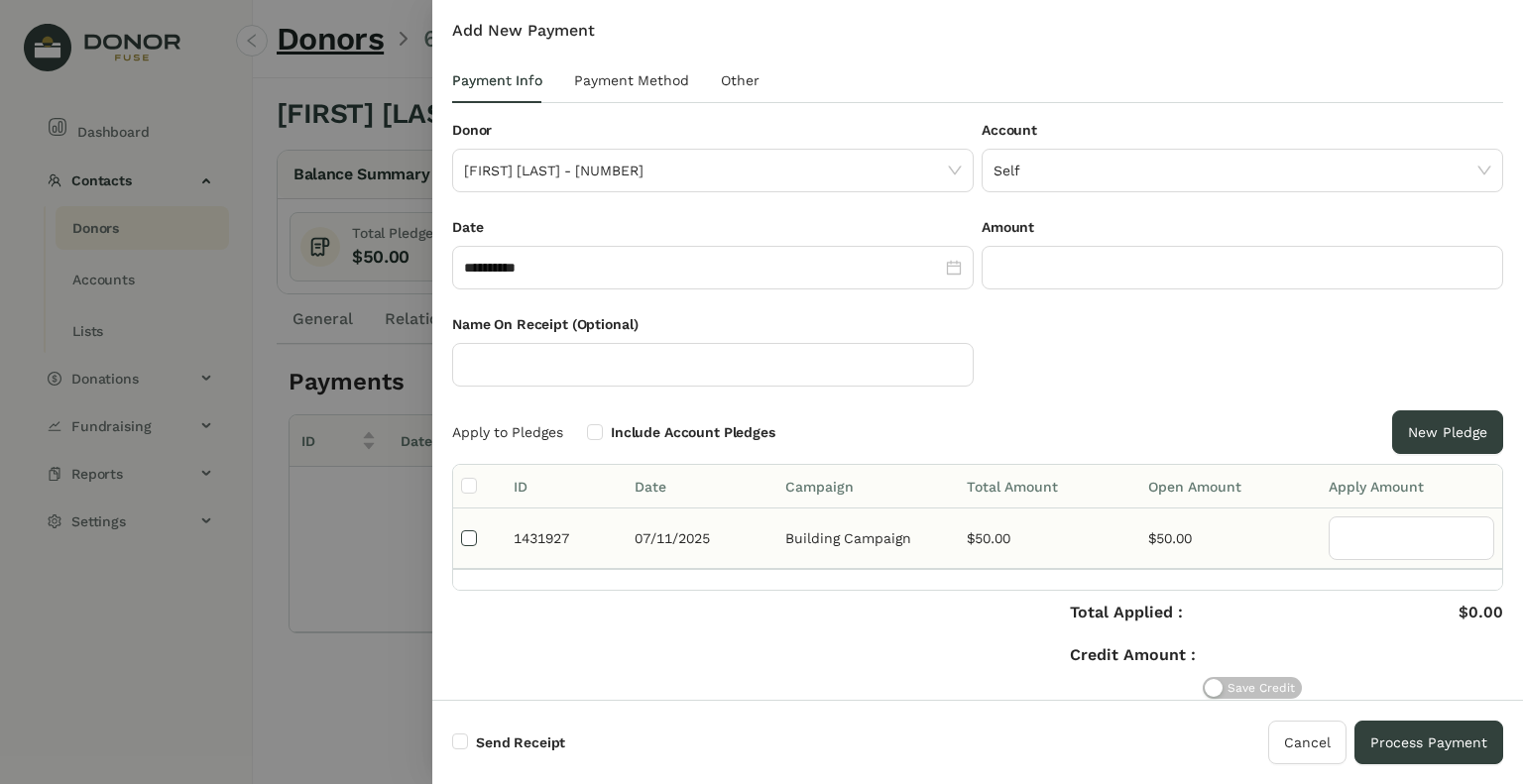 type on "**" 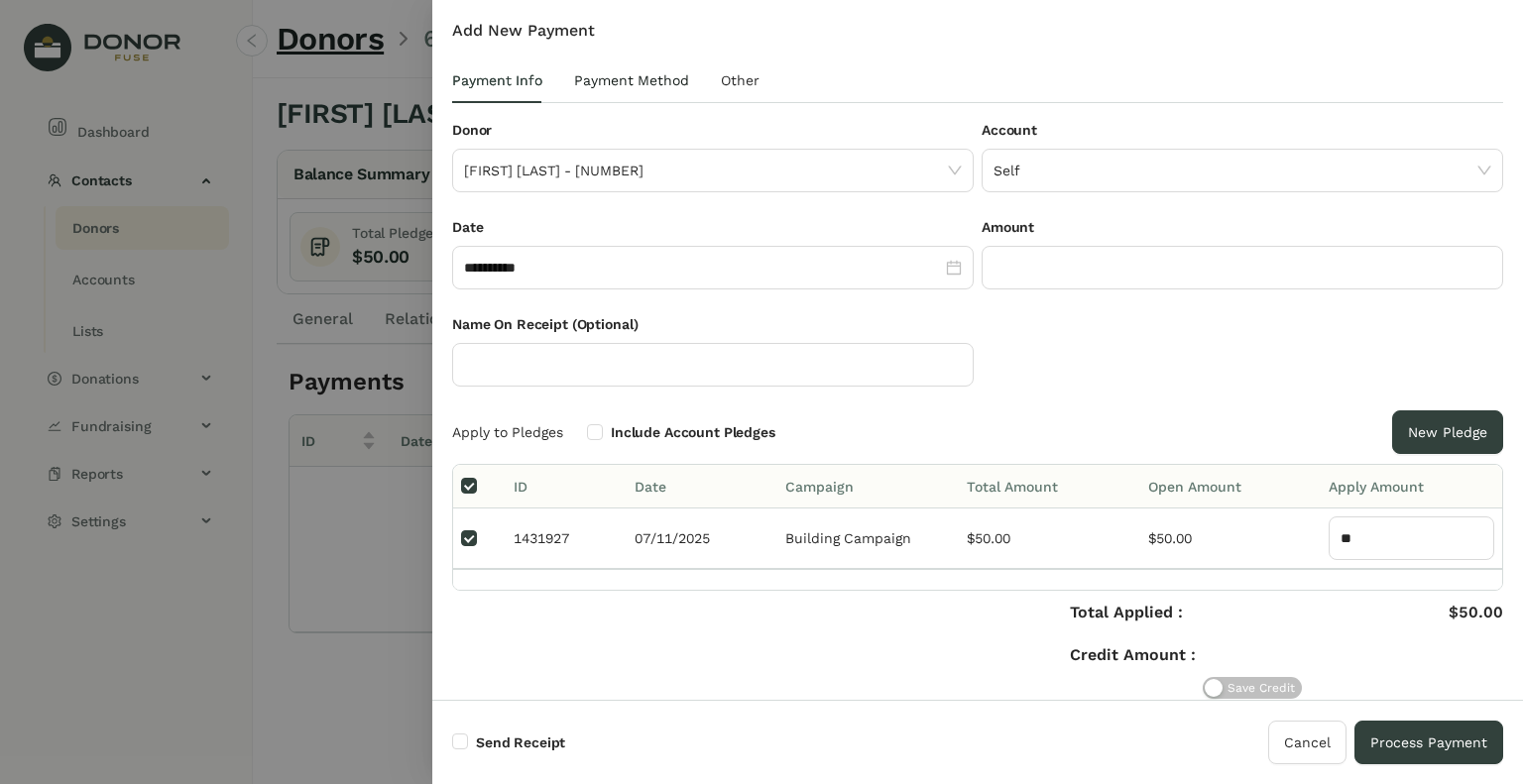 click on "Payment Method" at bounding box center [632, 80] 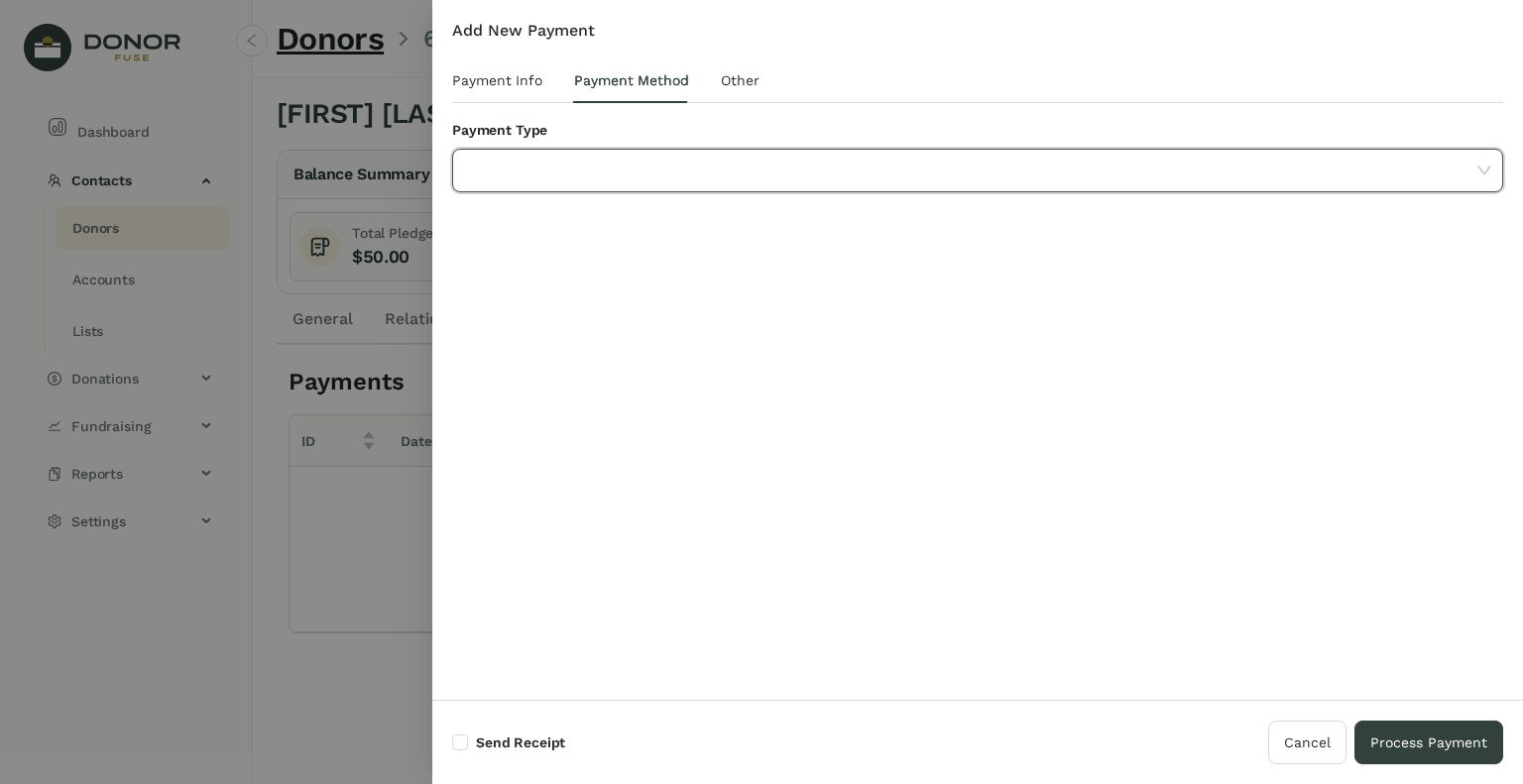 click 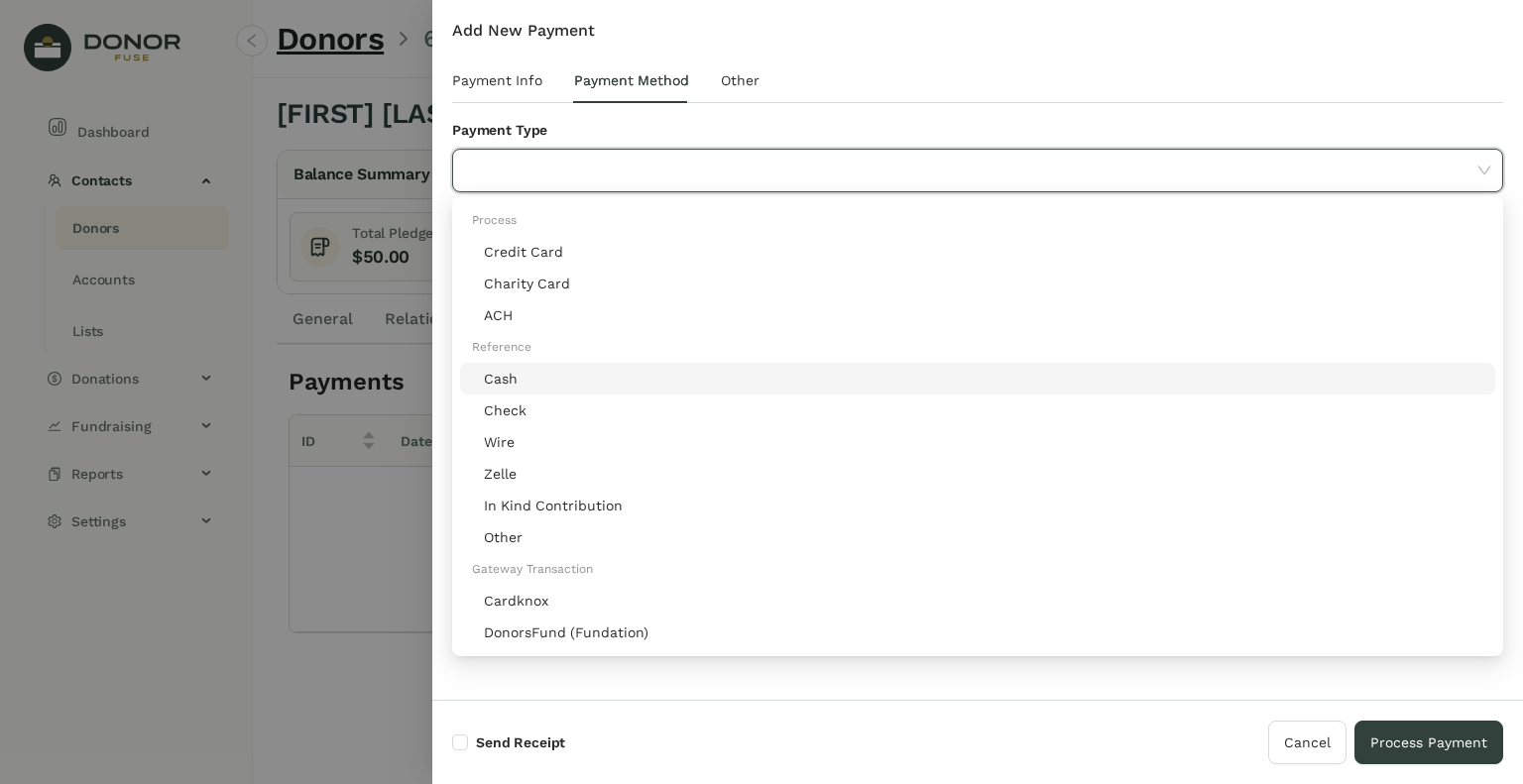 click on "Cash" 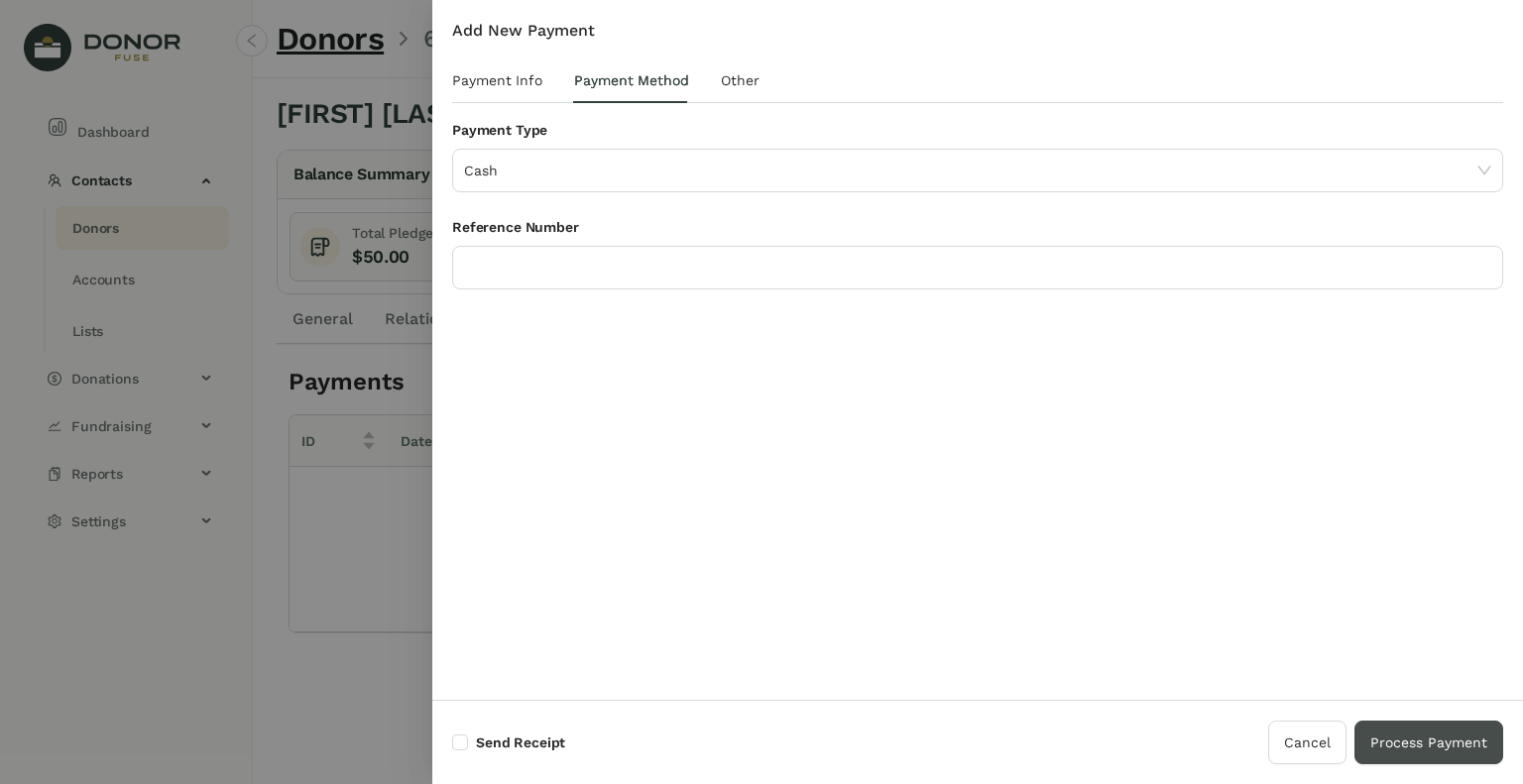 click on "Process Payment" at bounding box center [1429, 742] 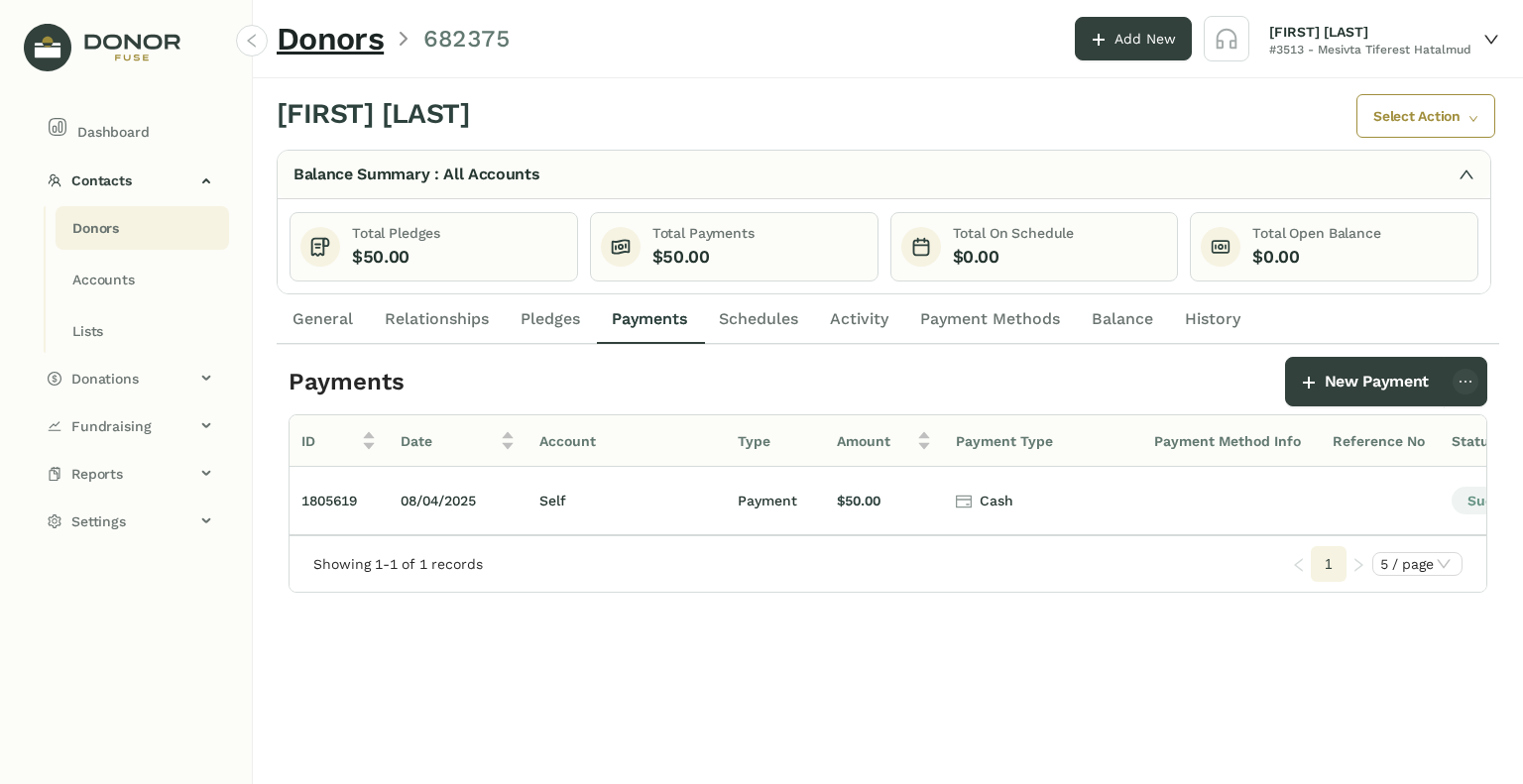 drag, startPoint x: 165, startPoint y: 226, endPoint x: 522, endPoint y: 211, distance: 357.31499 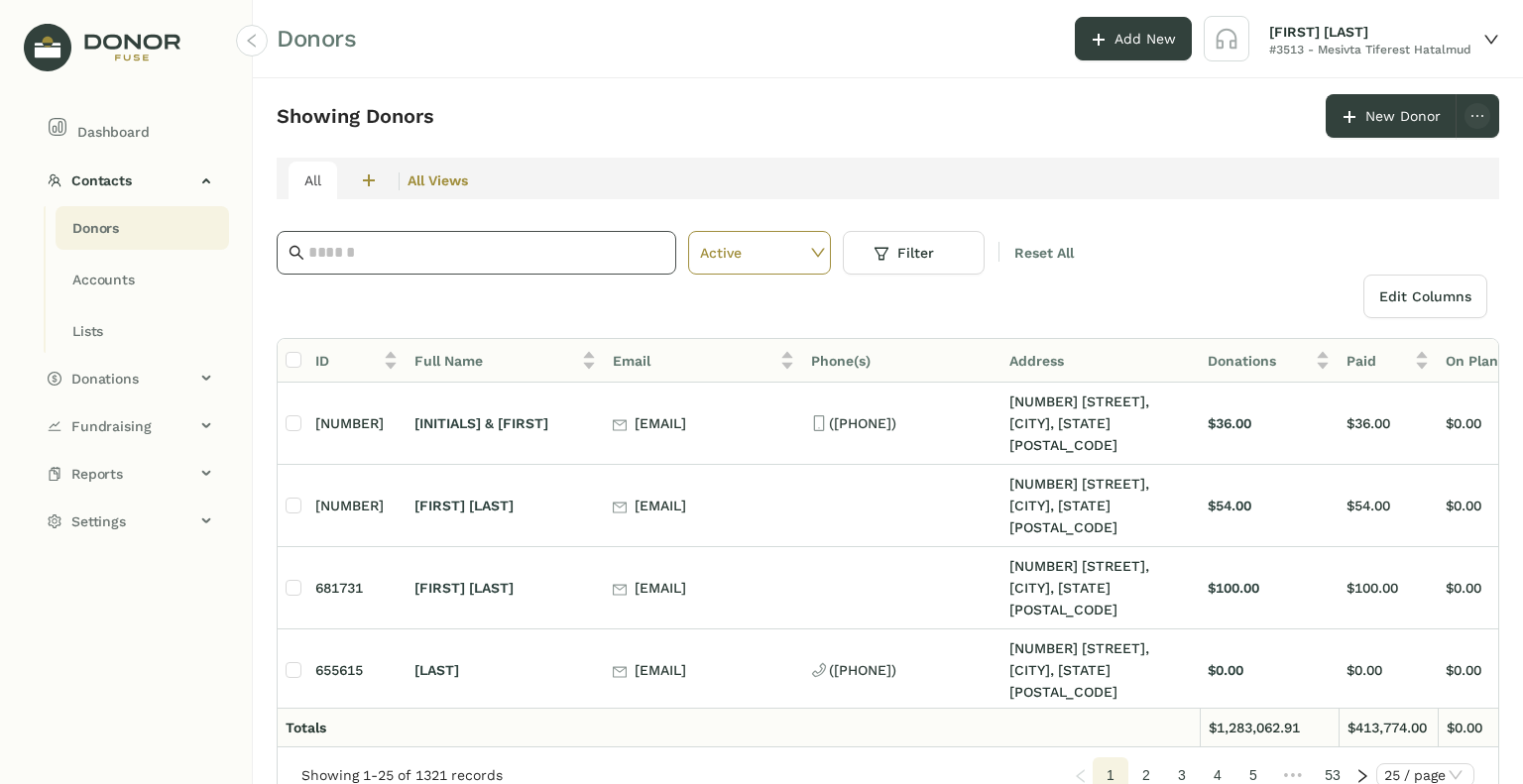 click 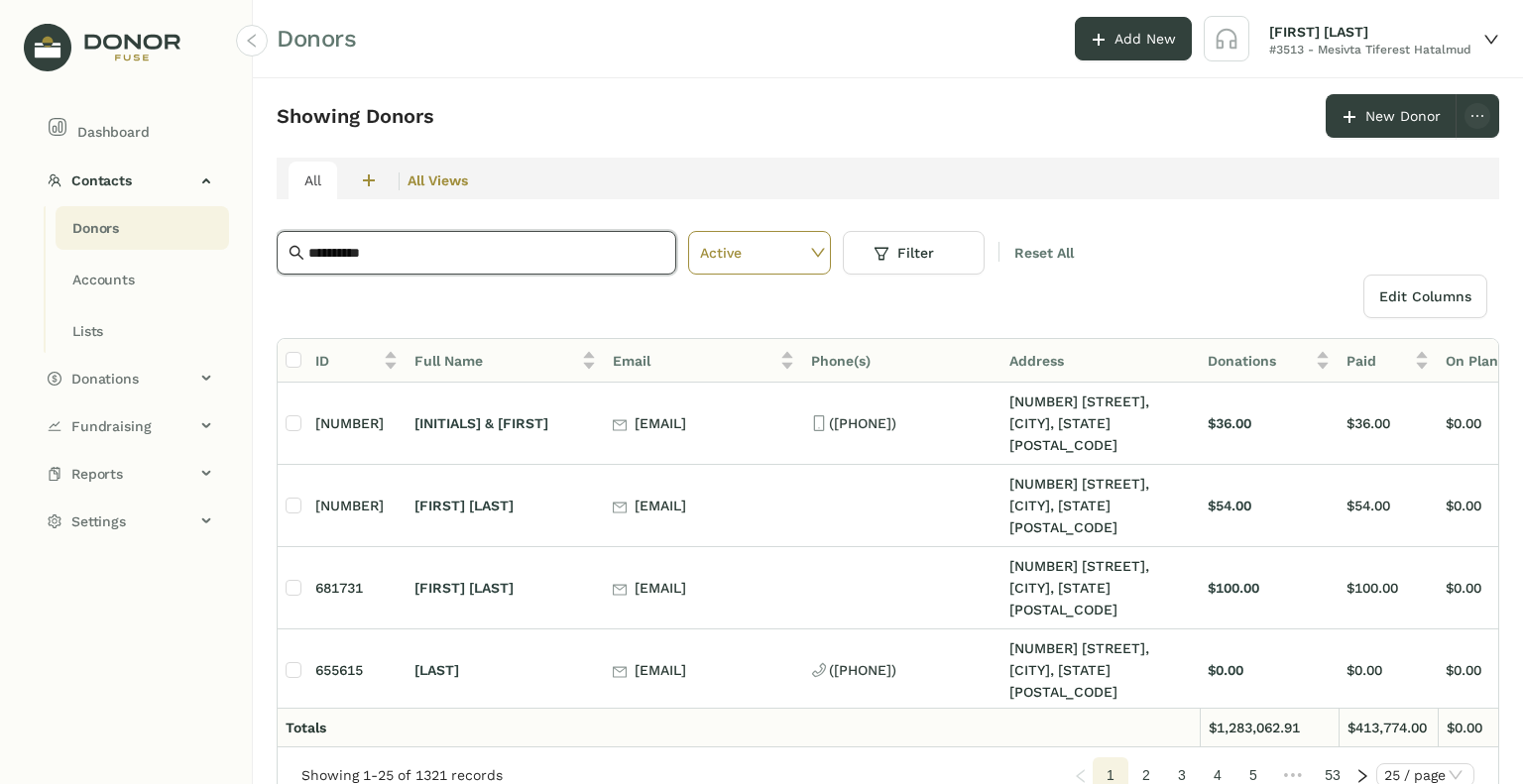 type on "**********" 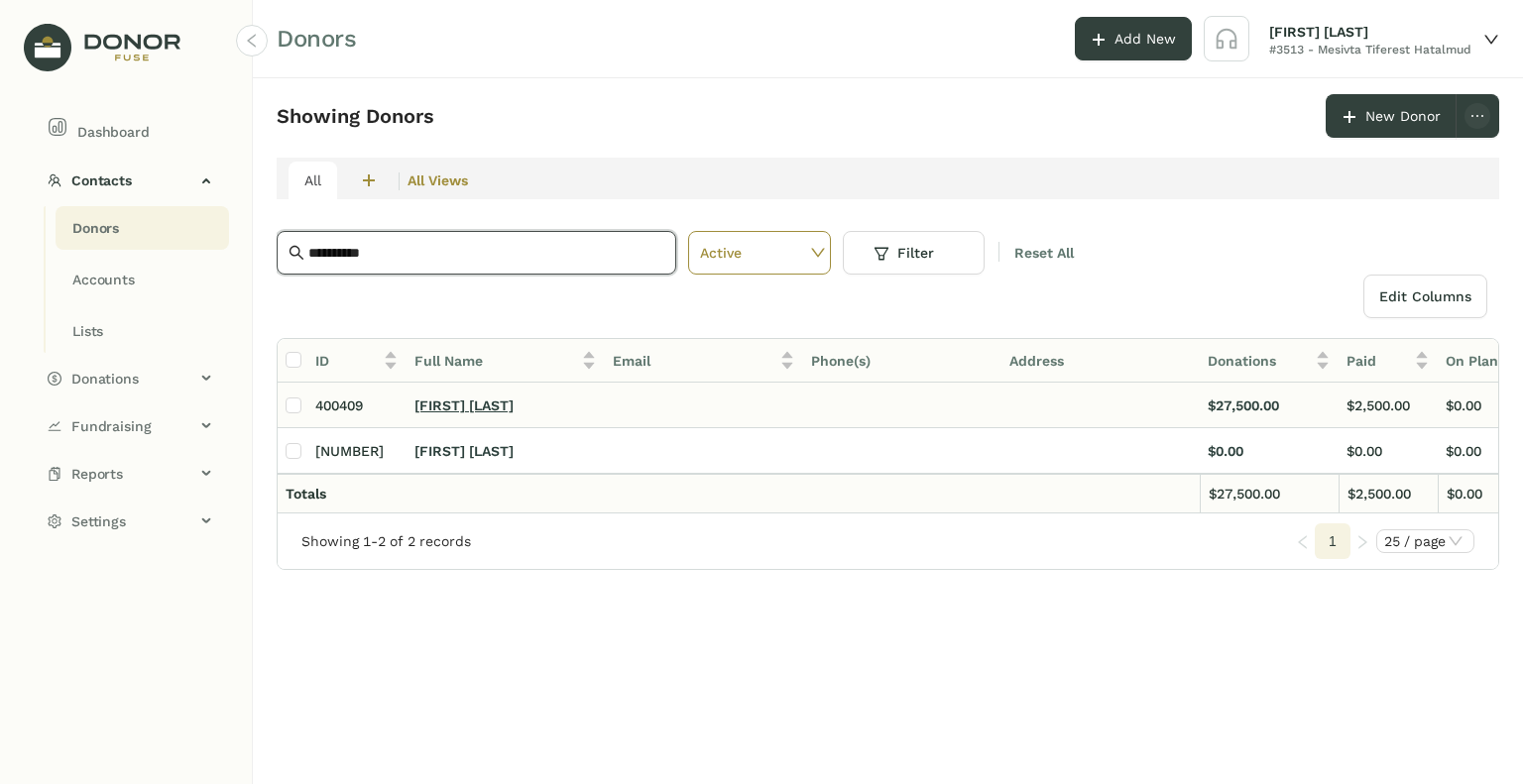 click on "[FIRST] [LAST]" 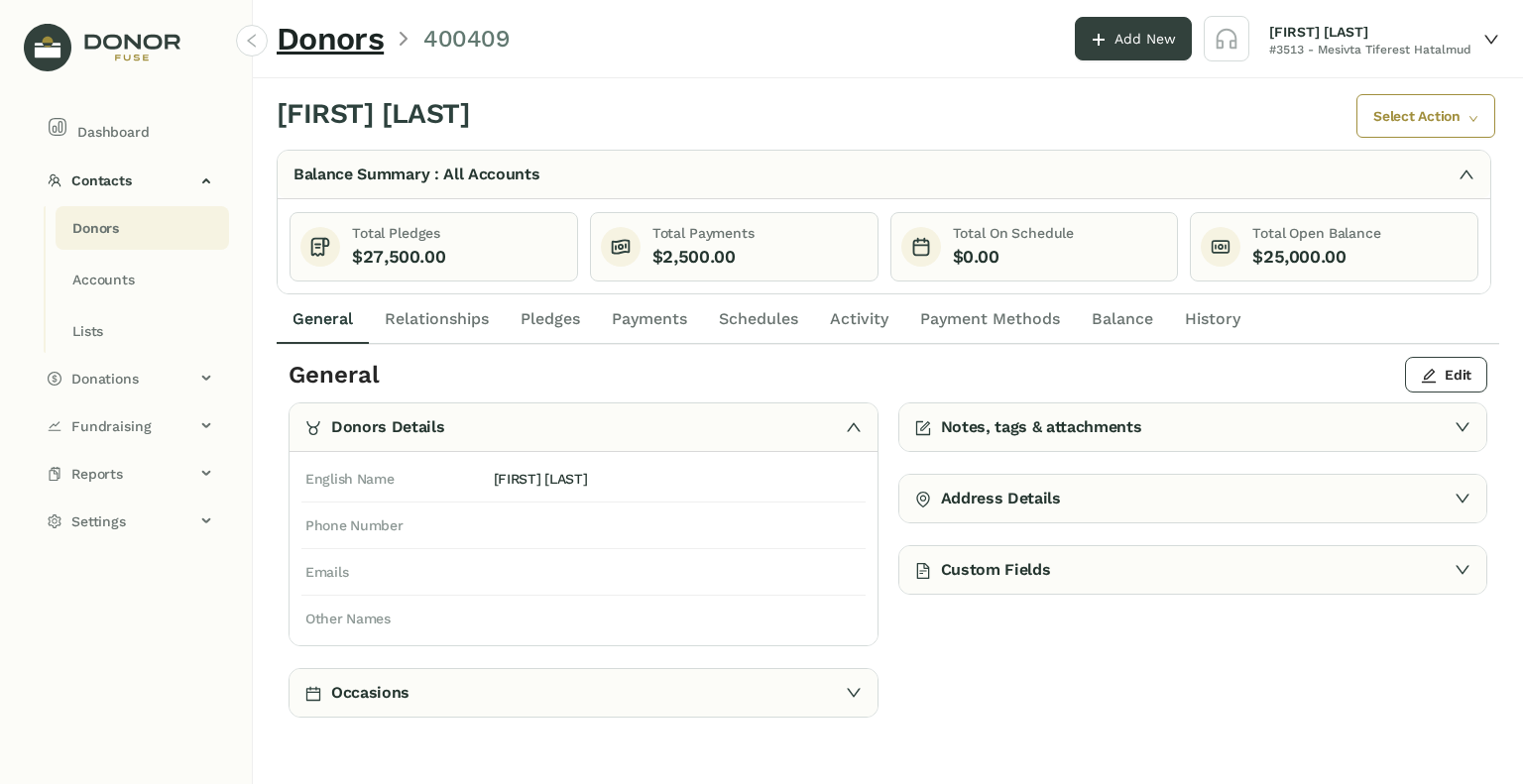 click on "Pledges" 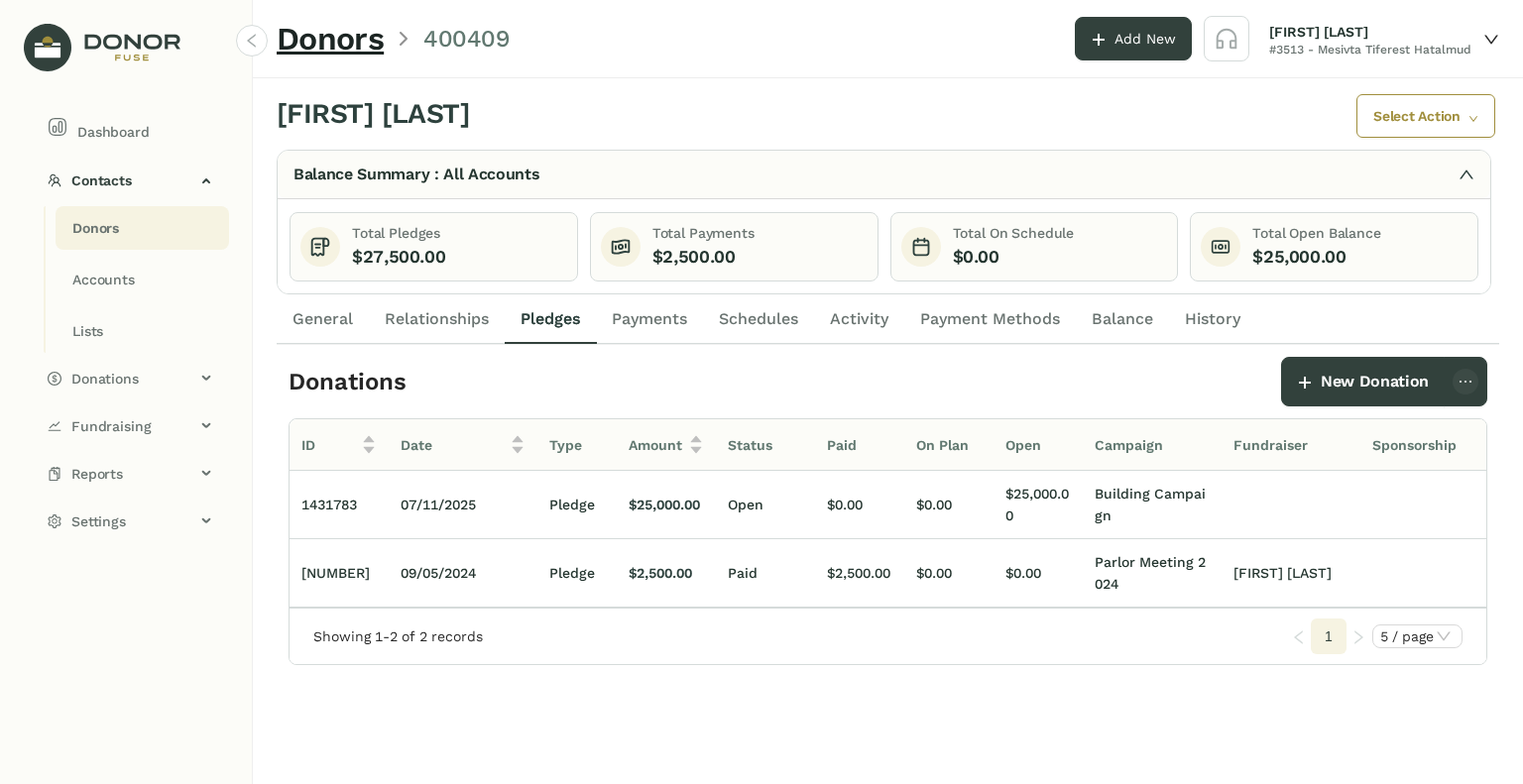click on "Payments" 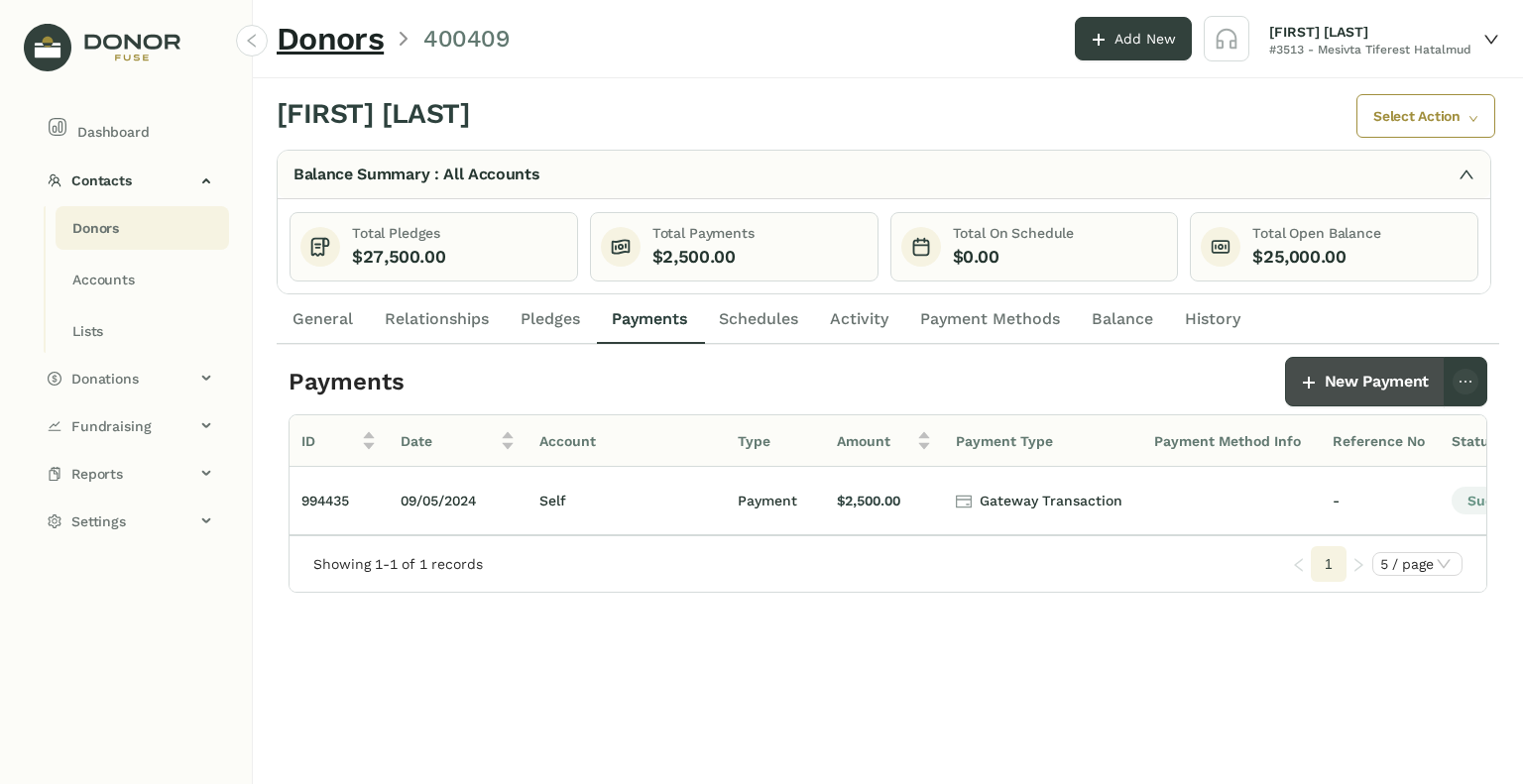 click on "New Payment" 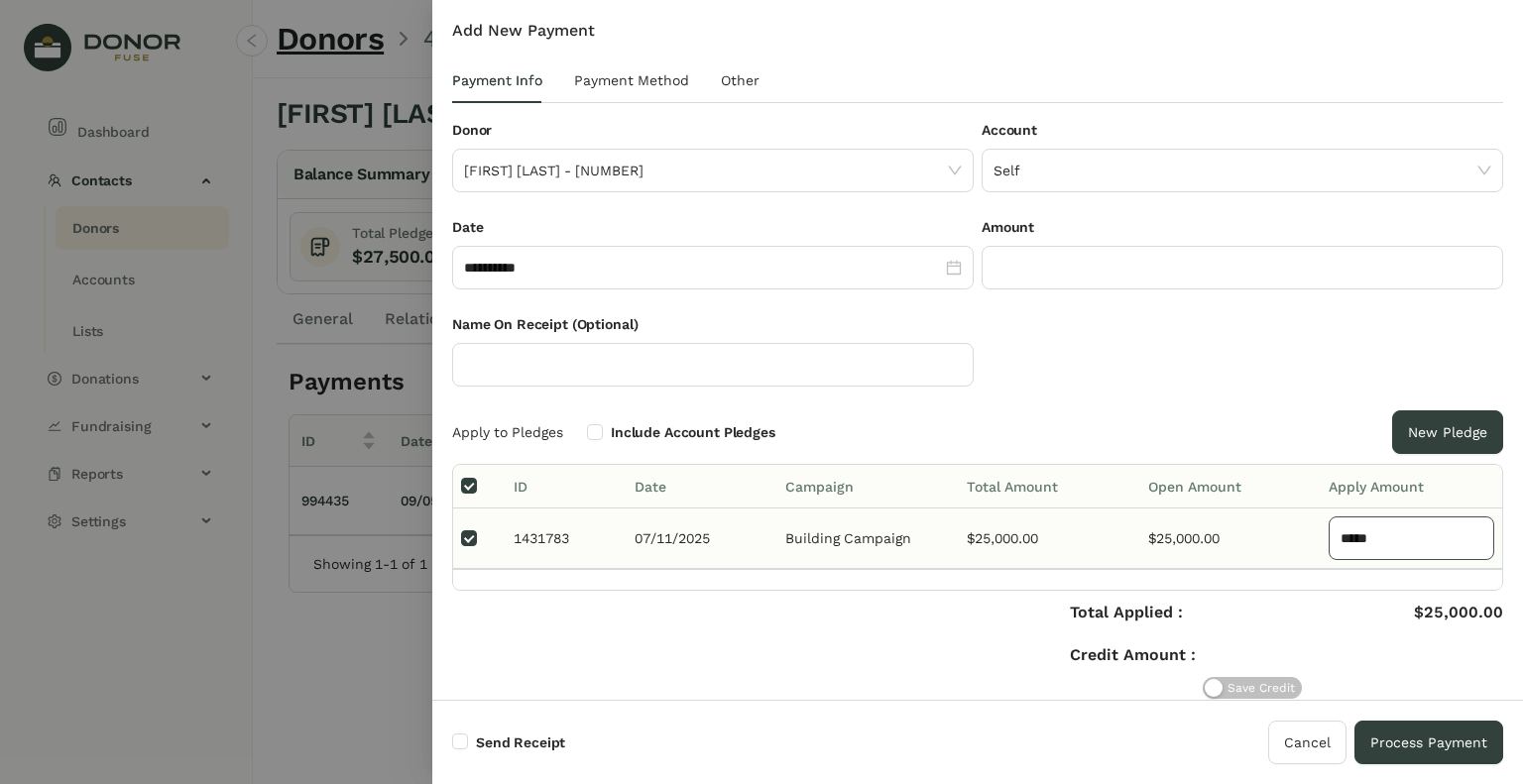 drag, startPoint x: 1383, startPoint y: 534, endPoint x: 1346, endPoint y: 537, distance: 37.121422 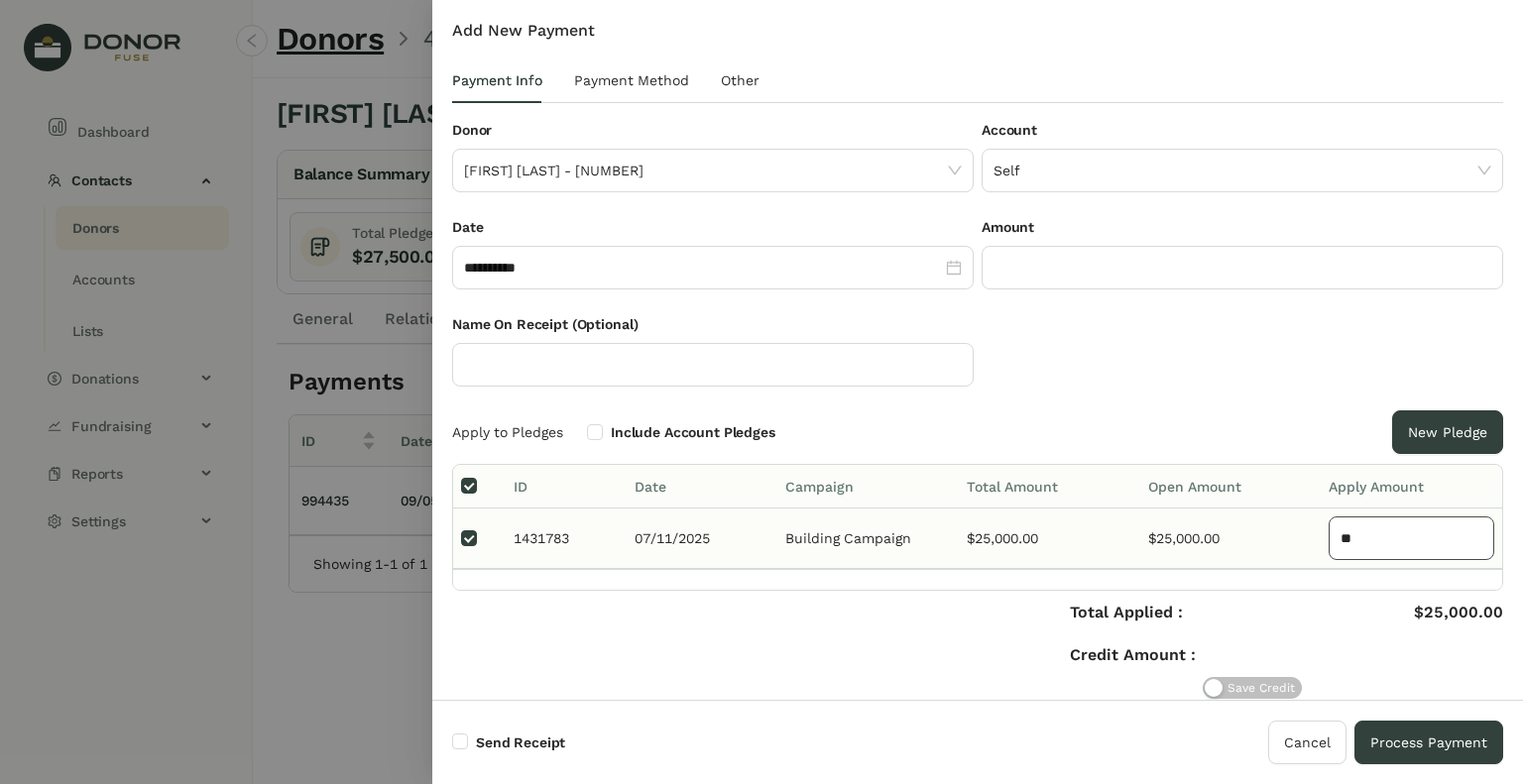 type on "*" 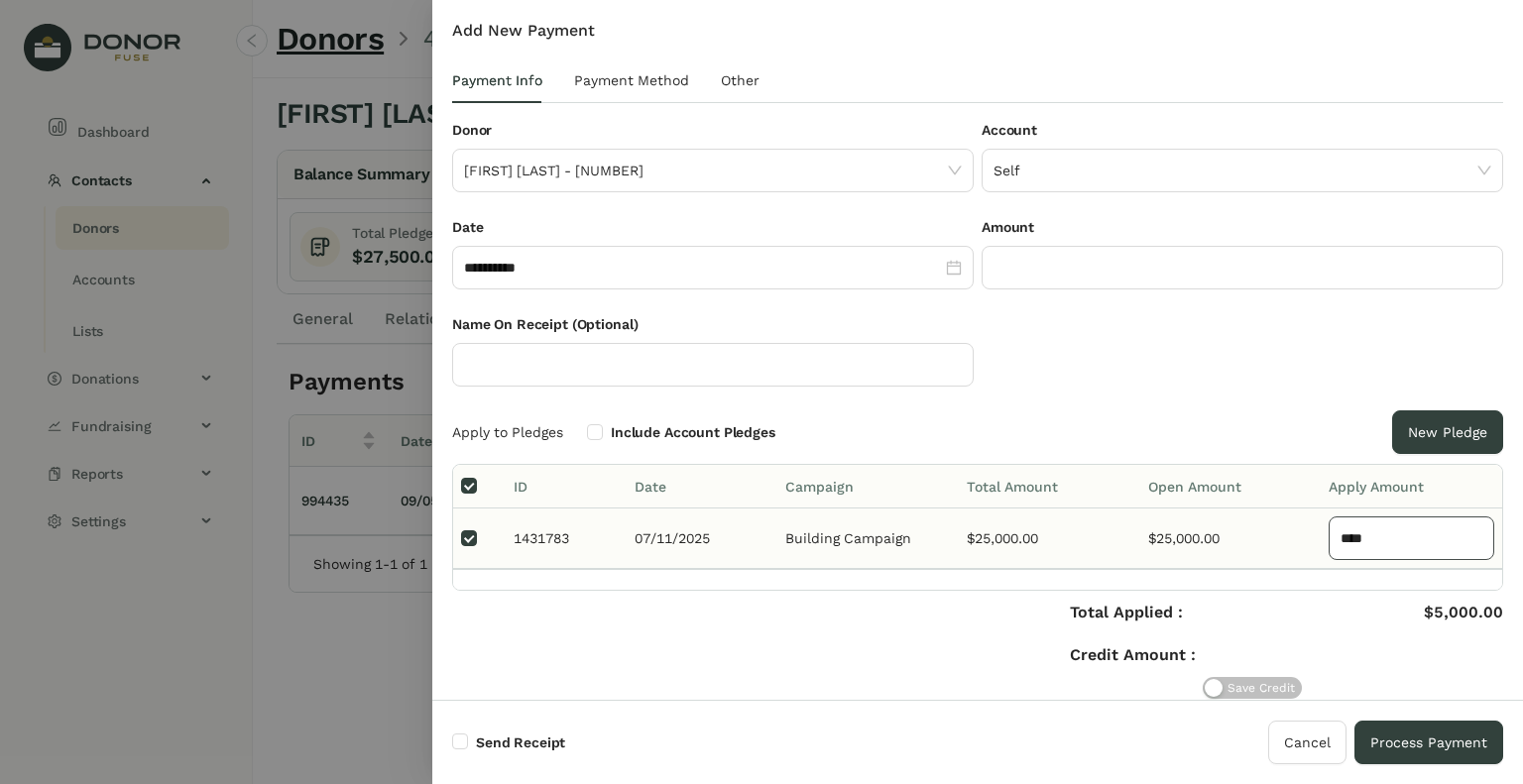 type on "****" 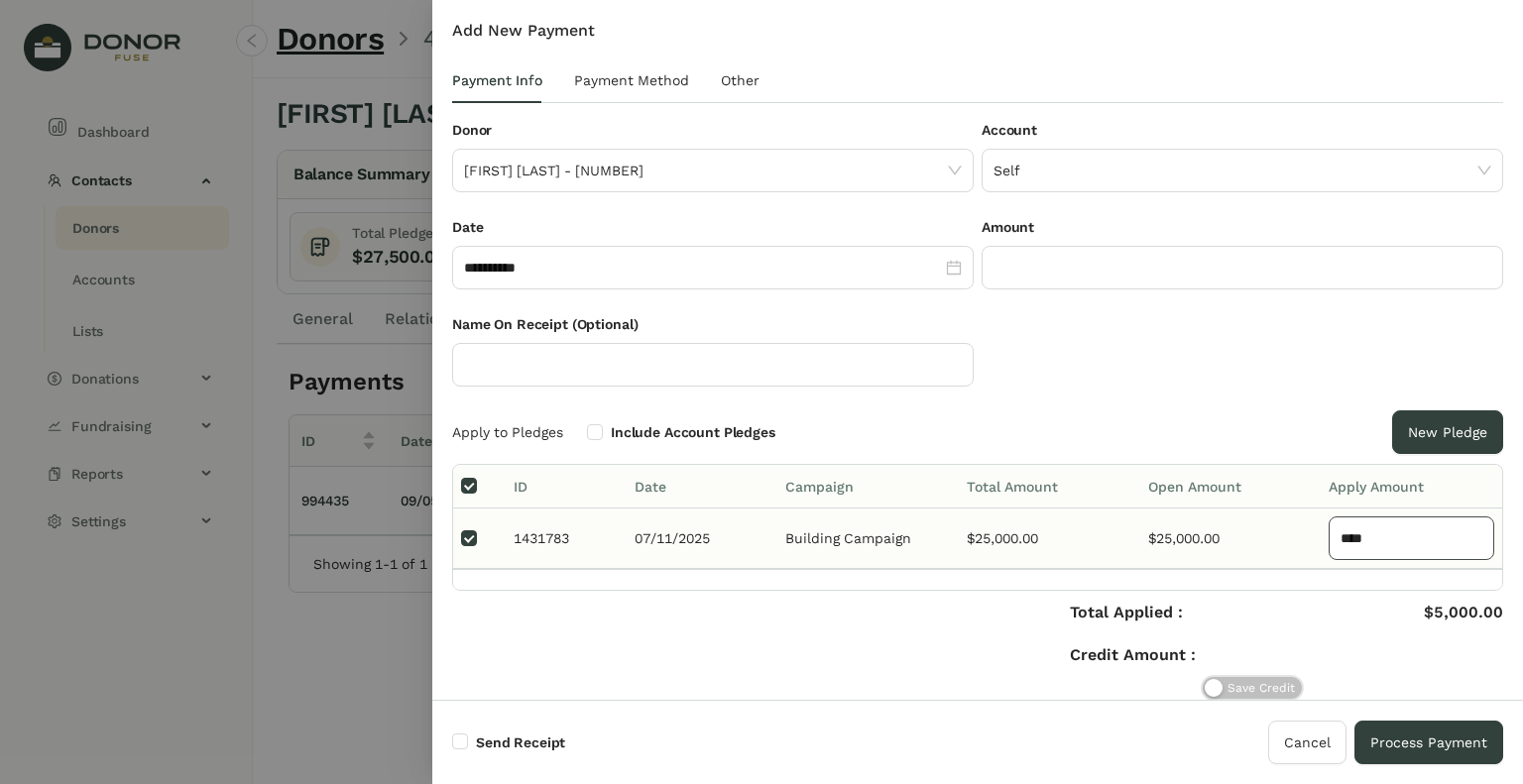 type 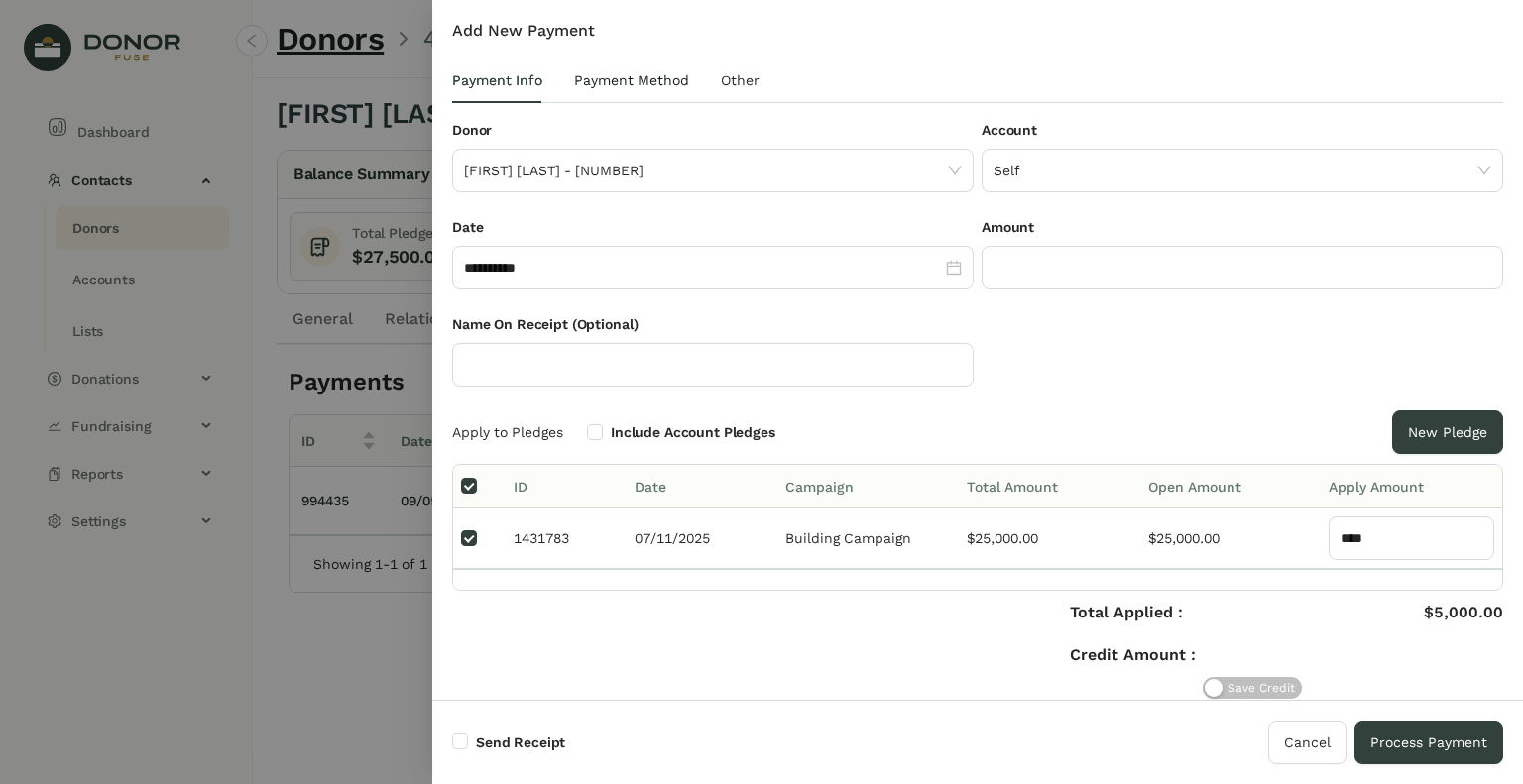 click on "Payment Method" at bounding box center (632, 80) 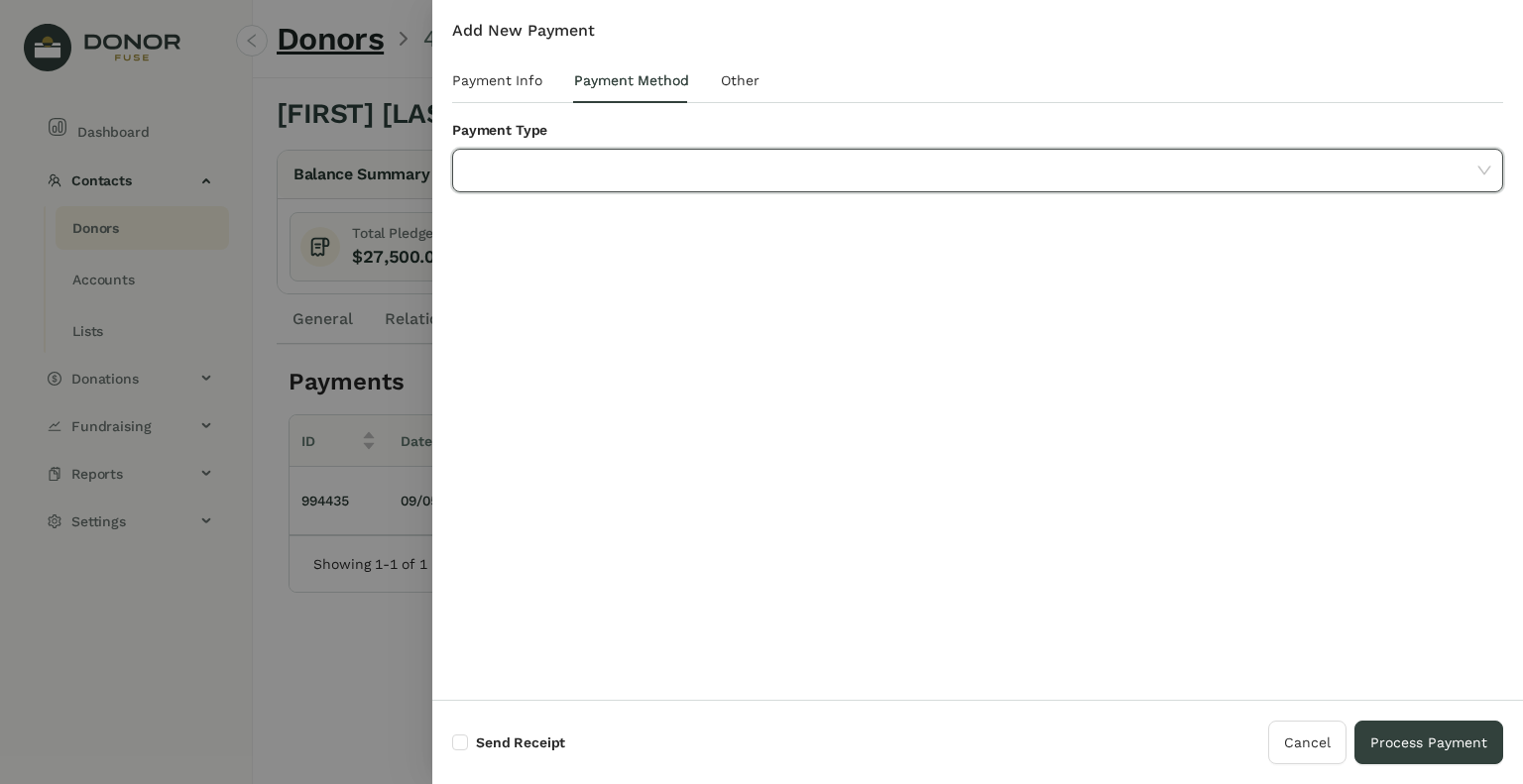click 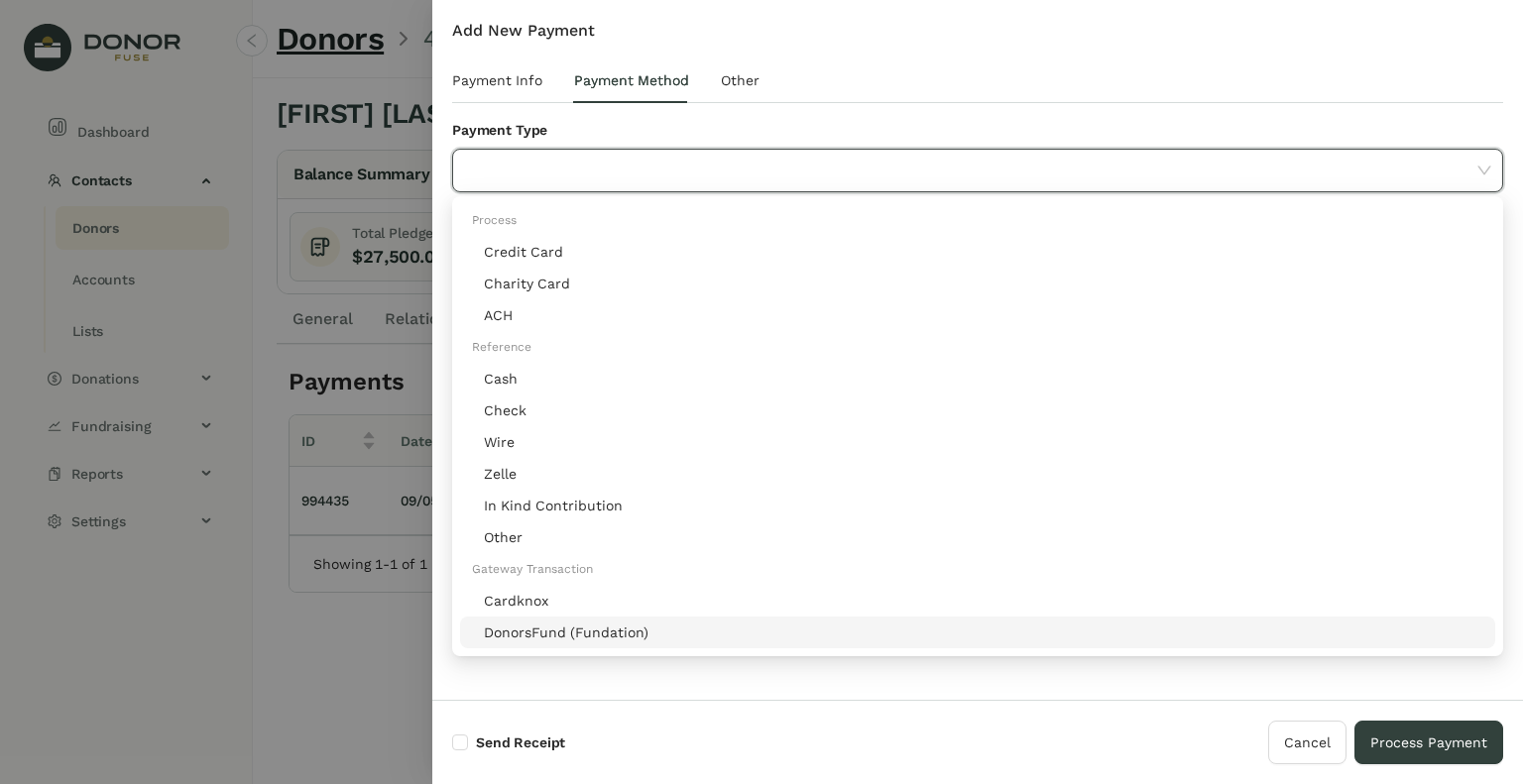 click on "DonorsFund (Fundation)" 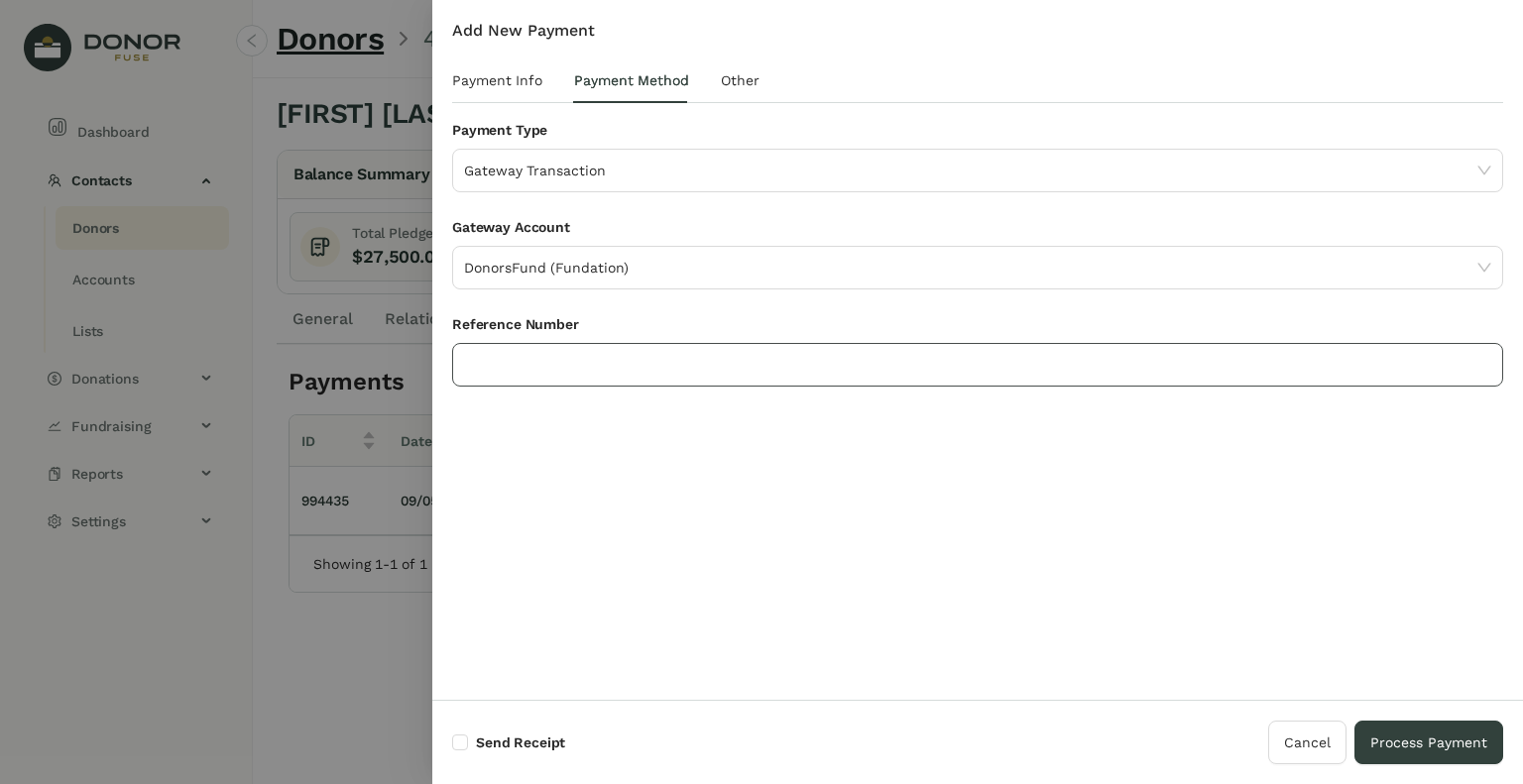click 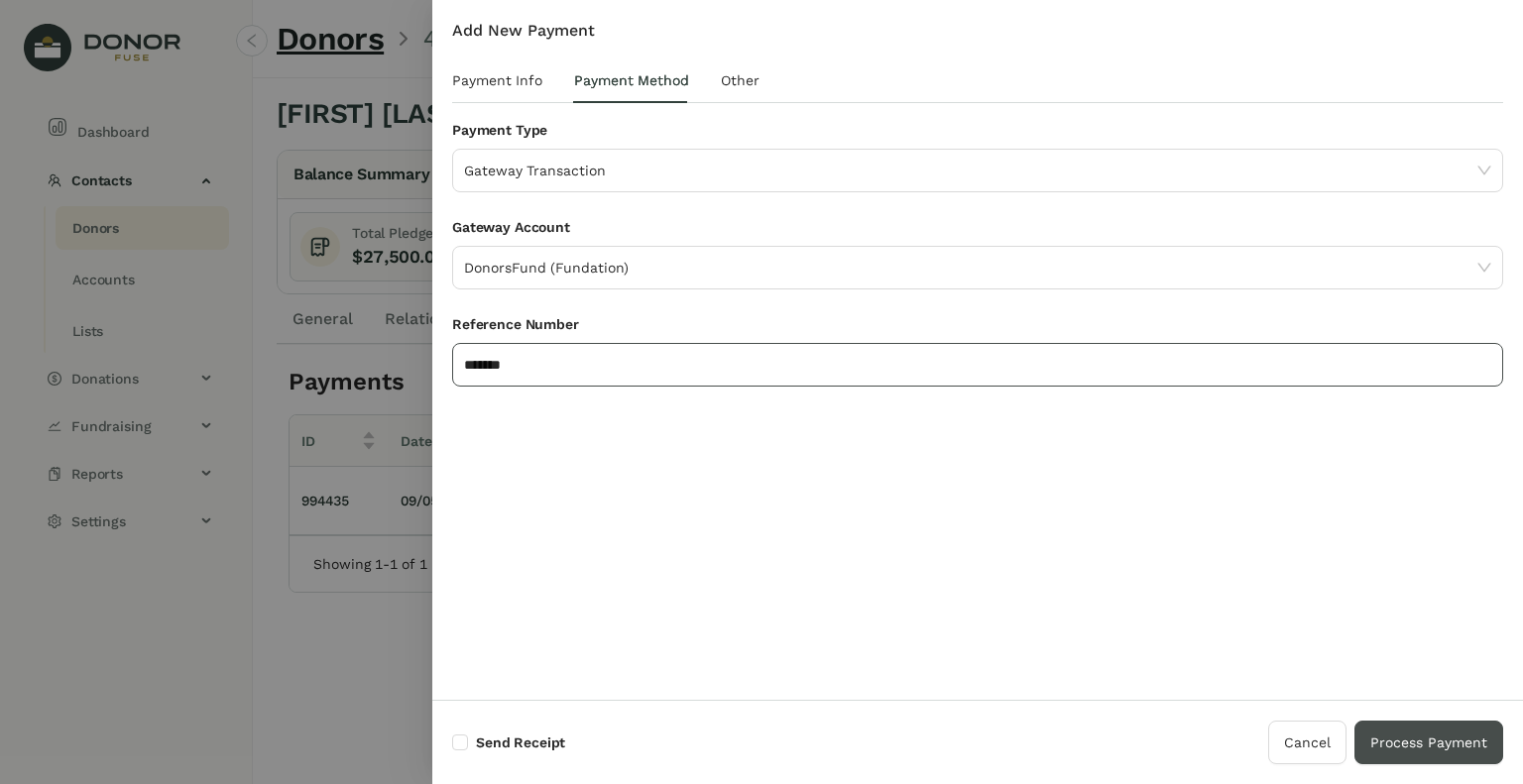 type on "*******" 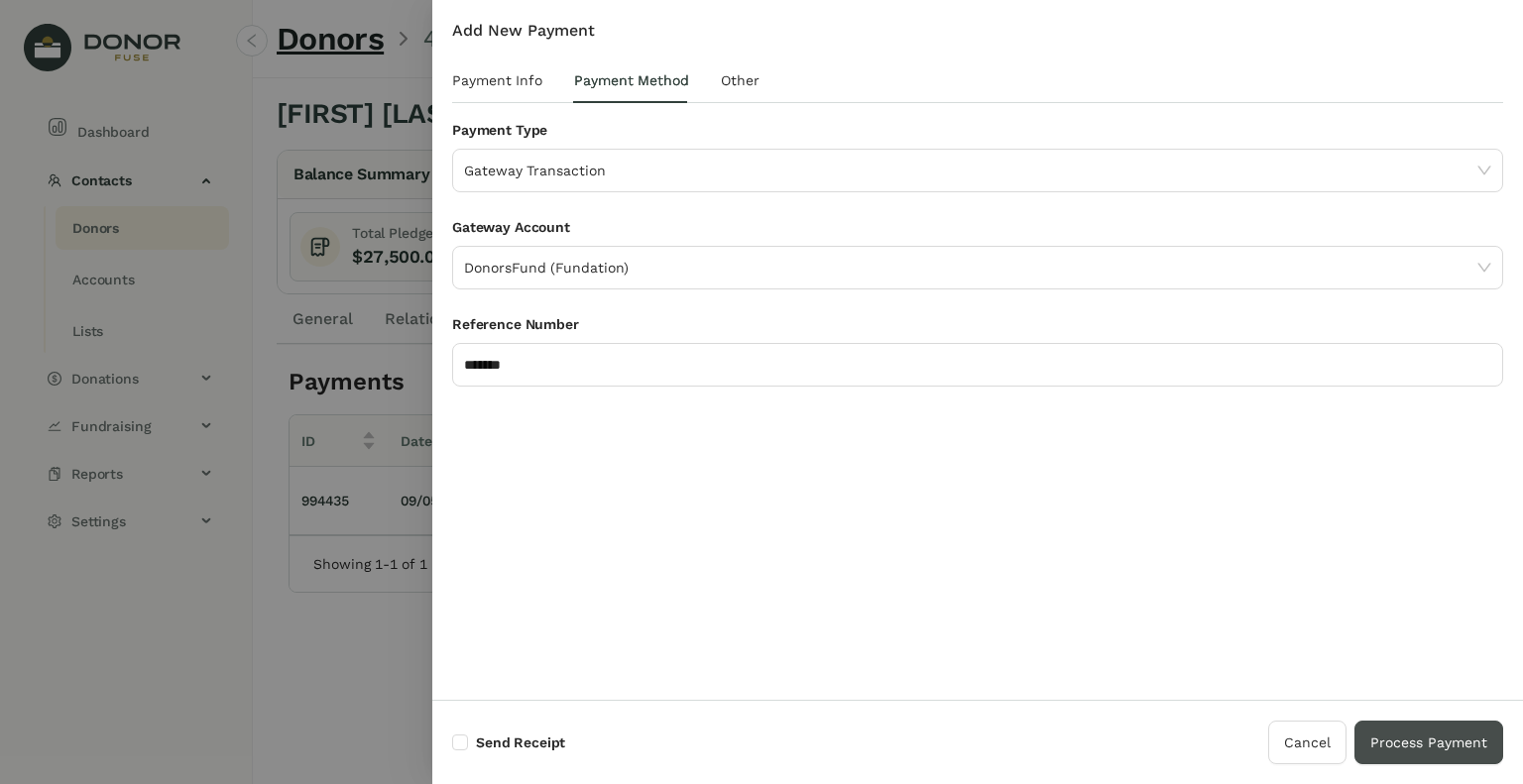 click on "Process Payment" at bounding box center (1429, 742) 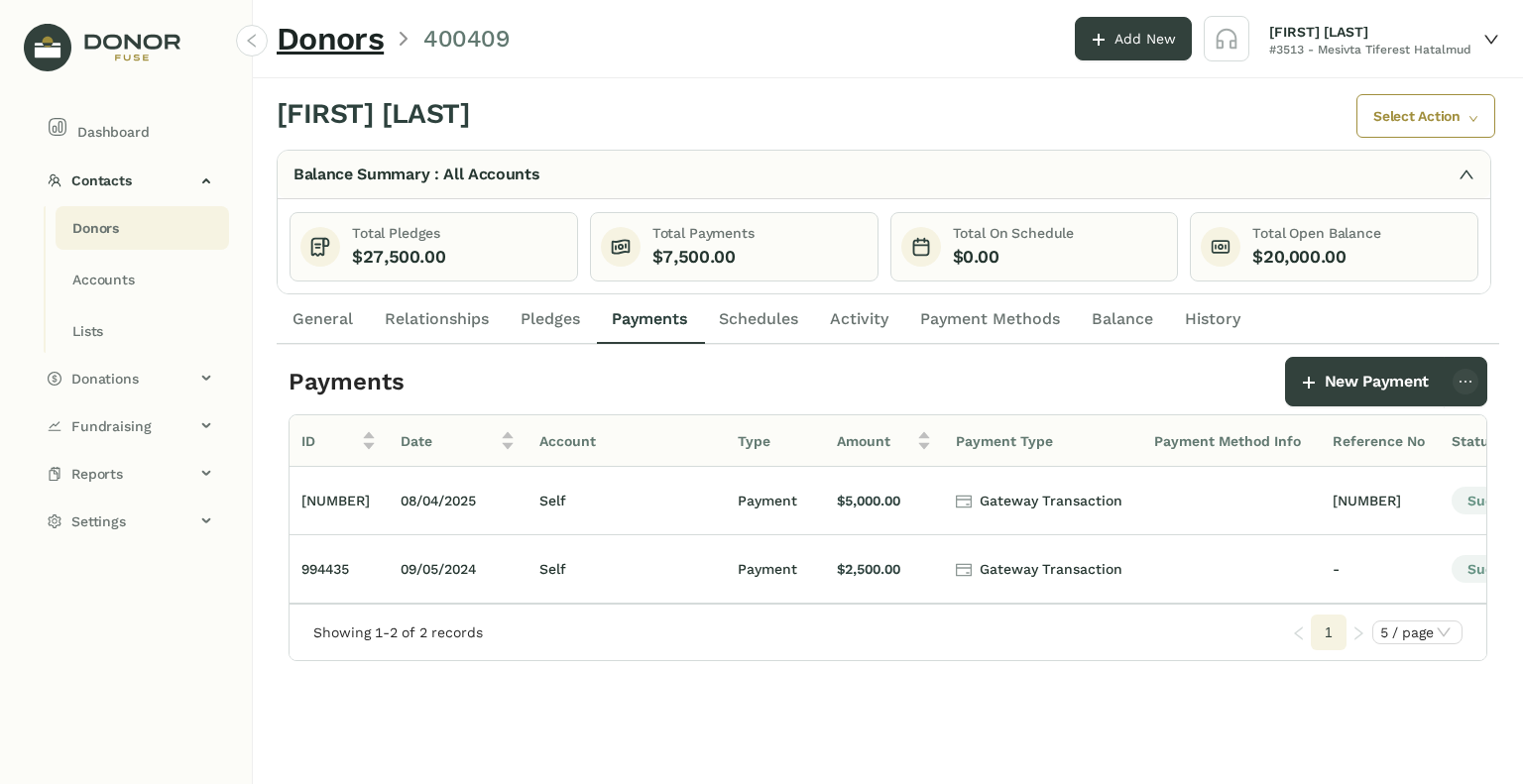 drag, startPoint x: 532, startPoint y: 316, endPoint x: 581, endPoint y: 330, distance: 50.96077 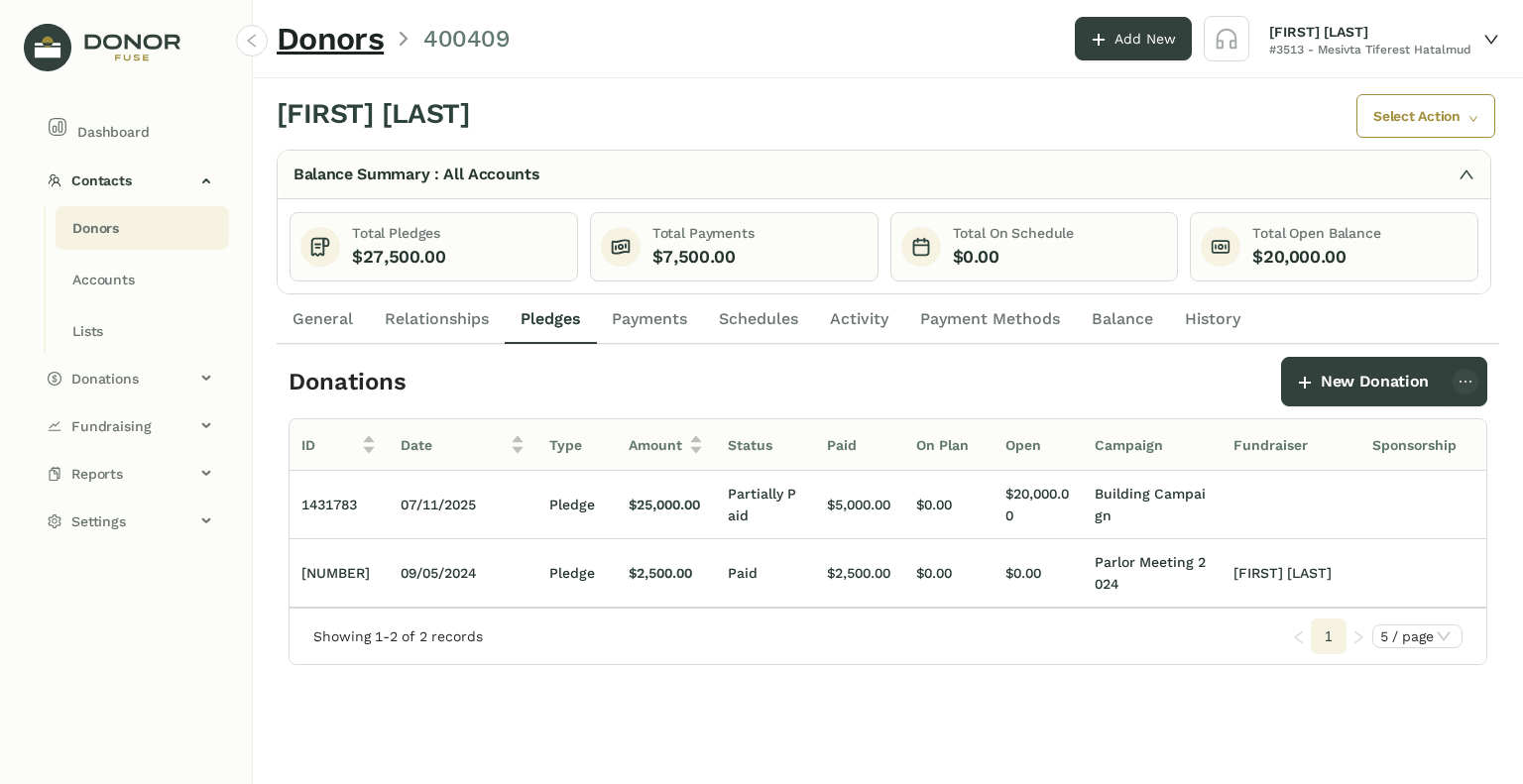 drag, startPoint x: 137, startPoint y: 242, endPoint x: 231, endPoint y: 201, distance: 102.5524 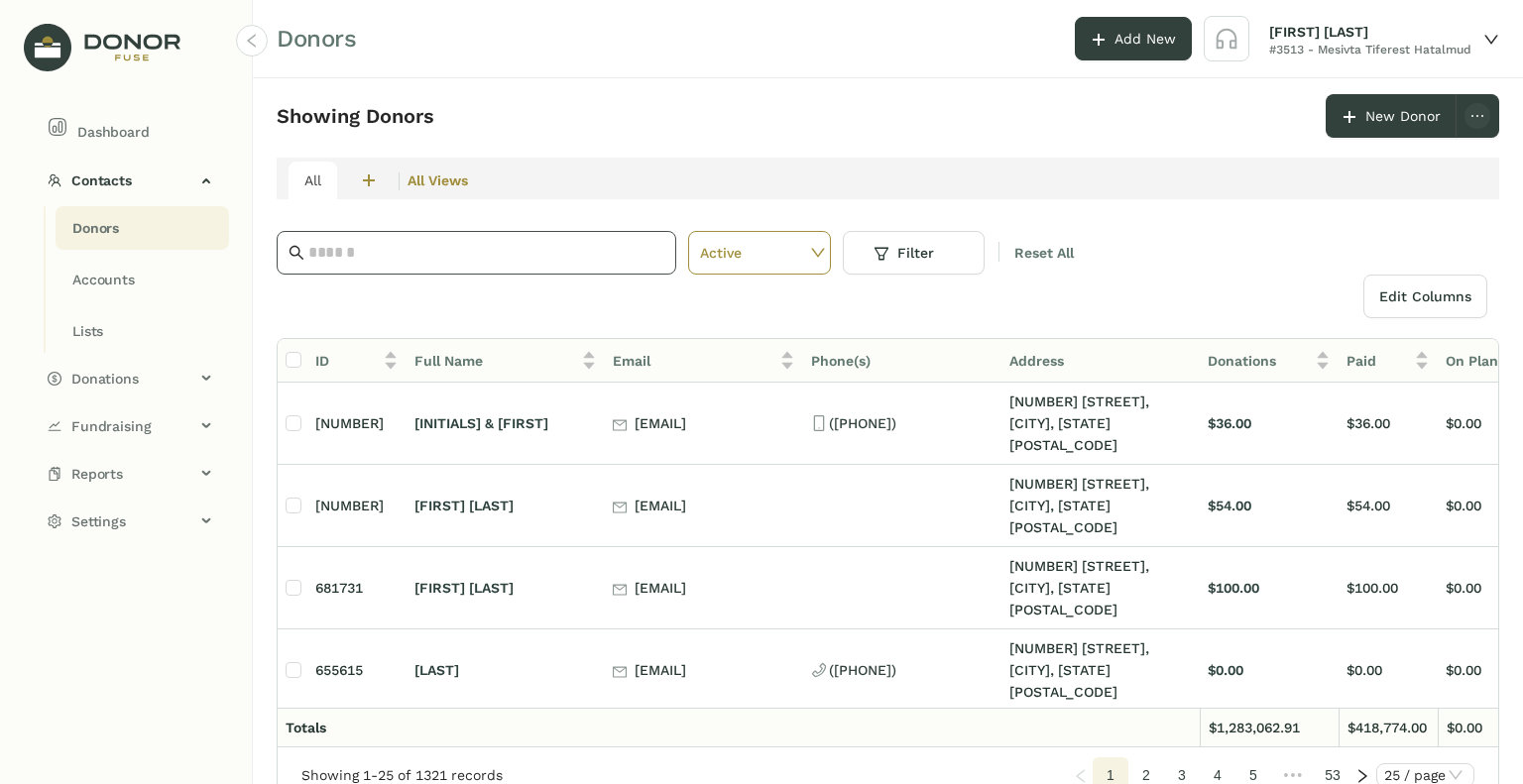 click 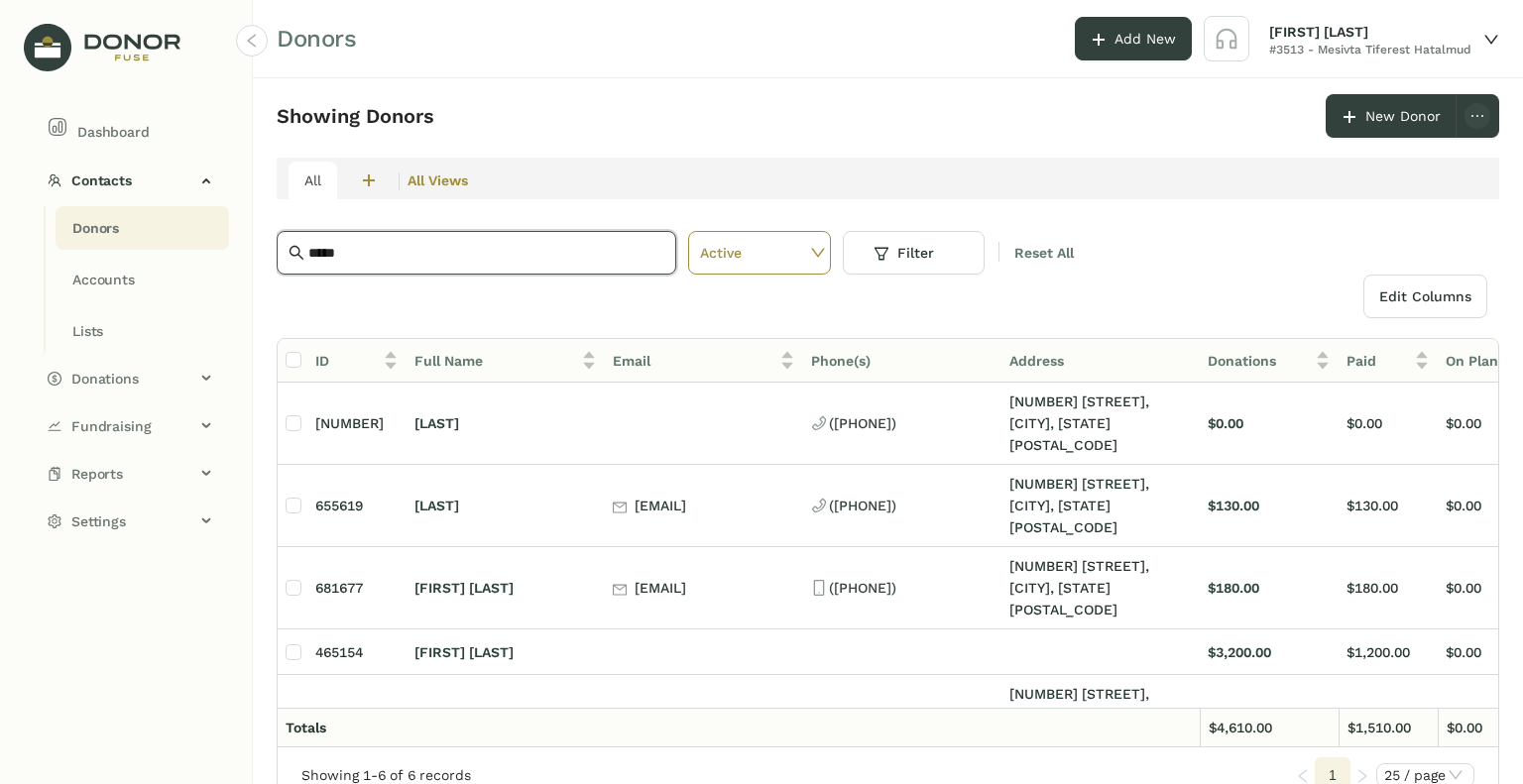 type on "*****" 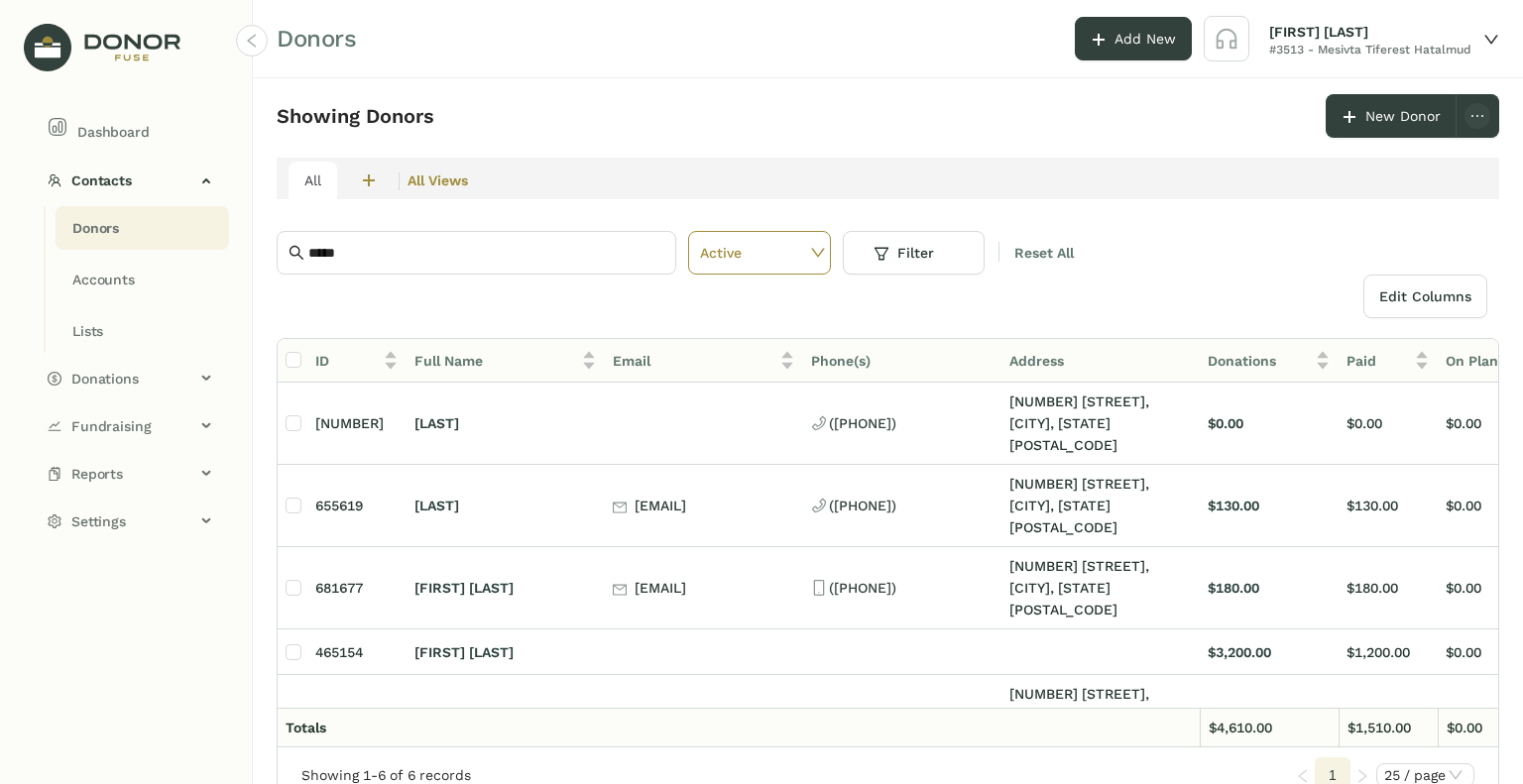 click on "[FIRST] [LAST]" 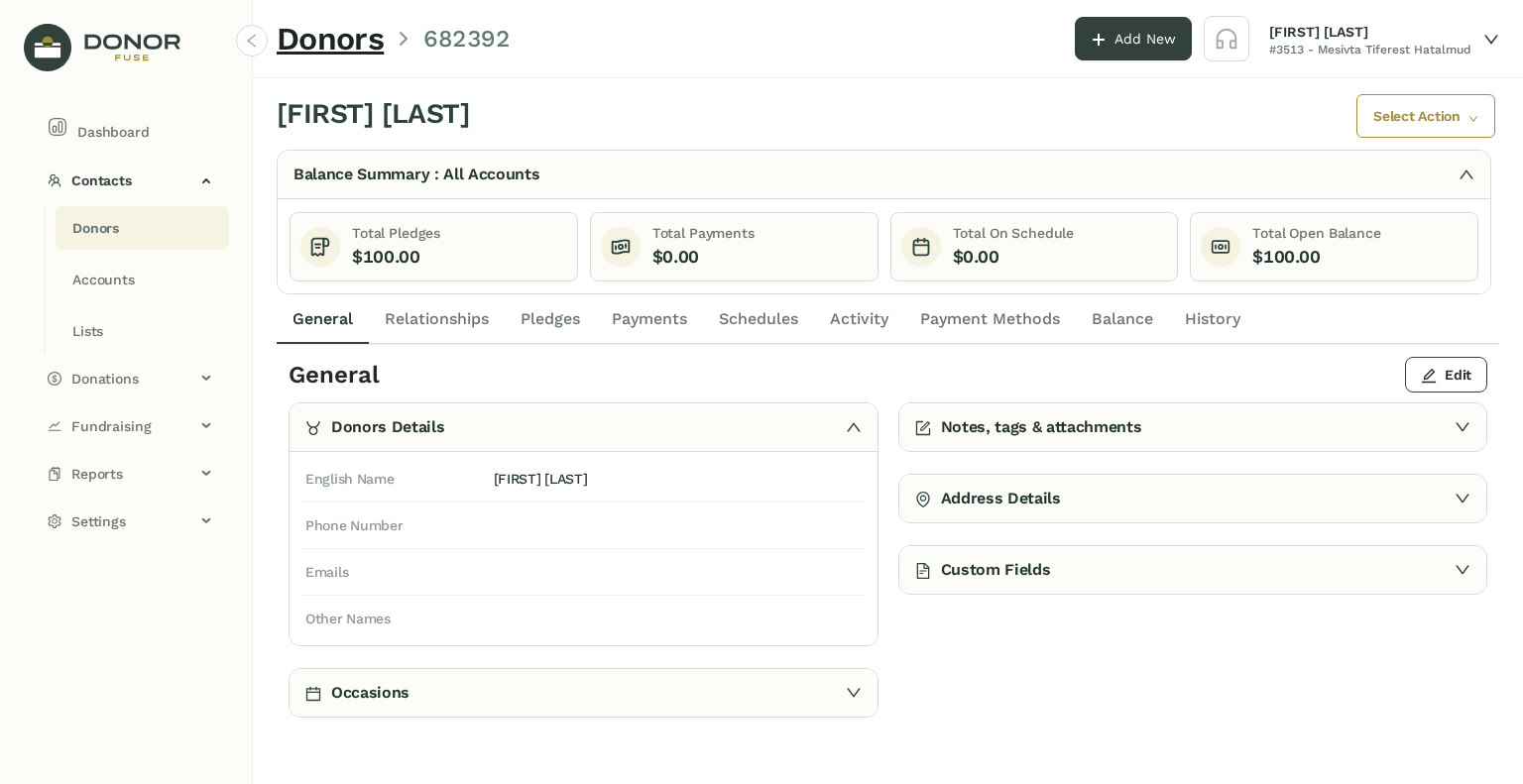 click on "Pledges" 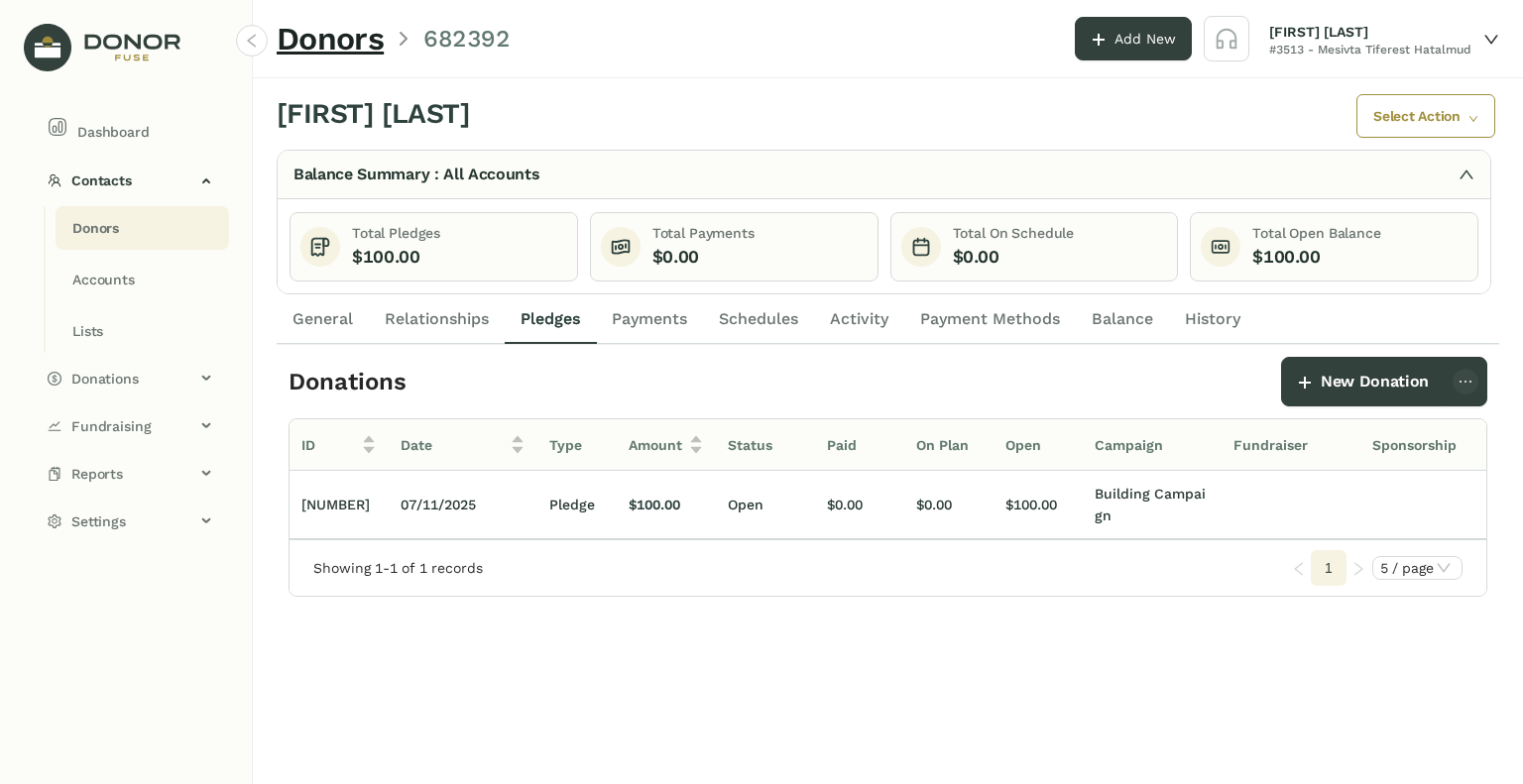 click on "Payments" 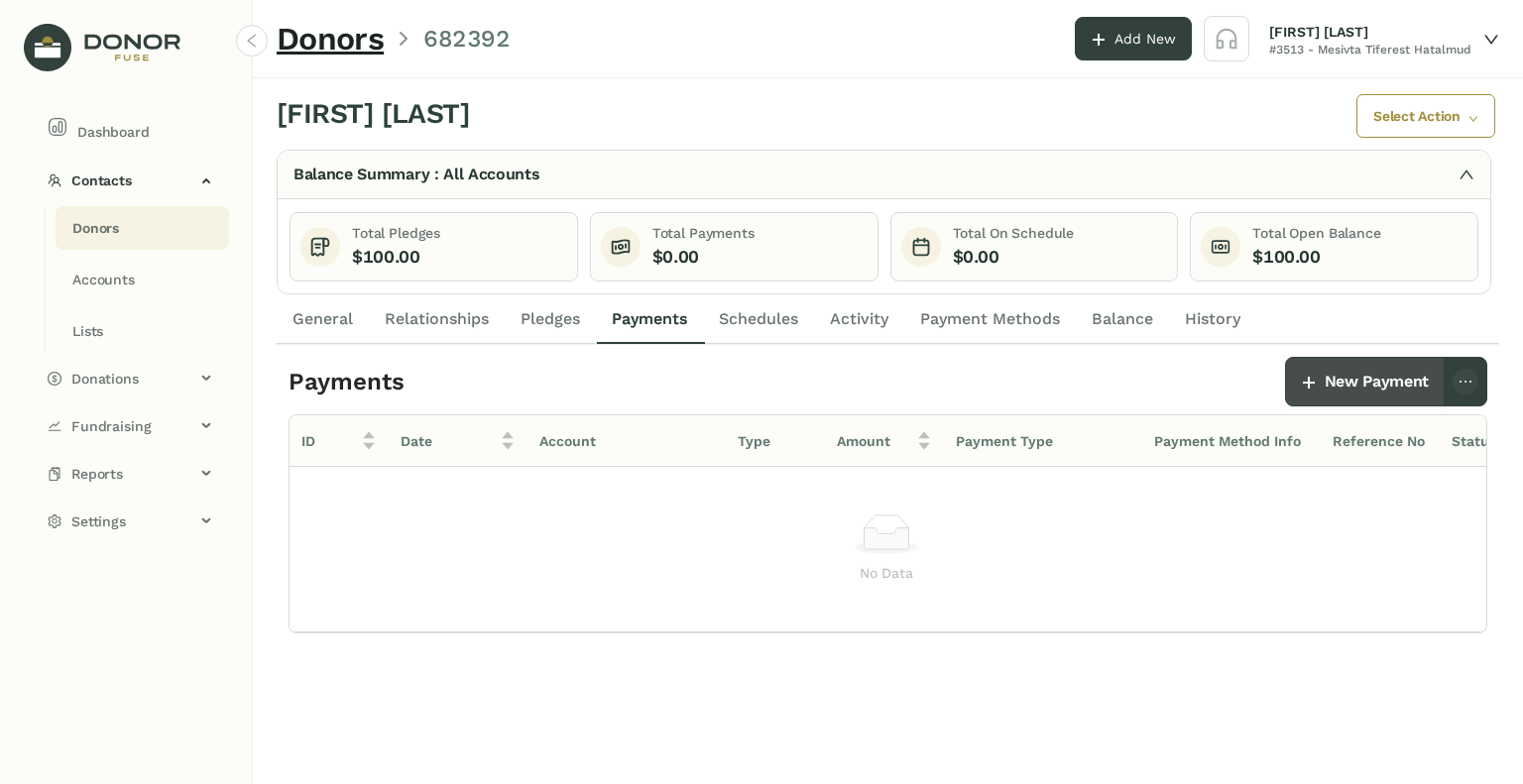 click on "New Payment" 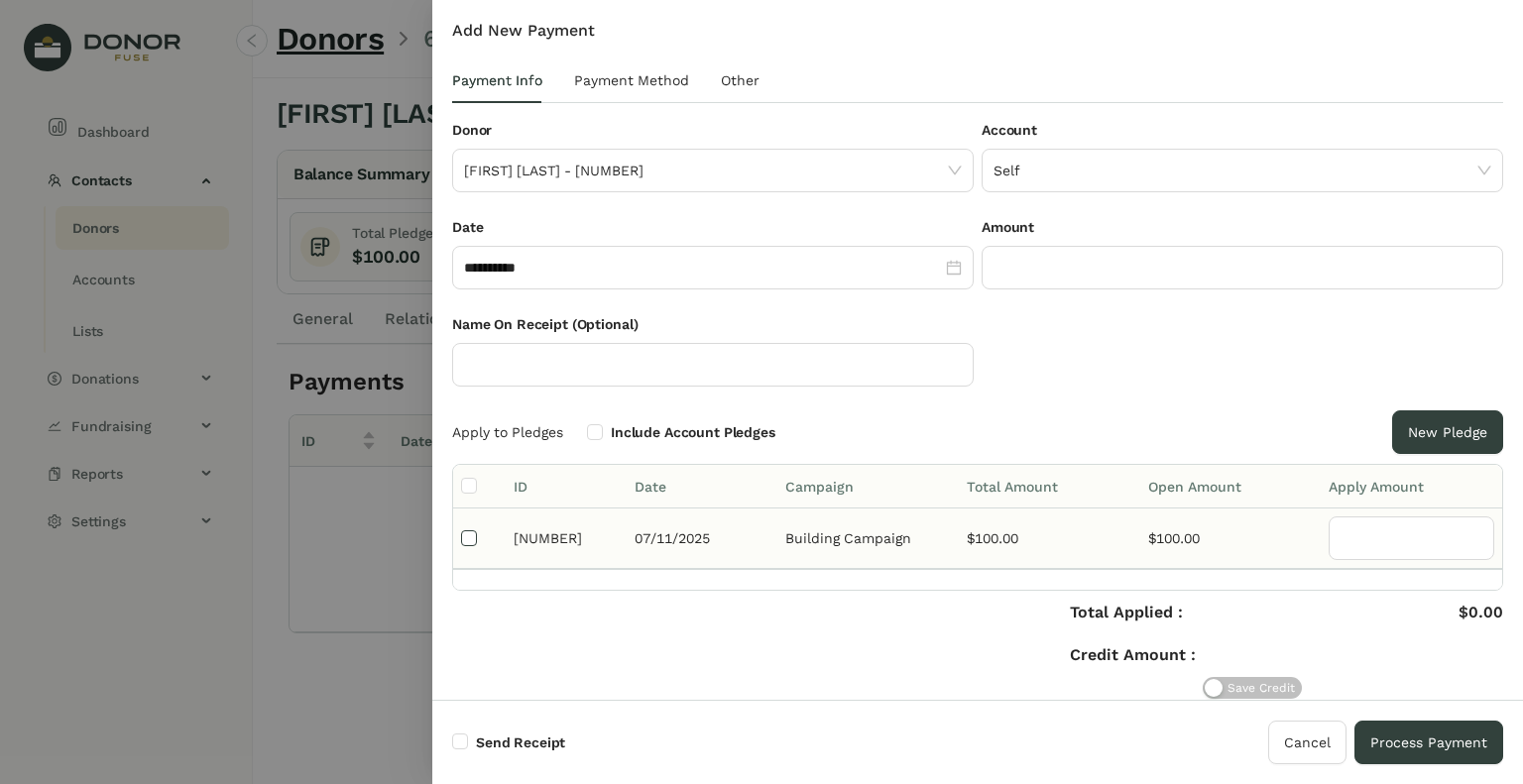 type on "***" 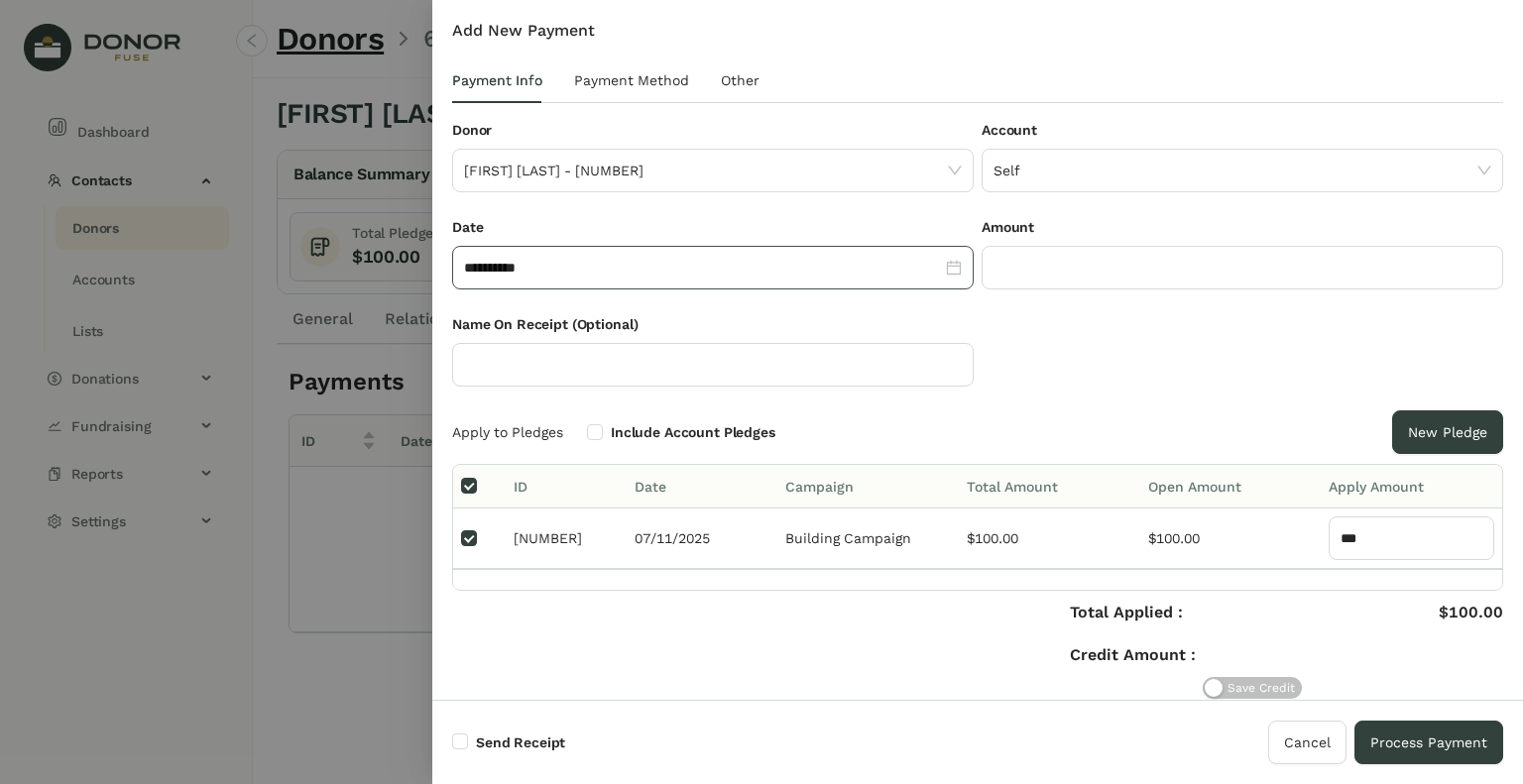 click on "**********" 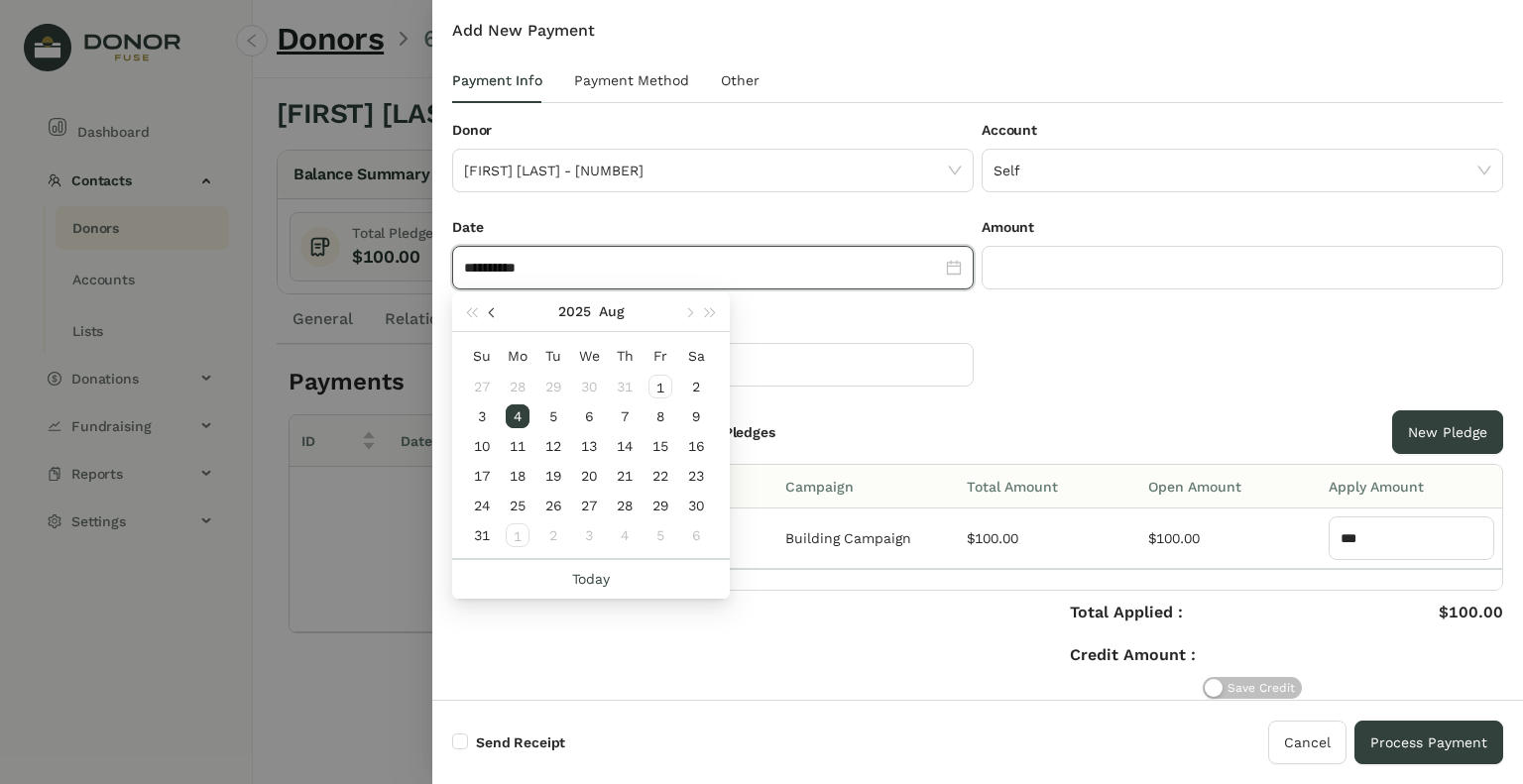 click at bounding box center (493, 311) 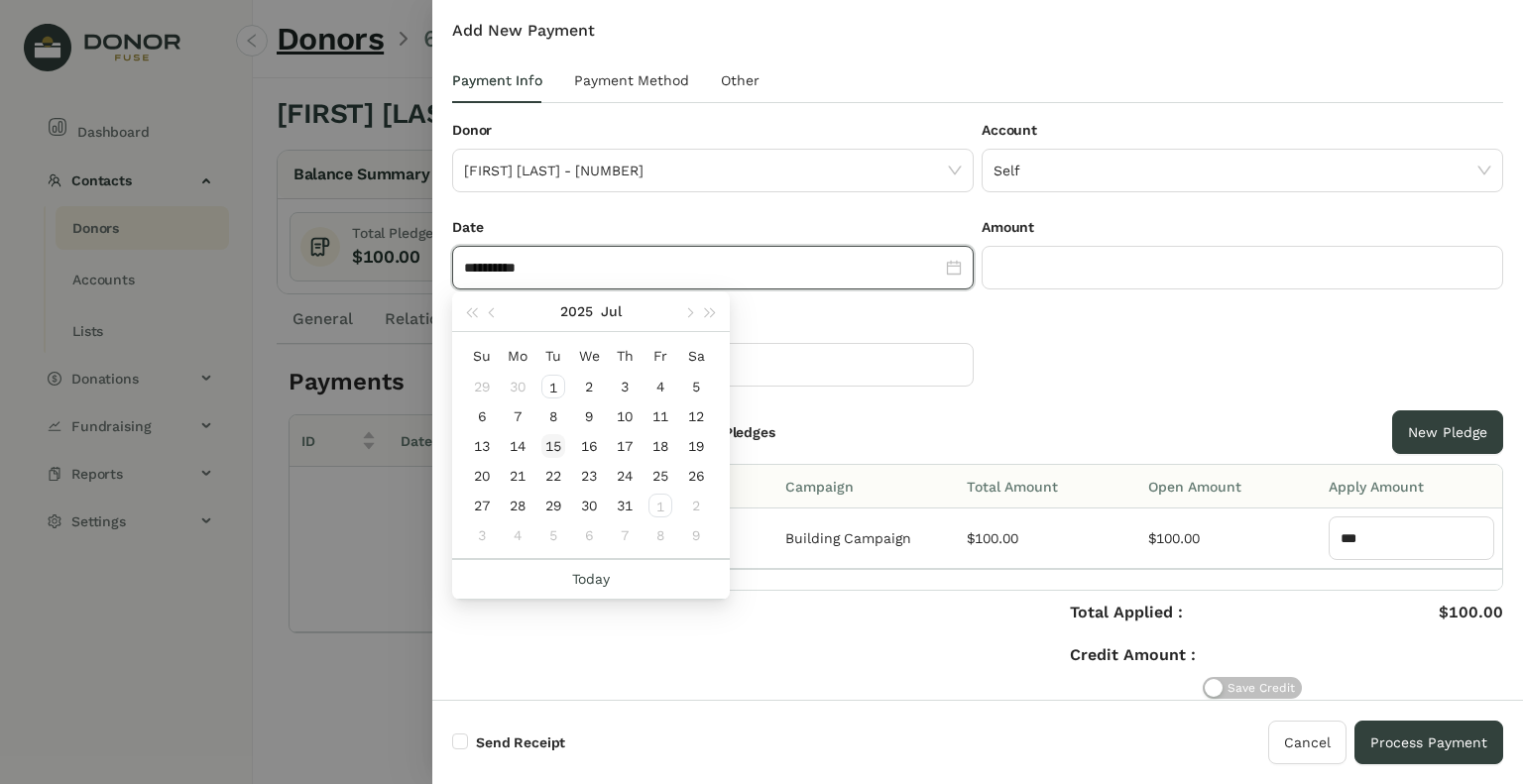 click on "15" at bounding box center (553, 446) 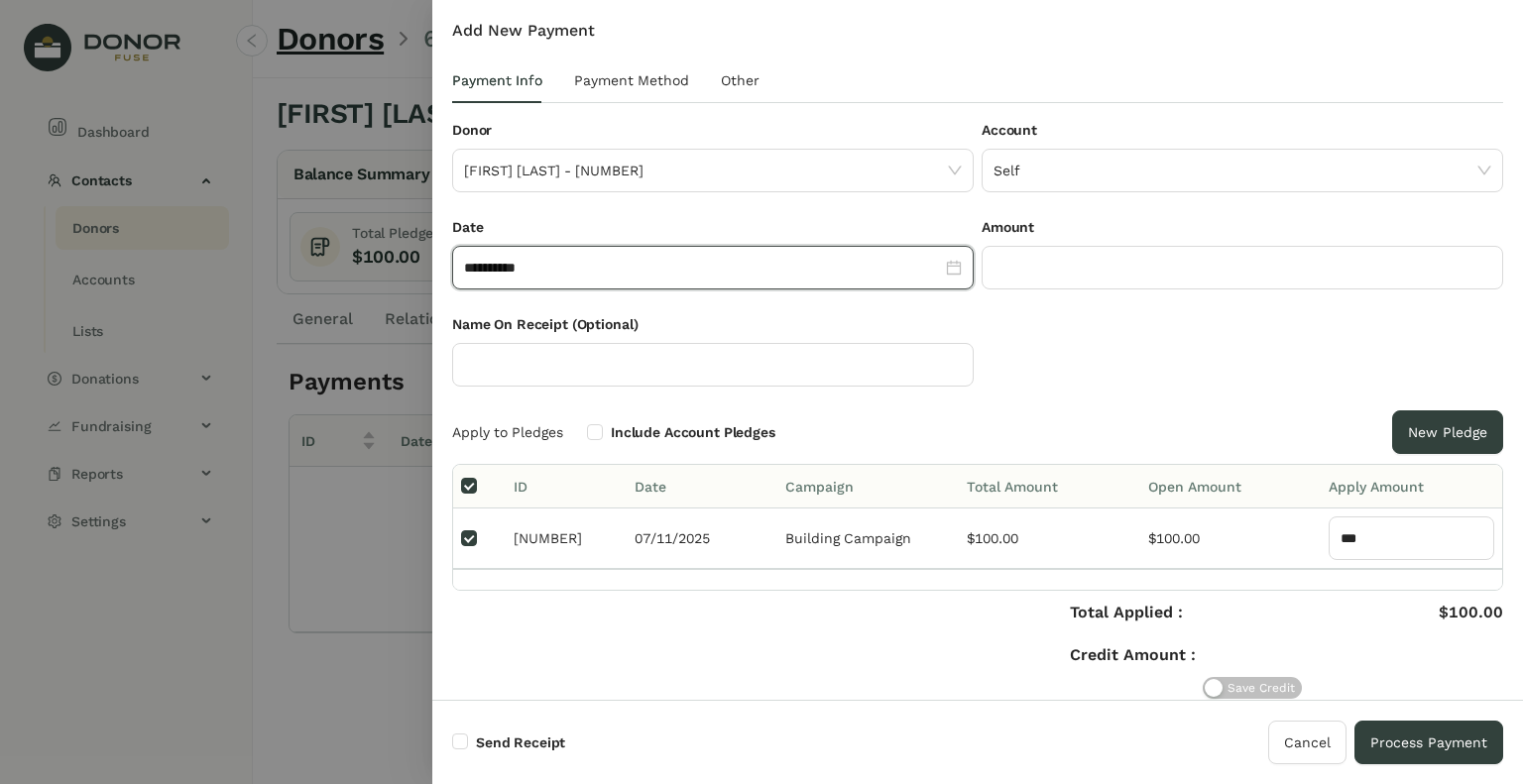 type on "**********" 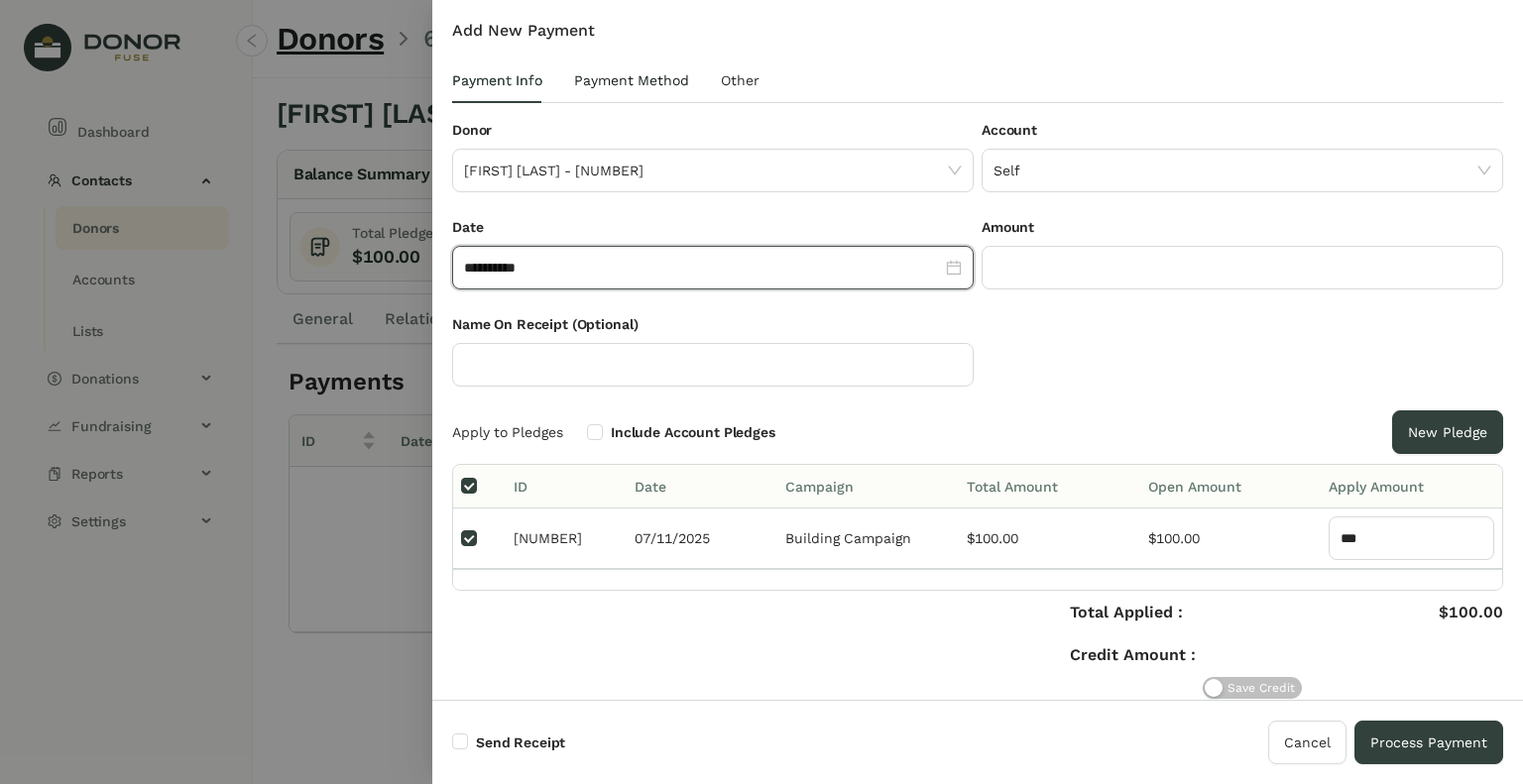 click on "Payment Method" at bounding box center [632, 80] 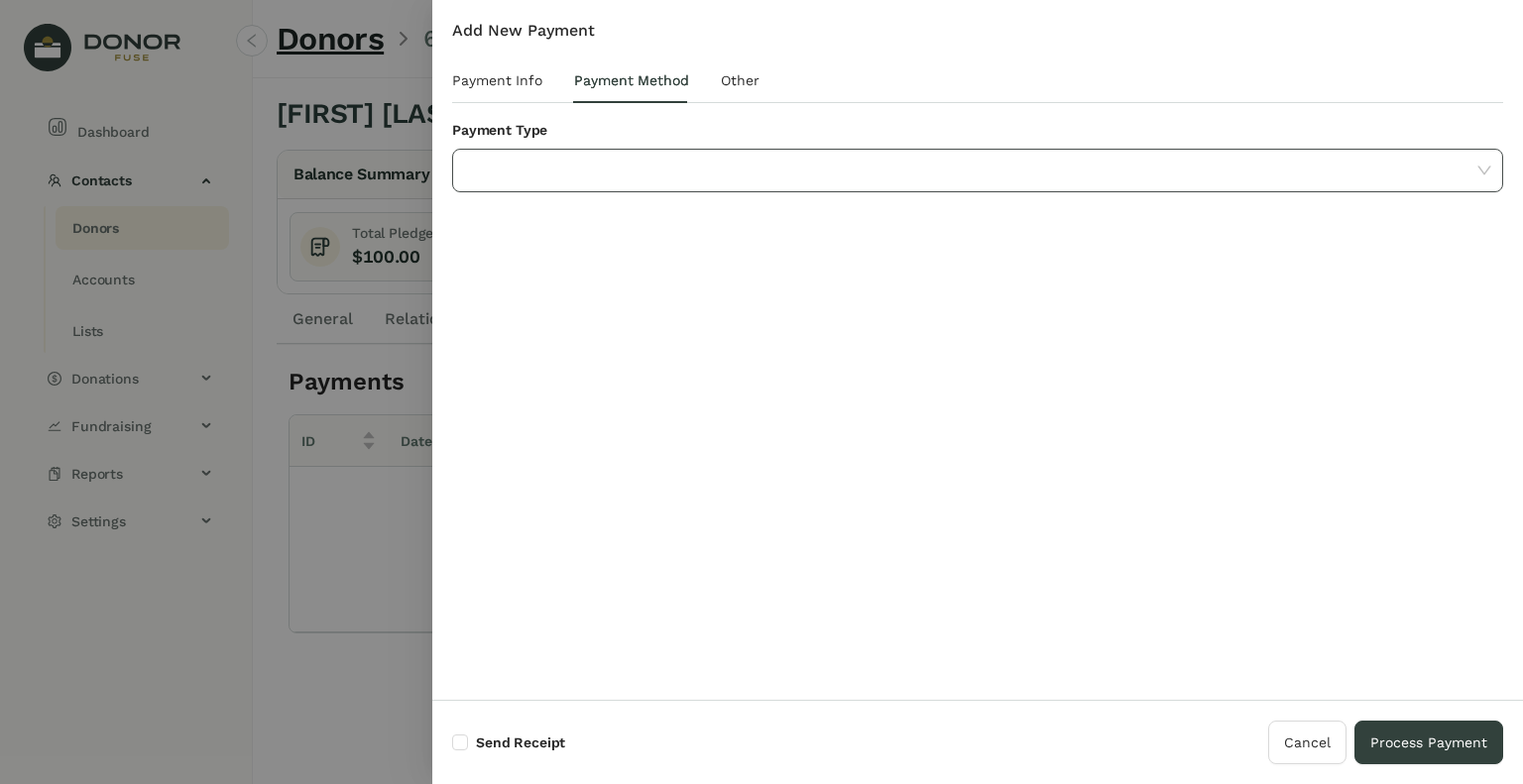 click 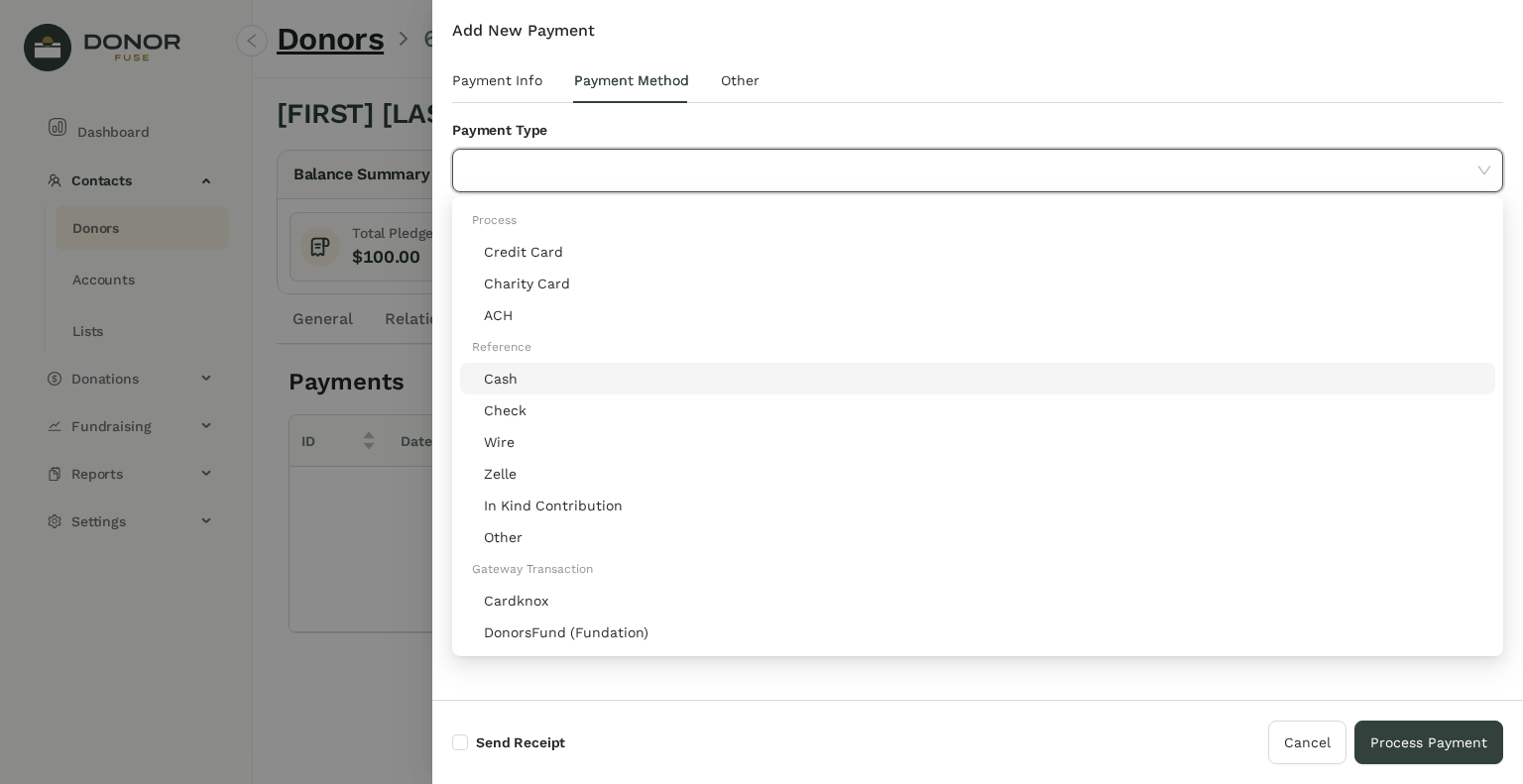click on "Cash" 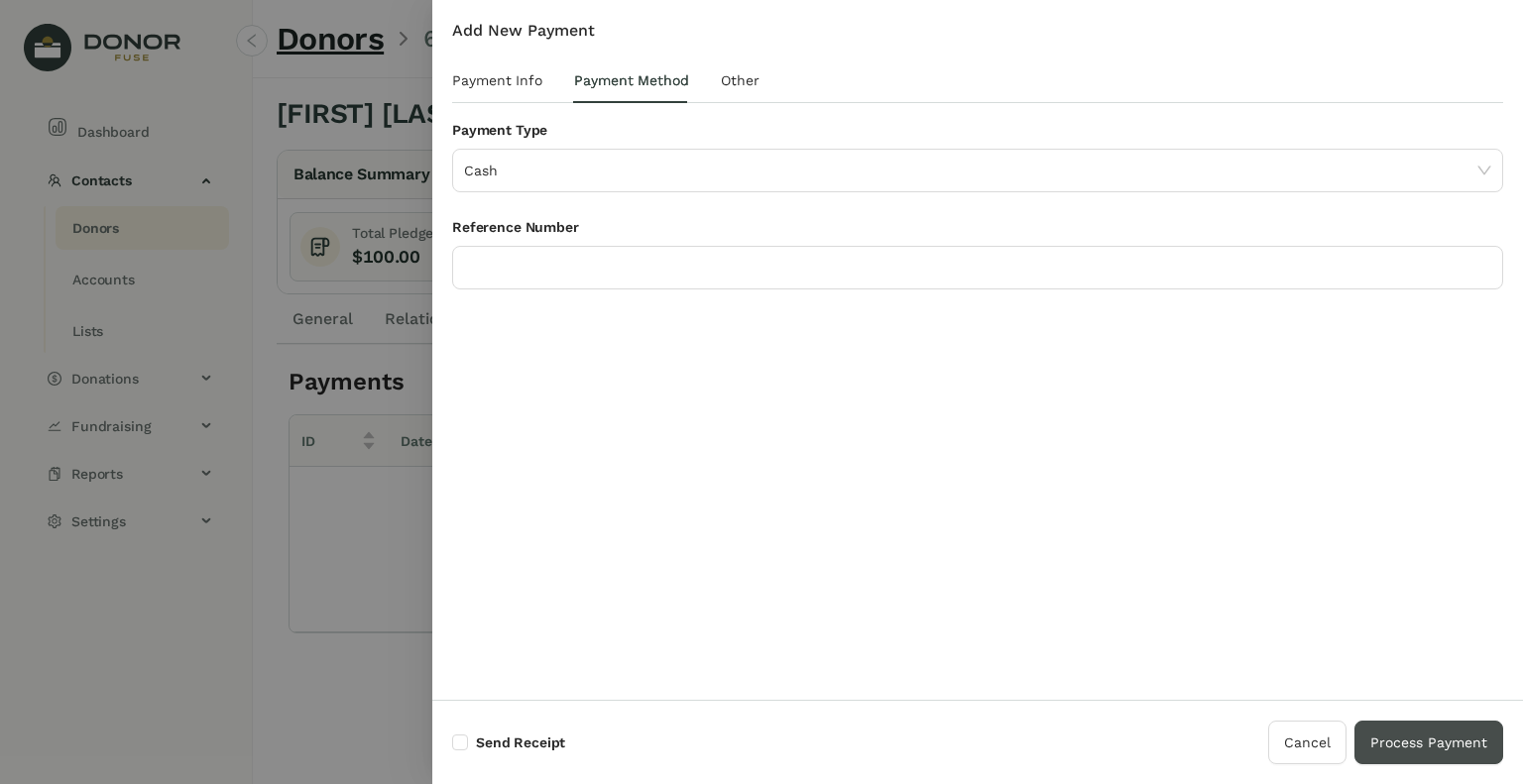 click on "Process Payment" at bounding box center [1429, 742] 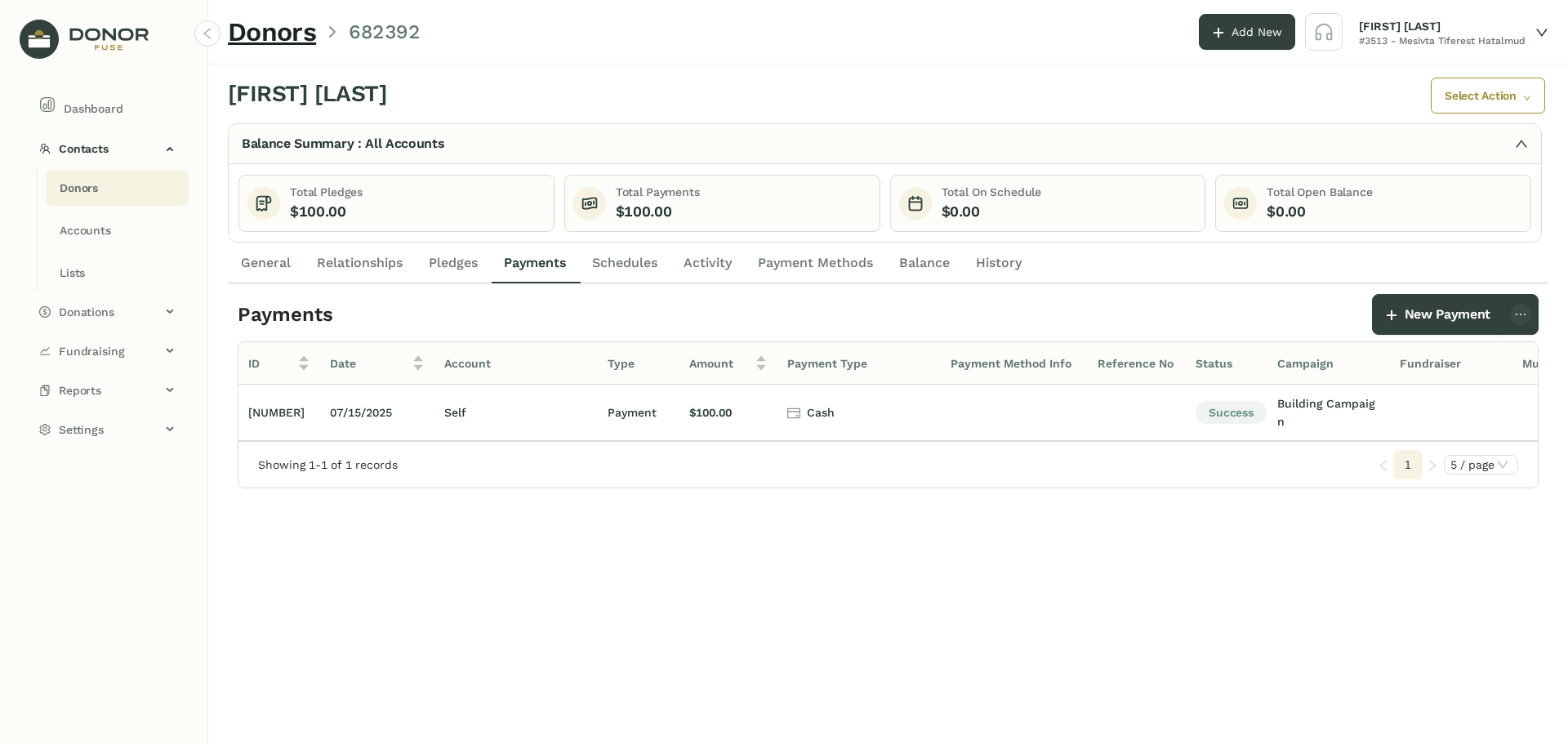 drag, startPoint x: 101, startPoint y: 191, endPoint x: 457, endPoint y: 218, distance: 357.02241 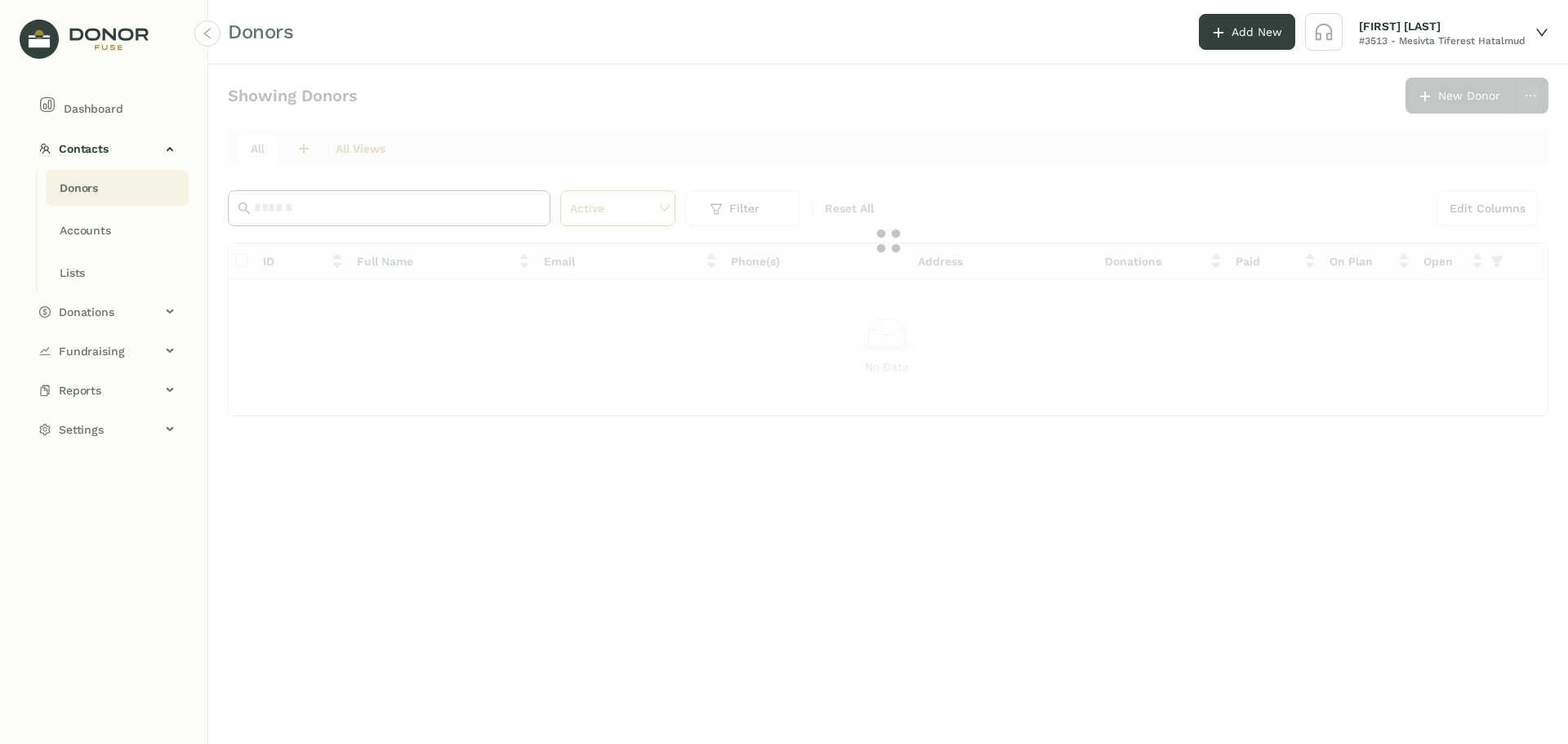 click 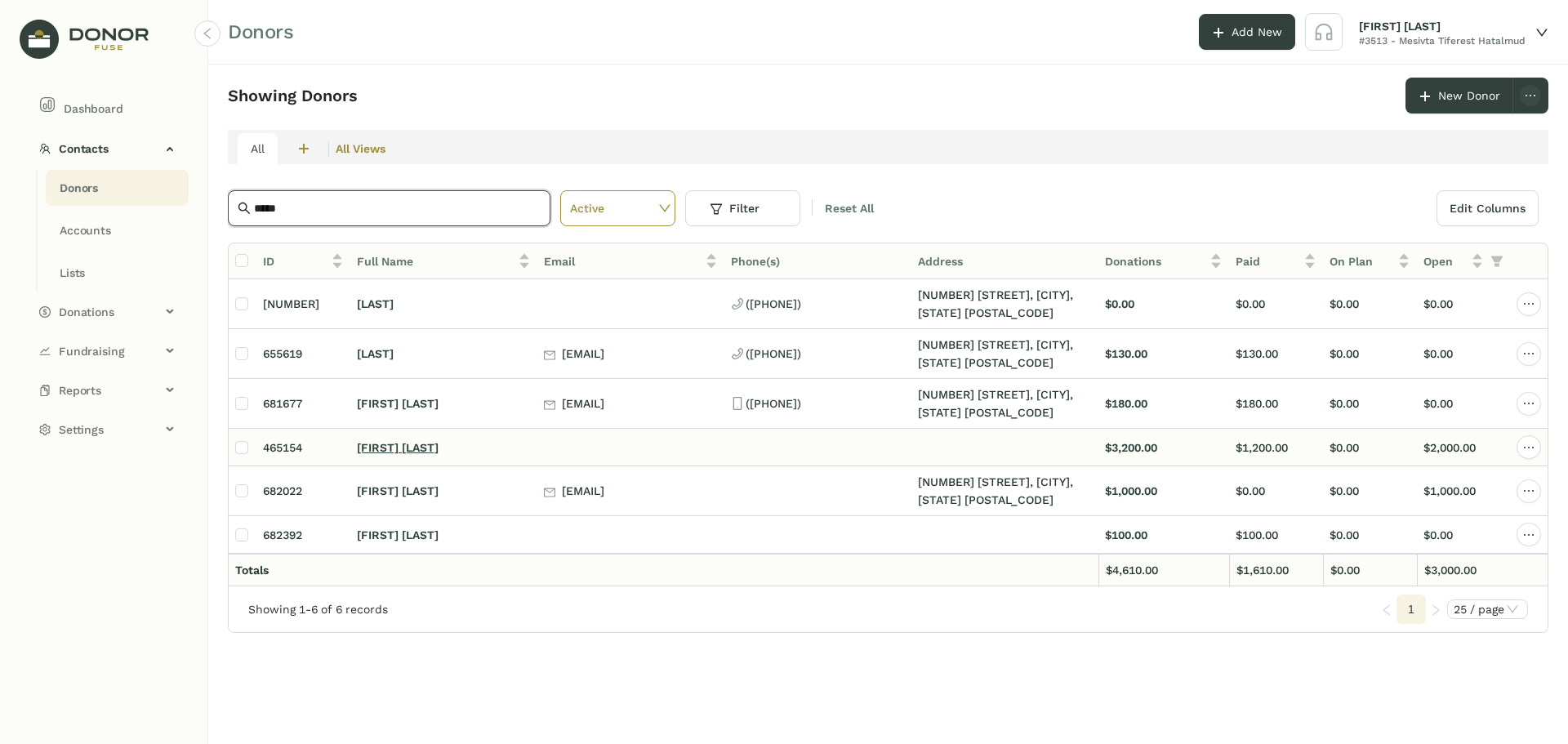 type on "*****" 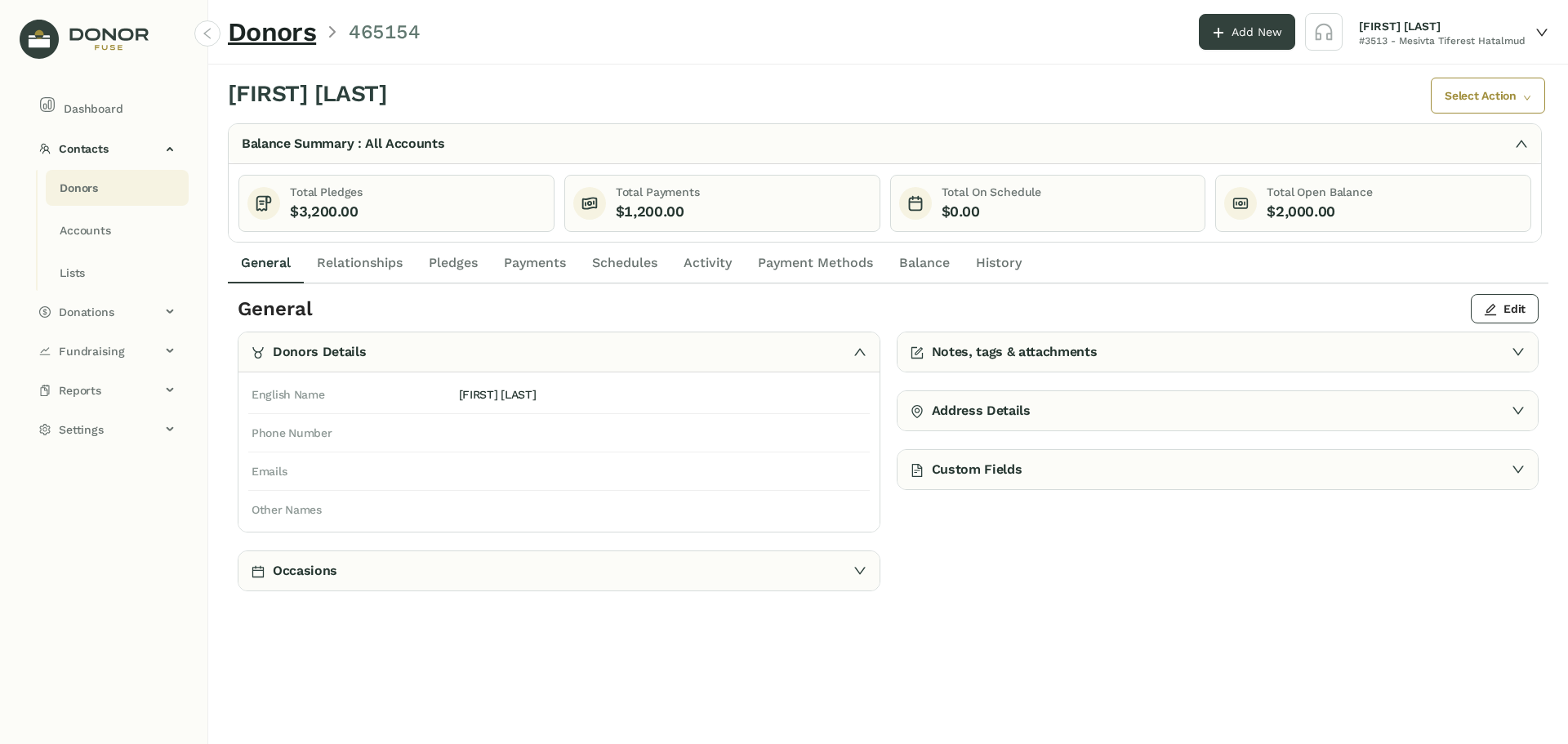 click on "Pledges" 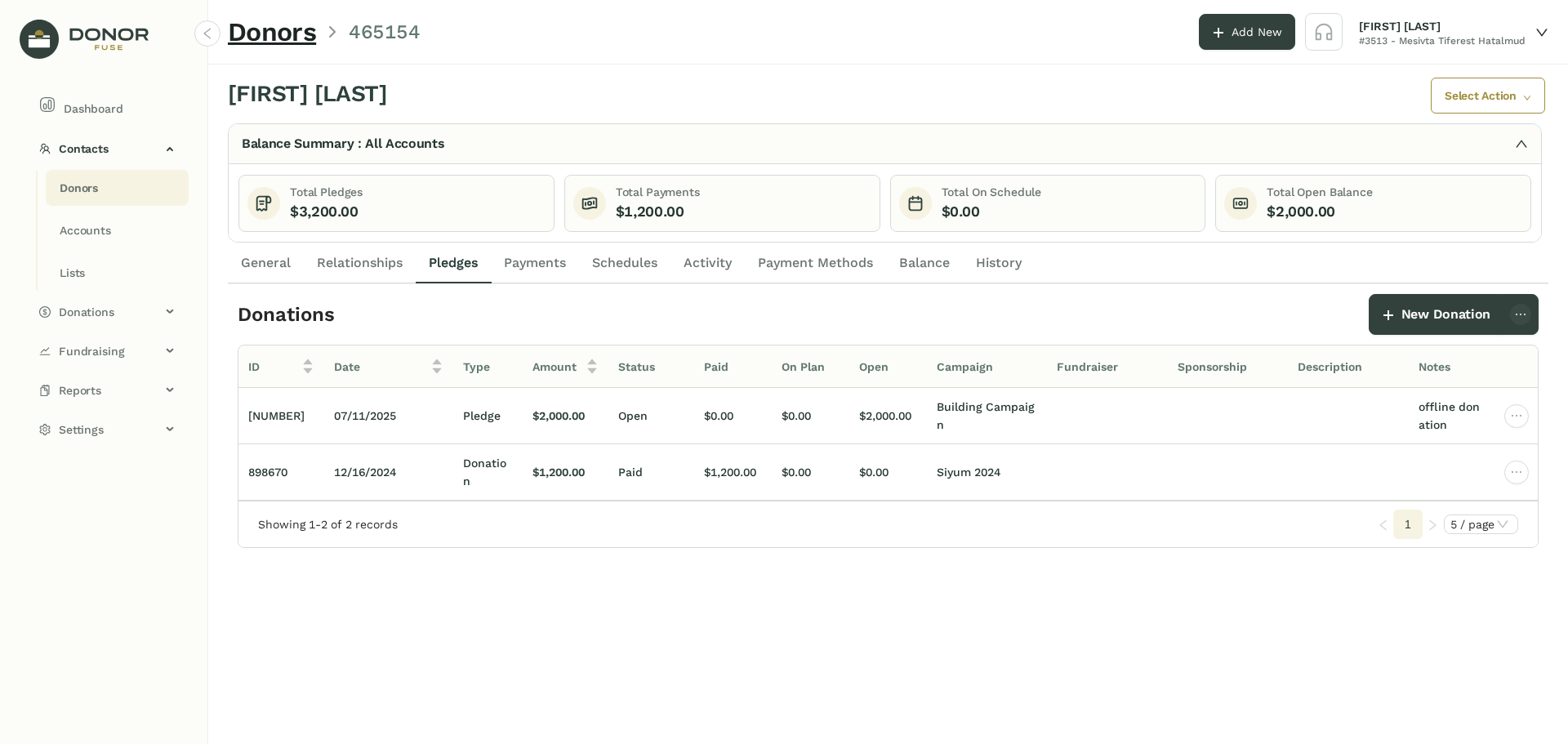 click on "Payments" 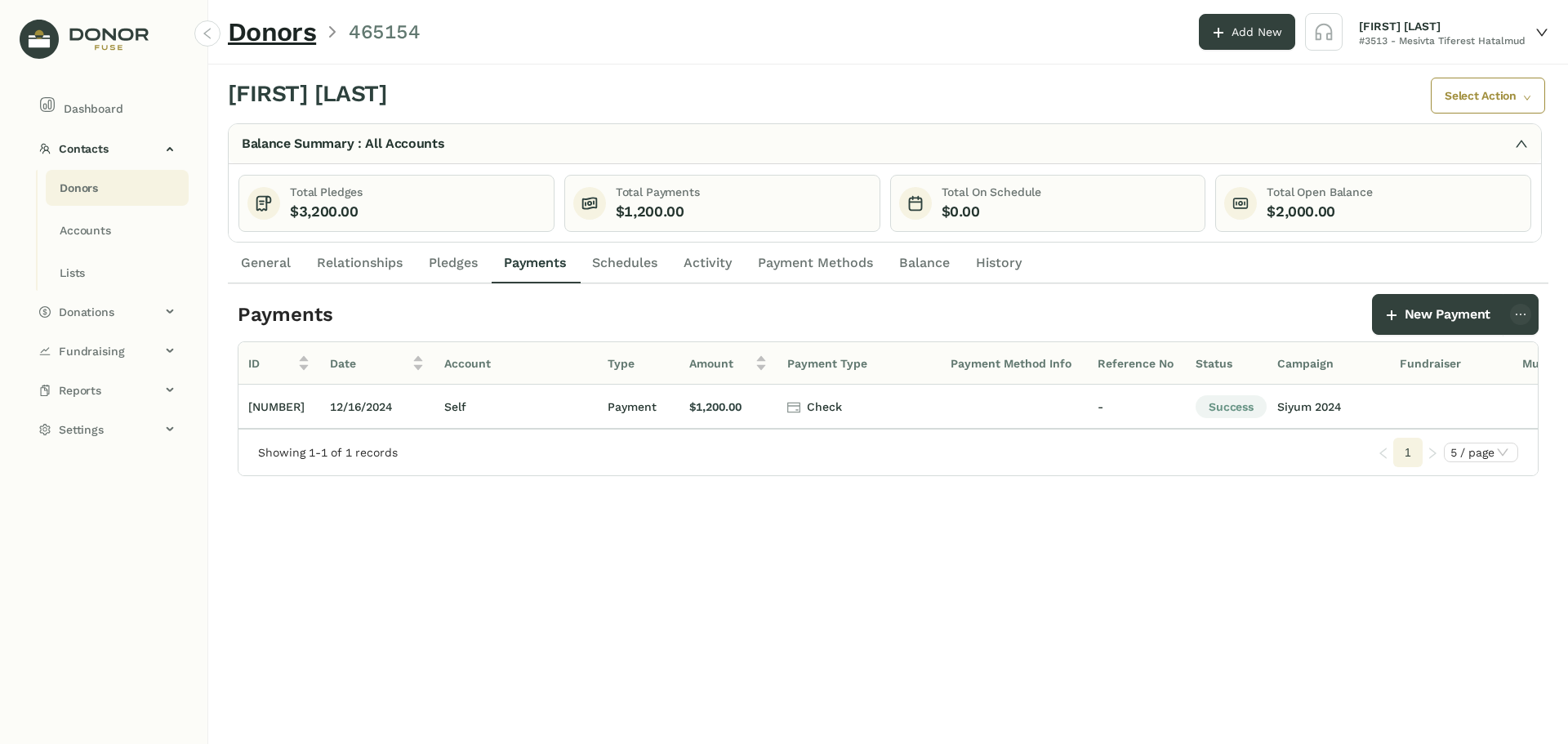 click on "Pledges" 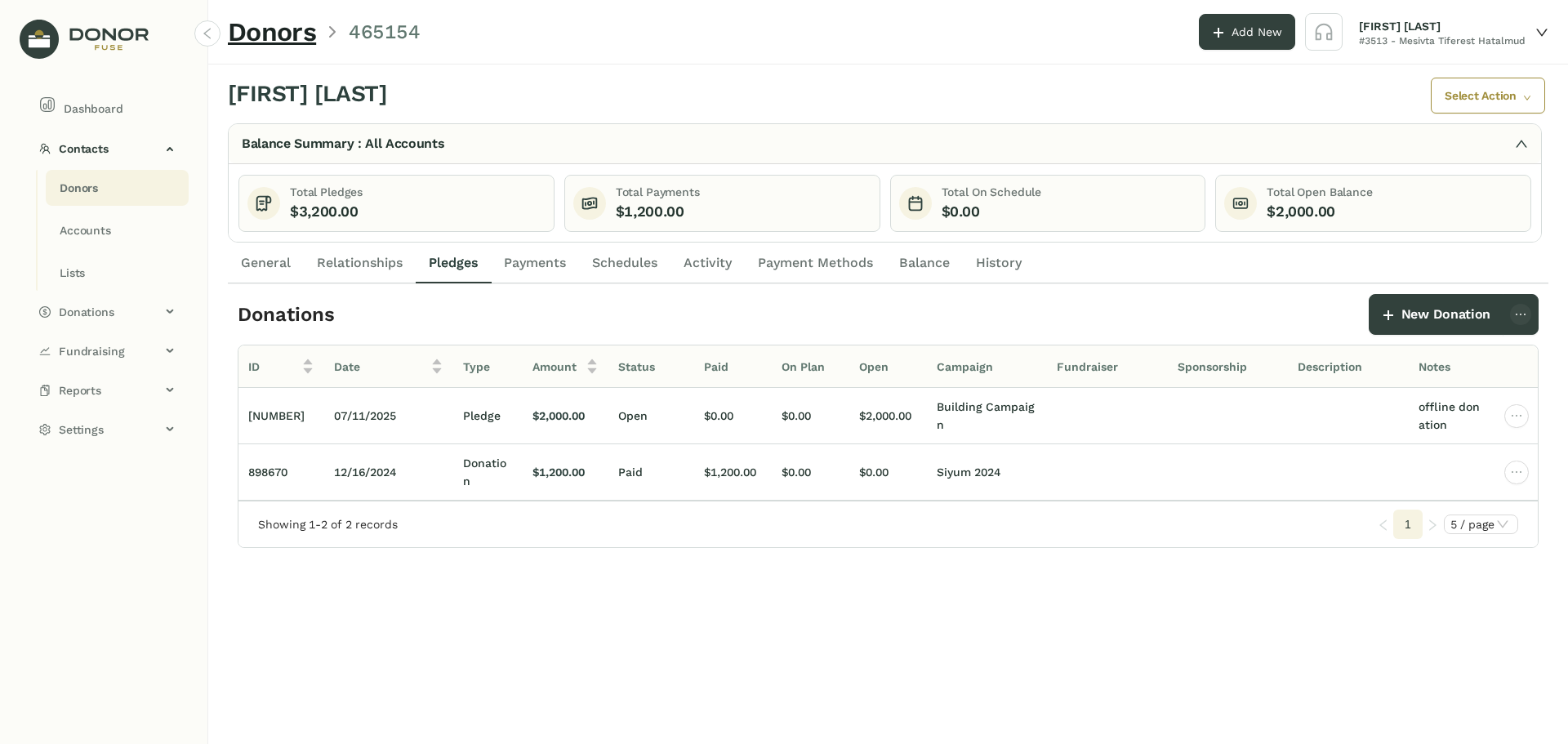click on "Donors" 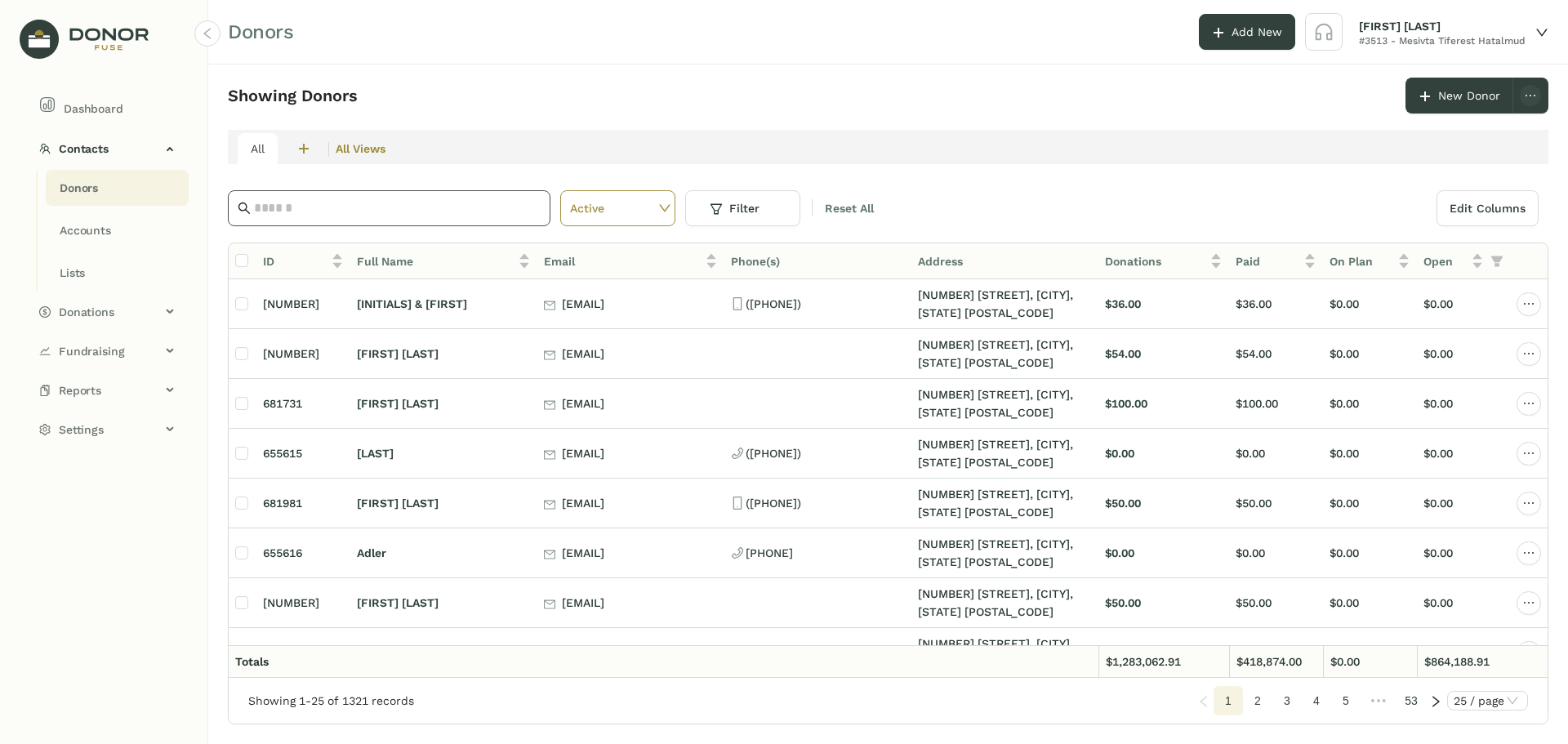 click 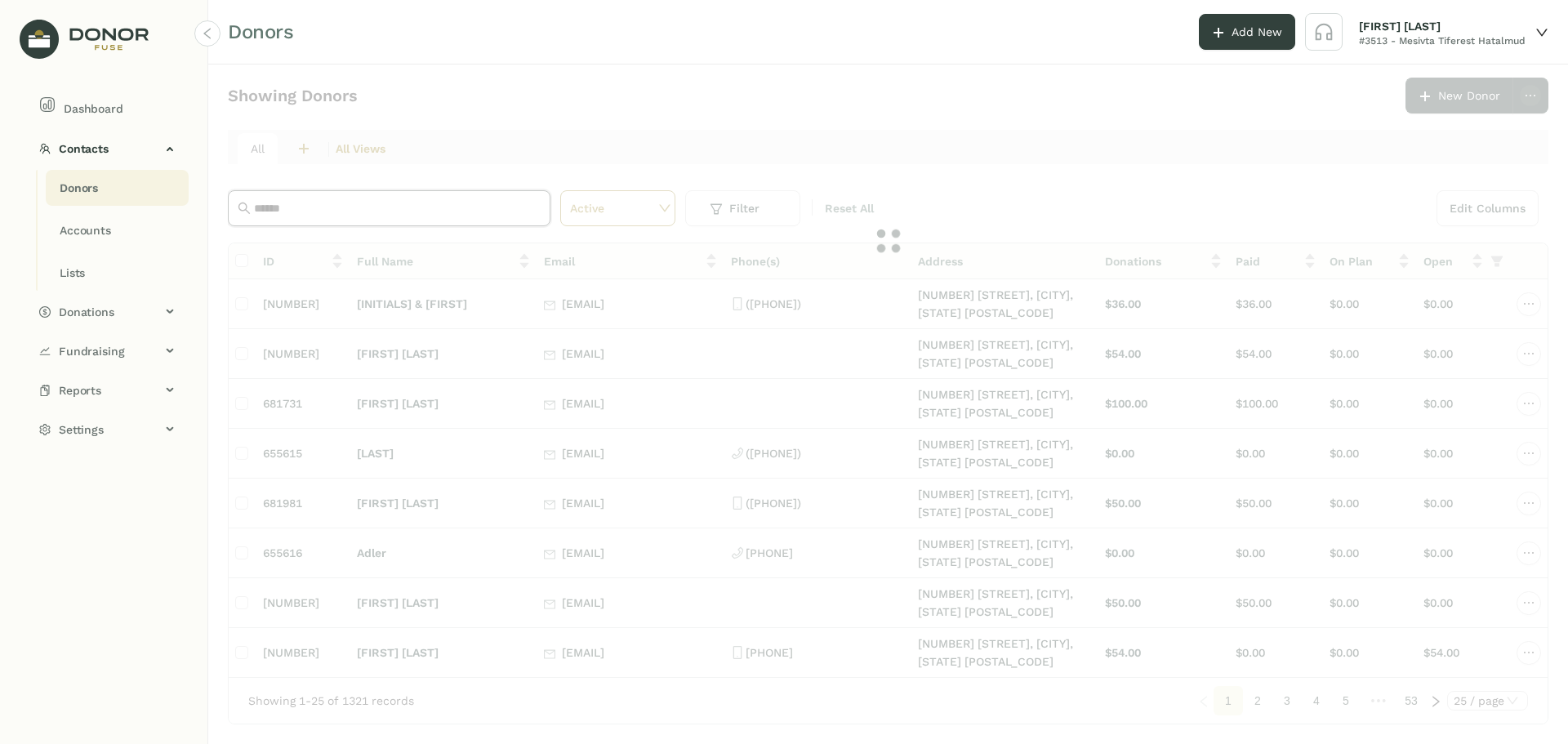 type on "*******" 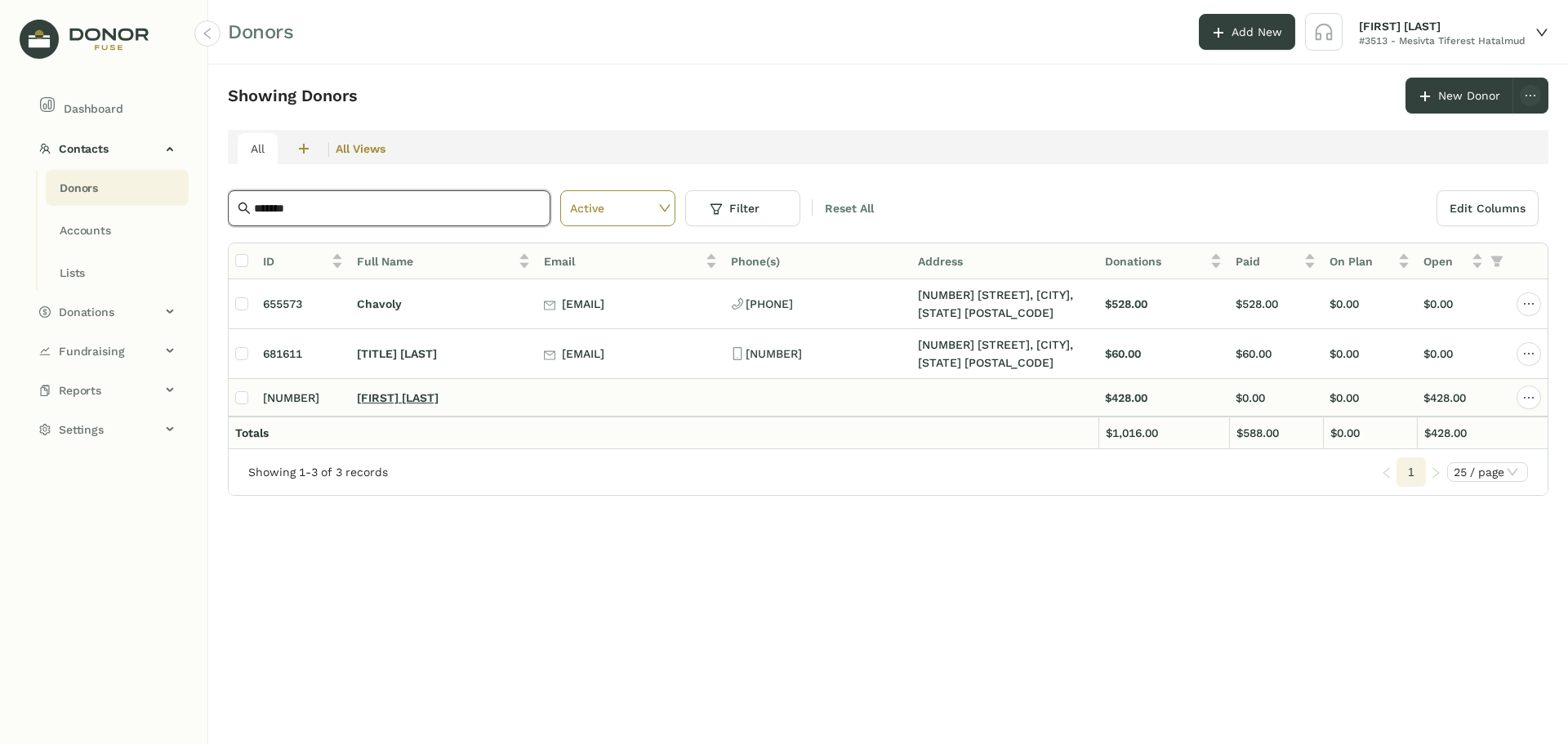 click on "[FIRST] [LAST]" 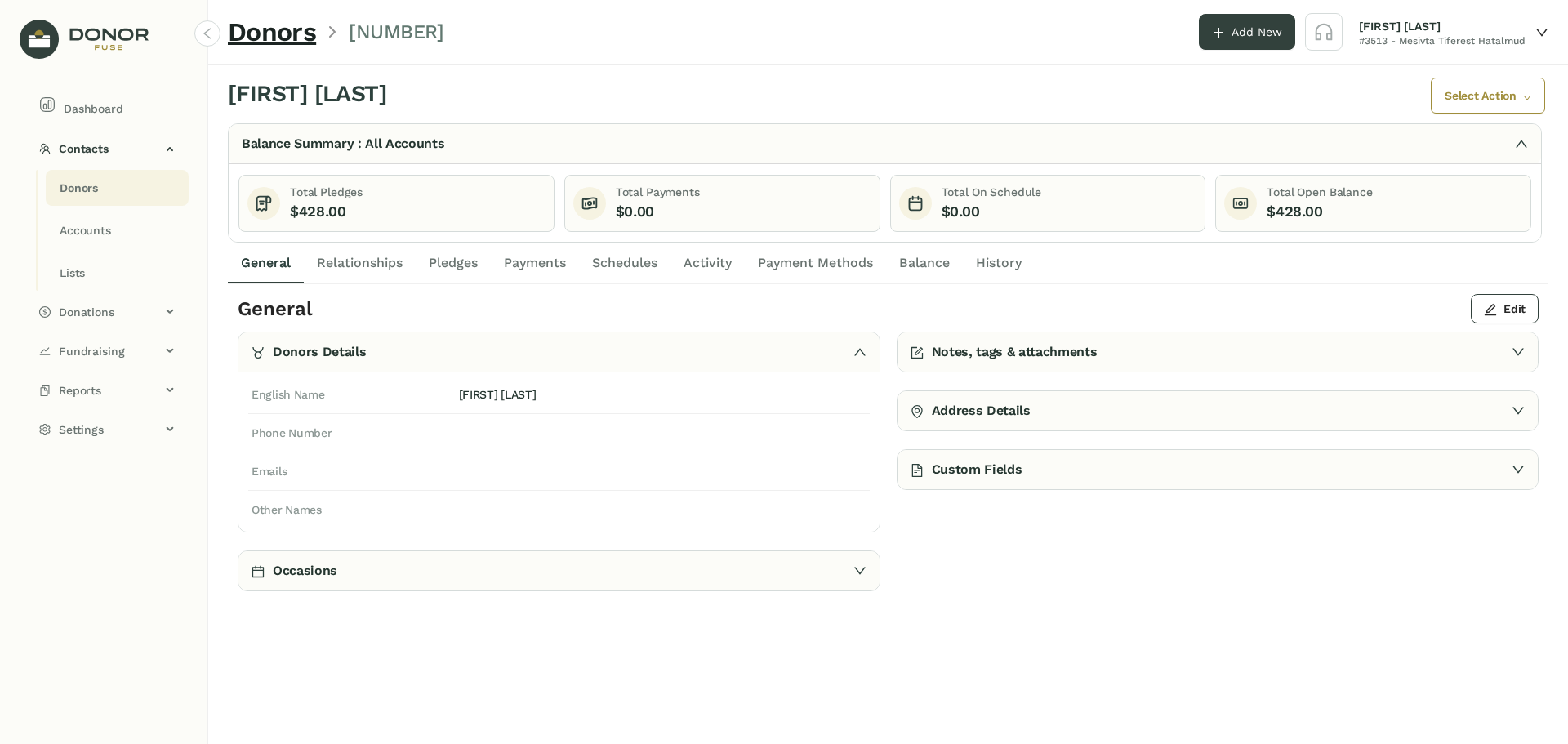click on "Payments" 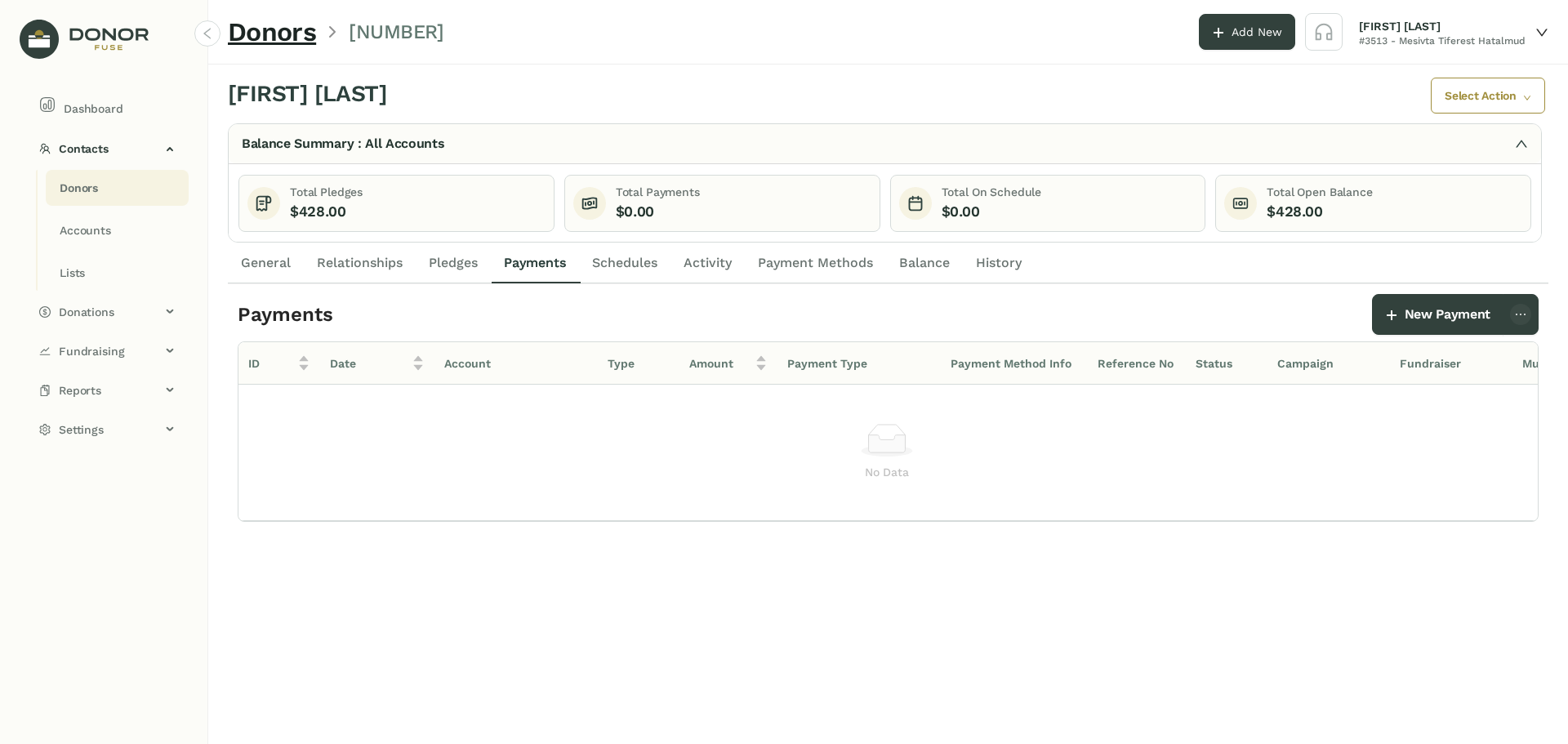 click on "Pledges" 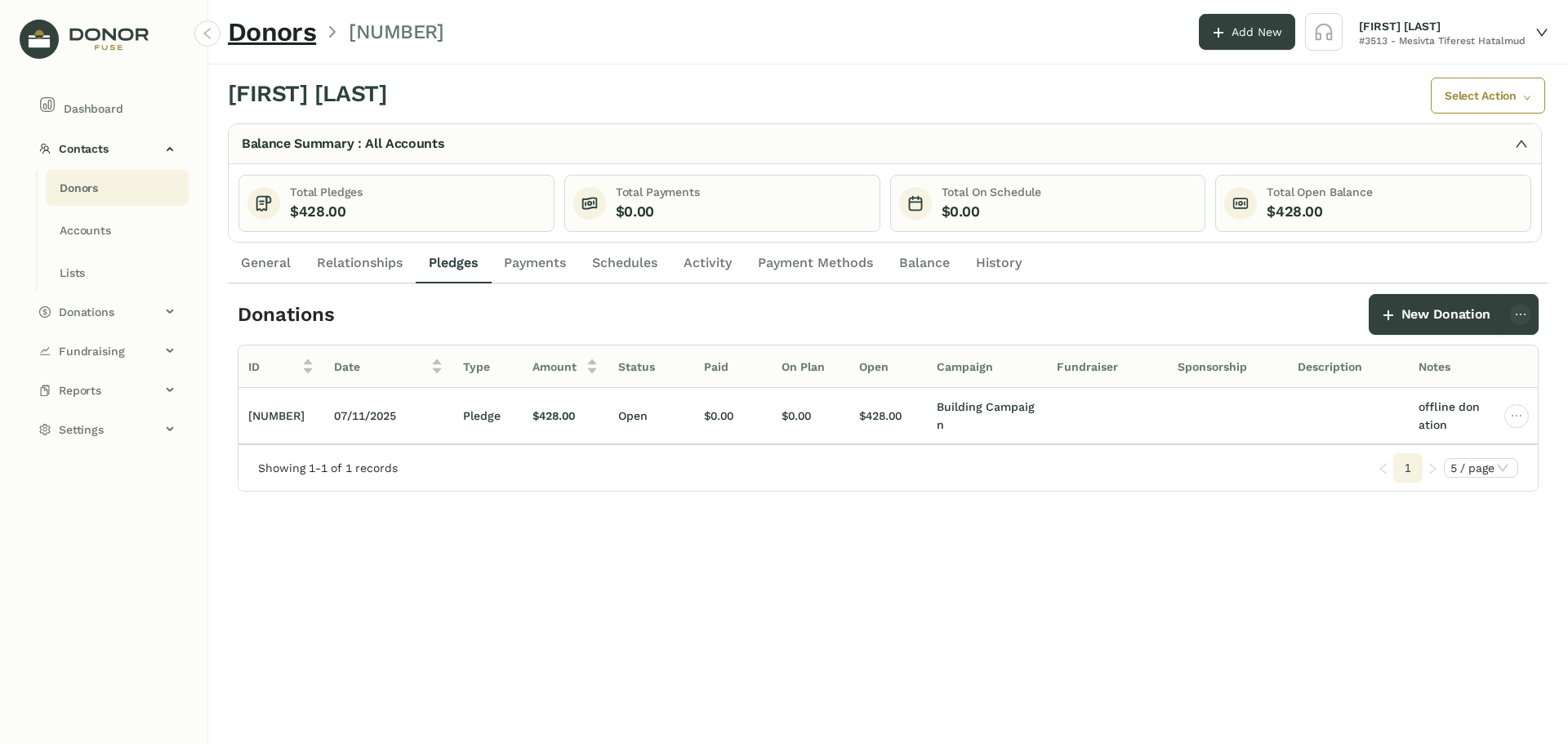 click on "Payments" 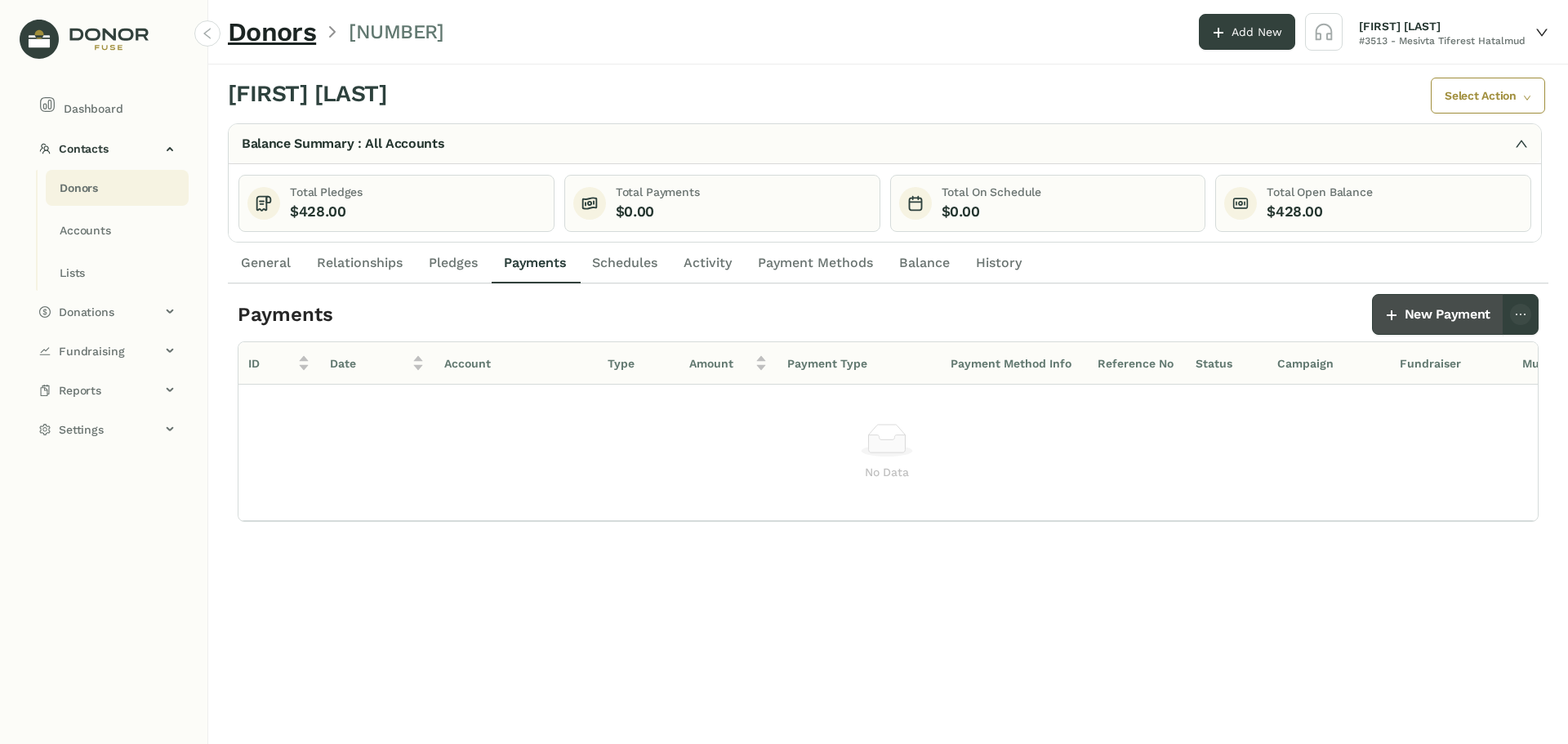 click on "New Payment" 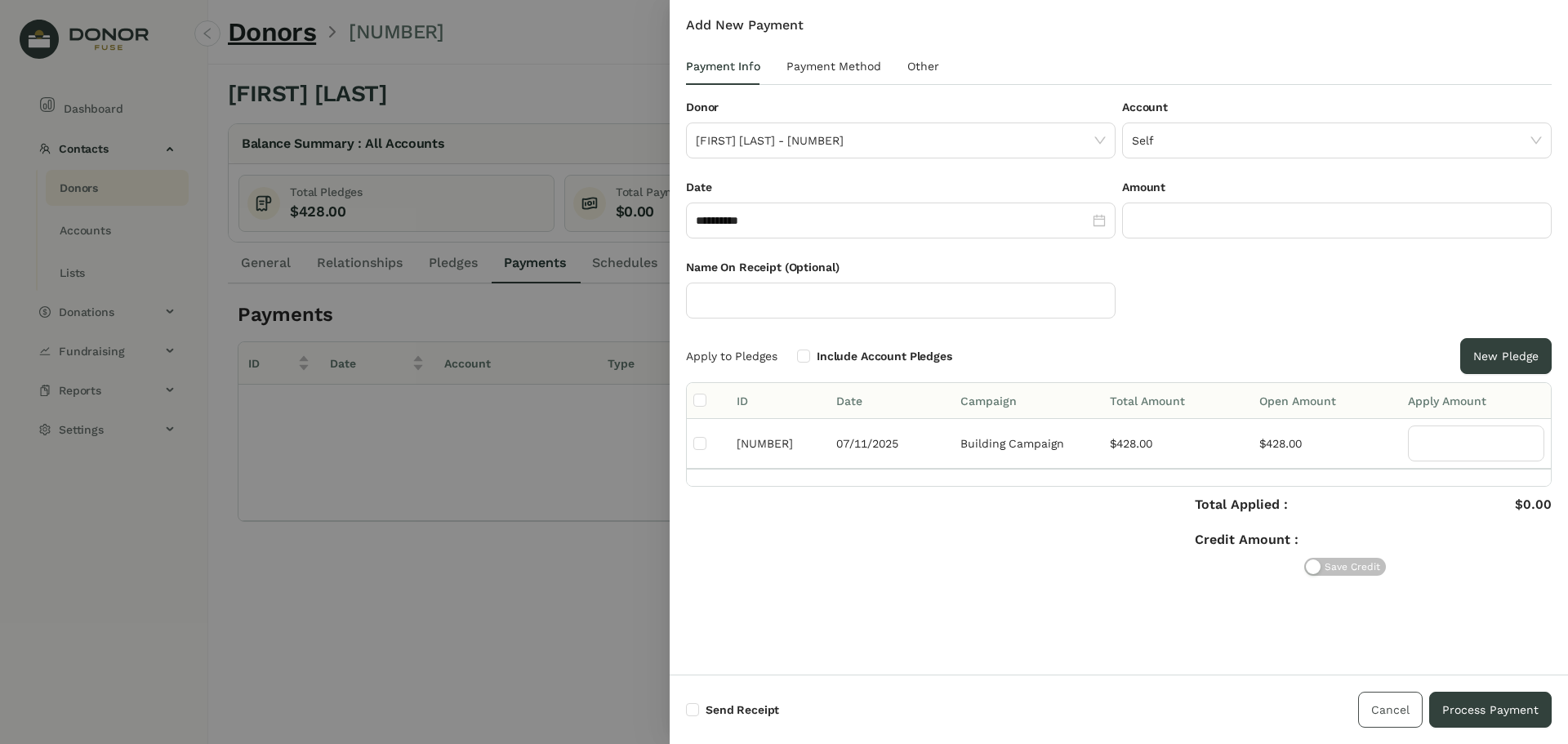 click on "Cancel" at bounding box center (1390, 710) 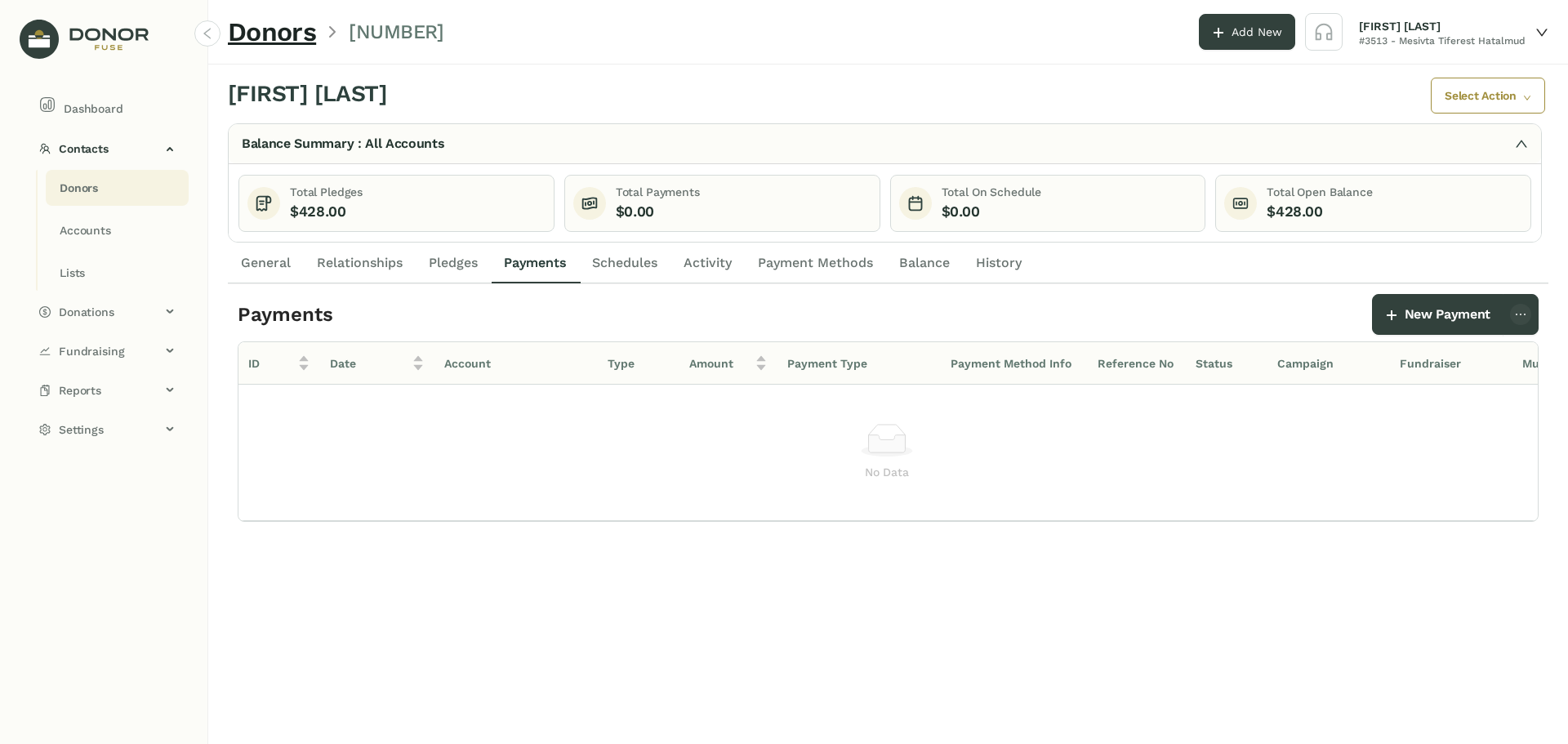click on "Donors" 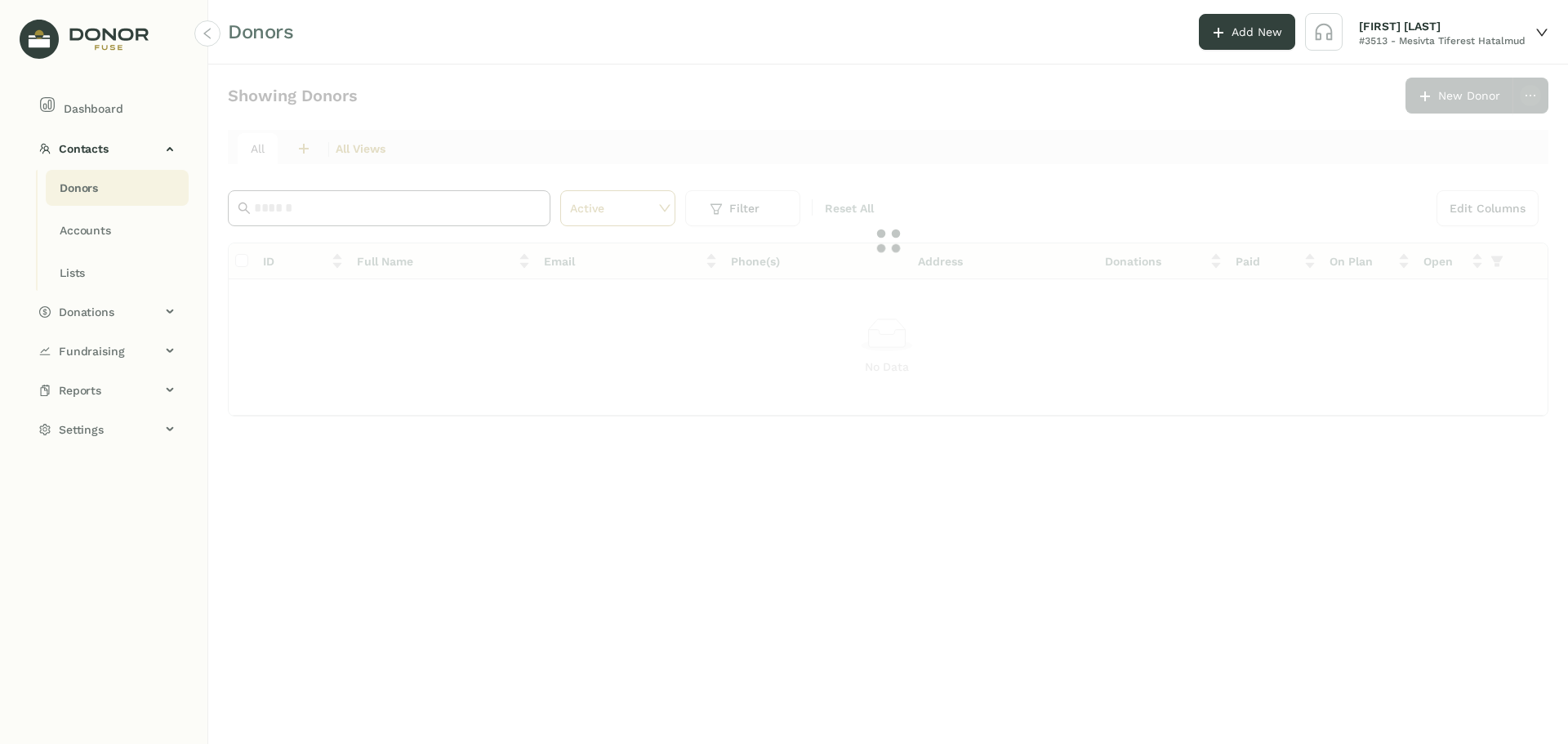 click 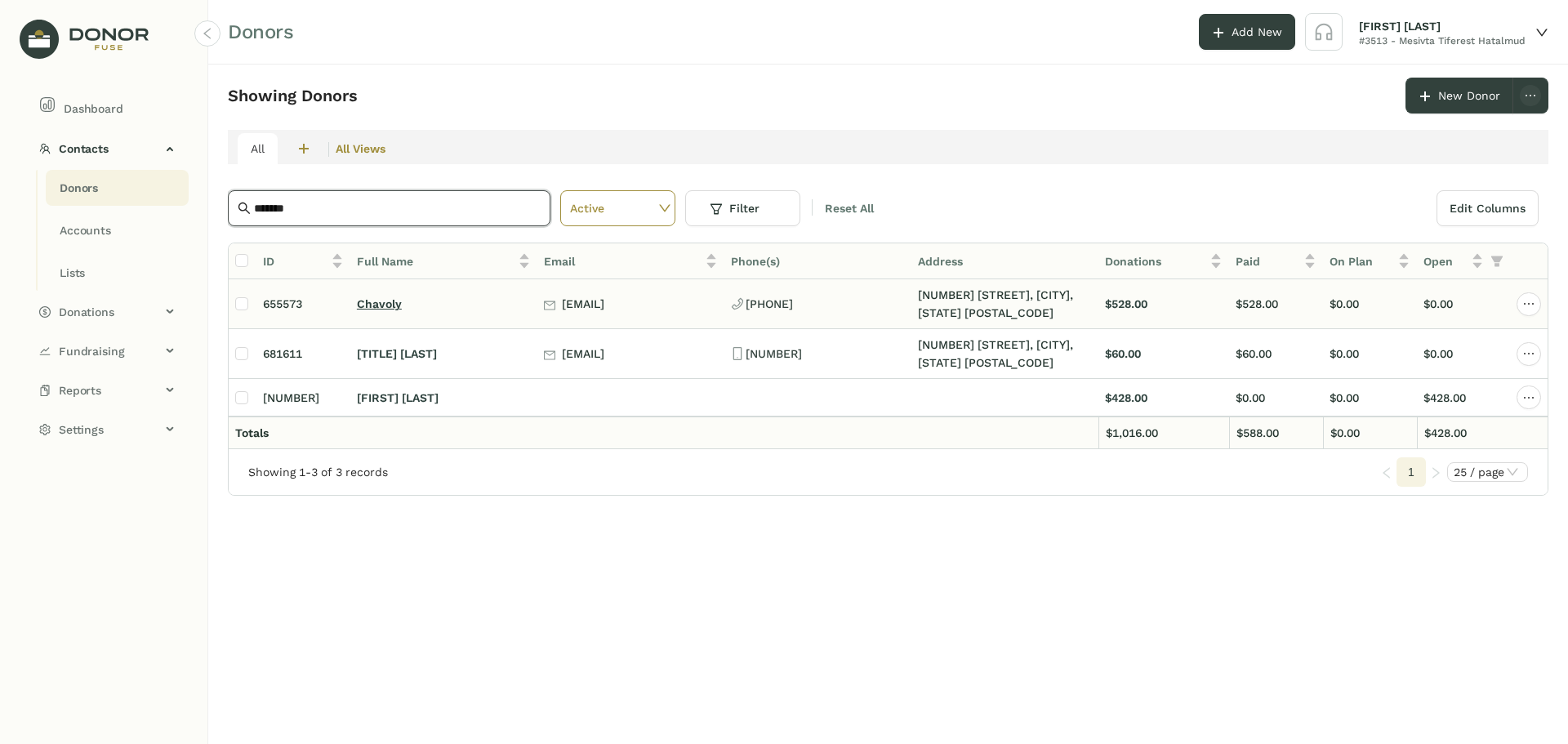 type on "*******" 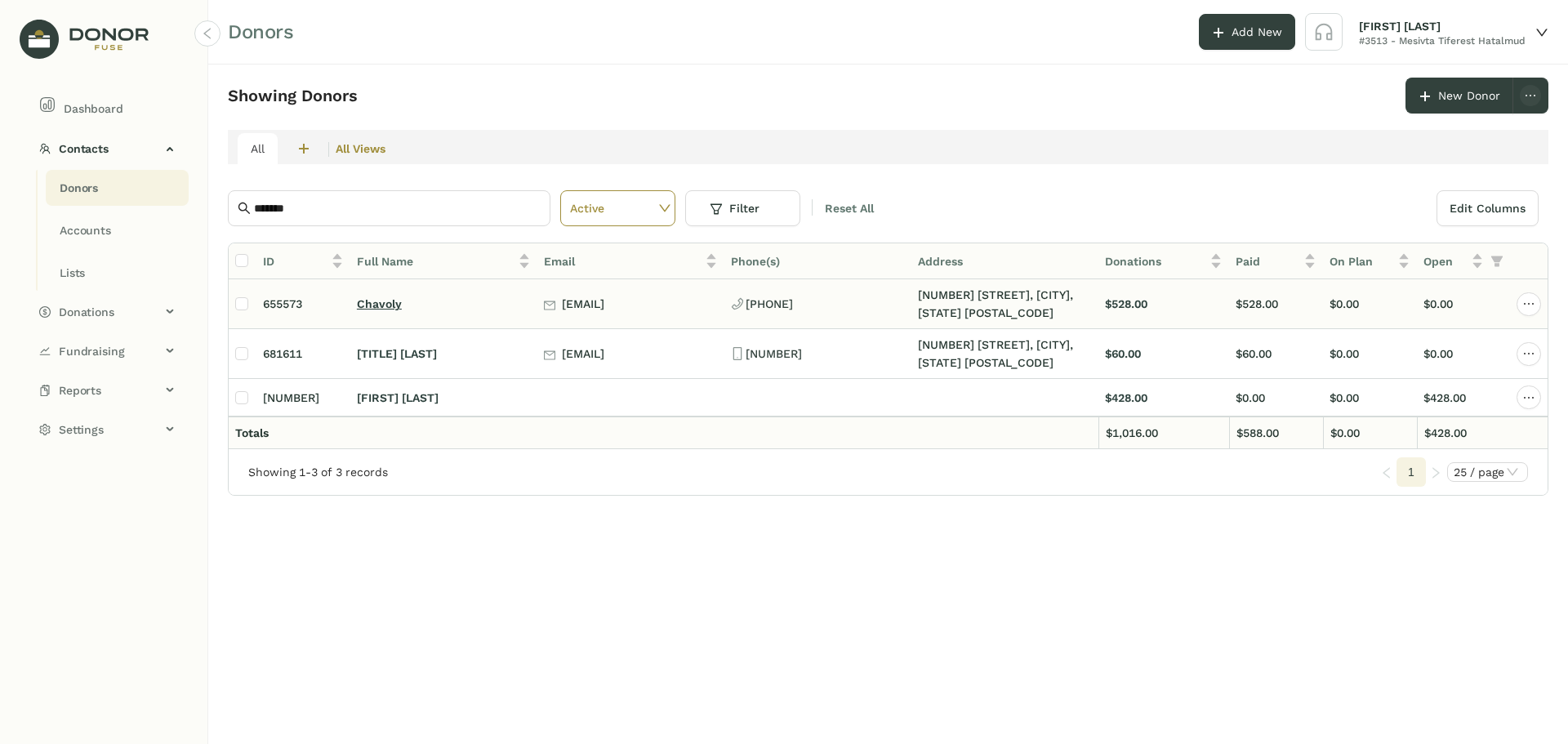 click on "Chavoly" 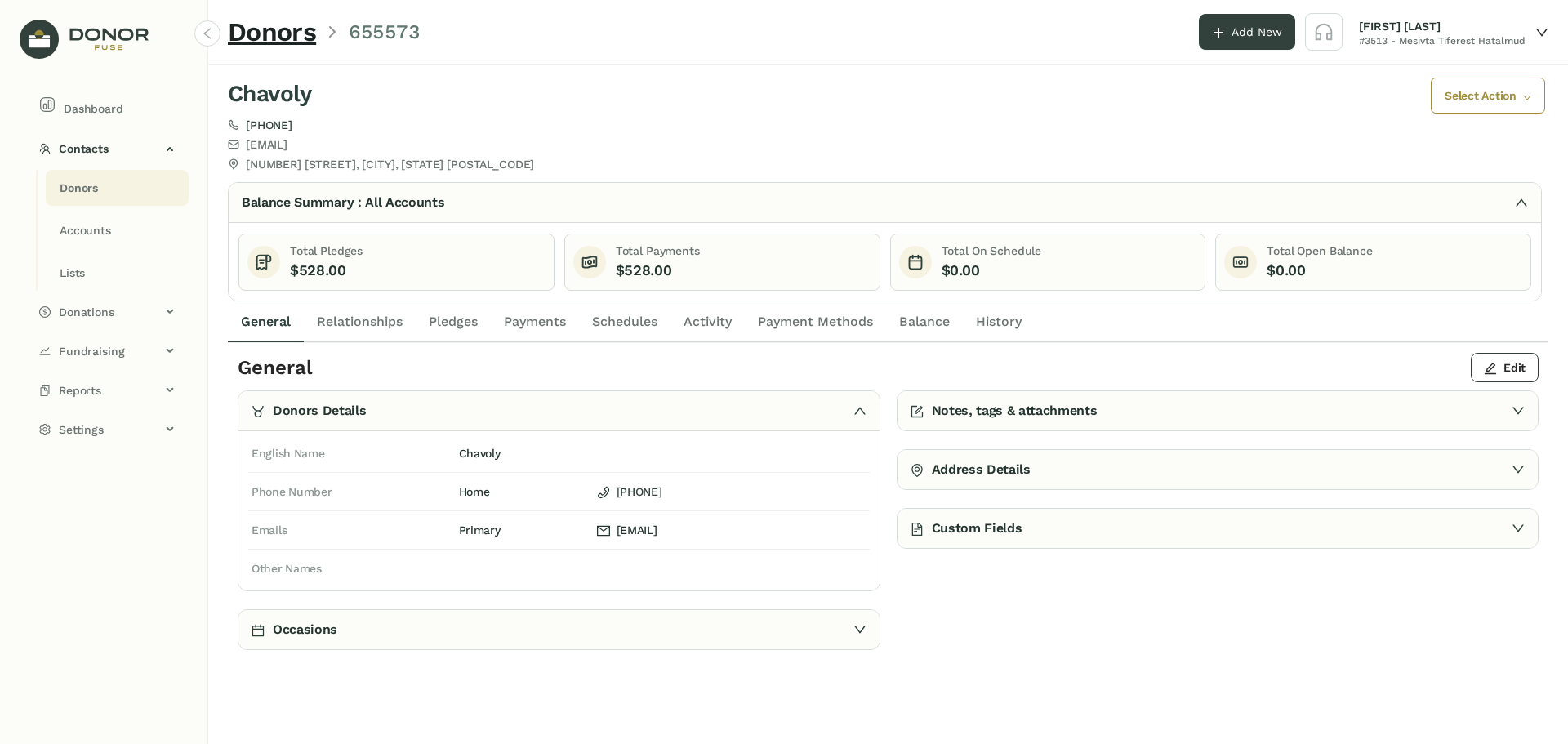 click on "Pledges" 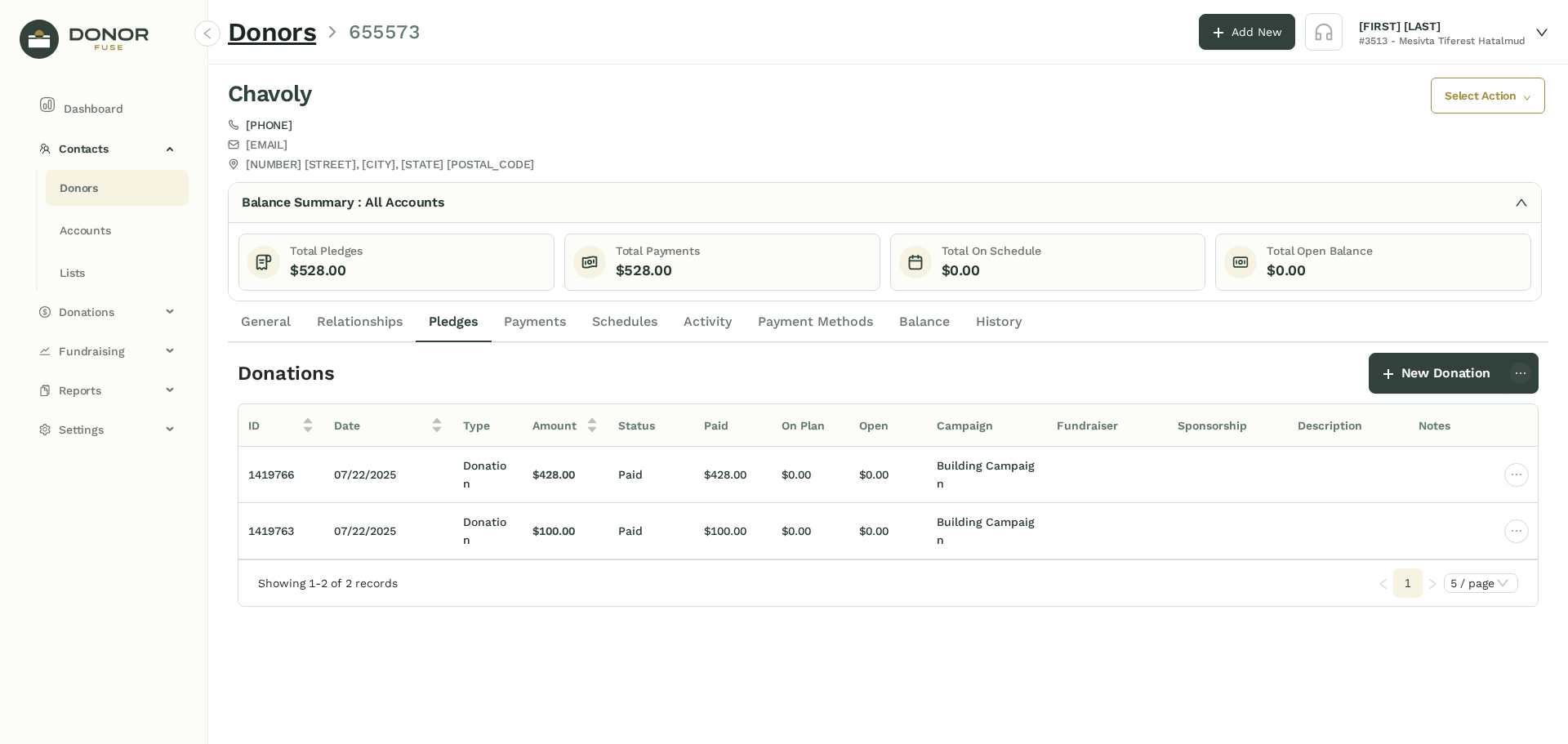 click on "Donors" 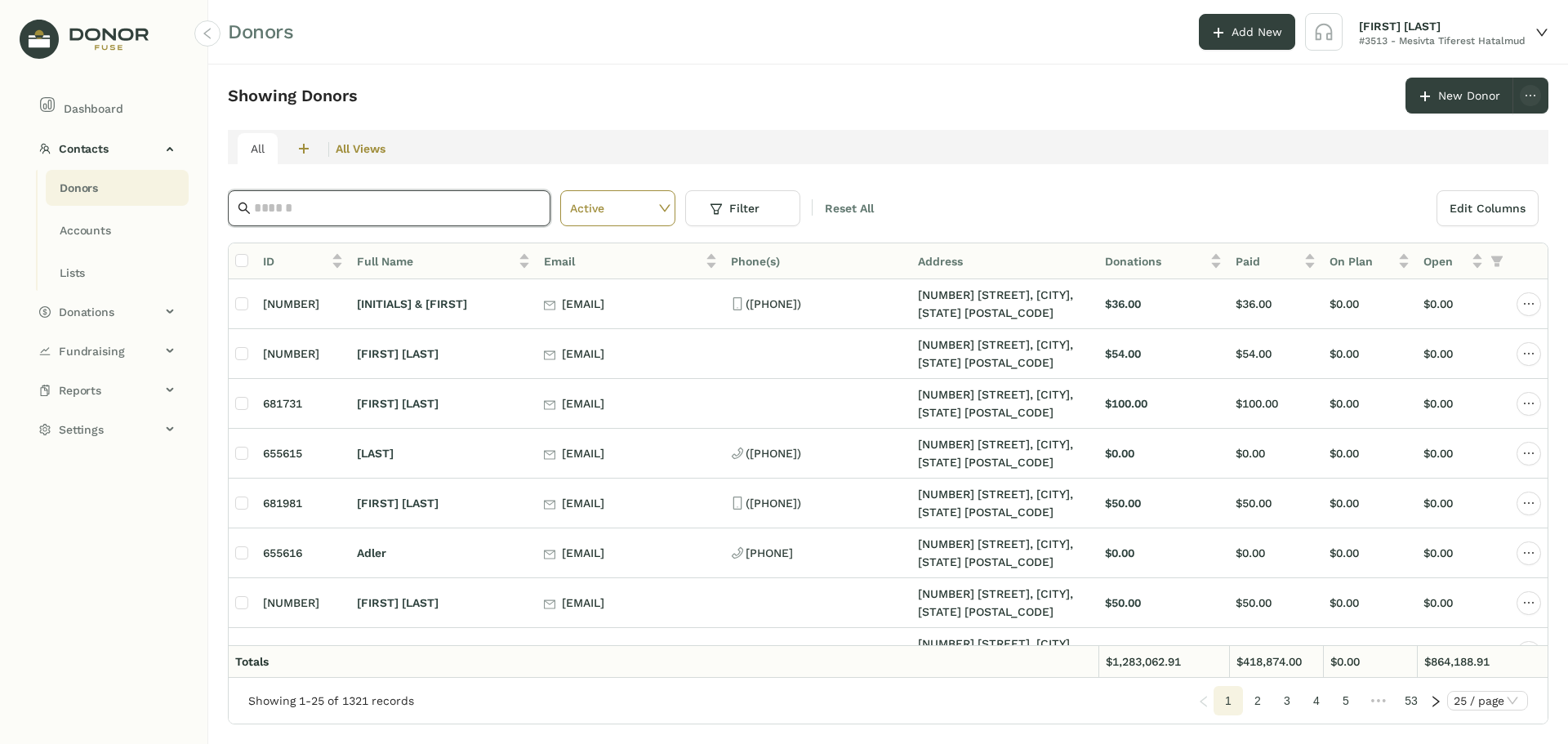 click 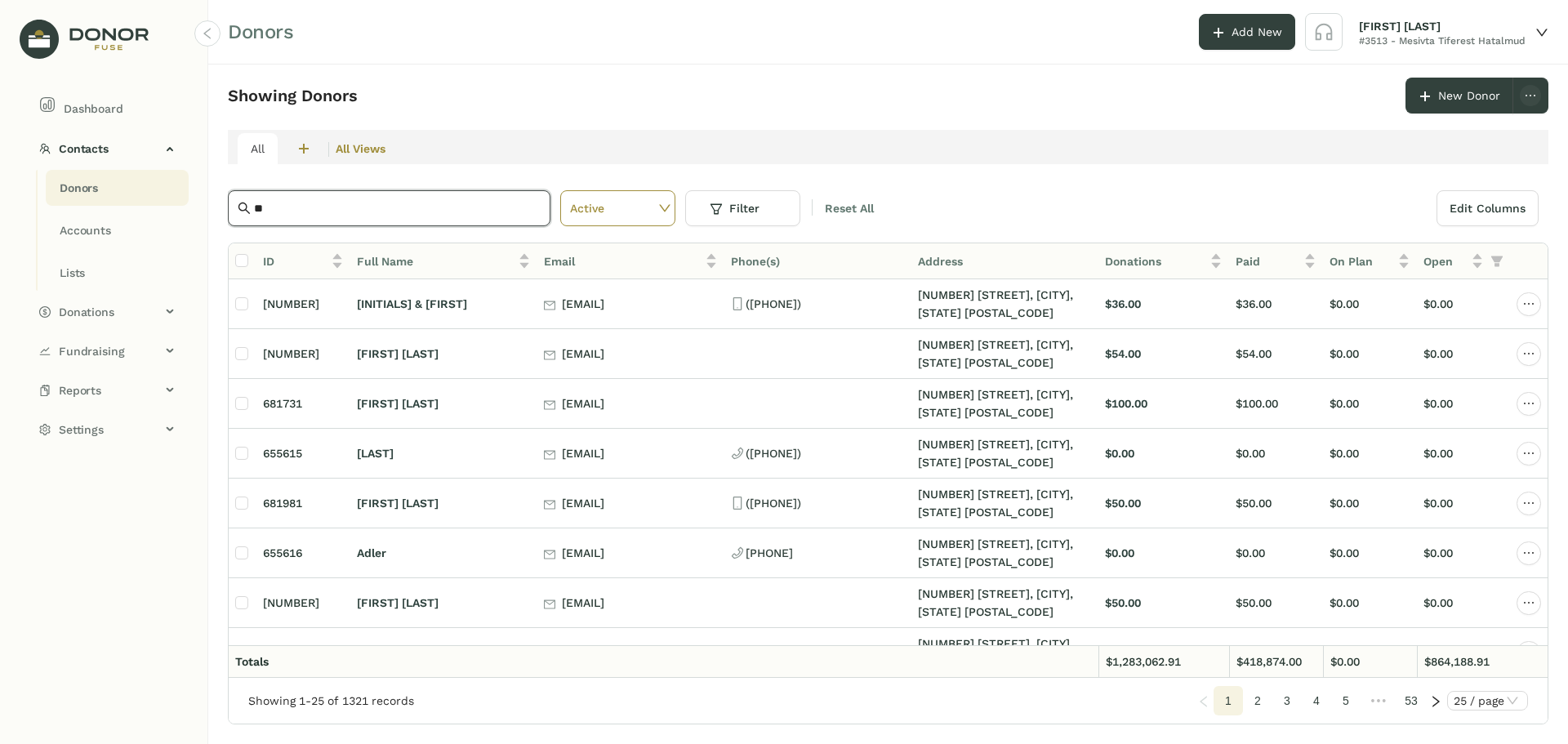 type on "*" 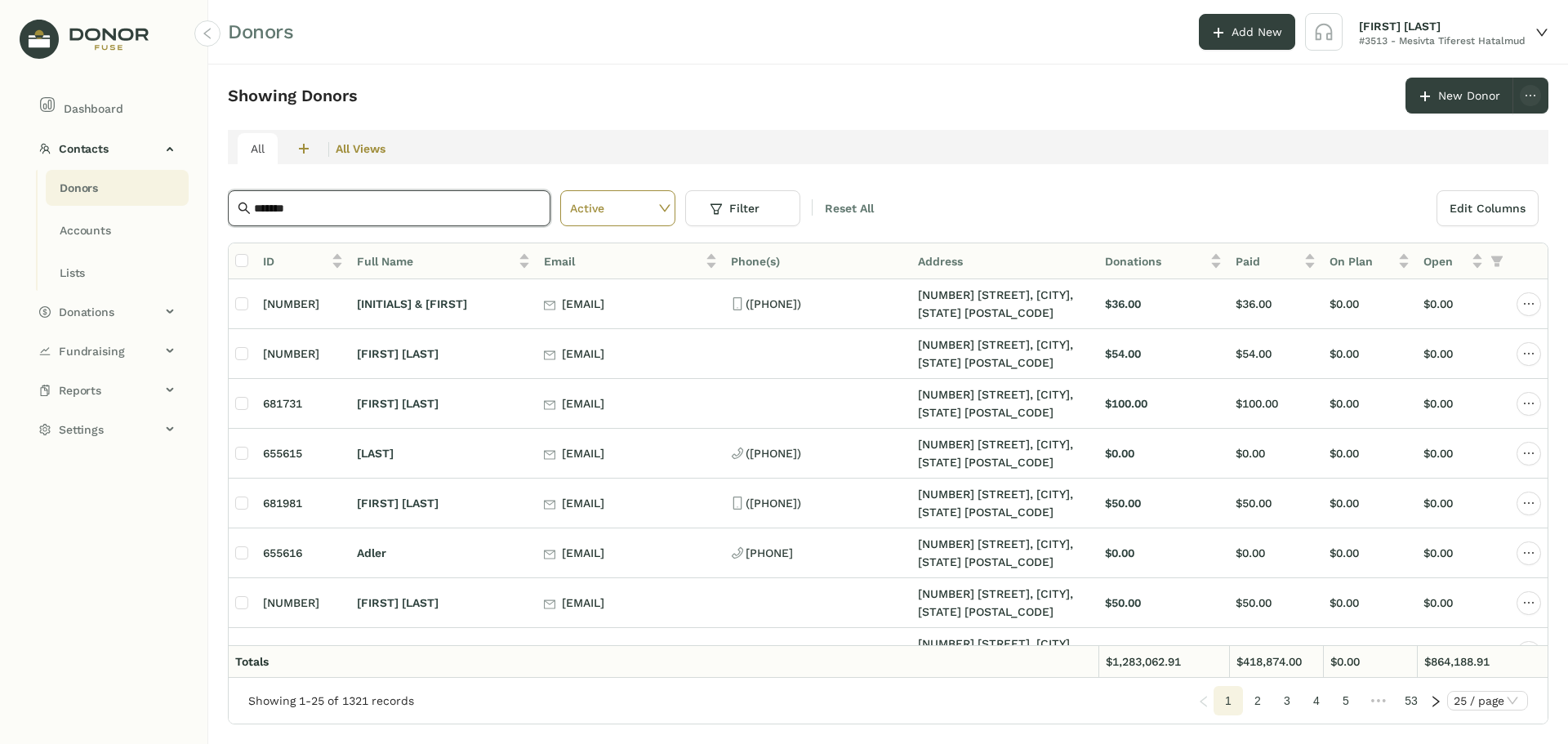 type on "*******" 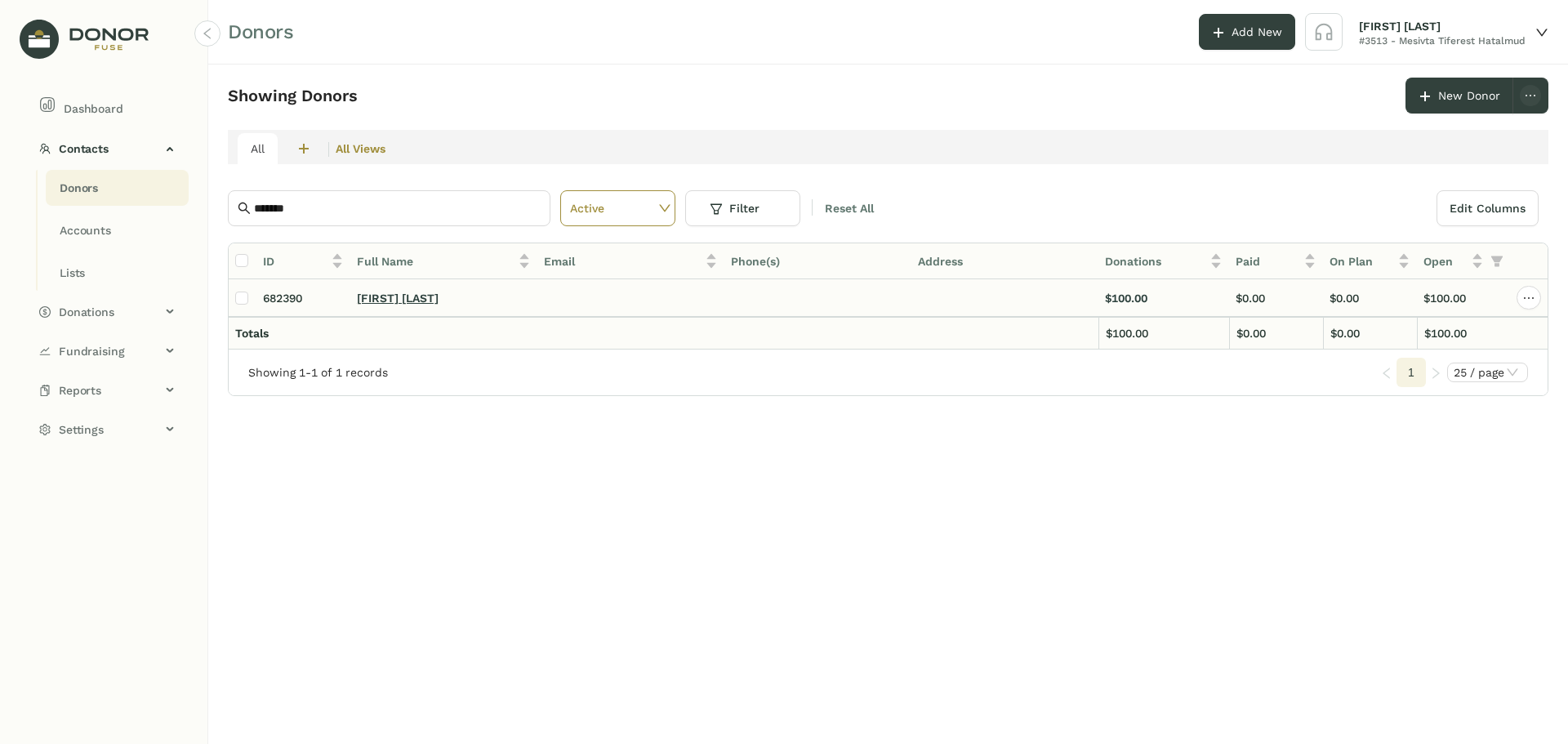 click on "[FIRST] [LAST]" 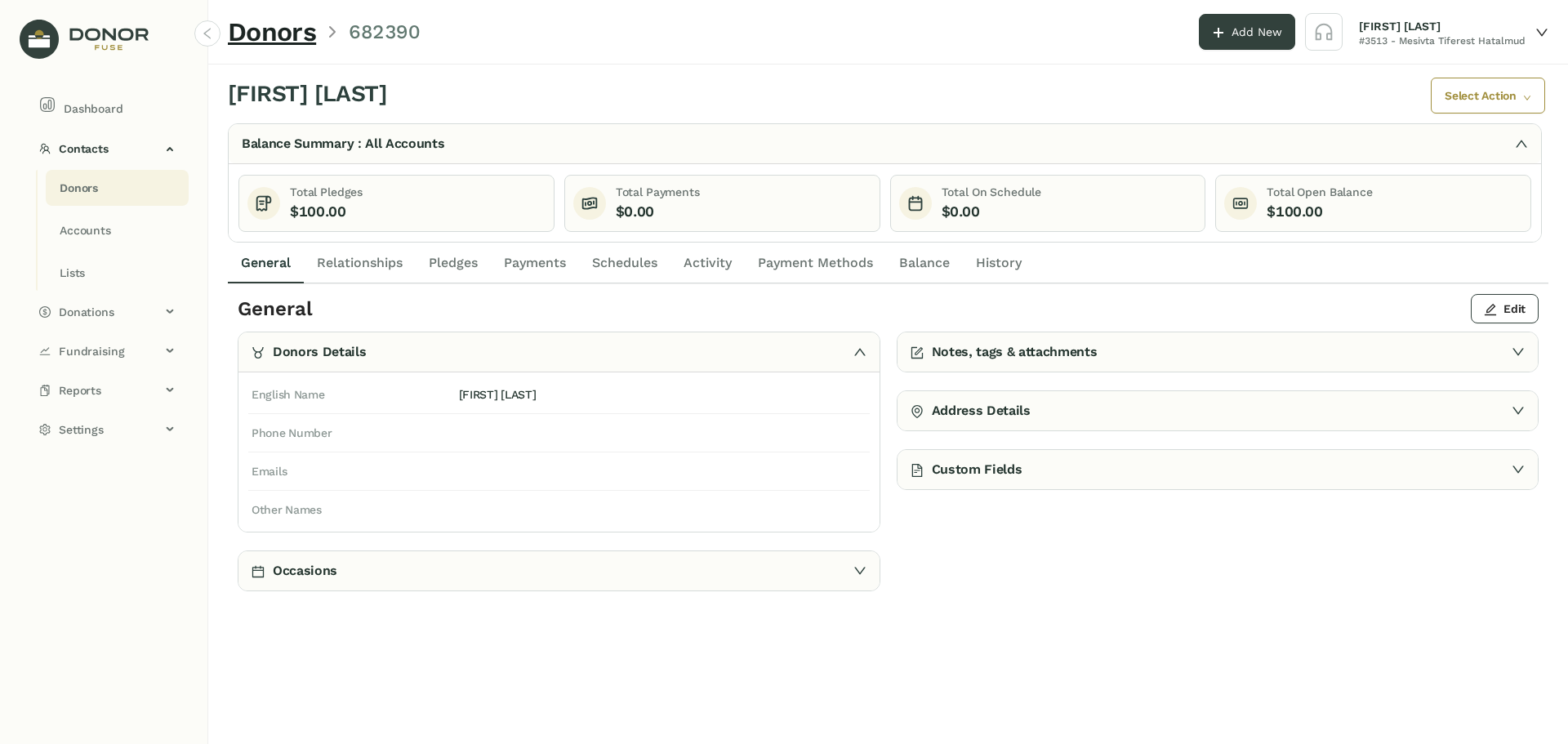 click on "Pledges" 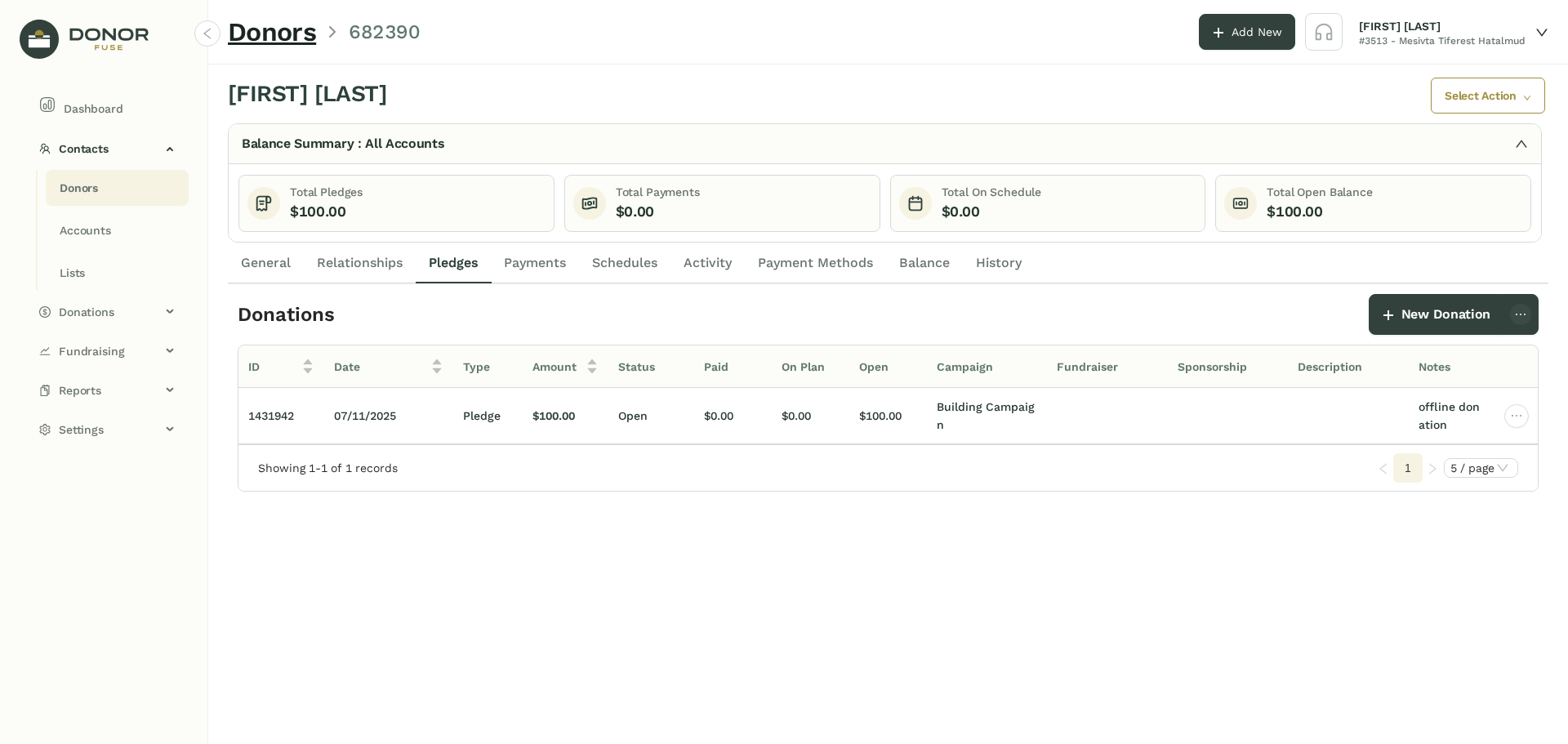 click on "Payments" 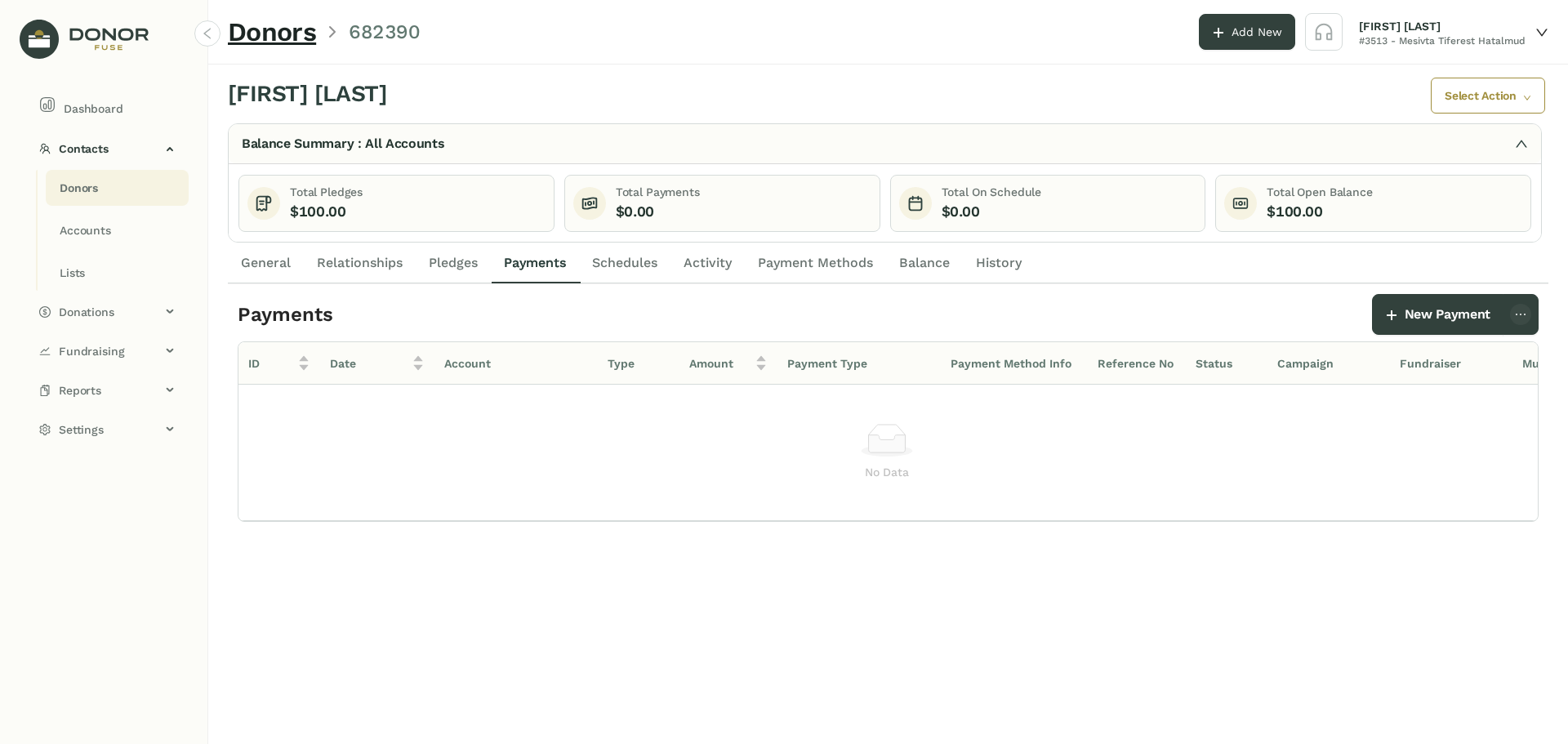 click on "Pledges" 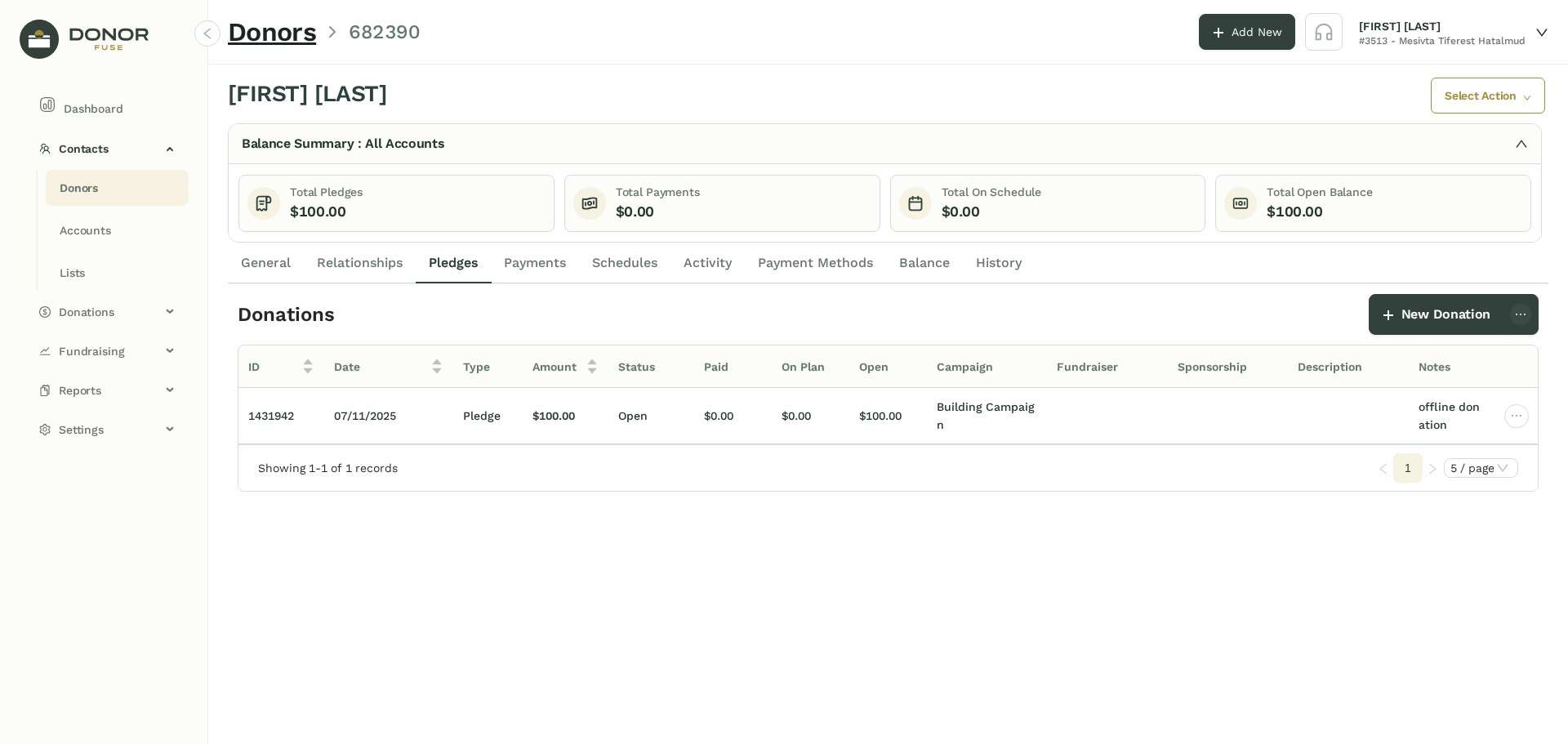 drag, startPoint x: 500, startPoint y: 262, endPoint x: 586, endPoint y: 265, distance: 86.05231 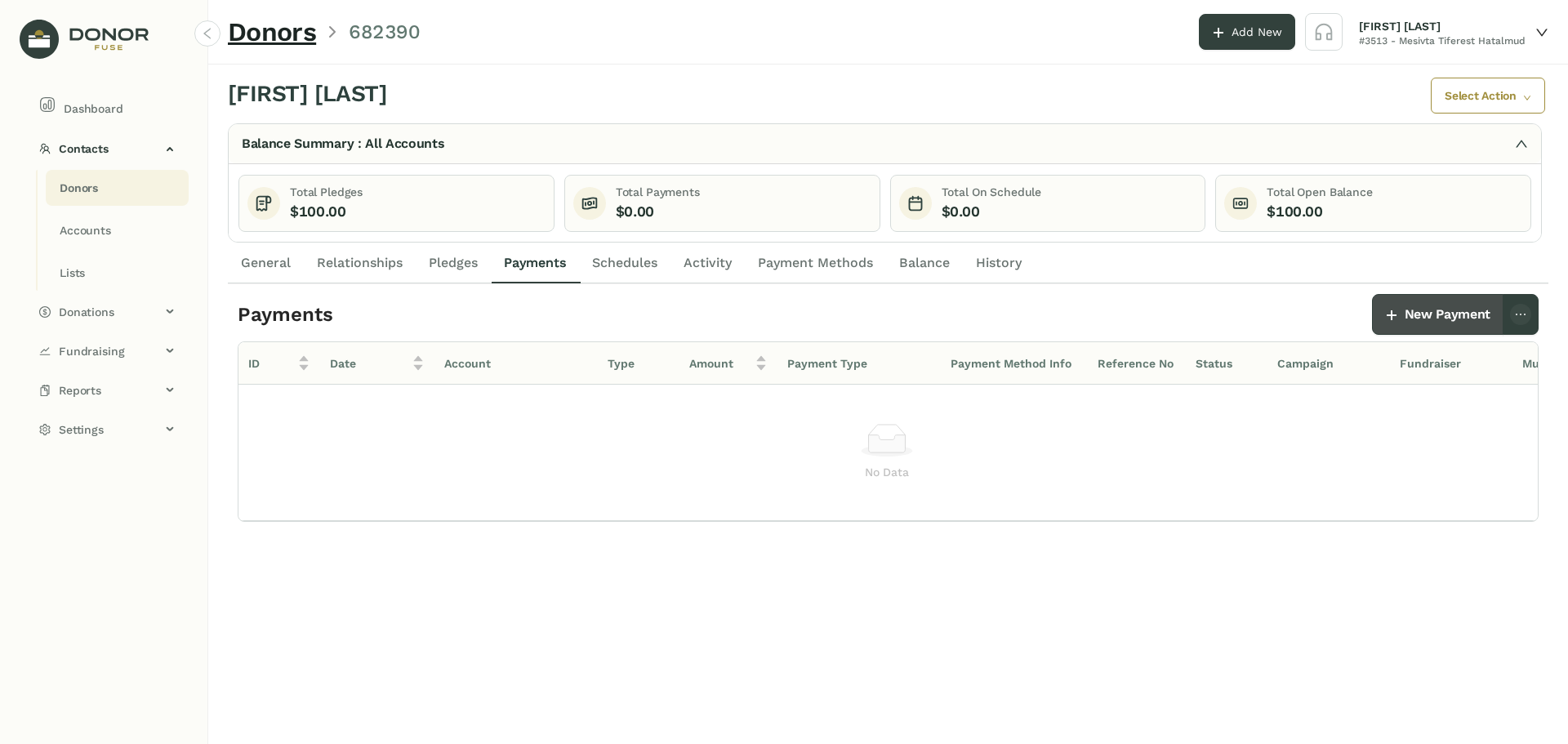 click on "New Payment" 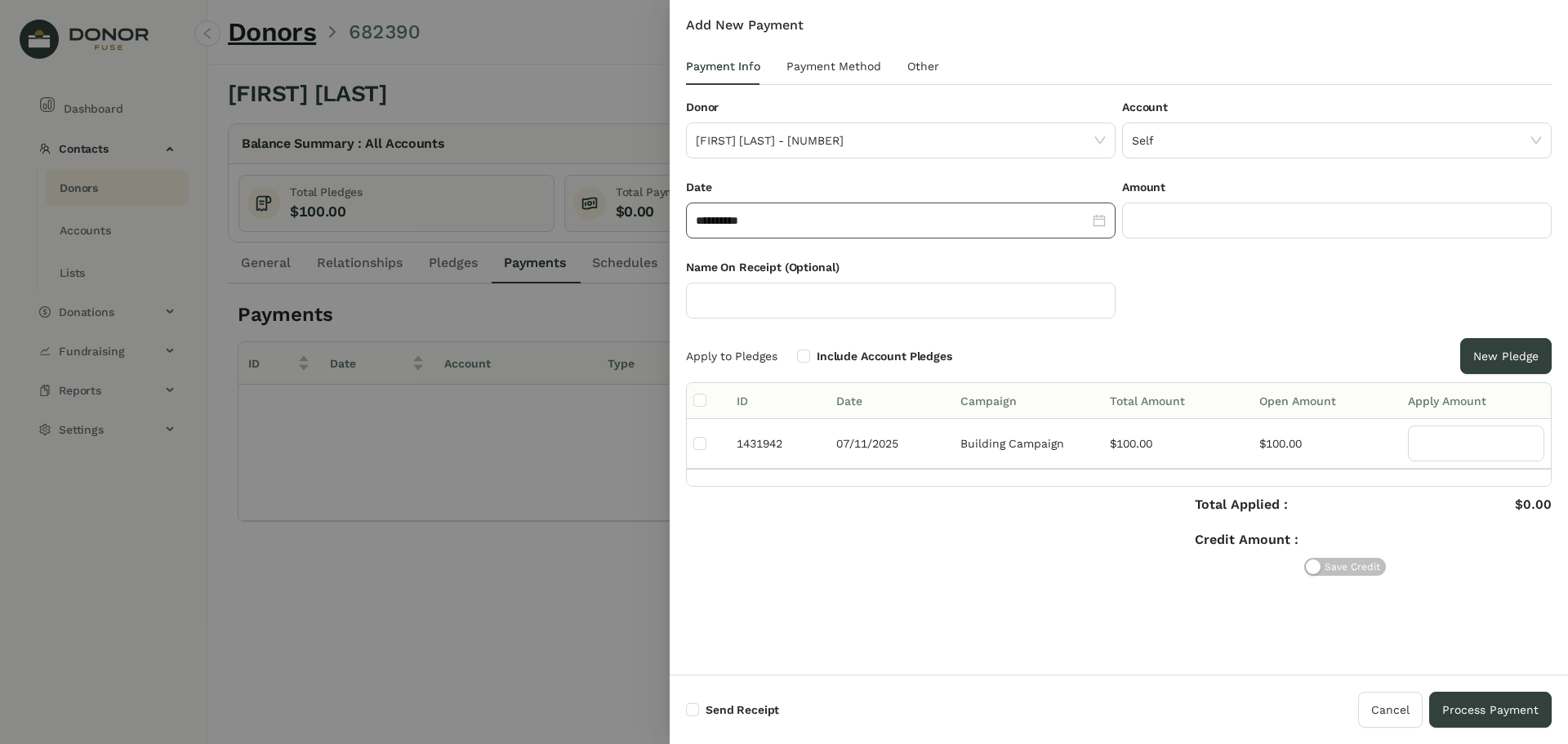 click on "**********" 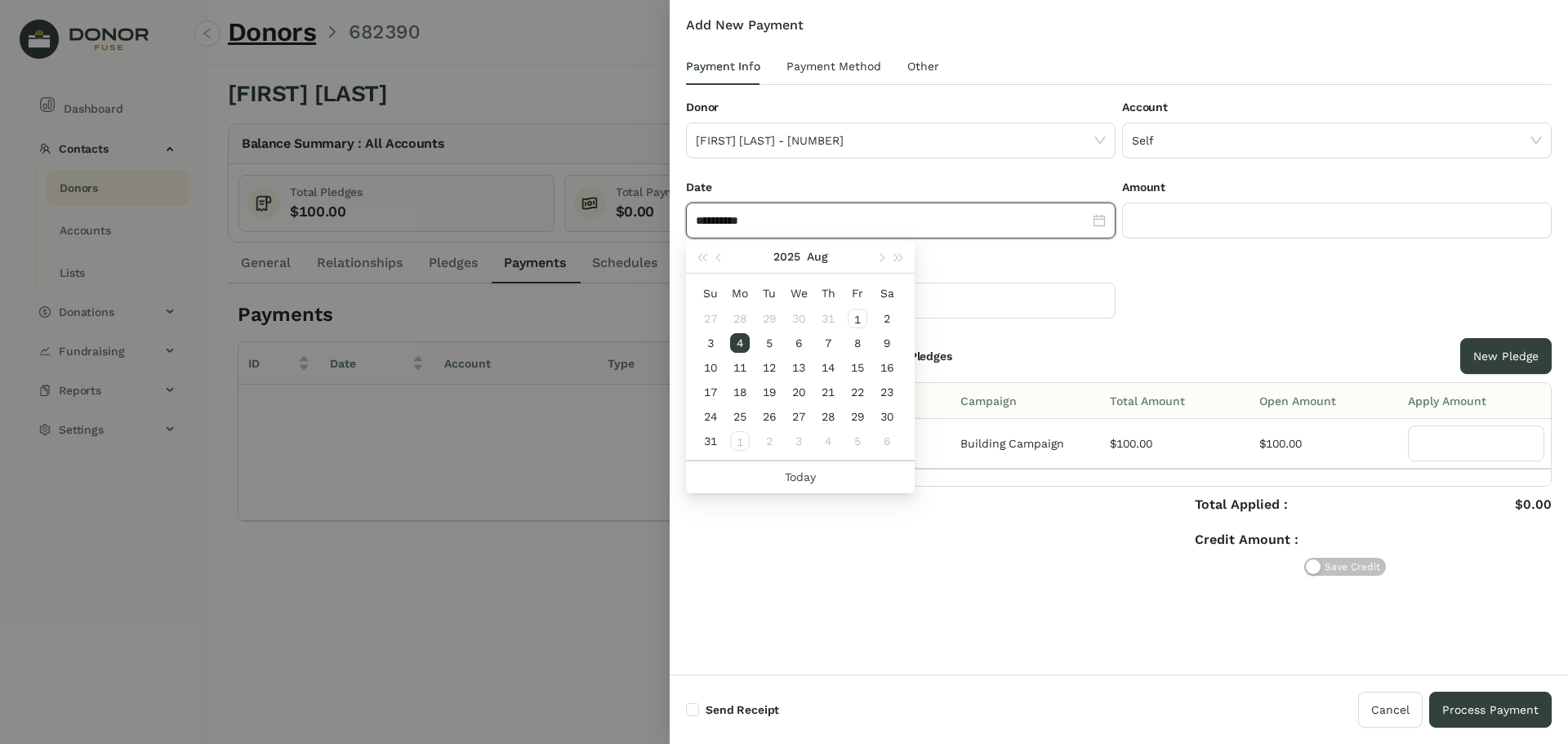 click on "2025   Aug" at bounding box center (800, 256) 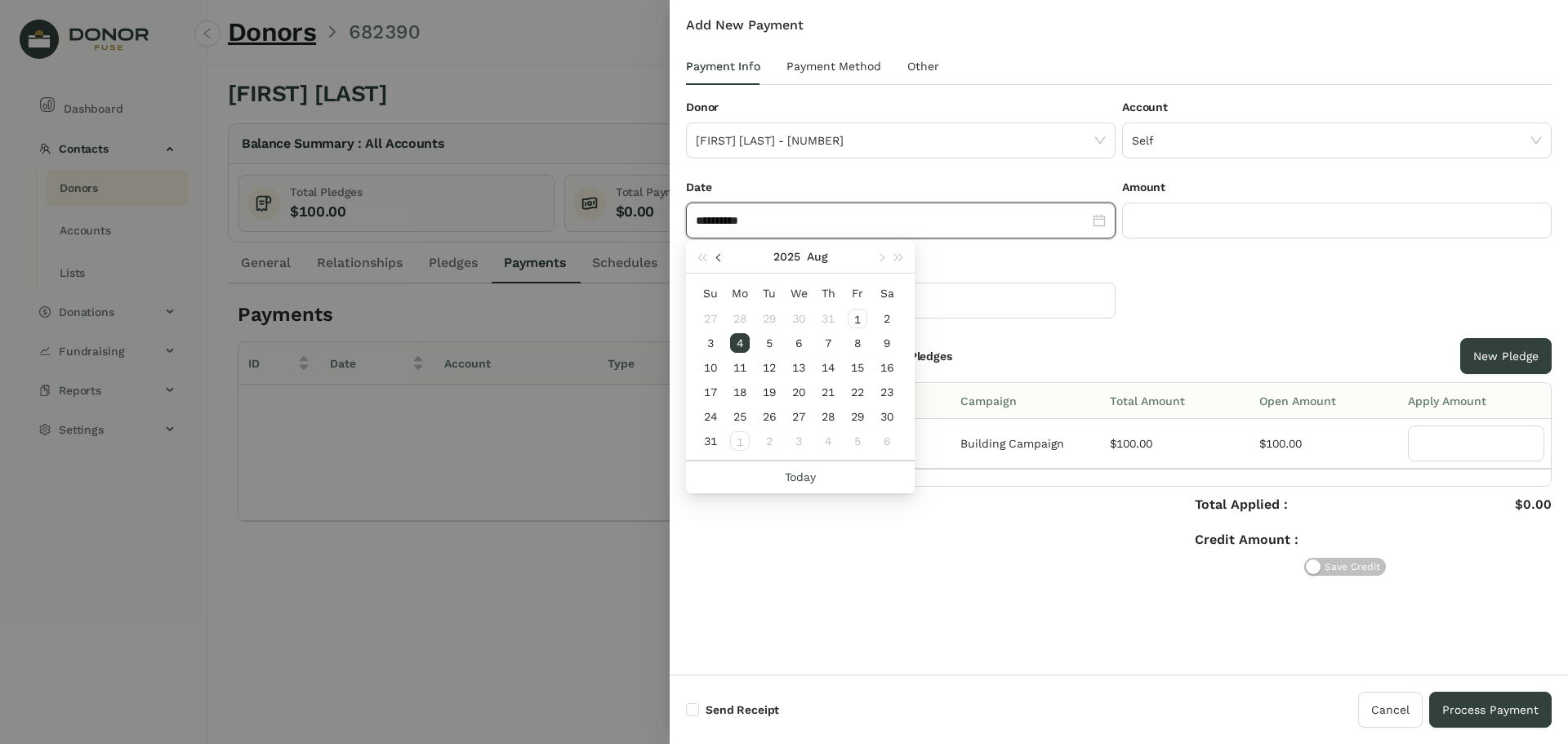 click at bounding box center (719, 256) 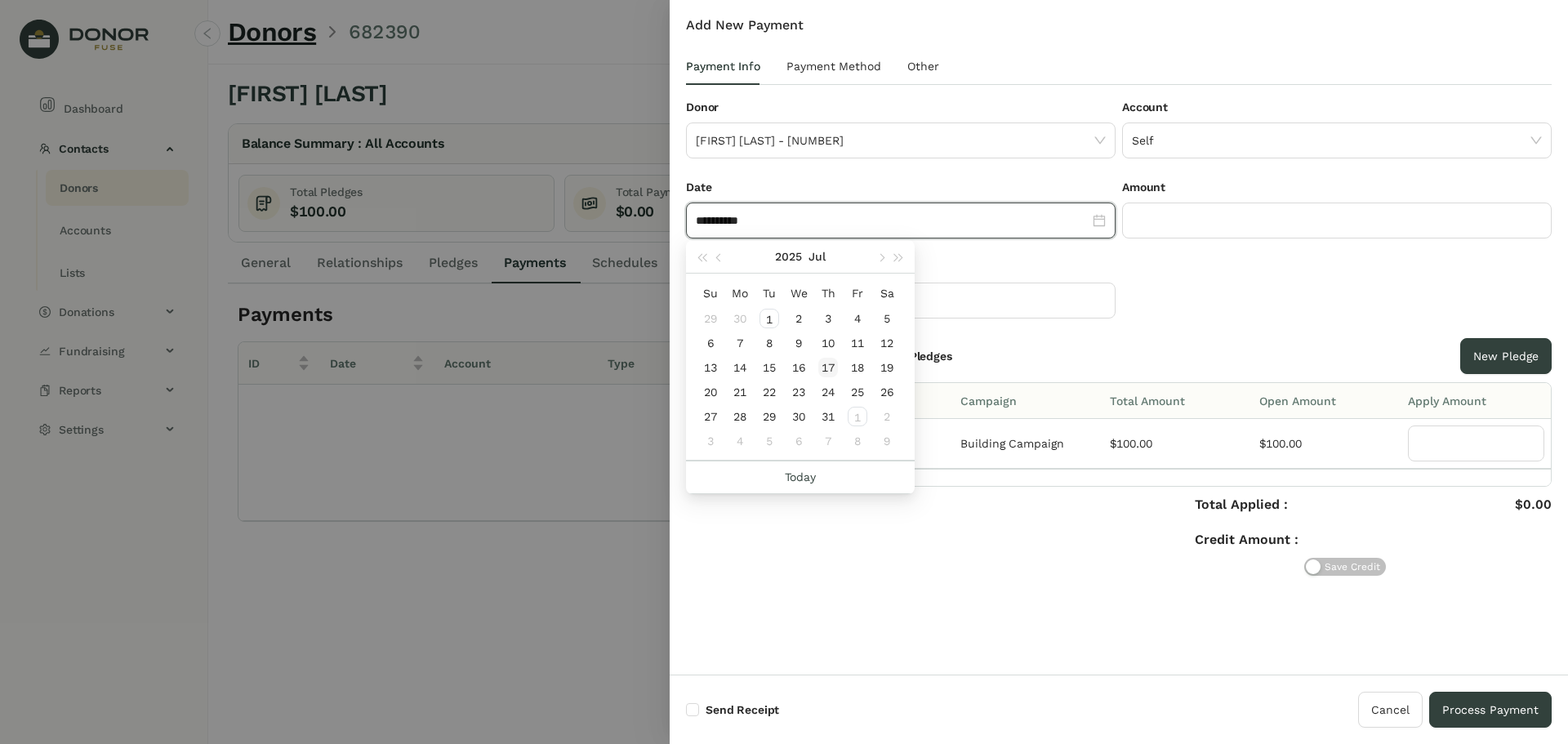 click on "17" at bounding box center [828, 368] 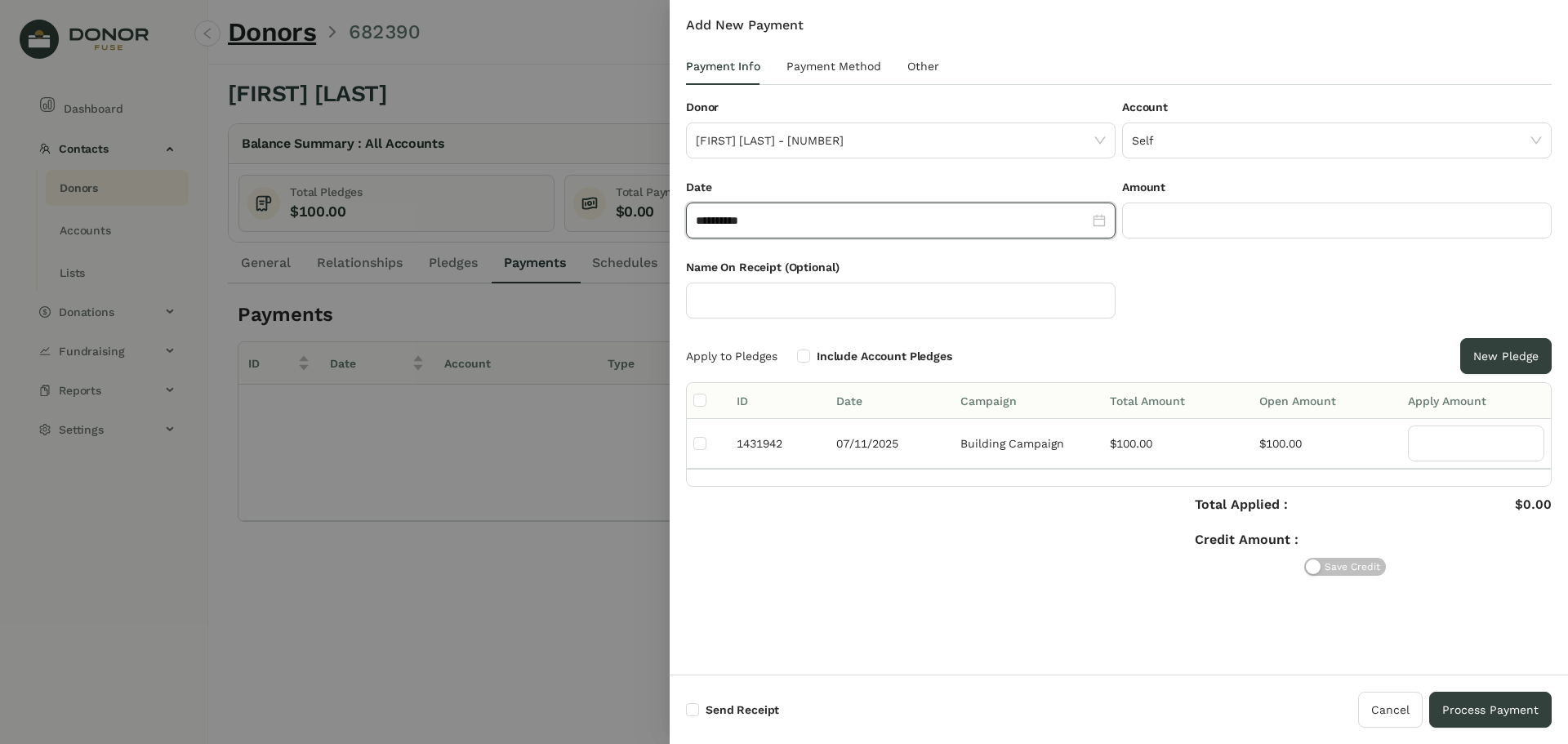 type on "**********" 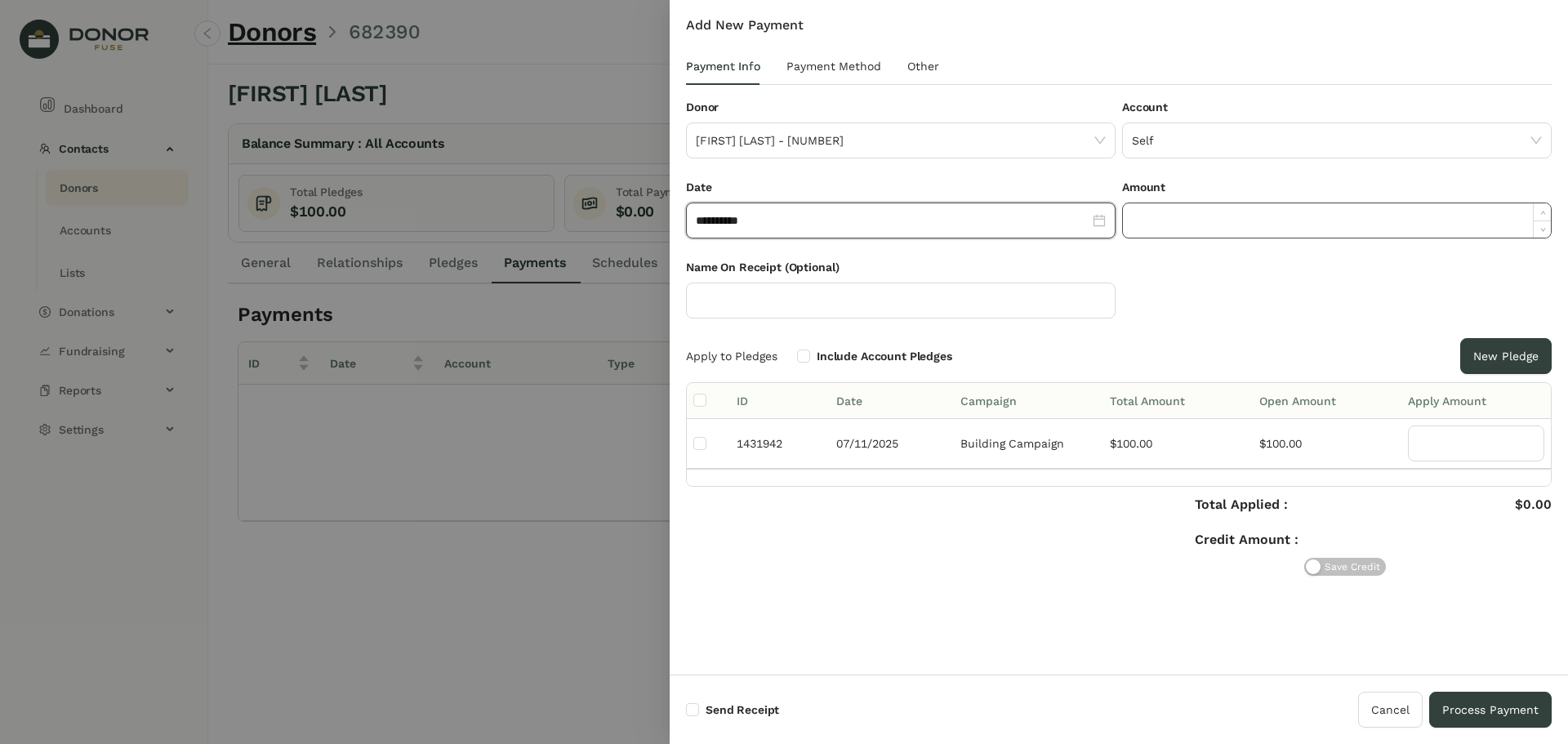 click 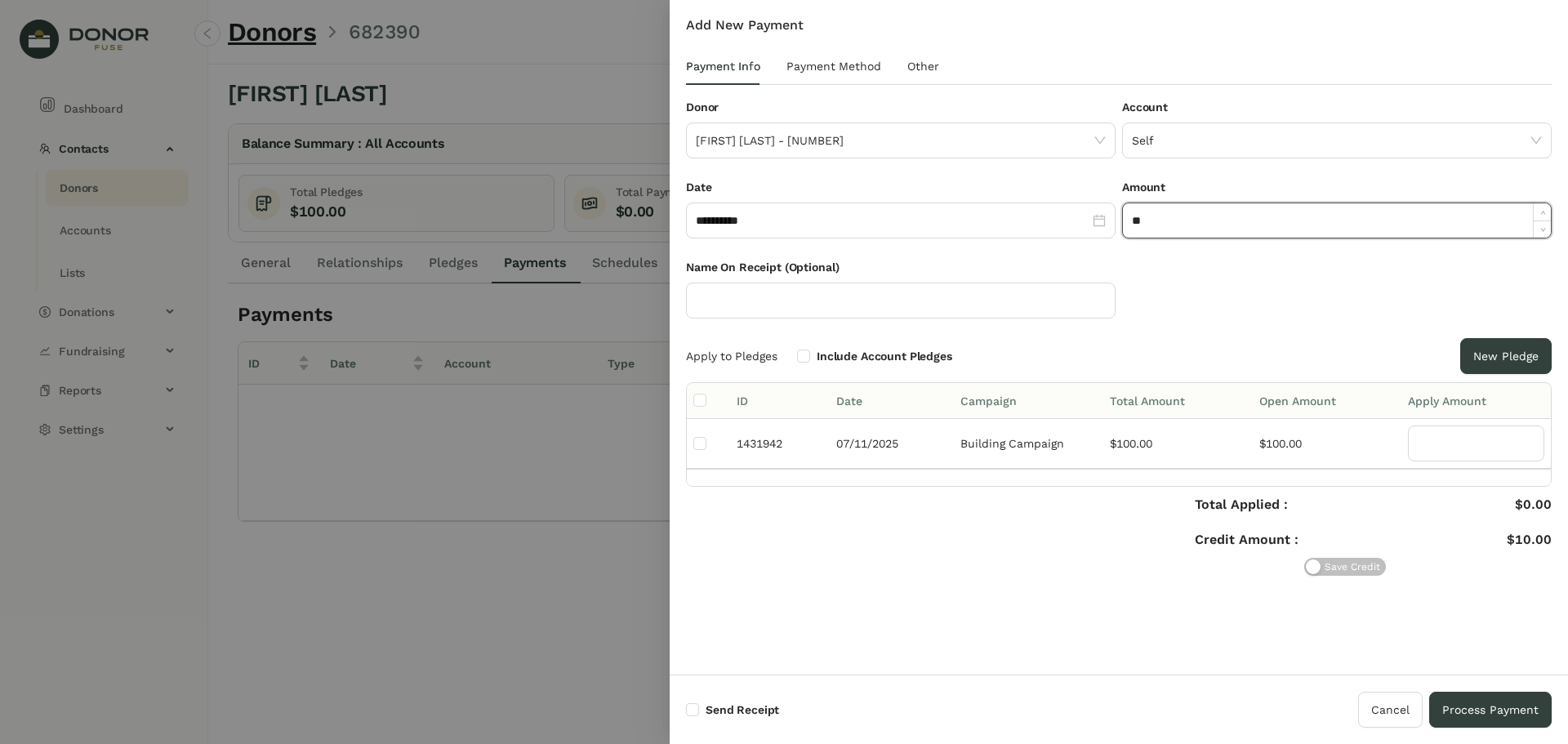 type on "***" 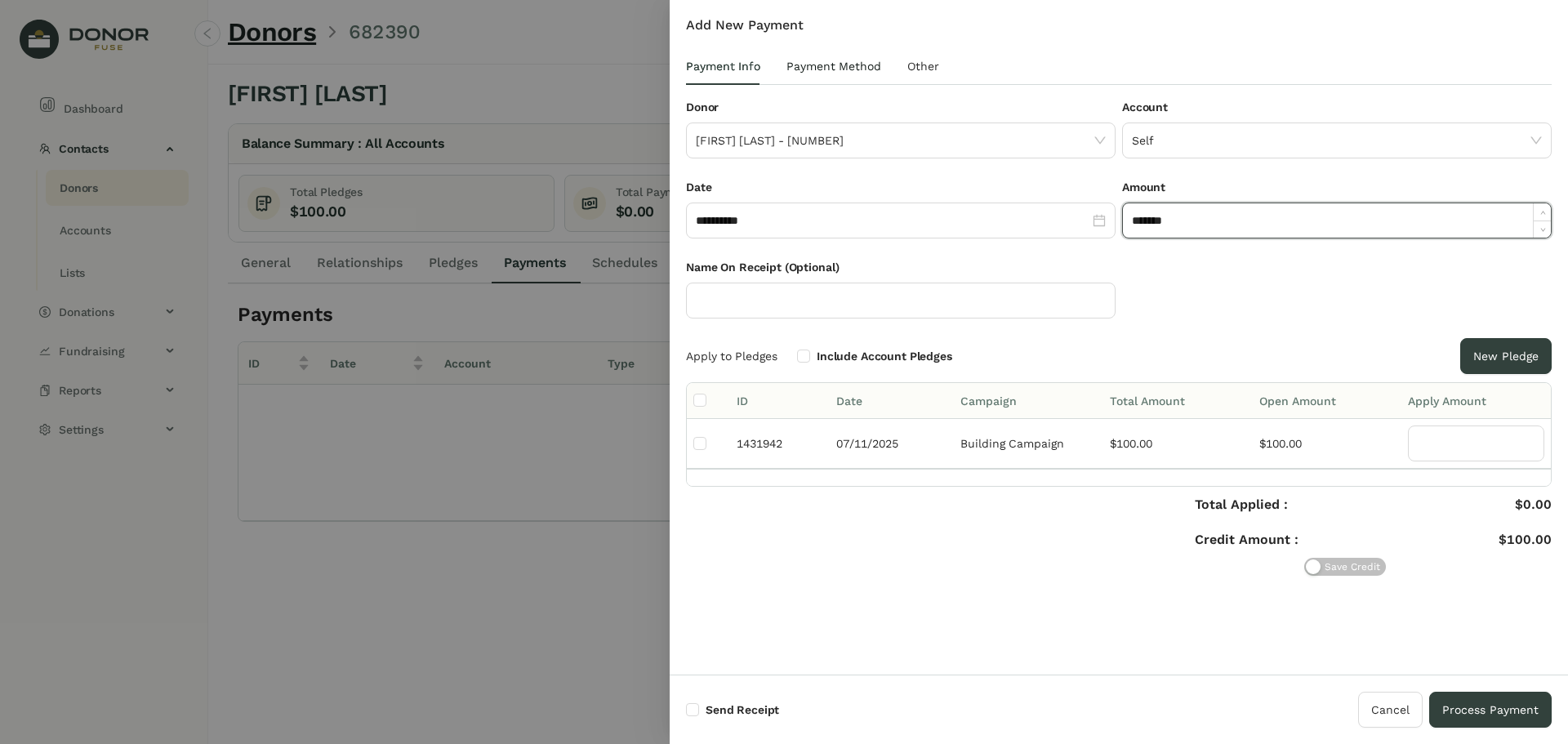 click on "Payment Method" at bounding box center (834, 66) 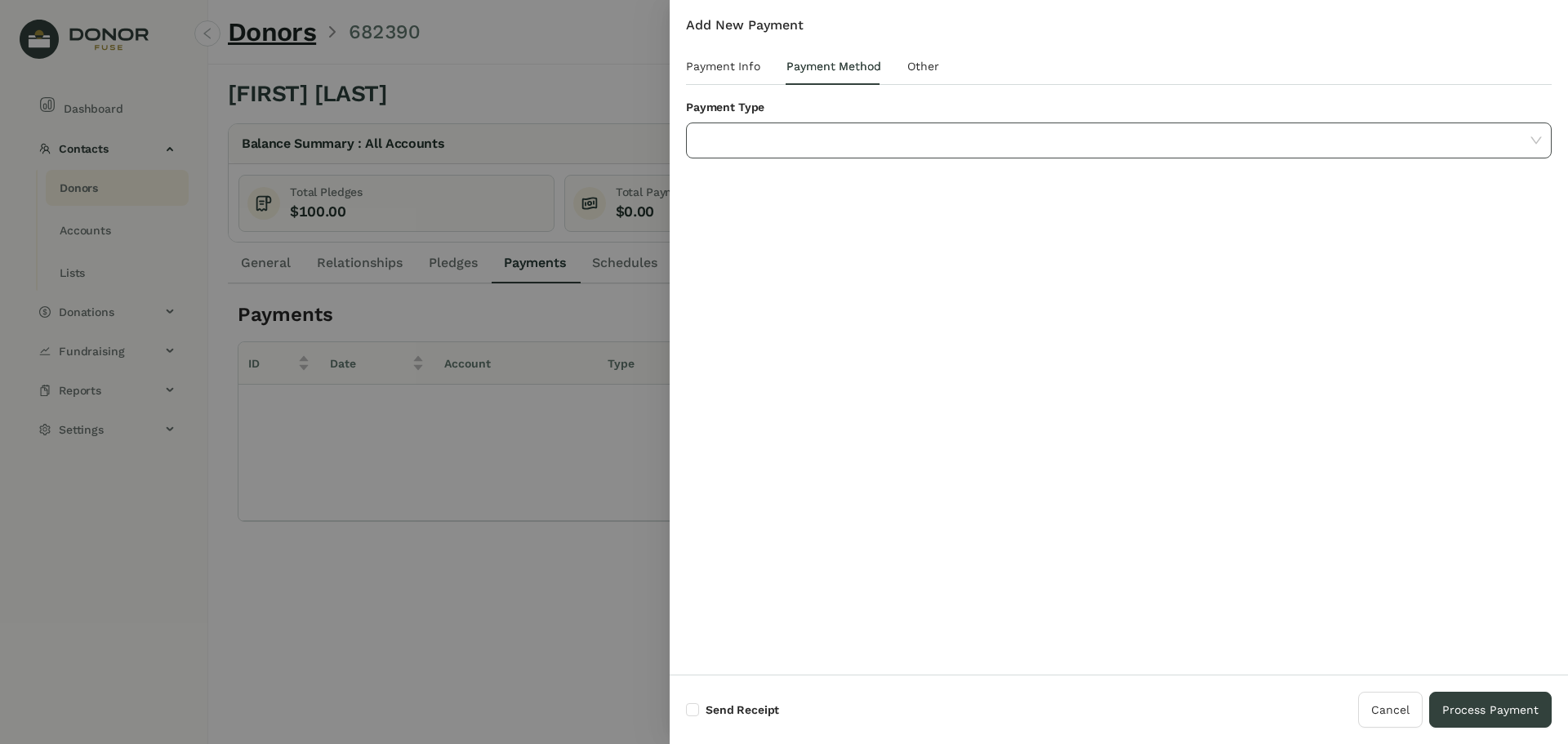 click 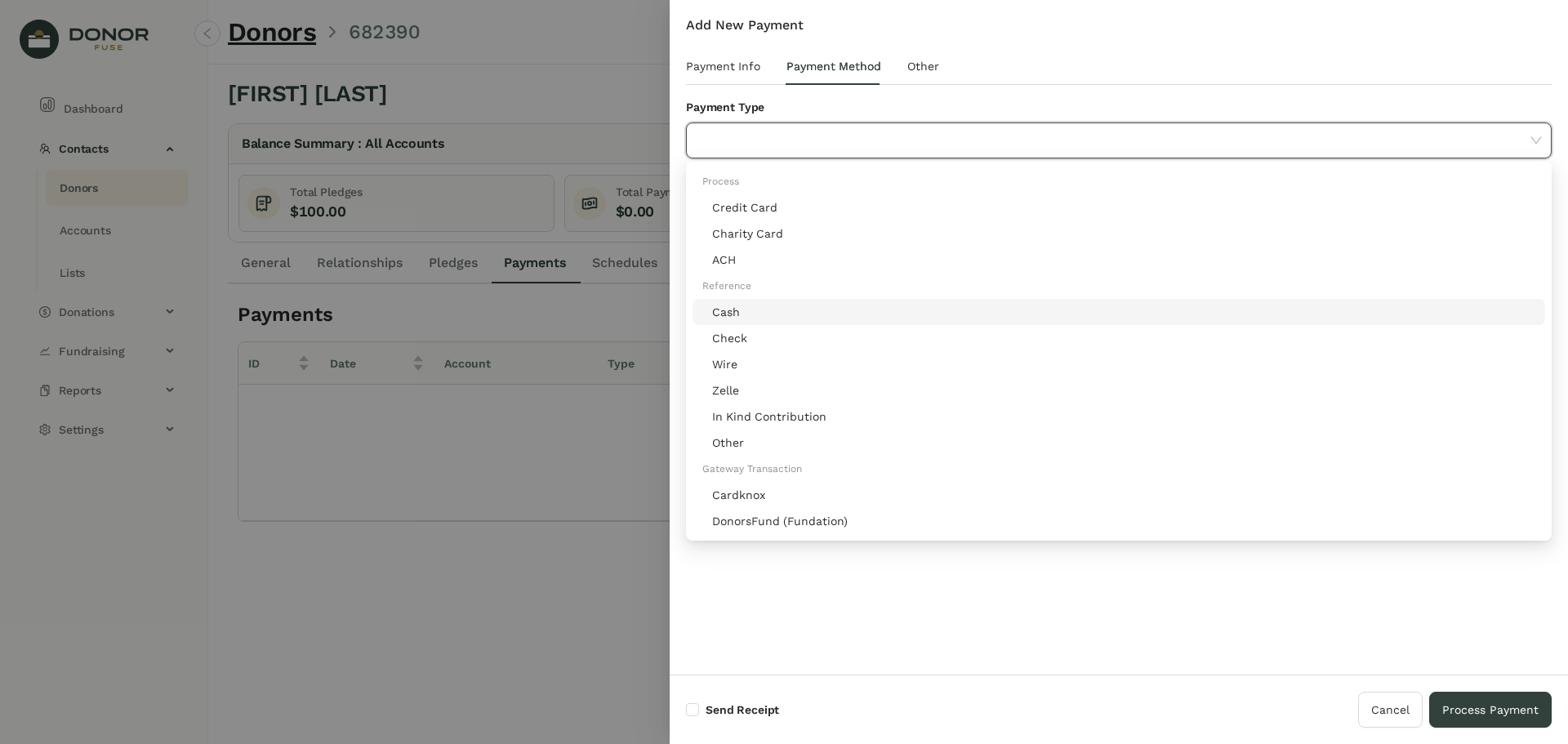 click on "Cash" 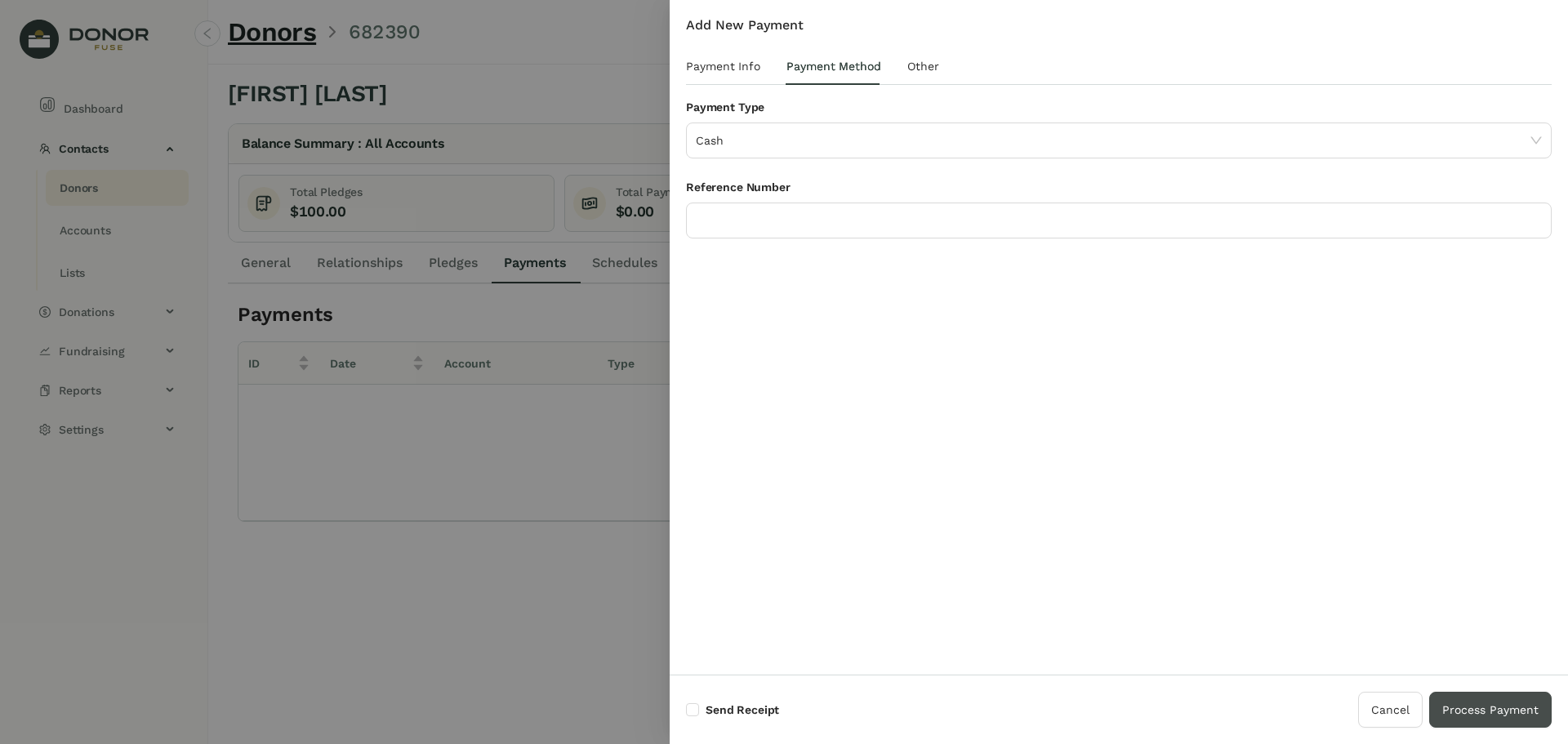 drag, startPoint x: 1453, startPoint y: 685, endPoint x: 1459, endPoint y: 697, distance: 13.416408 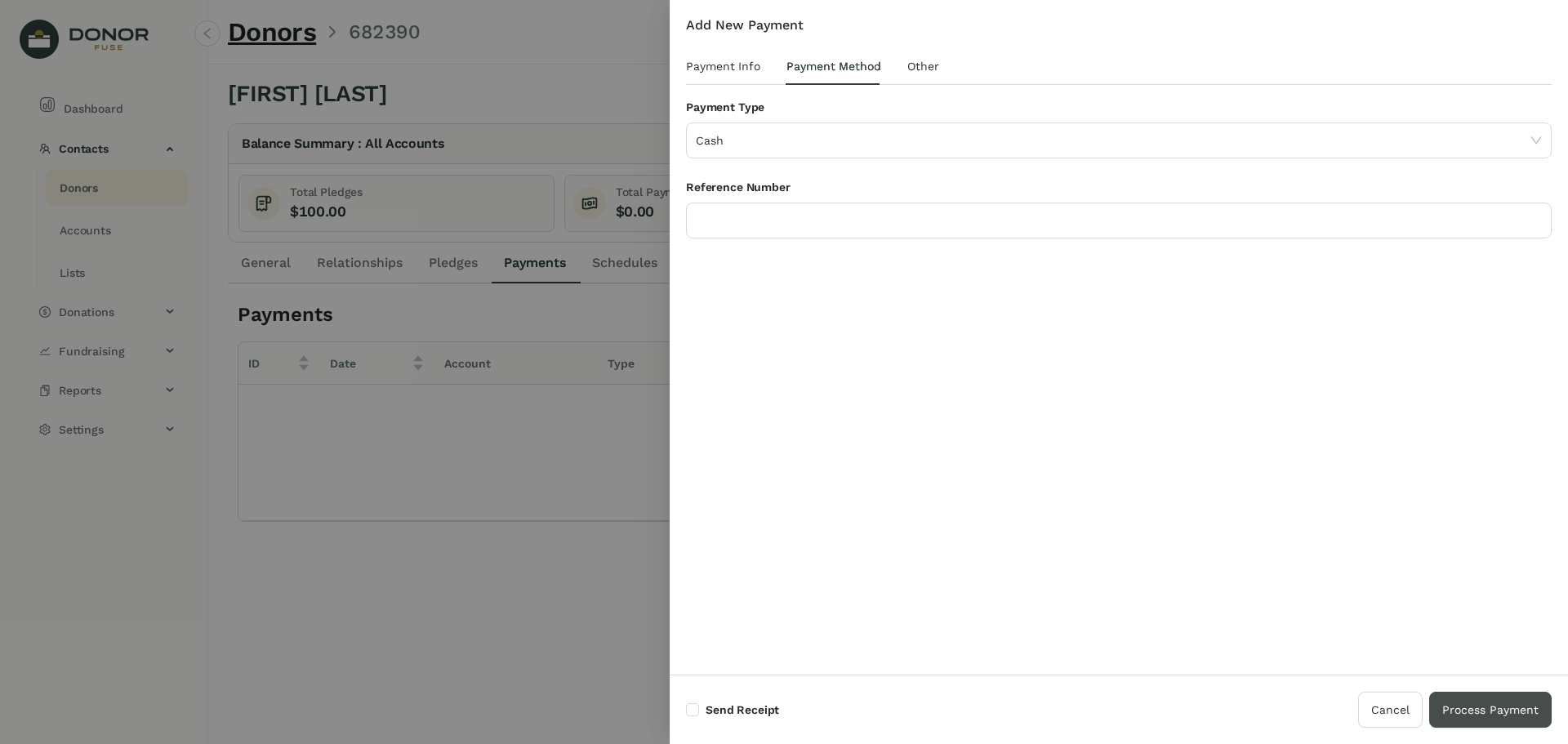 click on "Process Payment" at bounding box center [1490, 710] 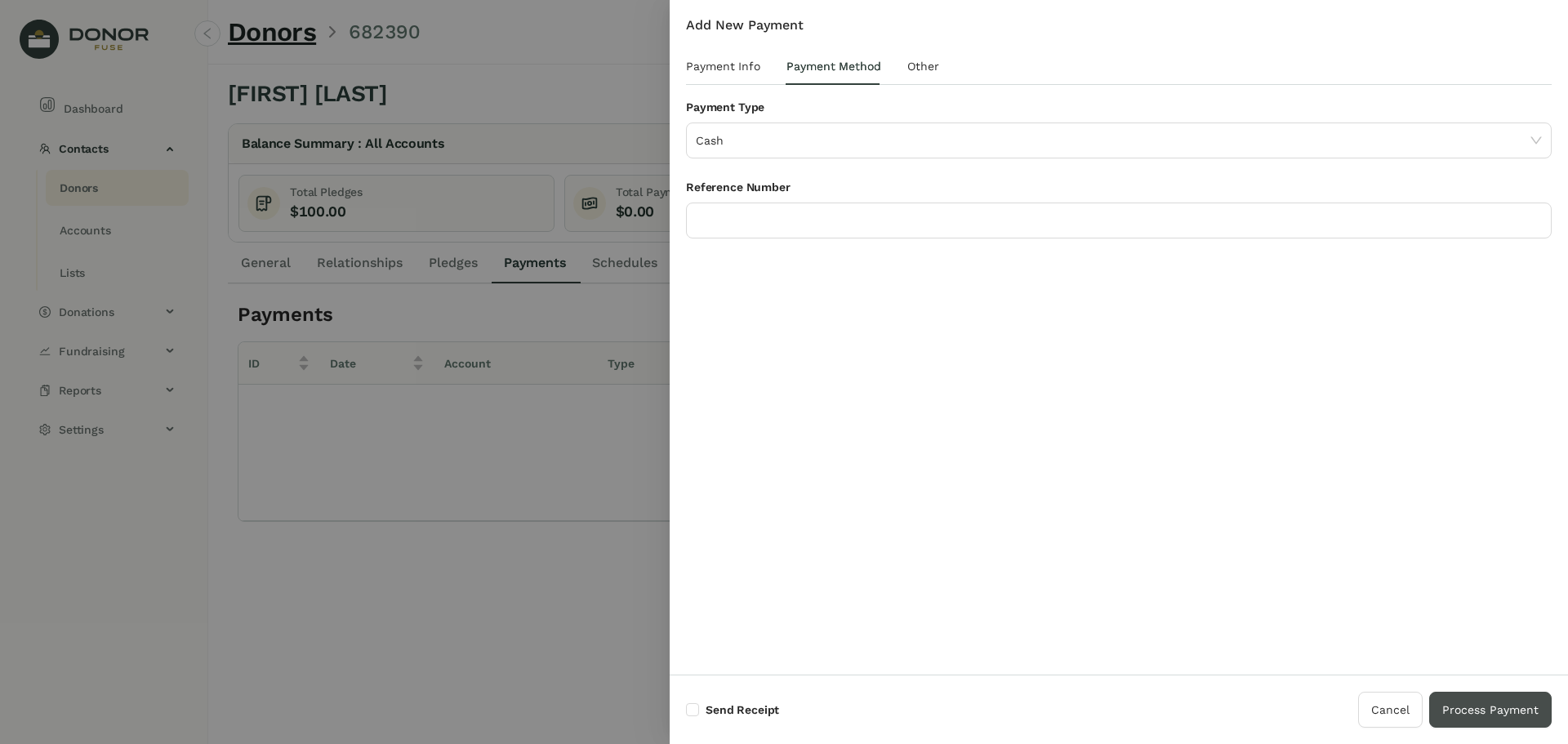 drag, startPoint x: 1454, startPoint y: 707, endPoint x: 1545, endPoint y: 671, distance: 97.86215 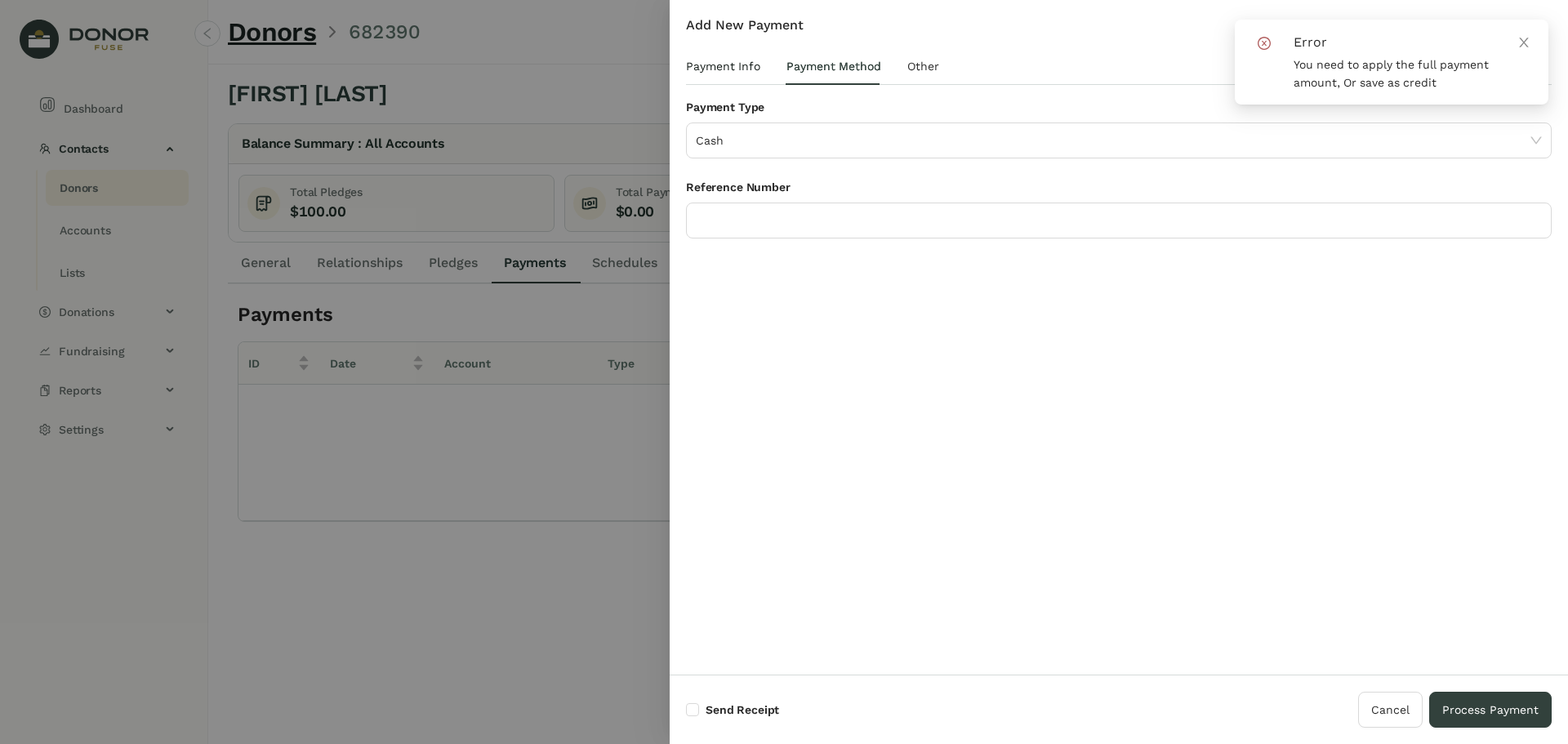 click on "Payment Info" at bounding box center [723, 66] 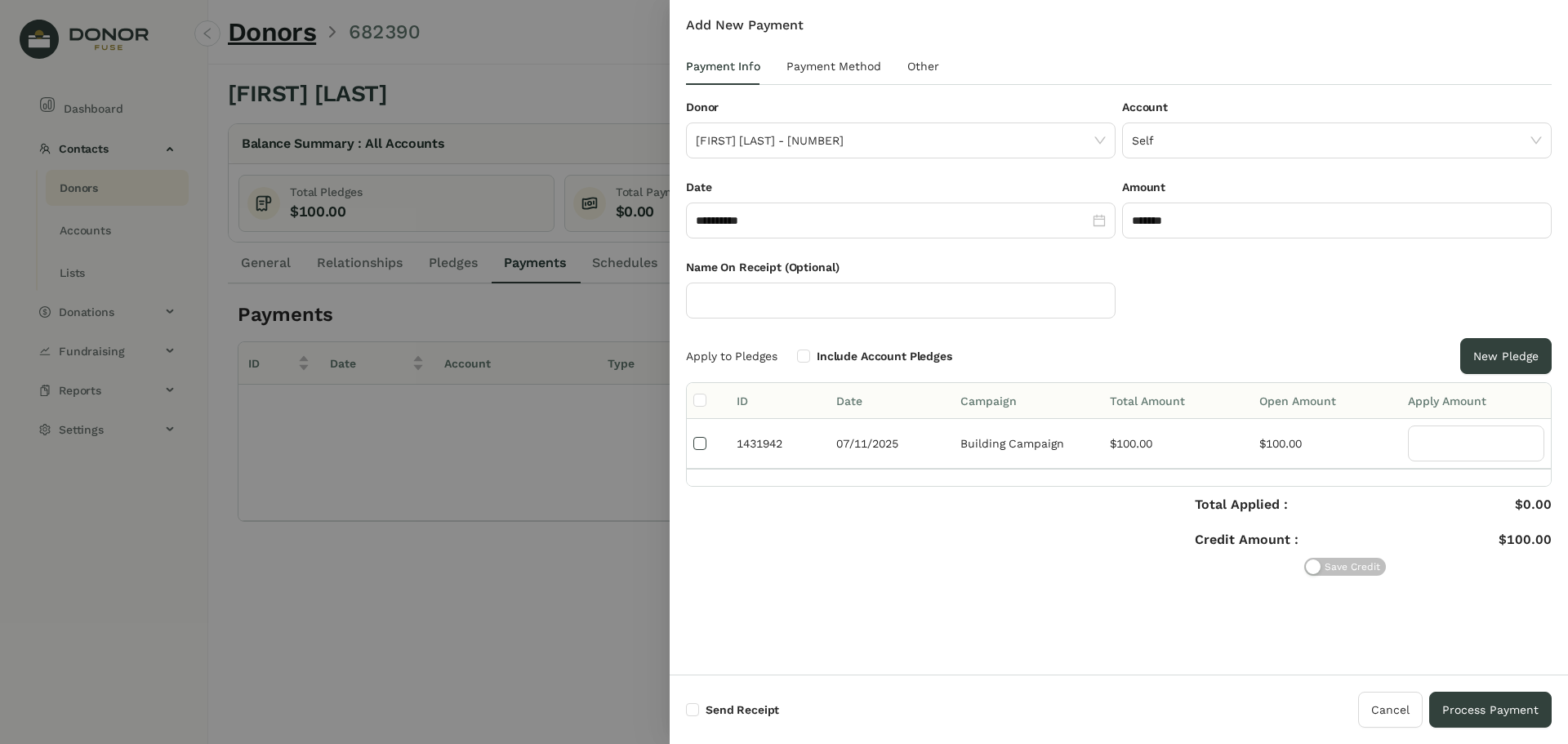 type on "***" 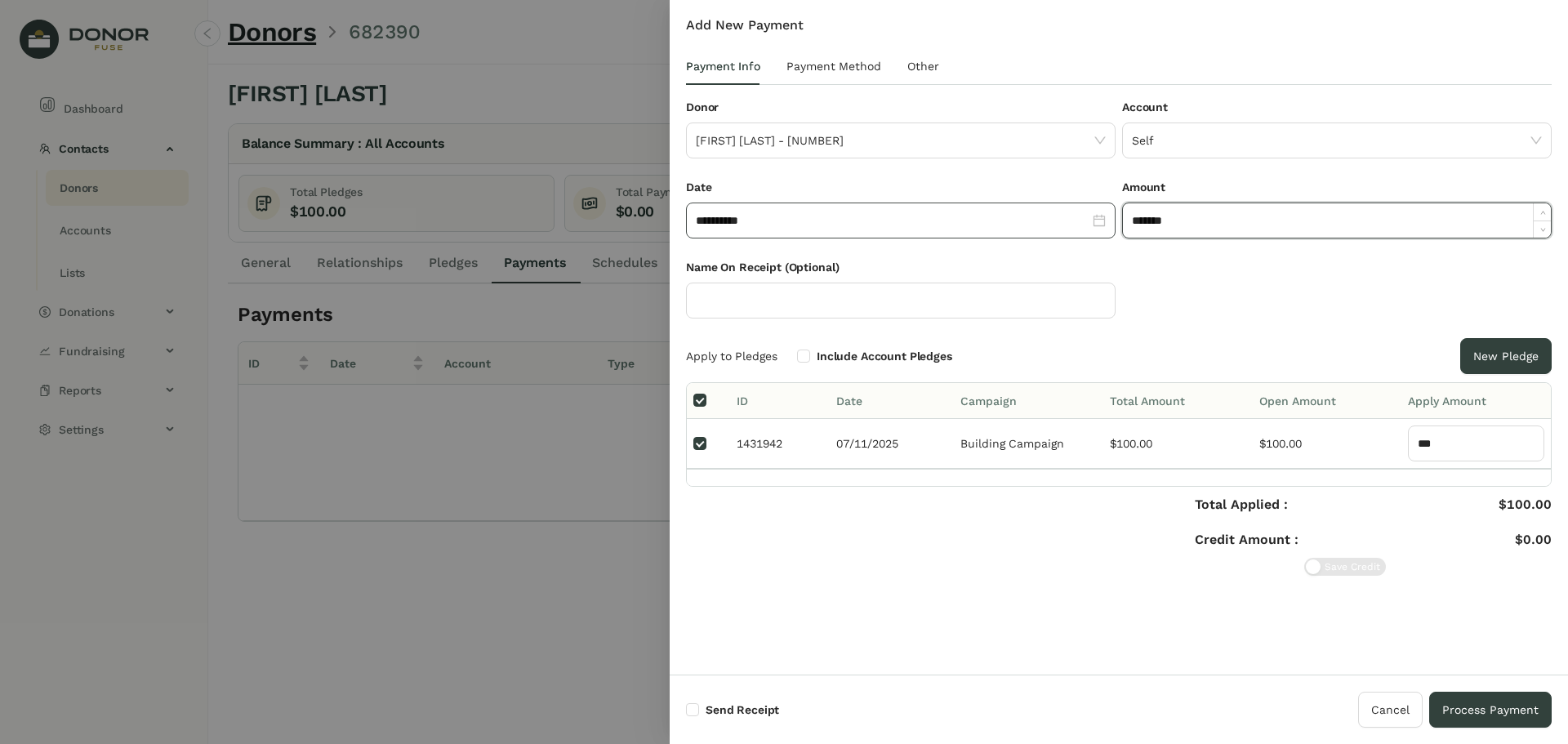 drag, startPoint x: 1222, startPoint y: 212, endPoint x: 1085, endPoint y: 221, distance: 137.2953 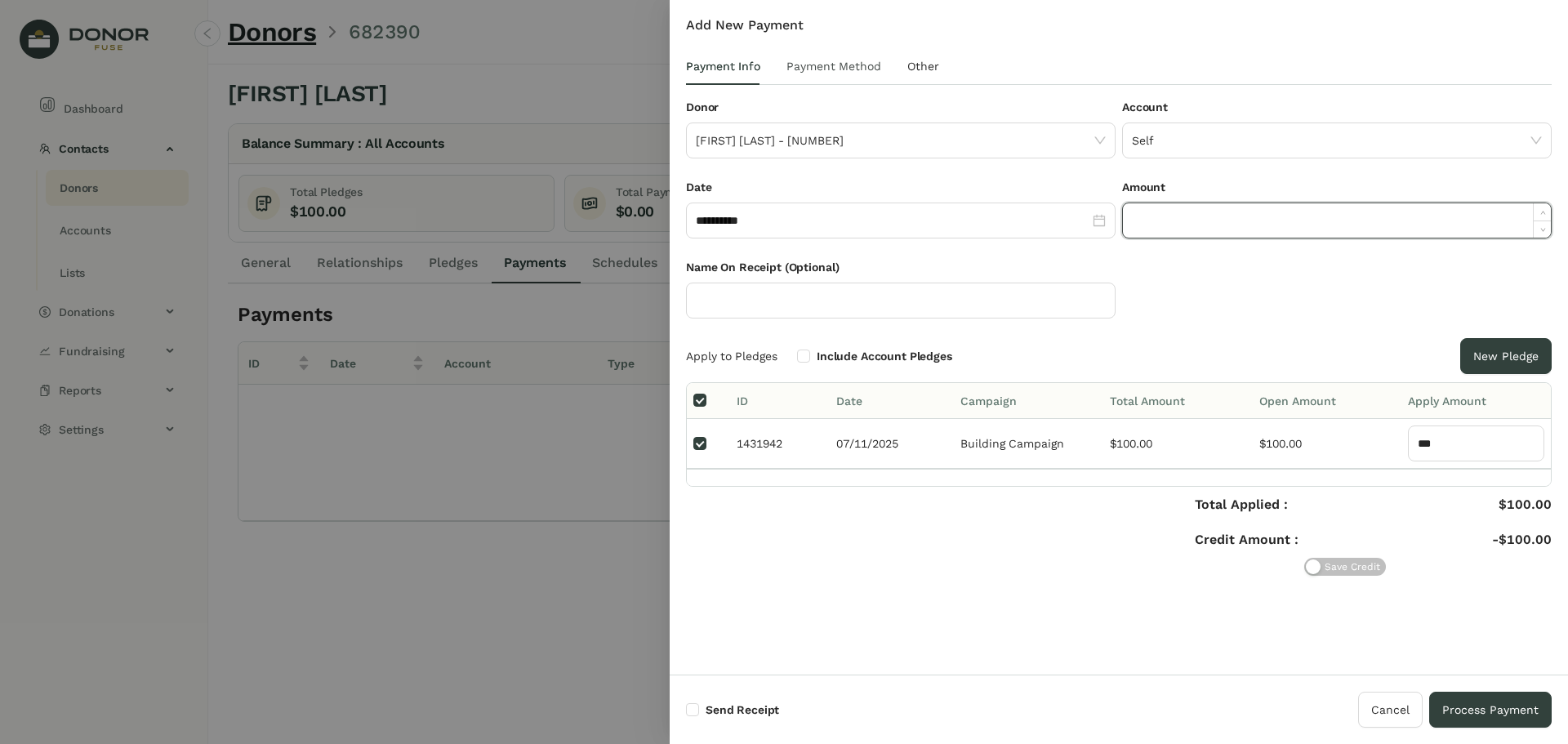 type 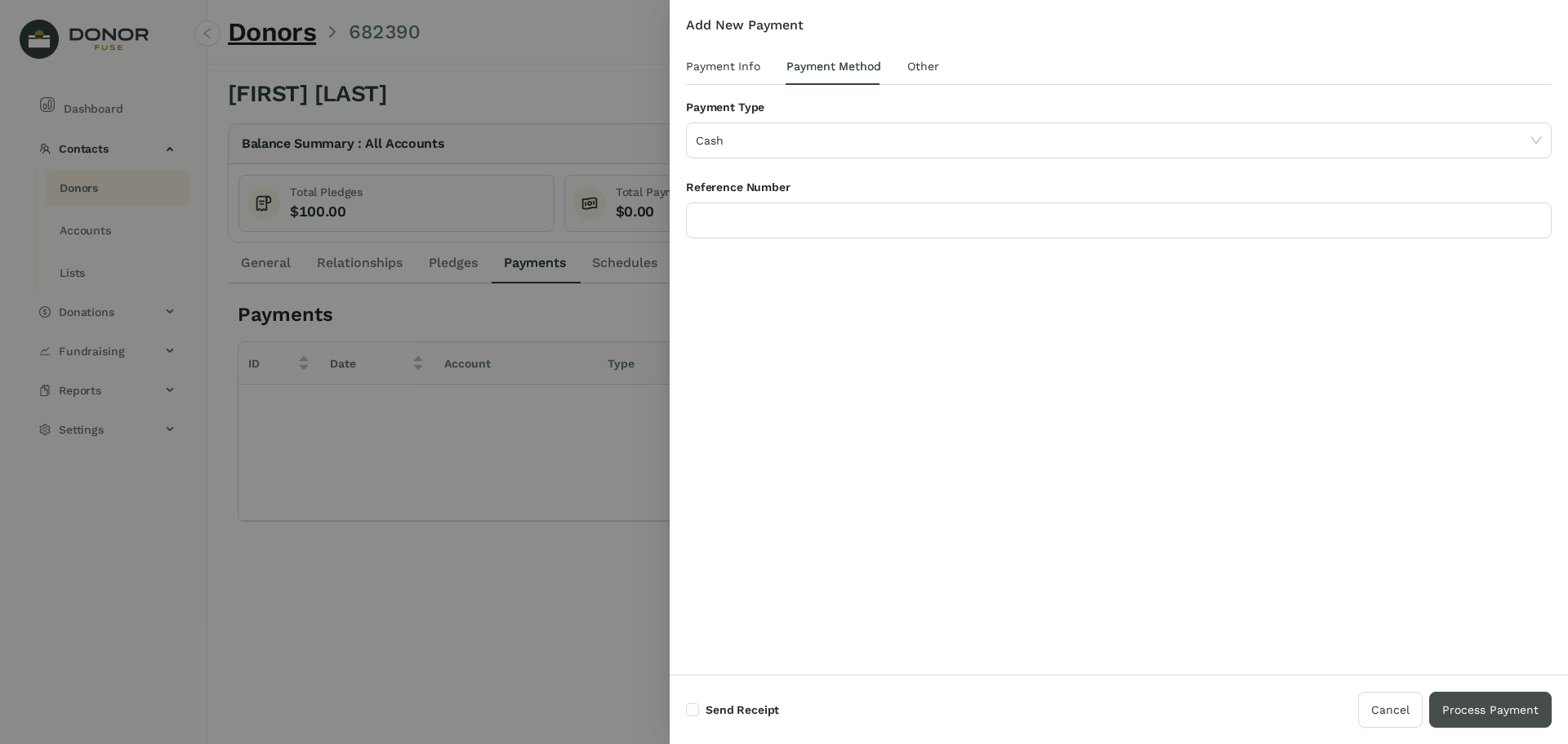 click on "Process Payment" at bounding box center (1490, 710) 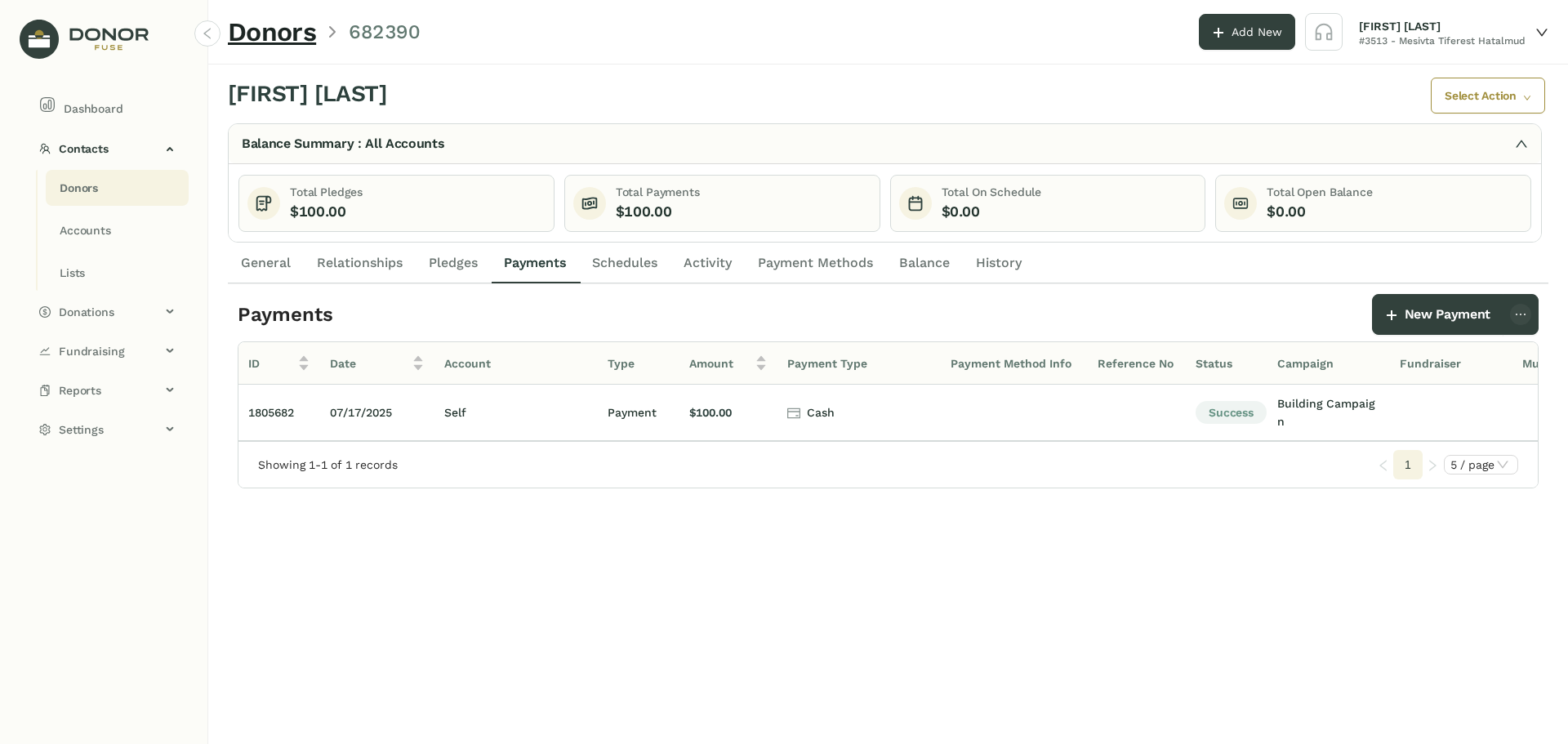 drag, startPoint x: 117, startPoint y: 183, endPoint x: 787, endPoint y: 235, distance: 672.0149 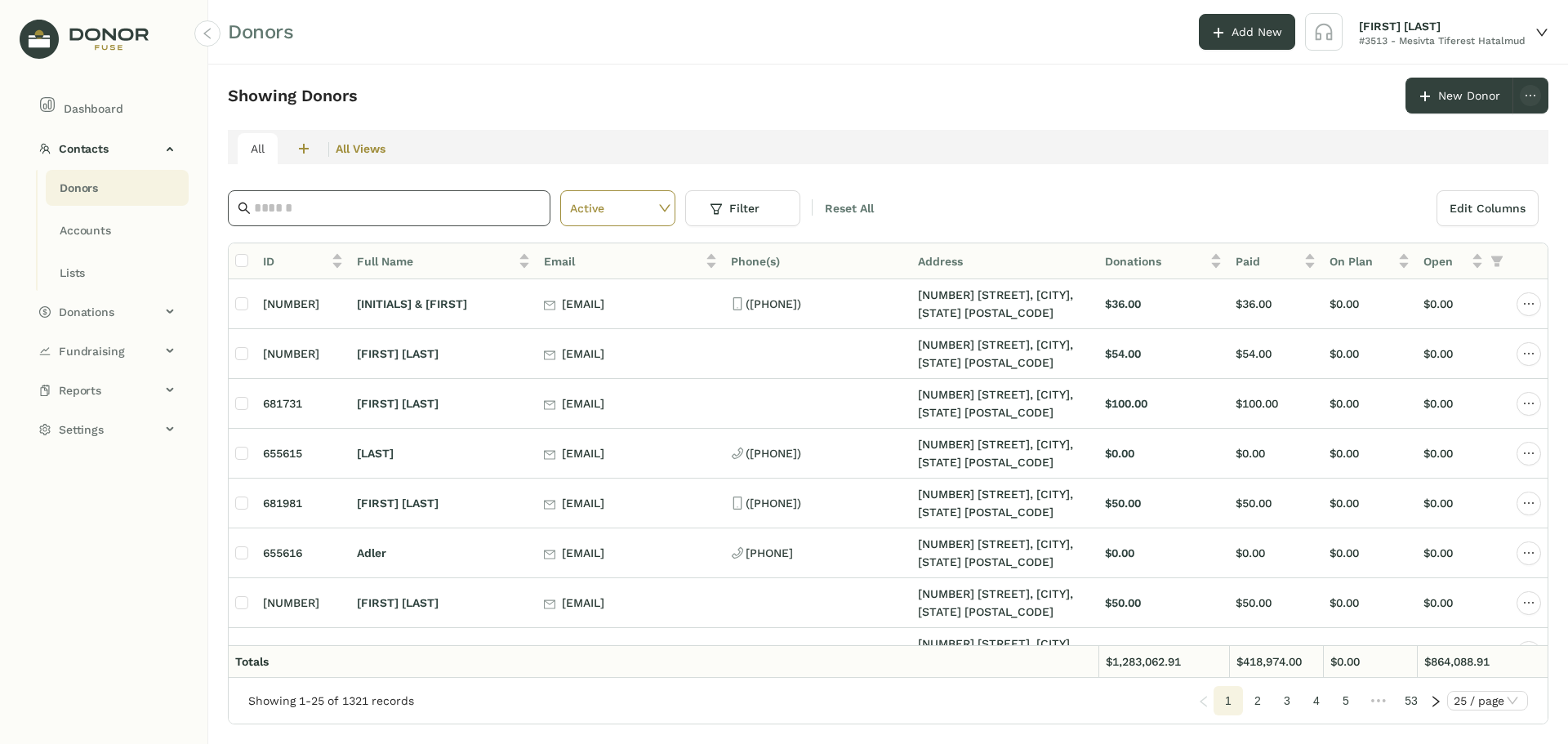 drag, startPoint x: 306, startPoint y: 197, endPoint x: 317, endPoint y: 212, distance: 18.601075 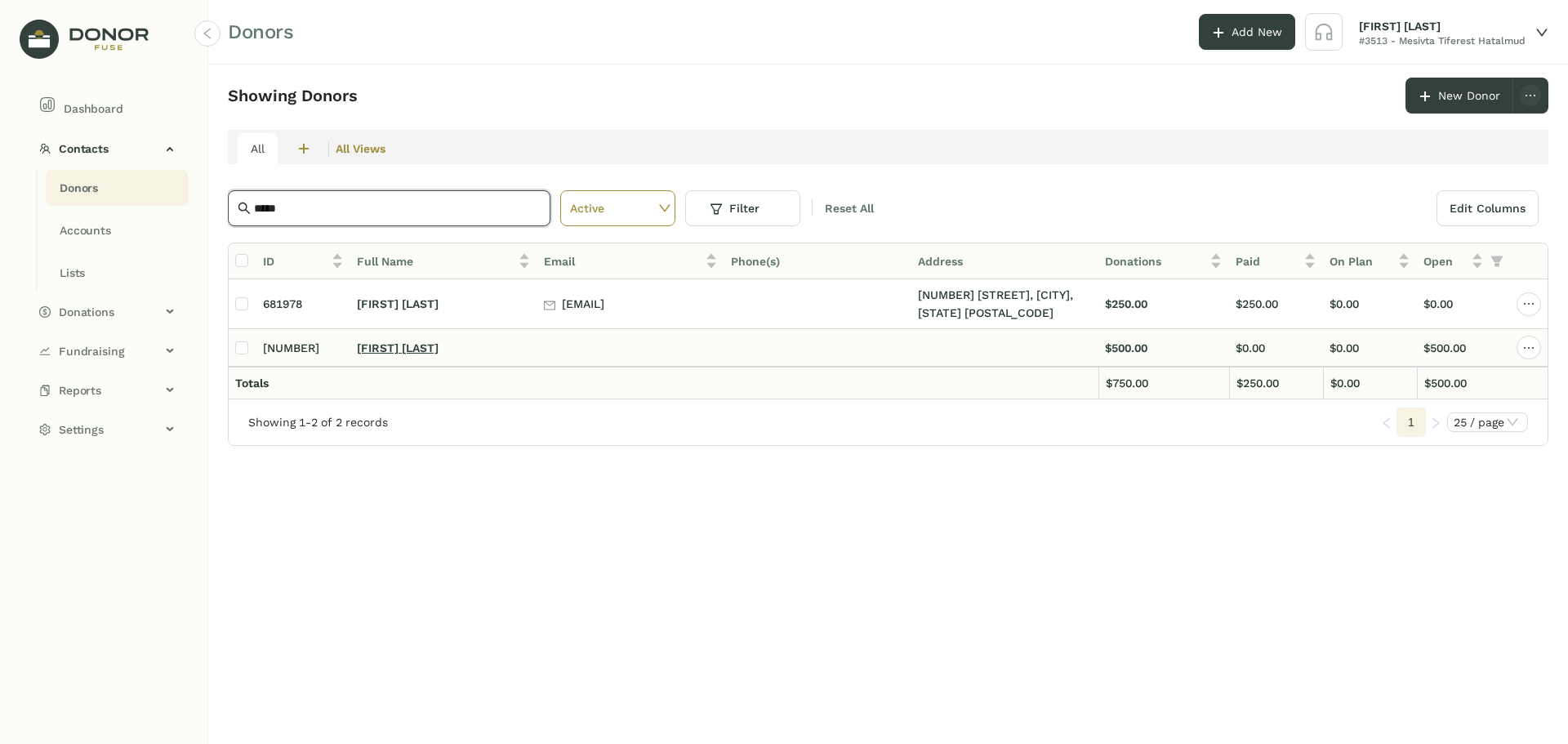 type on "*****" 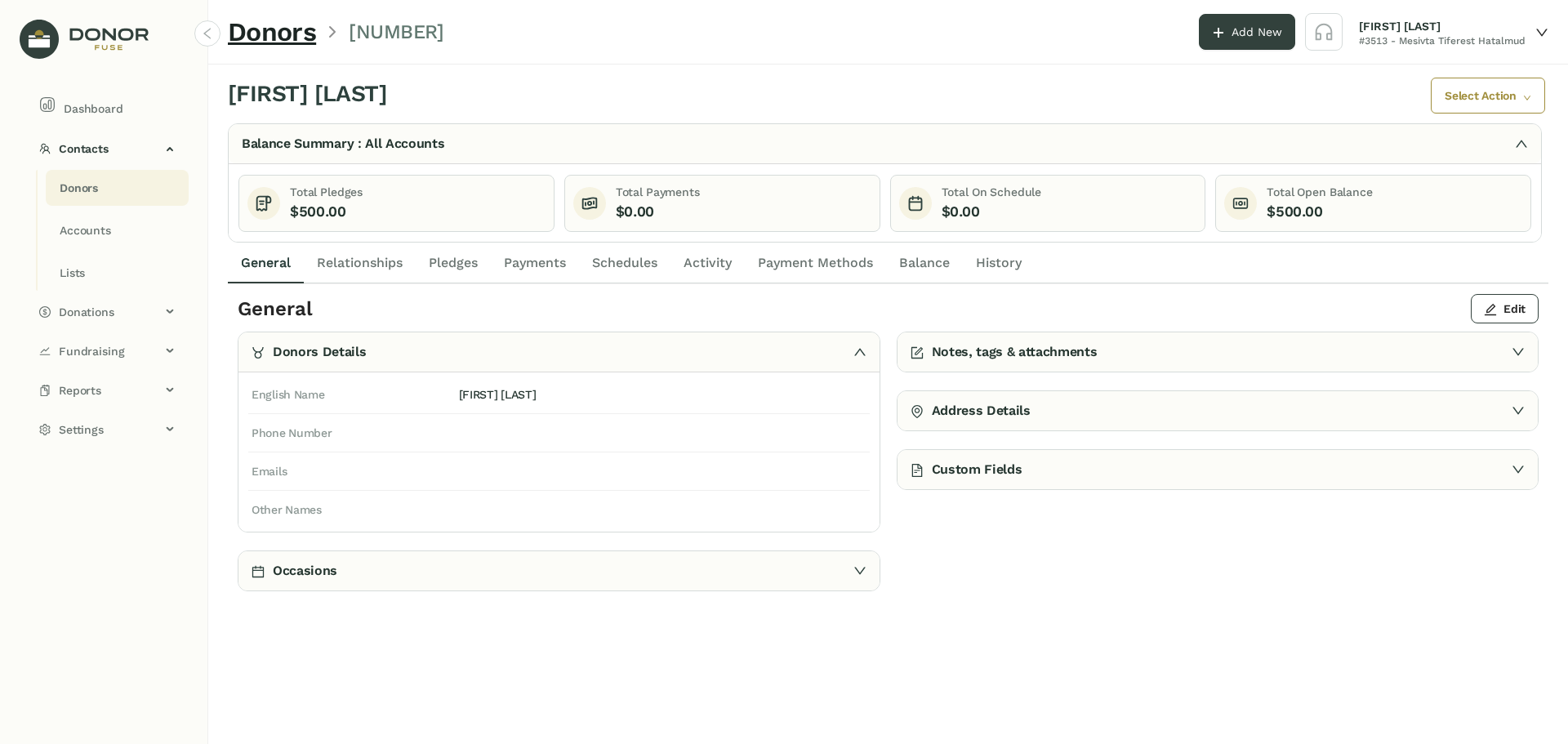 drag, startPoint x: 487, startPoint y: 266, endPoint x: 510, endPoint y: 262, distance: 23.345235 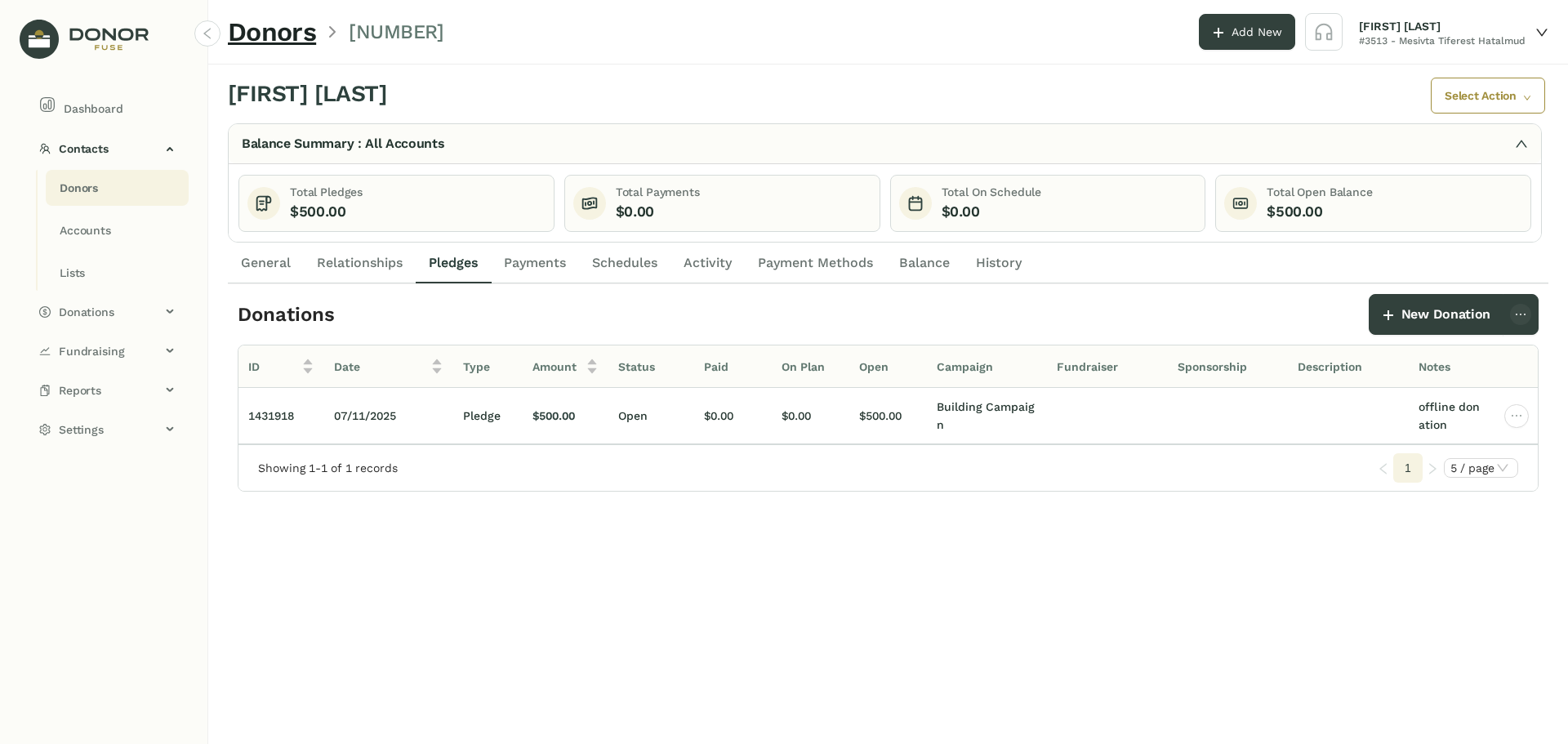 drag, startPoint x: 513, startPoint y: 261, endPoint x: 617, endPoint y: 253, distance: 104.3072 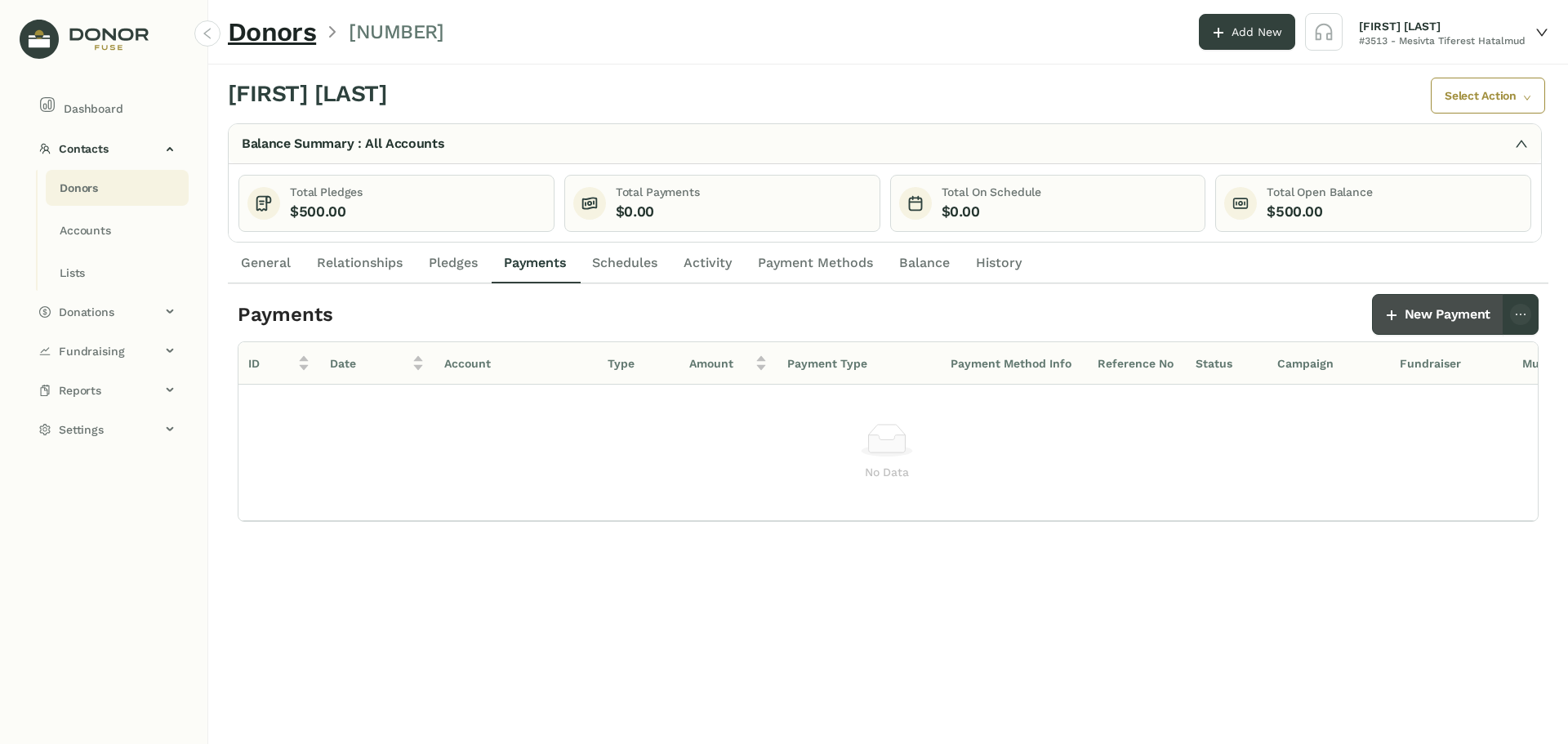 click on "New Payment" 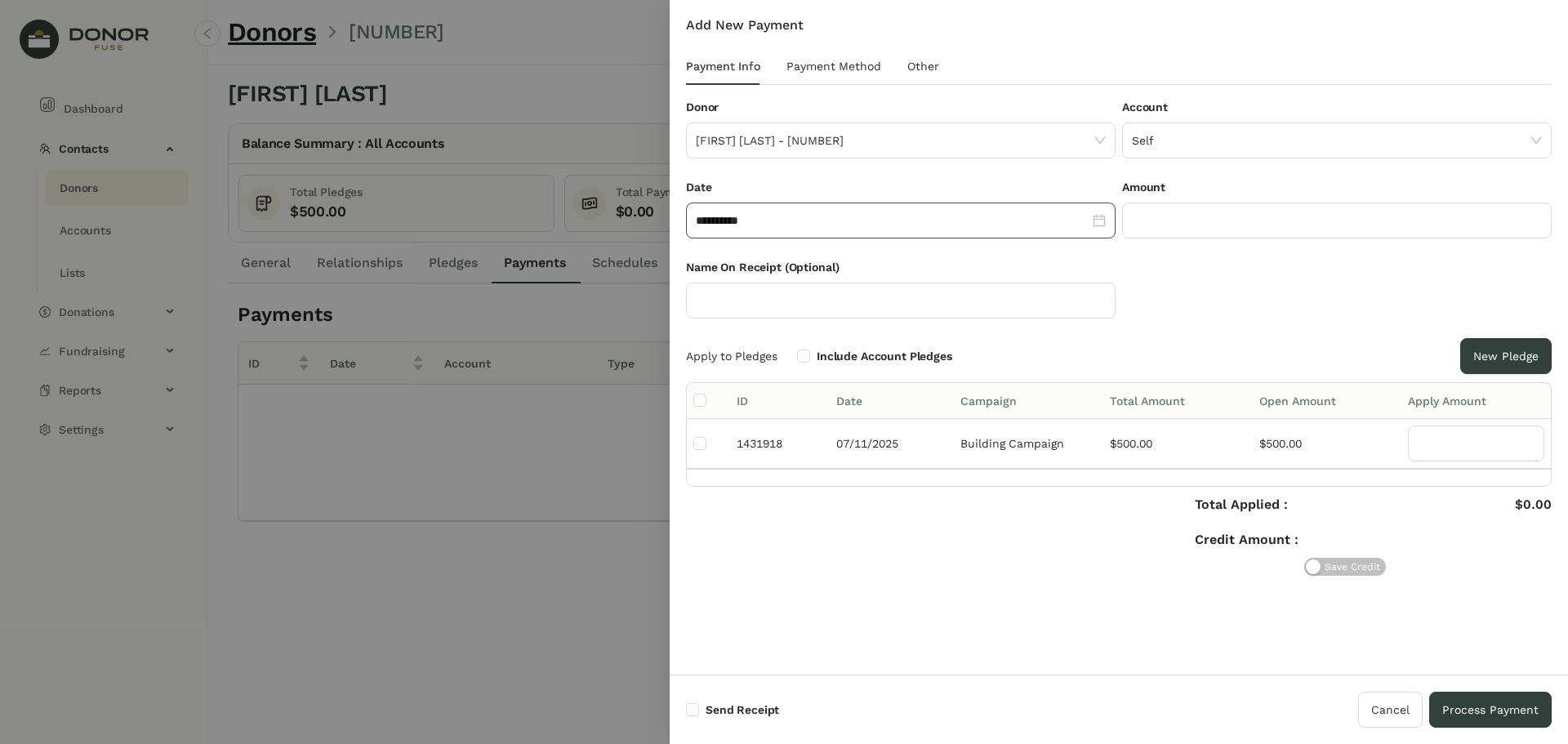 click on "**********" 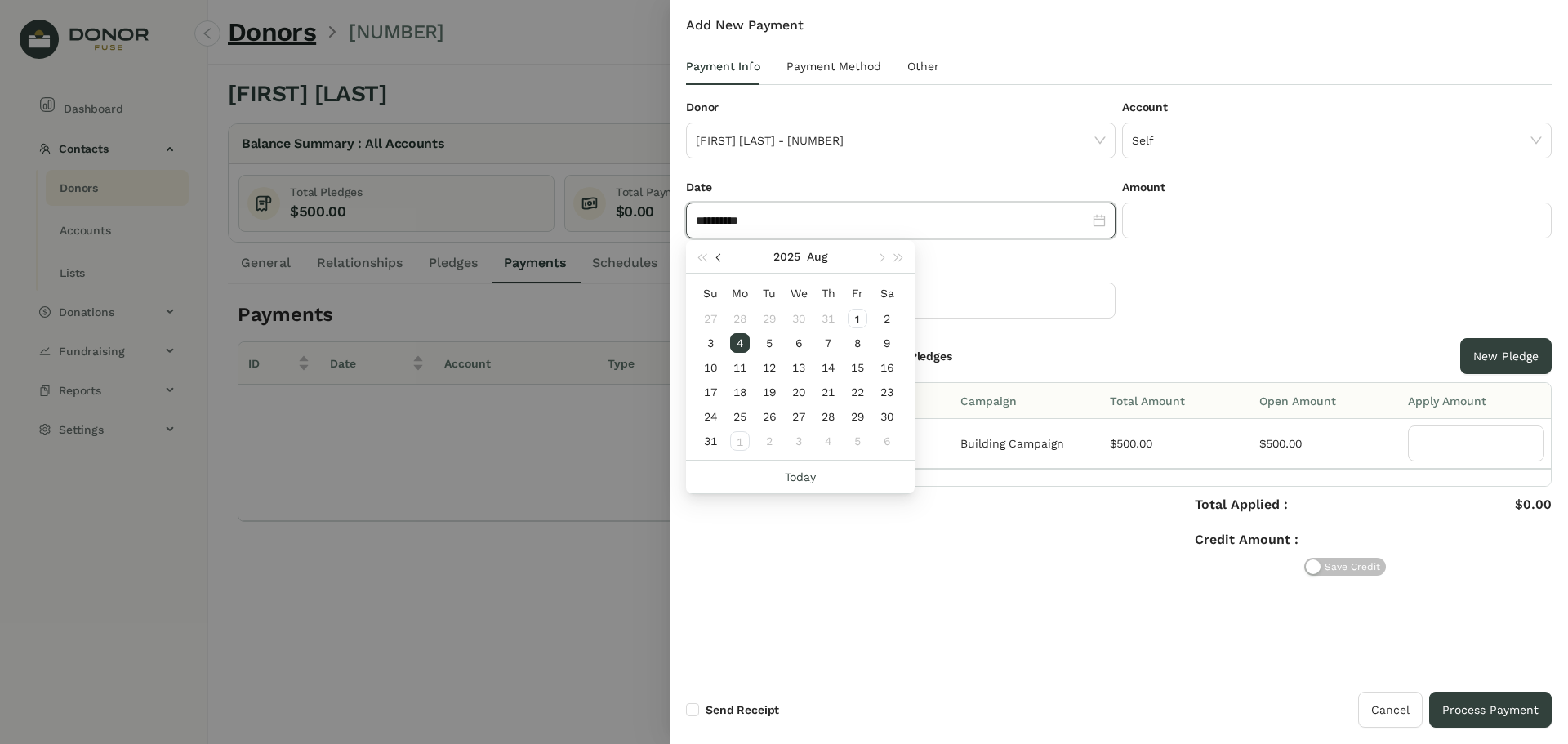 click at bounding box center (719, 256) 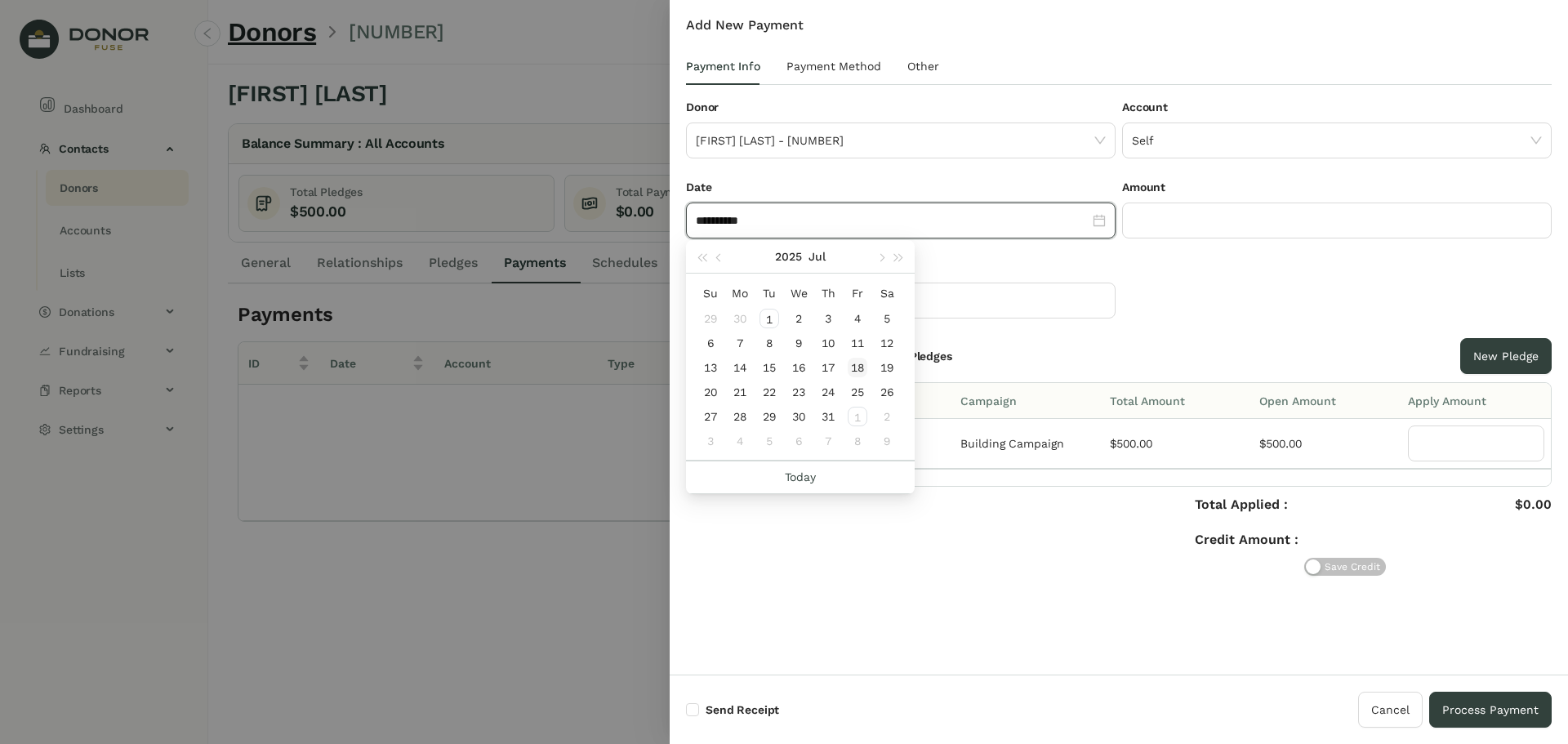 click on "18" at bounding box center (858, 368) 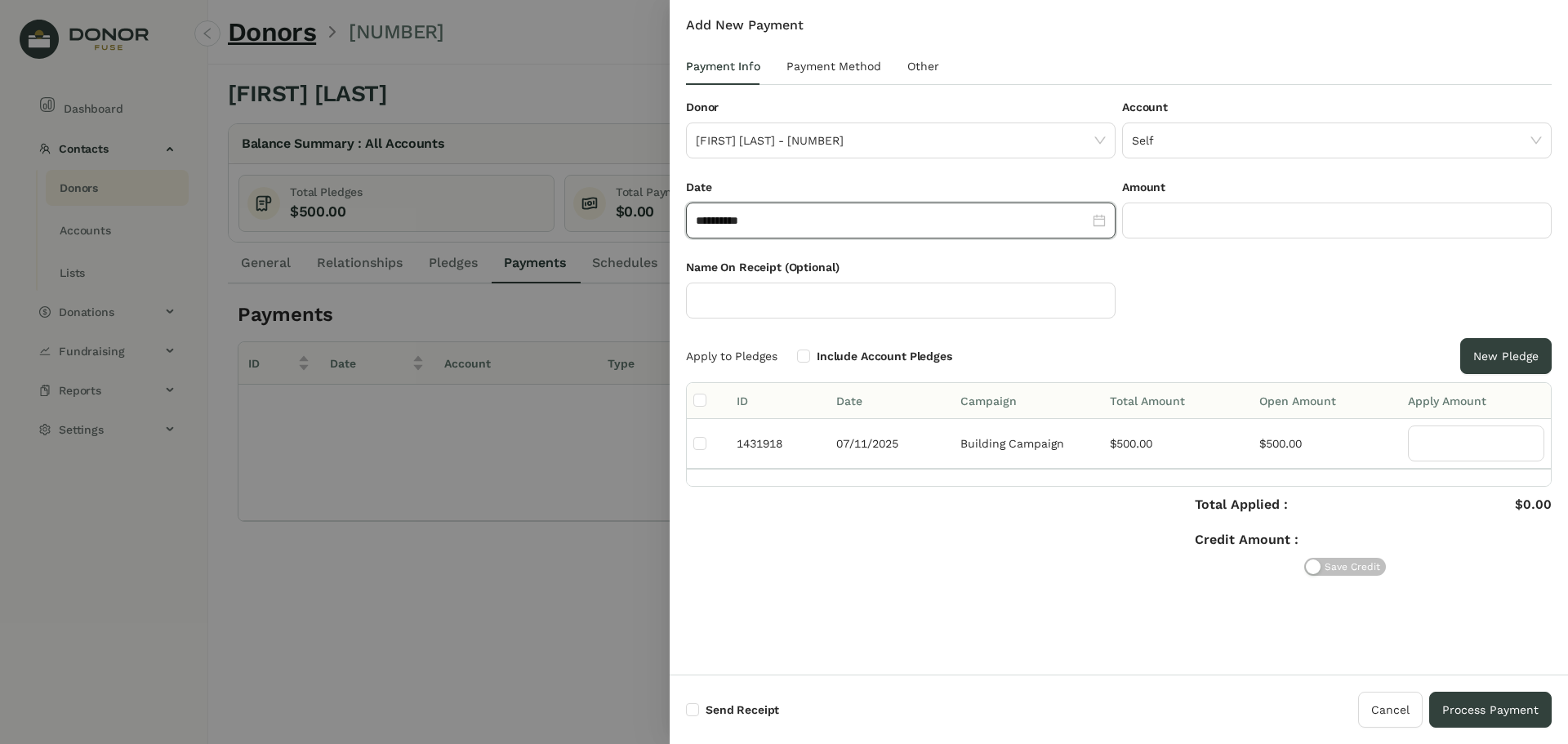 type on "**********" 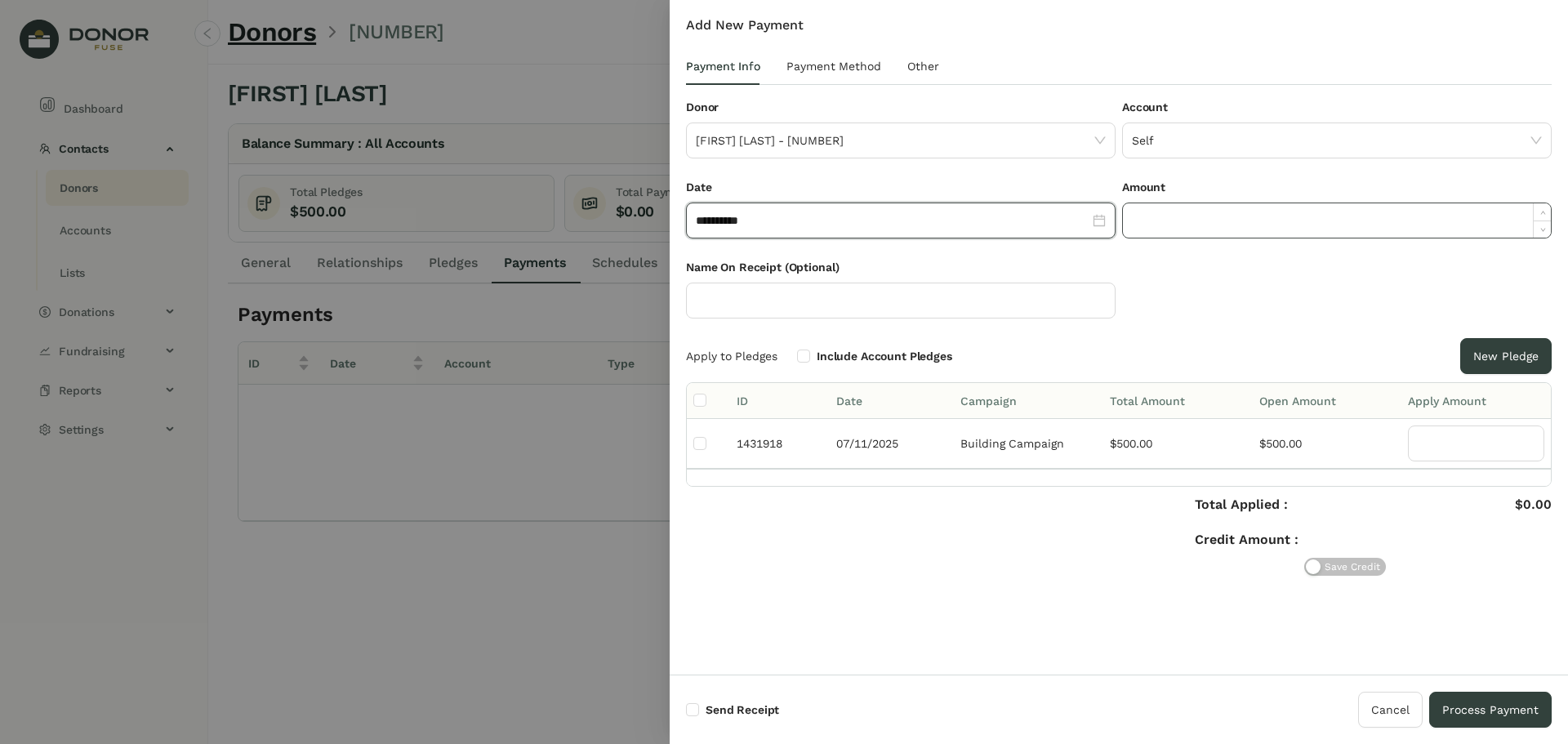 click 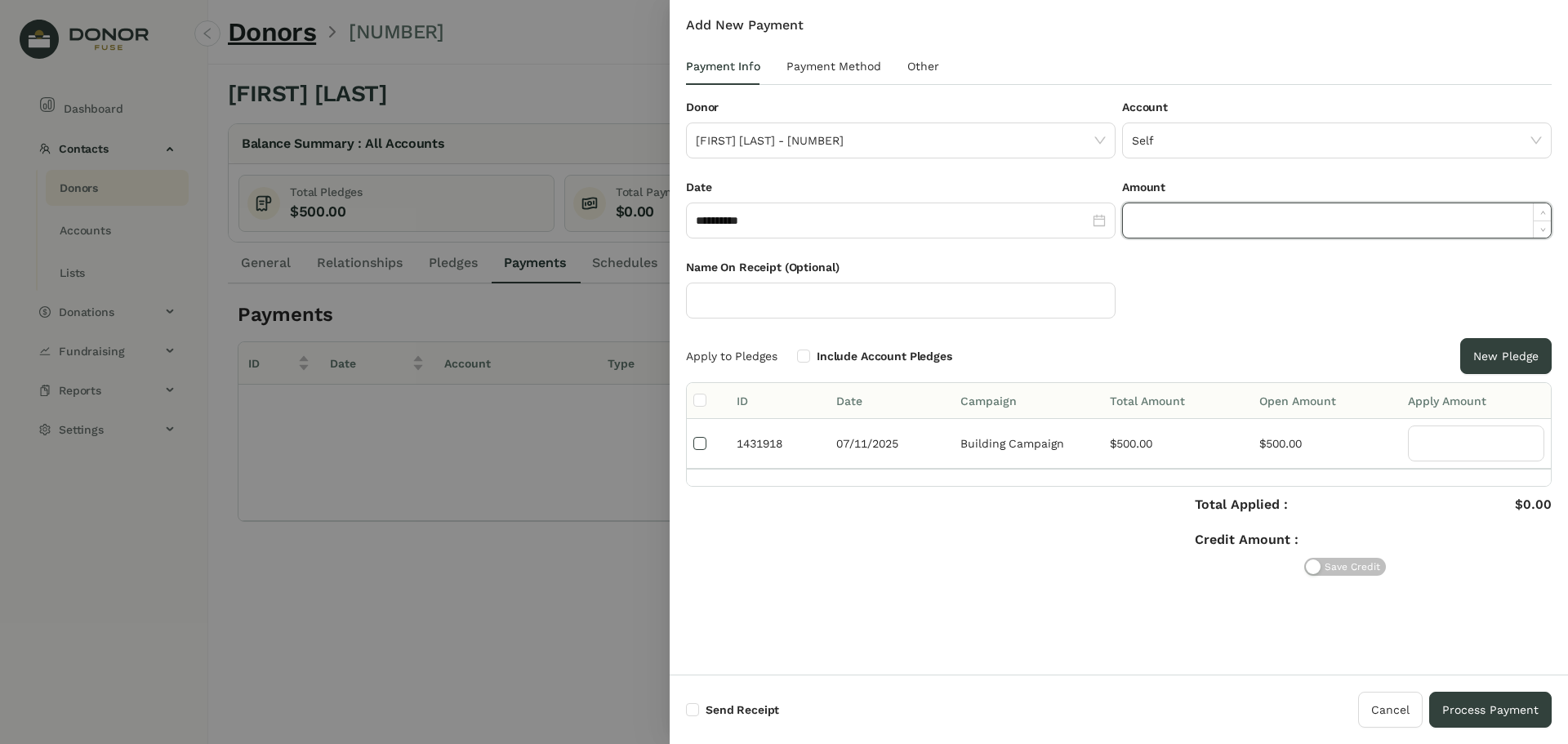 type on "***" 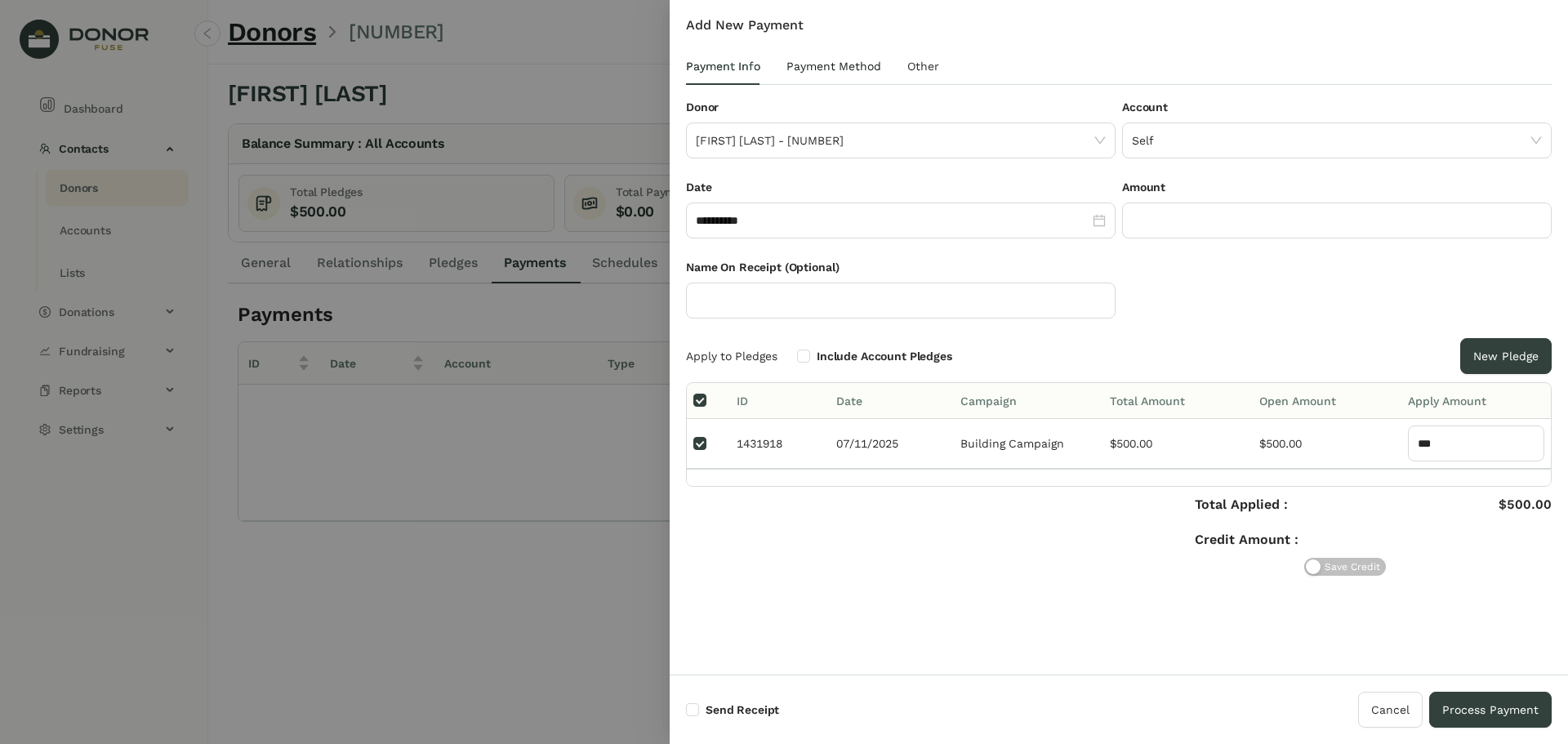 click on "Payment Method" at bounding box center [834, 66] 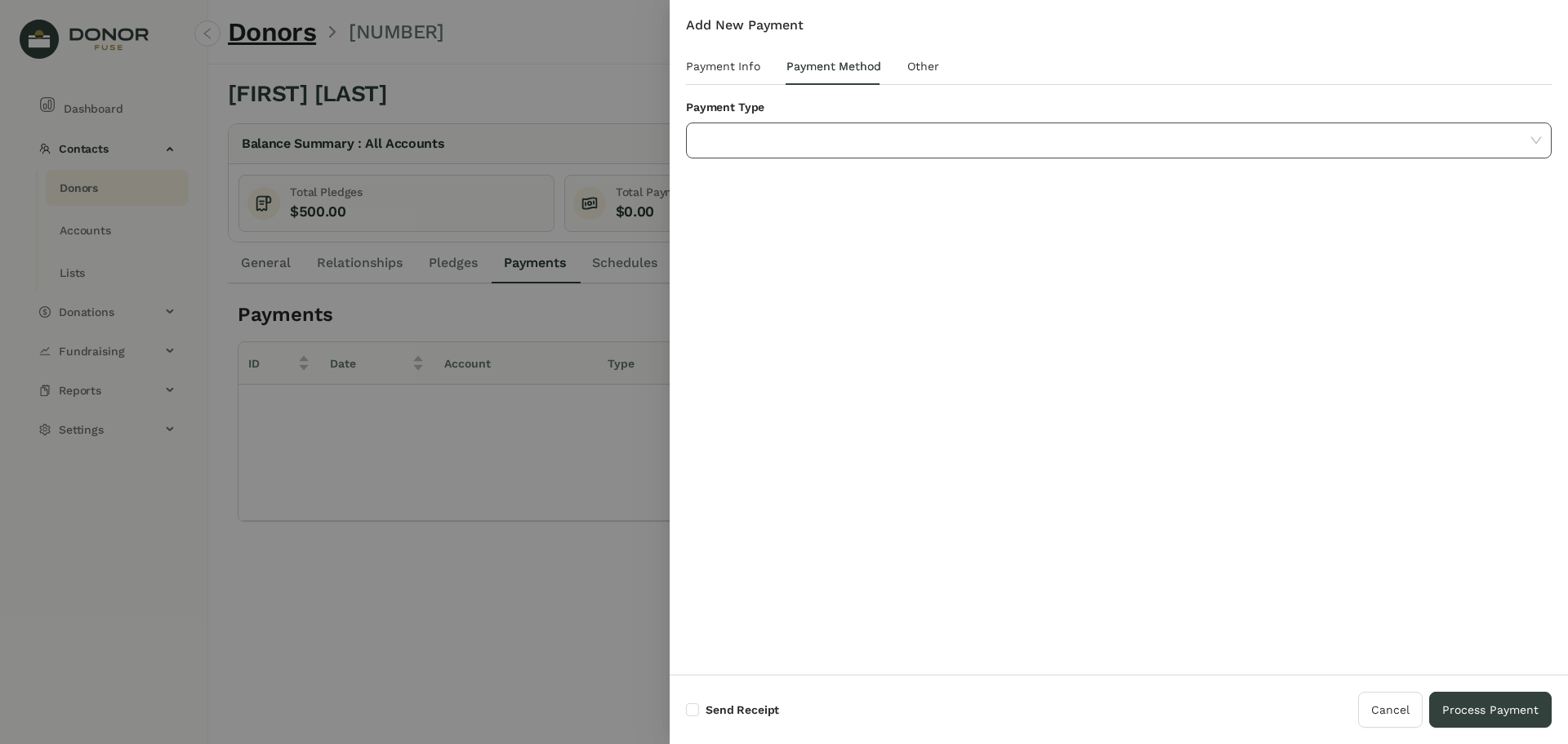 click 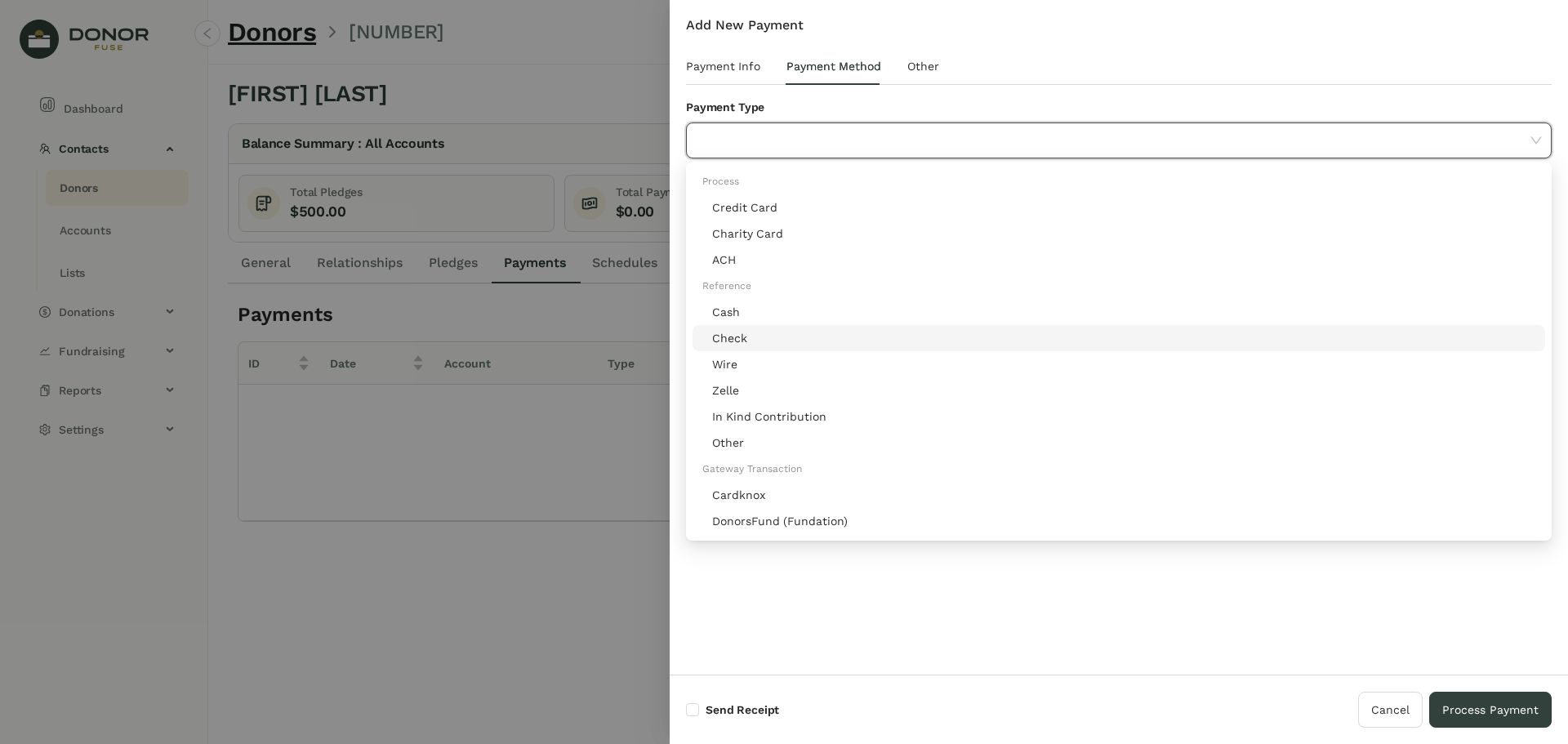 click on "Check" 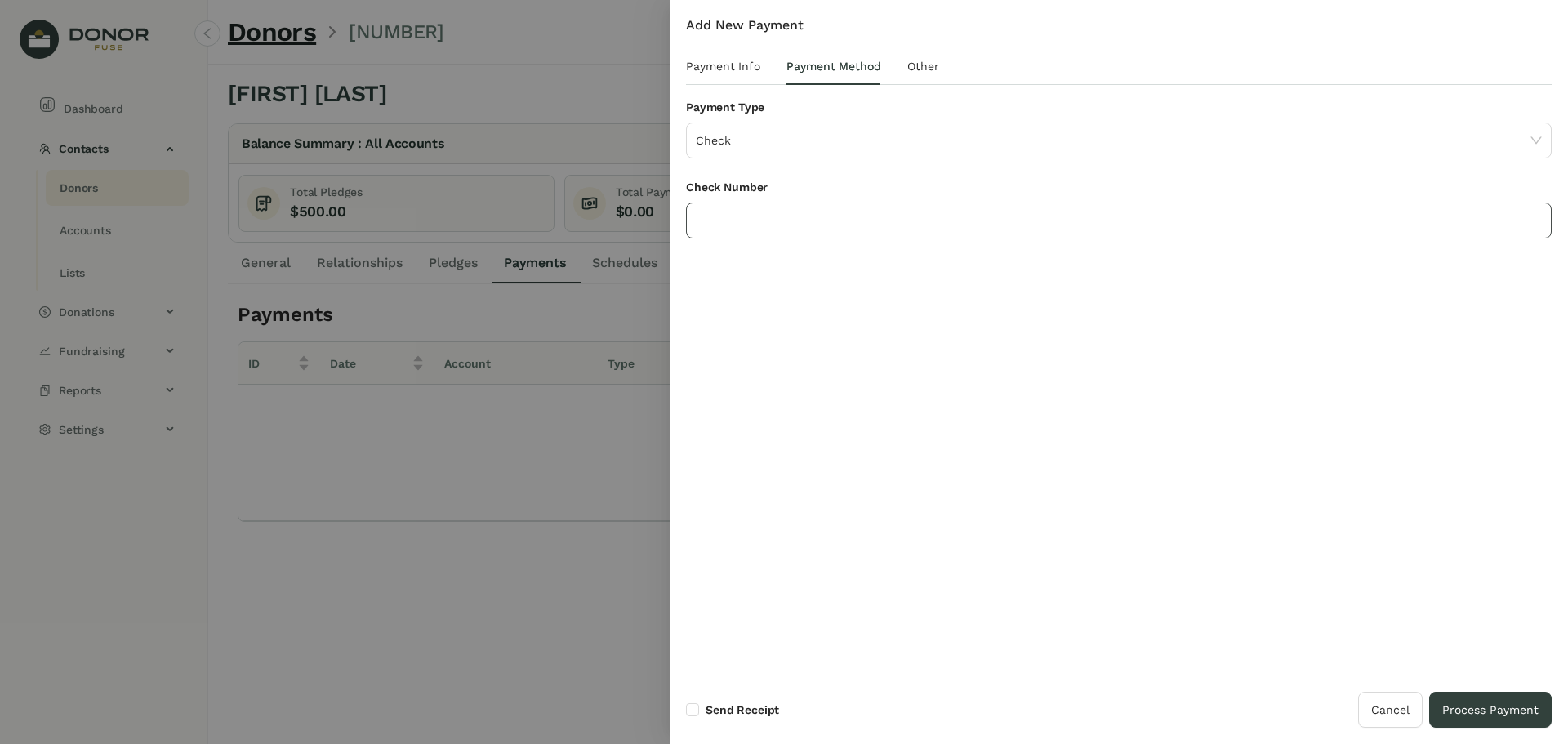 drag, startPoint x: 730, startPoint y: 219, endPoint x: 751, endPoint y: 208, distance: 23.706539 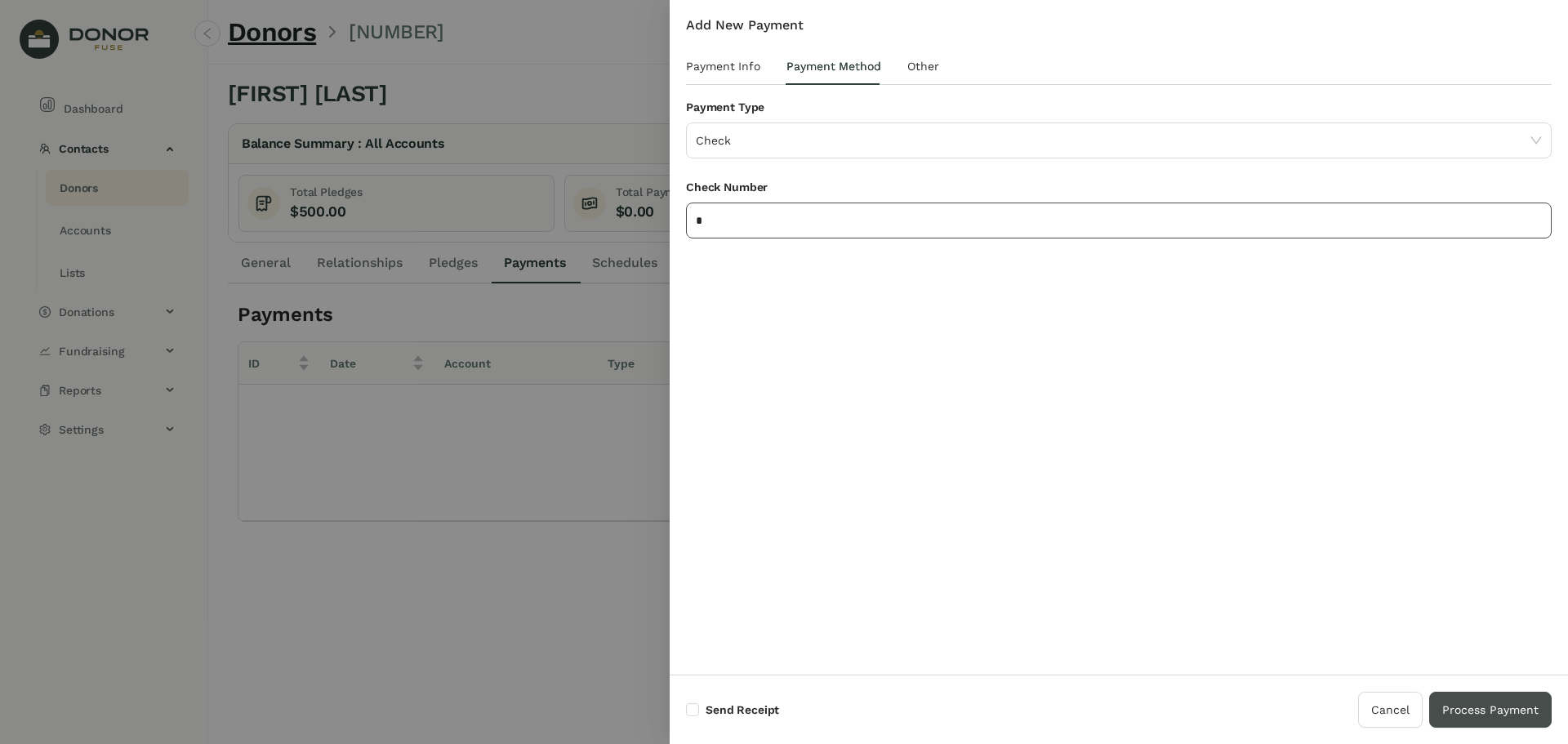 type on "*" 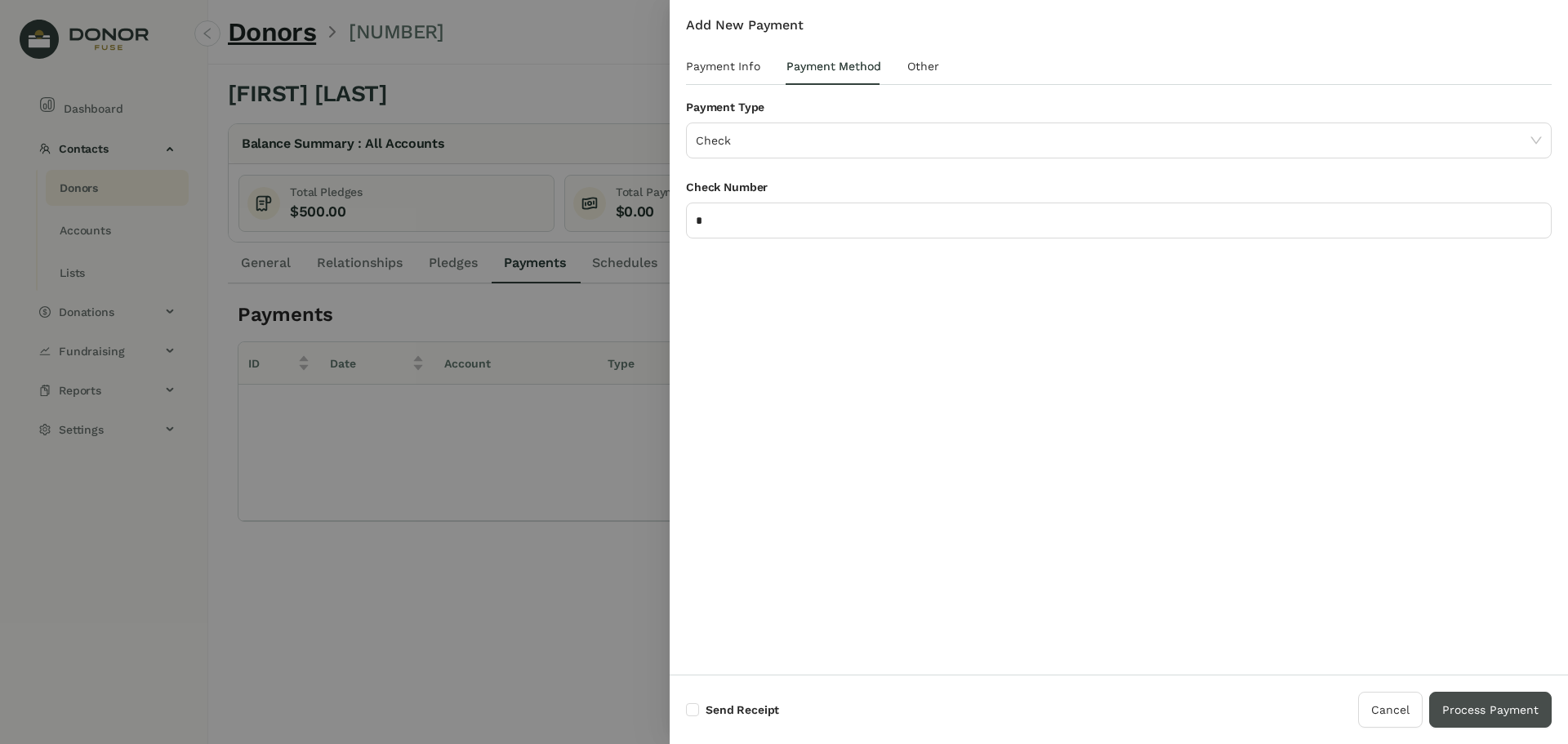 click on "Process Payment" at bounding box center (1490, 710) 